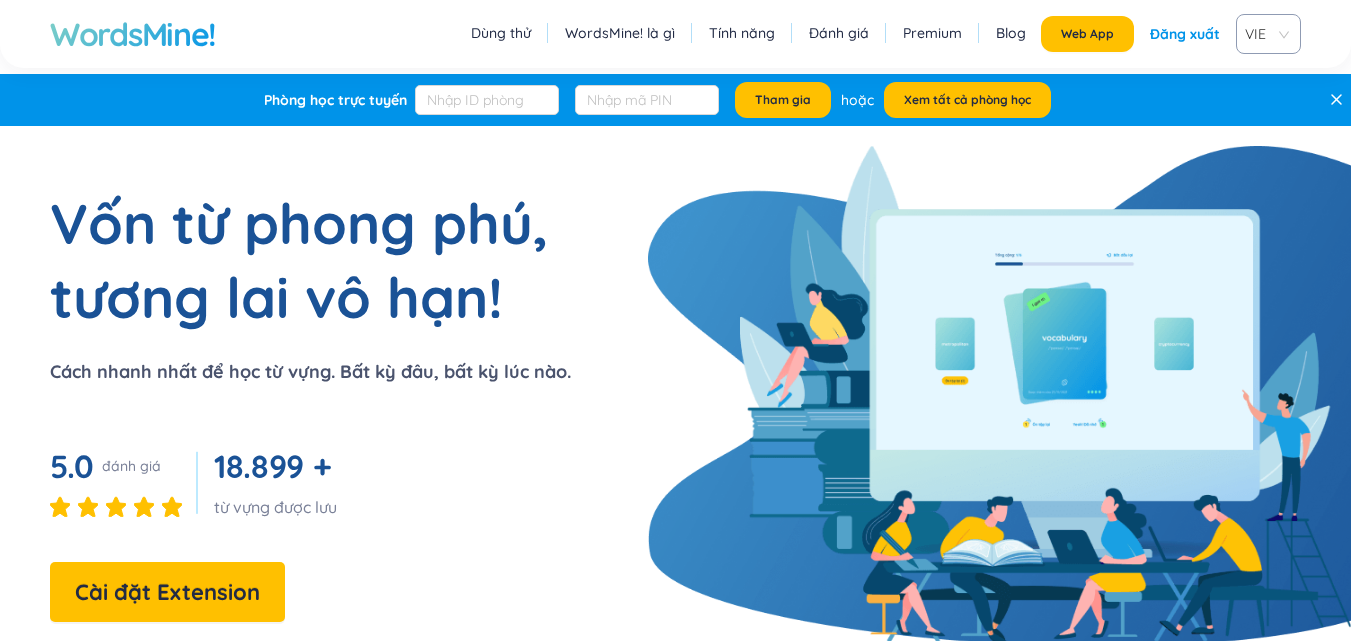 scroll, scrollTop: 0, scrollLeft: 0, axis: both 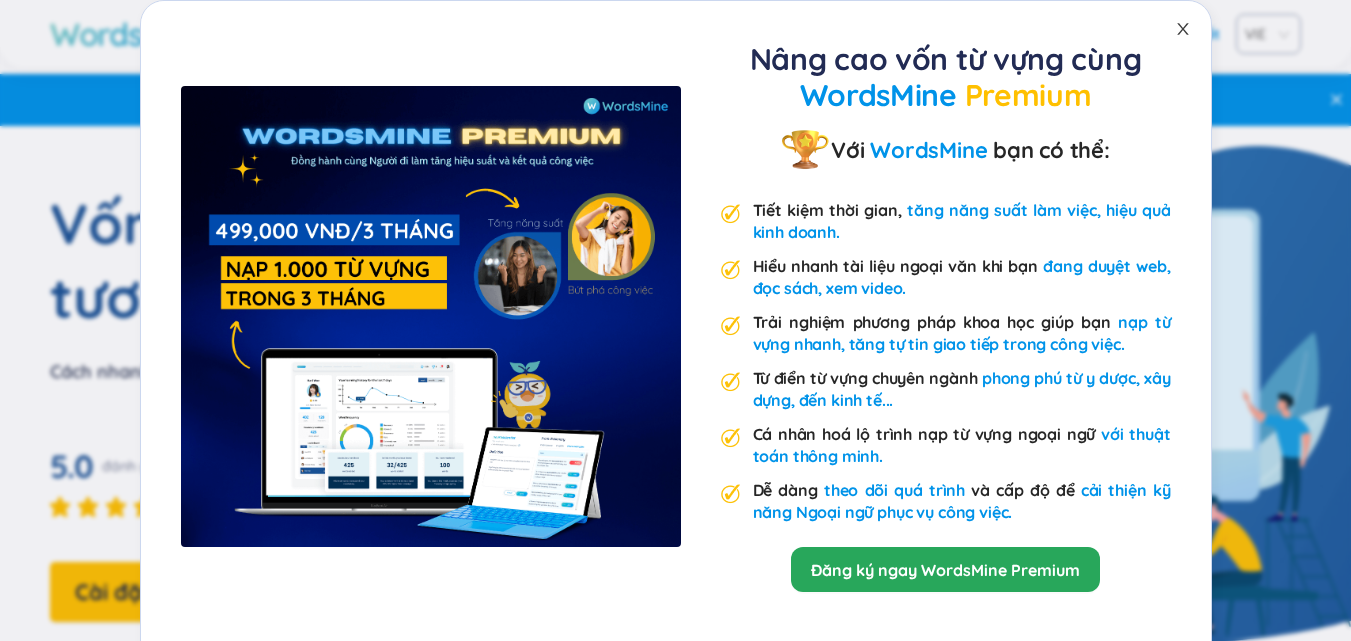 click at bounding box center [1183, 29] 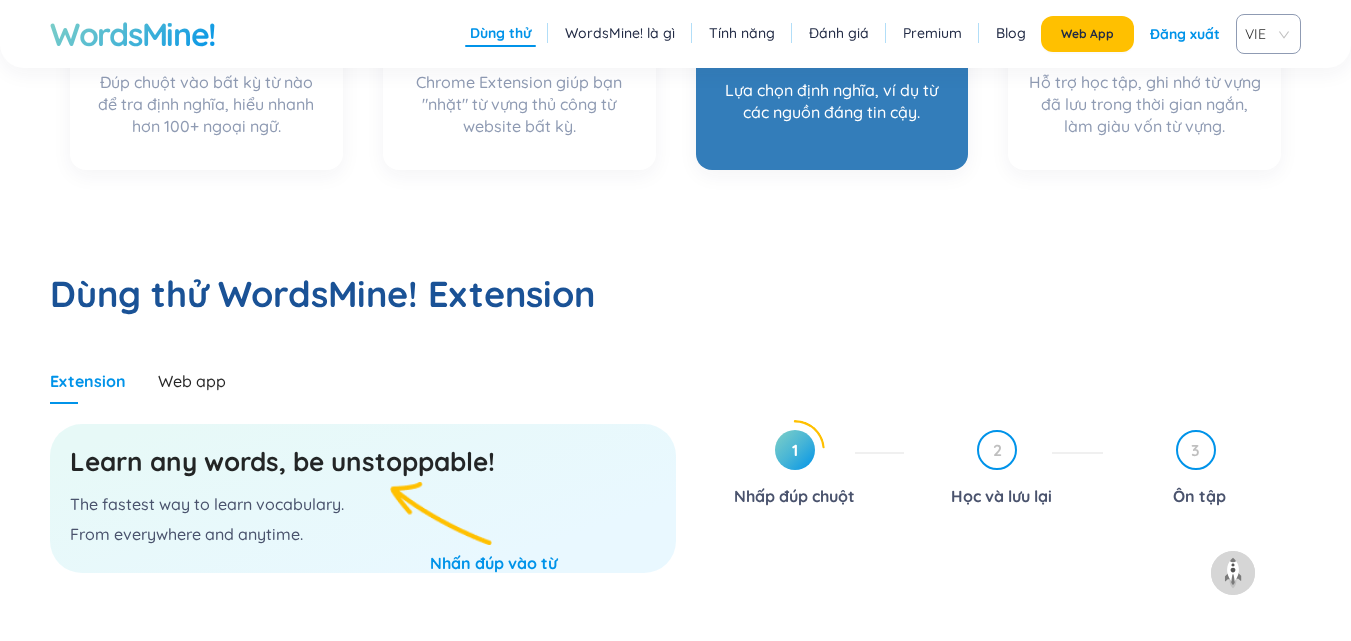 scroll, scrollTop: 900, scrollLeft: 0, axis: vertical 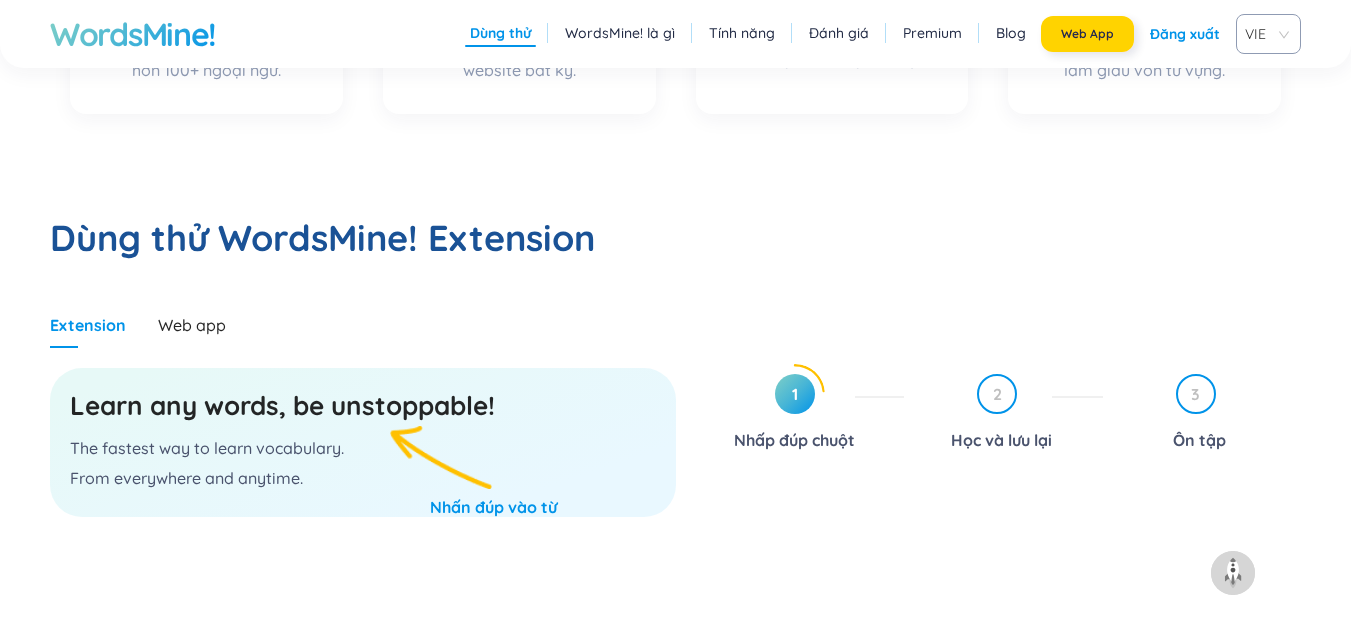 click on "Web App" at bounding box center [1087, 34] 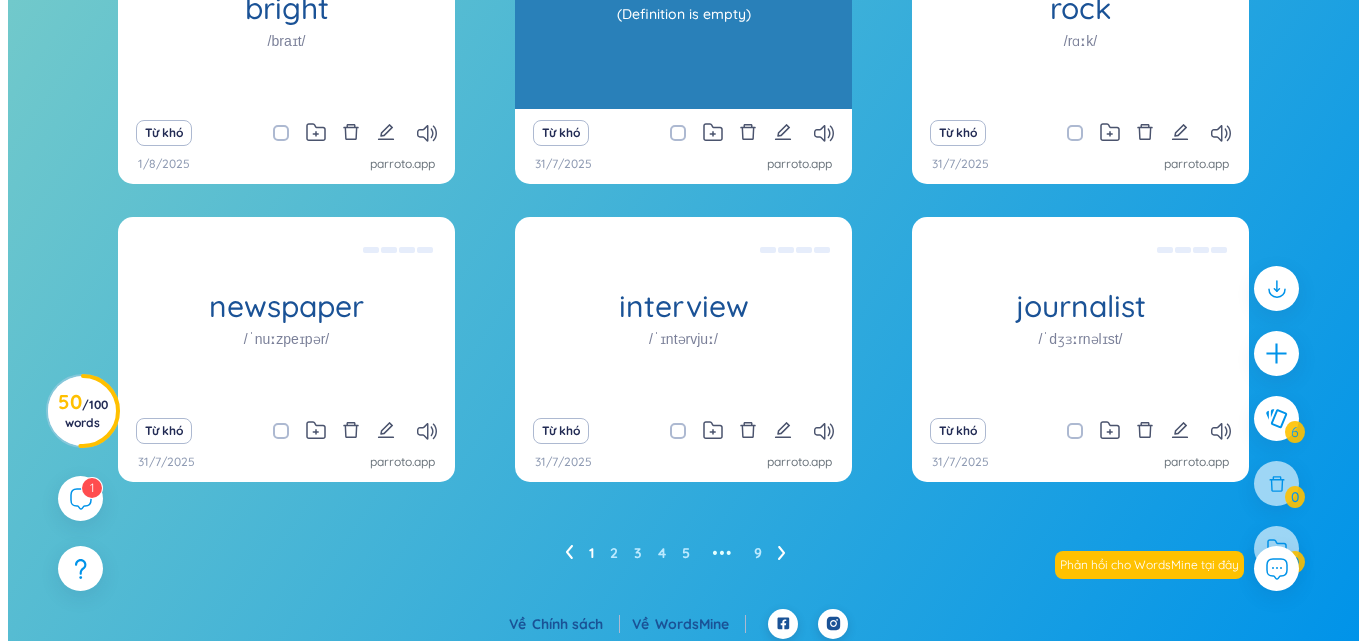 scroll, scrollTop: 352, scrollLeft: 0, axis: vertical 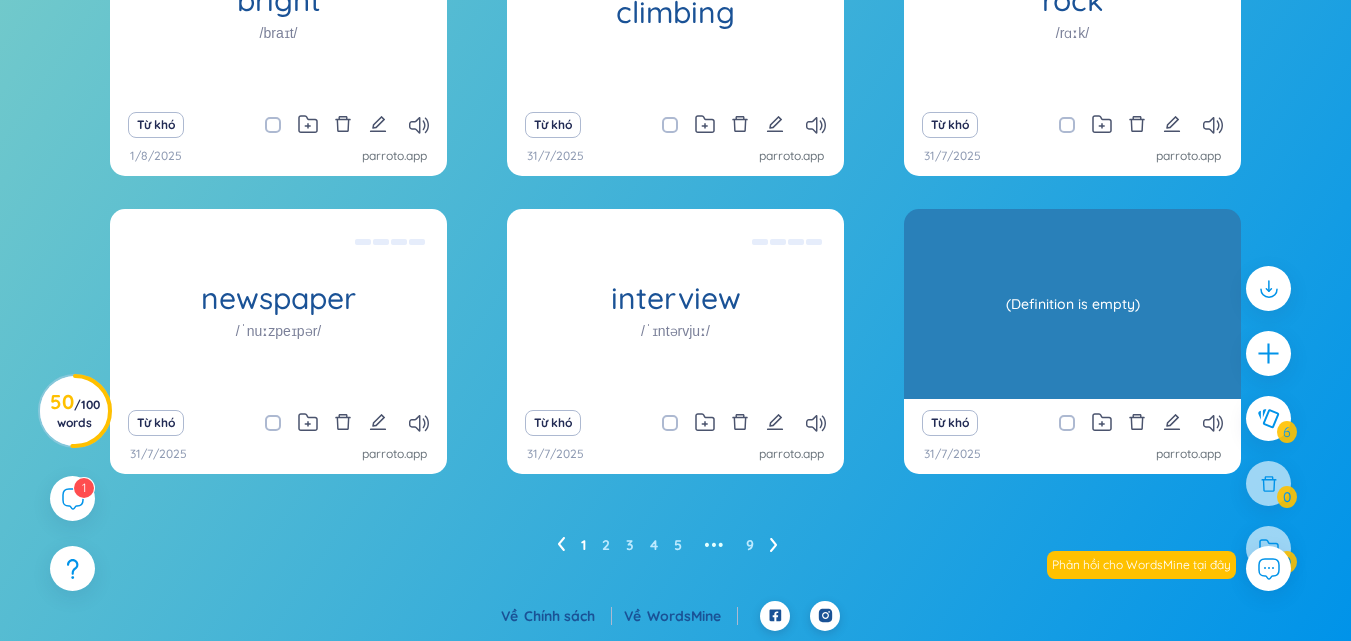 click on "(Definition is empty)" at bounding box center (1072, 304) 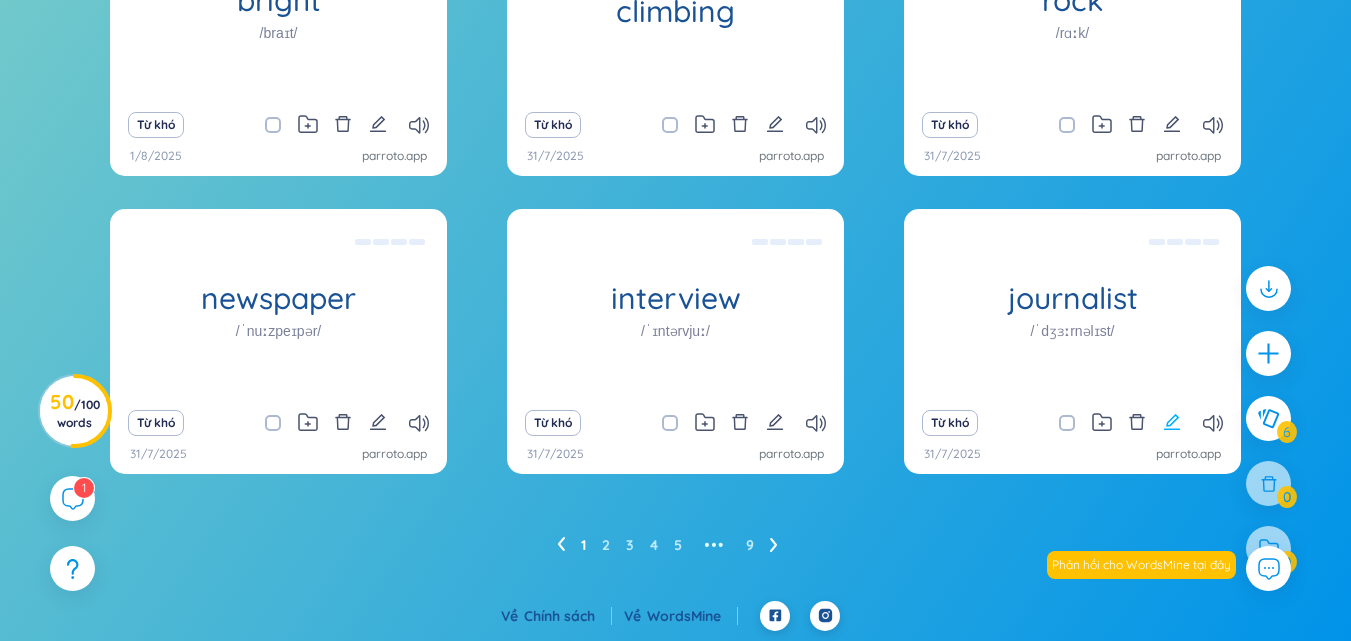 click 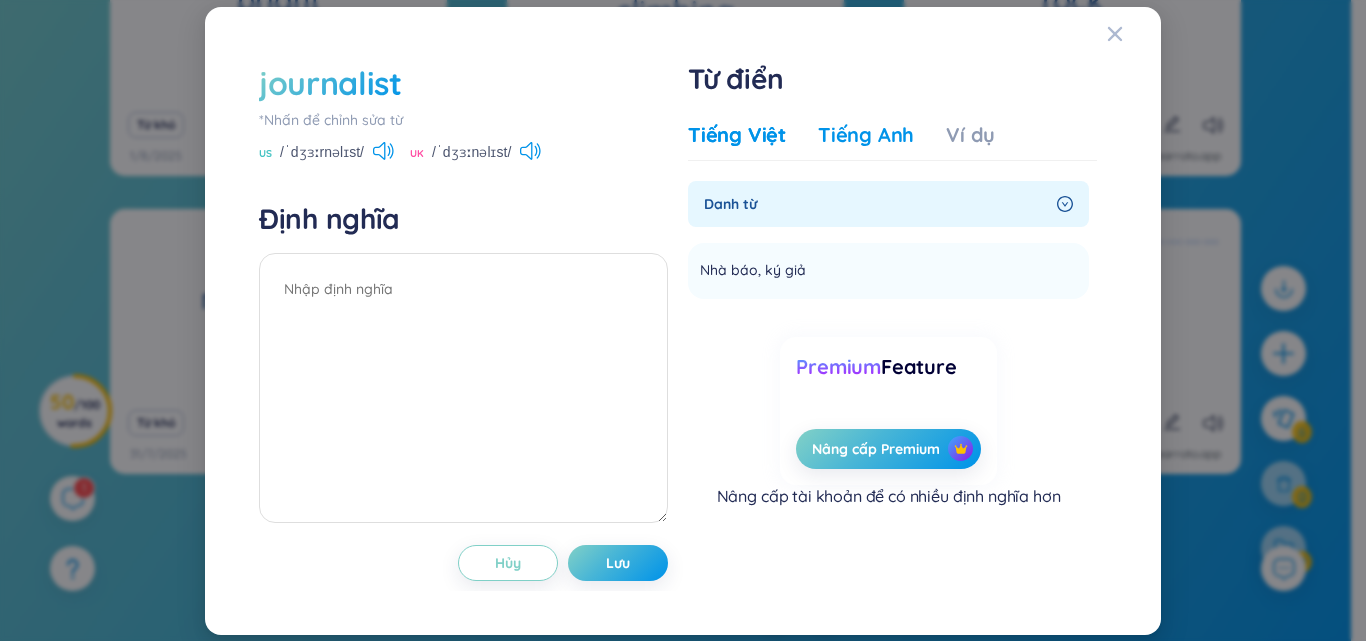 click on "Tiếng Anh" at bounding box center (866, 135) 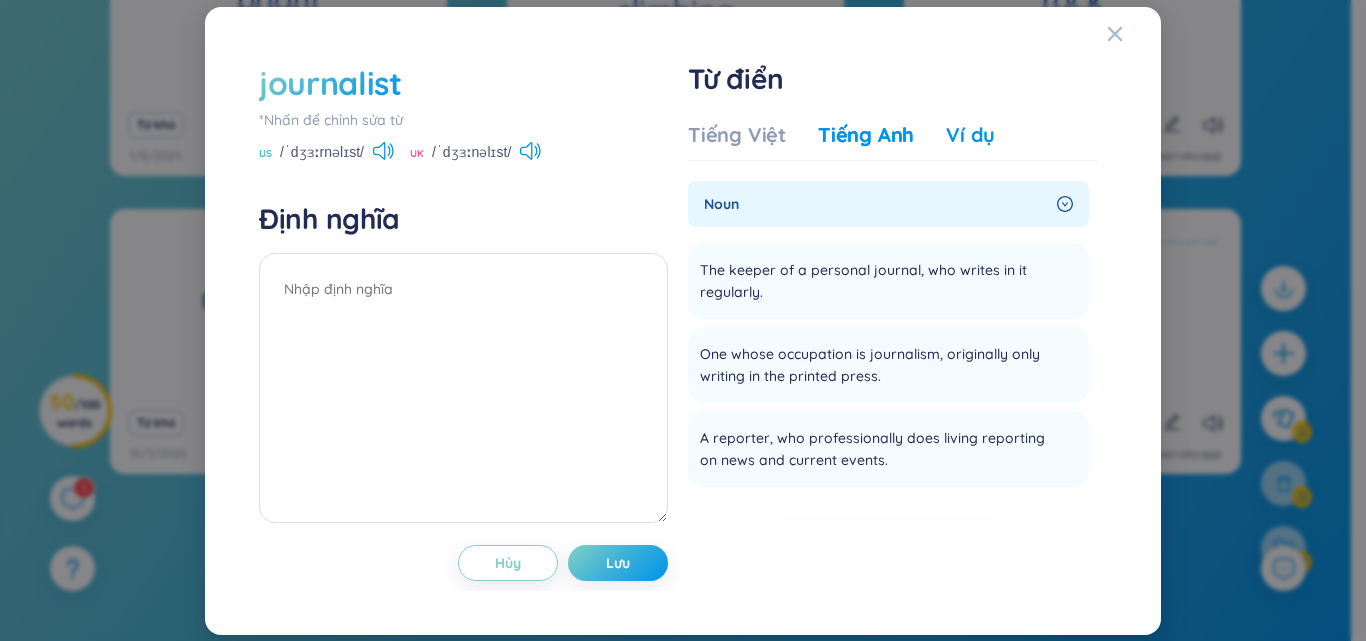click on "Ví dụ" at bounding box center (970, 135) 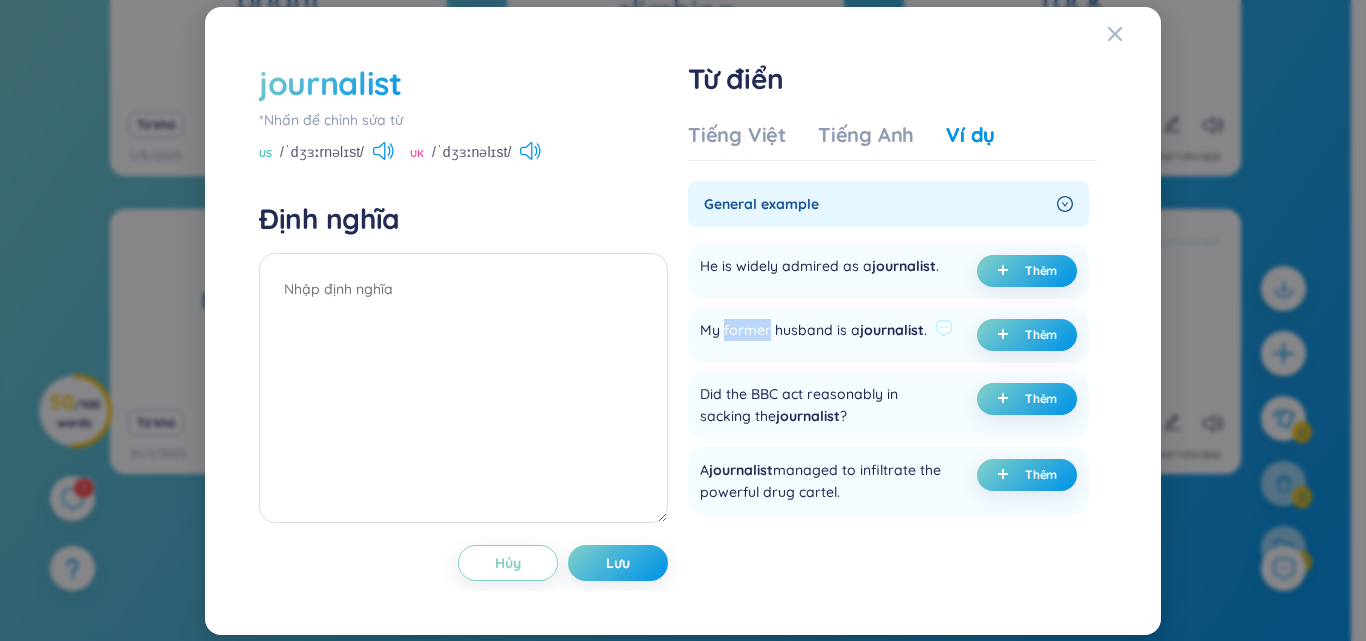 drag, startPoint x: 724, startPoint y: 342, endPoint x: 772, endPoint y: 342, distance: 48 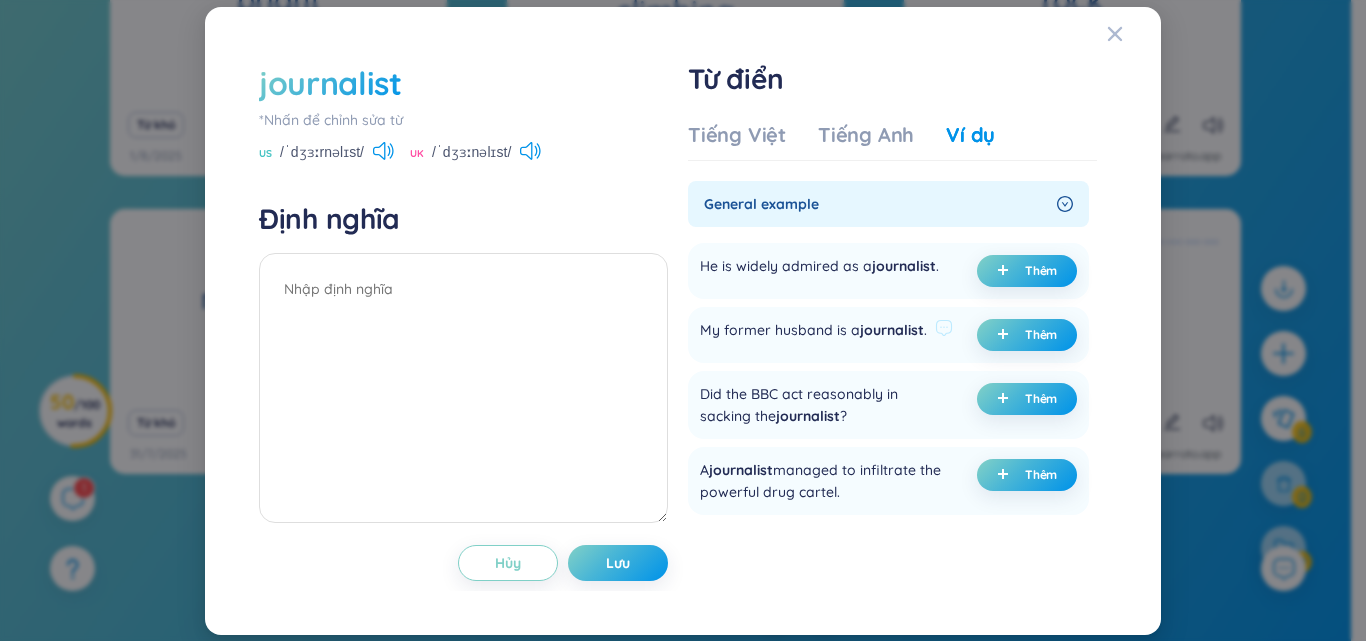 click on "My former husband is a journalist ." at bounding box center (813, 335) 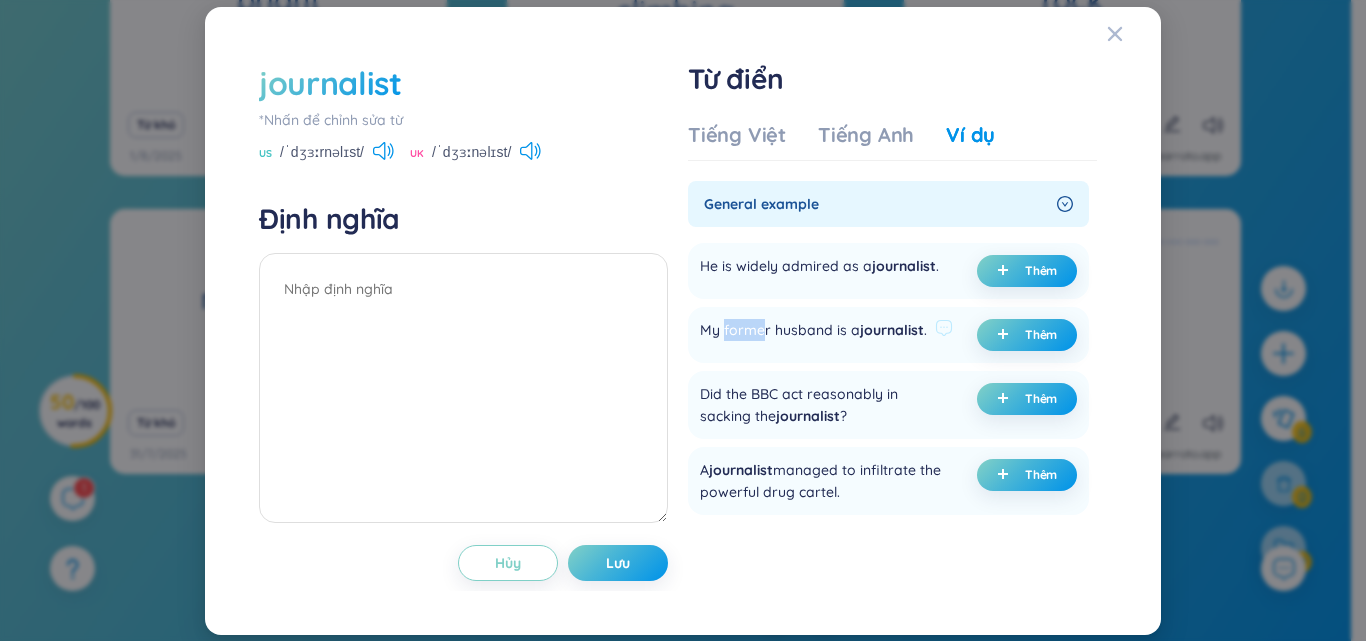 drag, startPoint x: 726, startPoint y: 341, endPoint x: 766, endPoint y: 346, distance: 40.311287 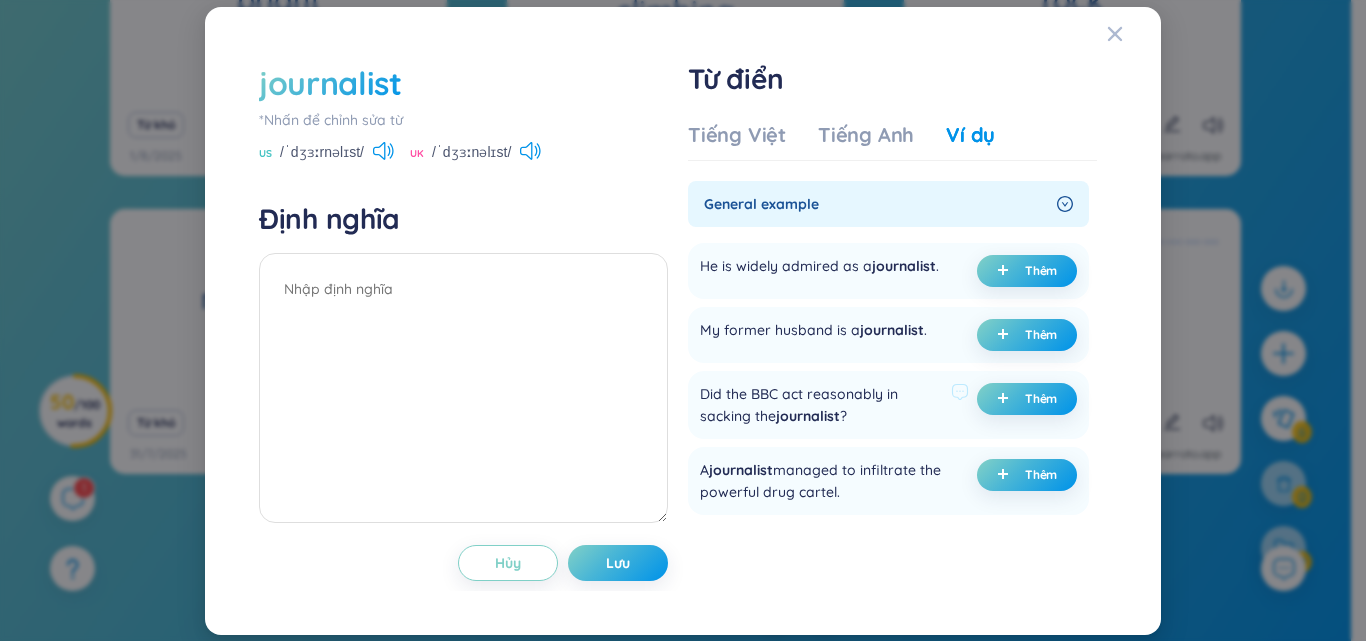 click on "Did the BBC act reasonably in sacking the journalist ?" at bounding box center (888, 405) 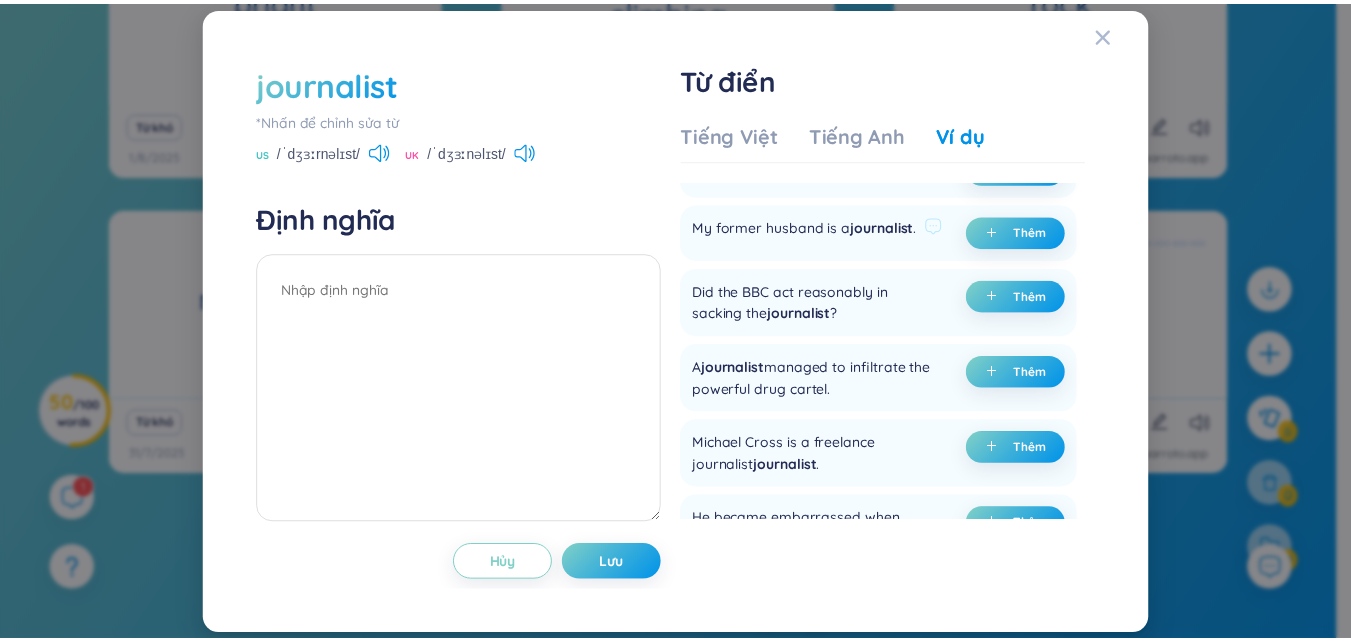scroll, scrollTop: 92, scrollLeft: 0, axis: vertical 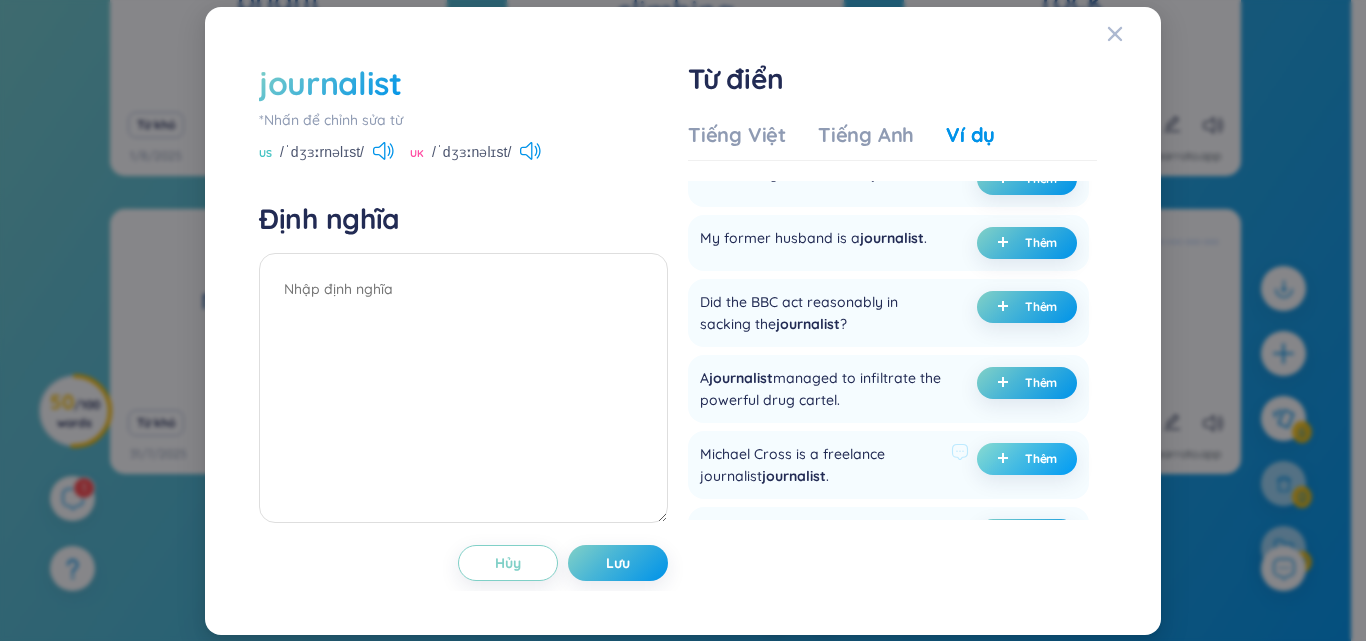 click 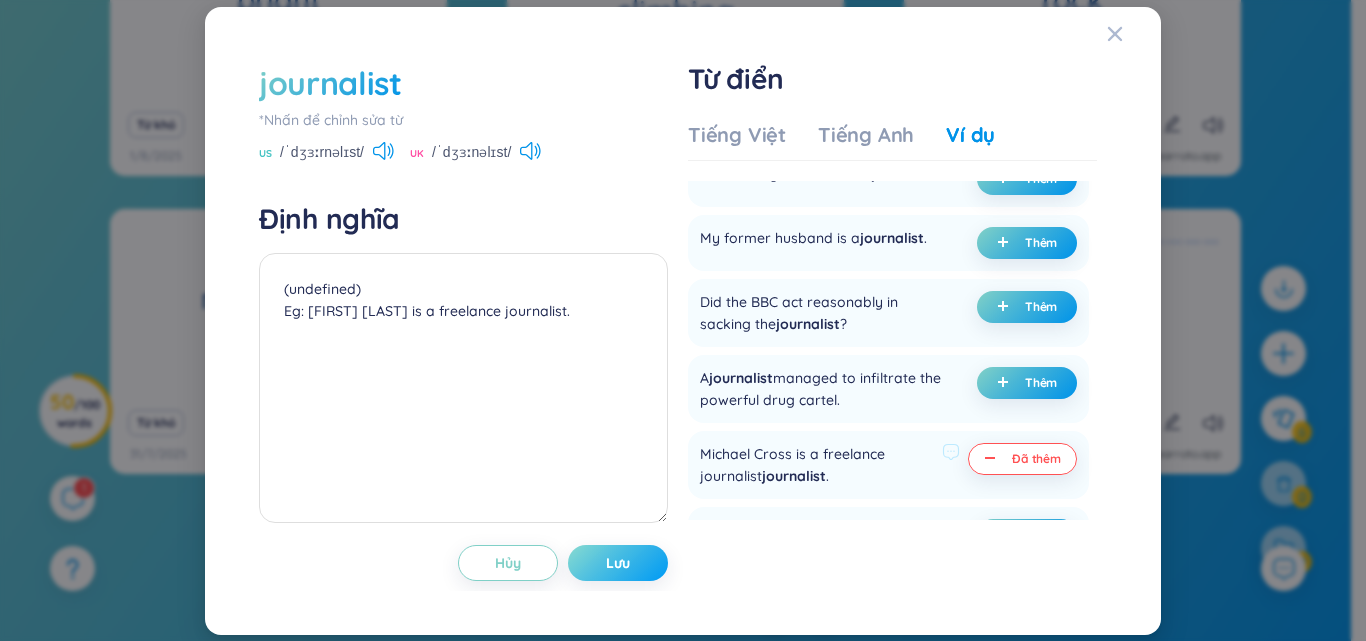 click on "Lưu" at bounding box center (618, 563) 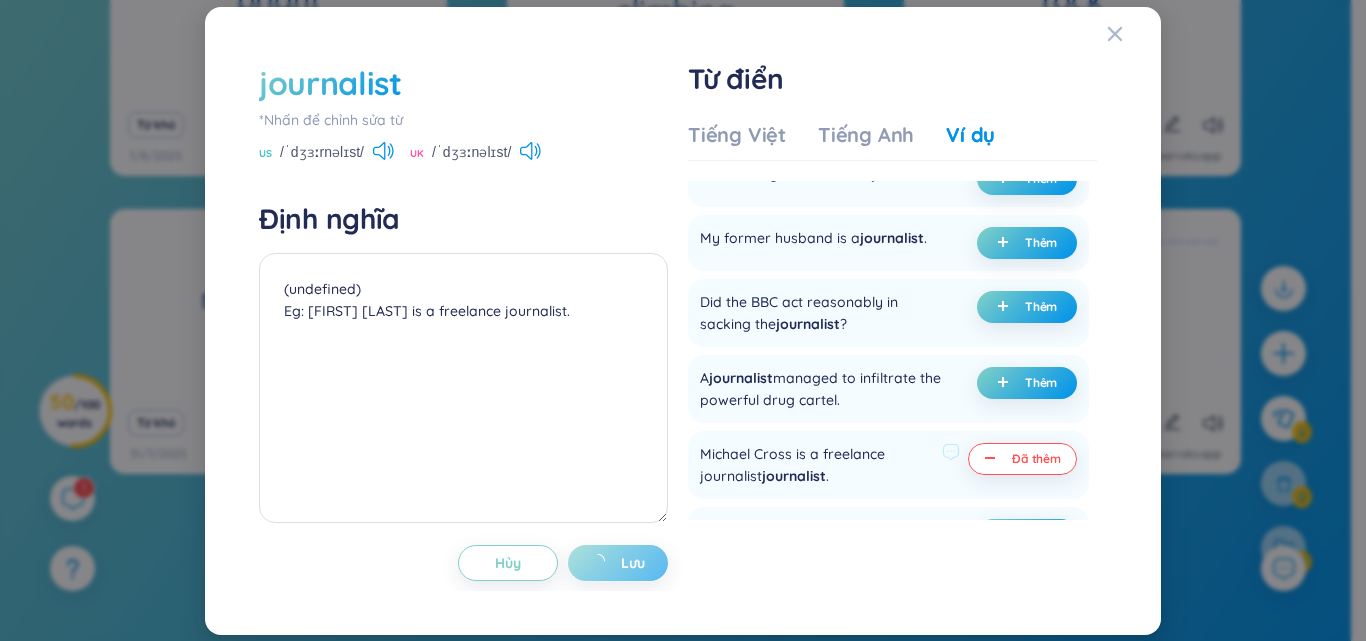 type on "(undefined)
Eg: [FIRST] [LAST] is a freelance journalist." 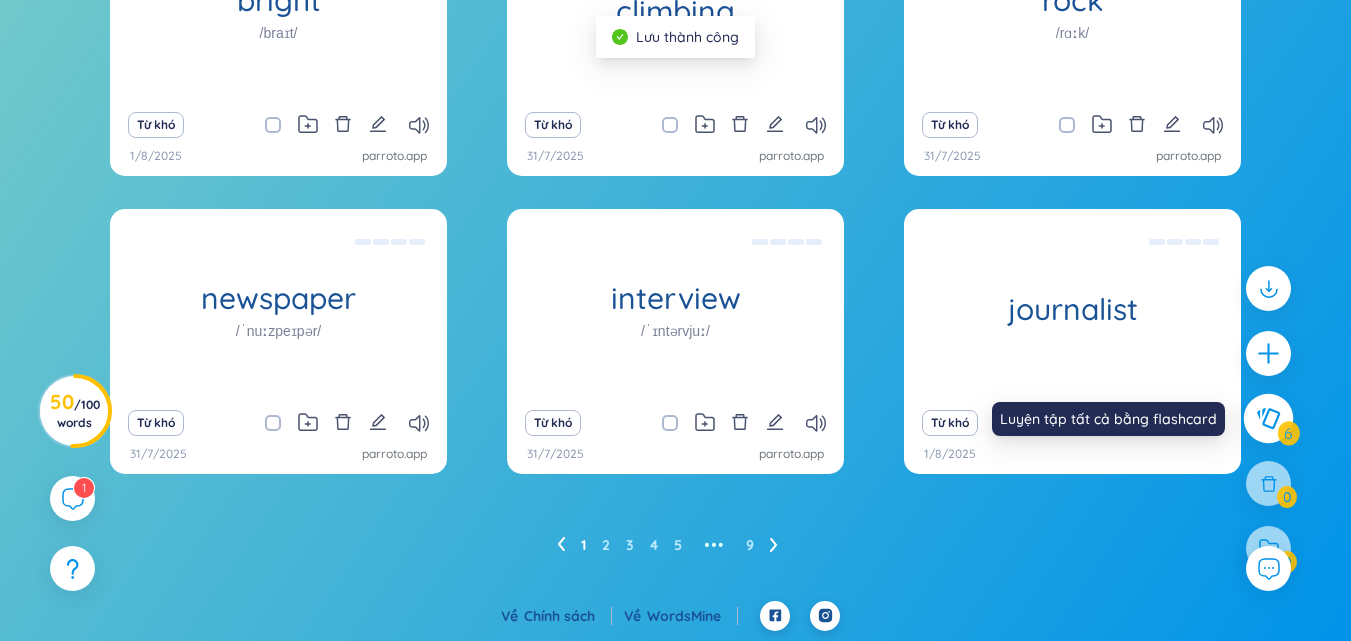 click at bounding box center [1269, 419] 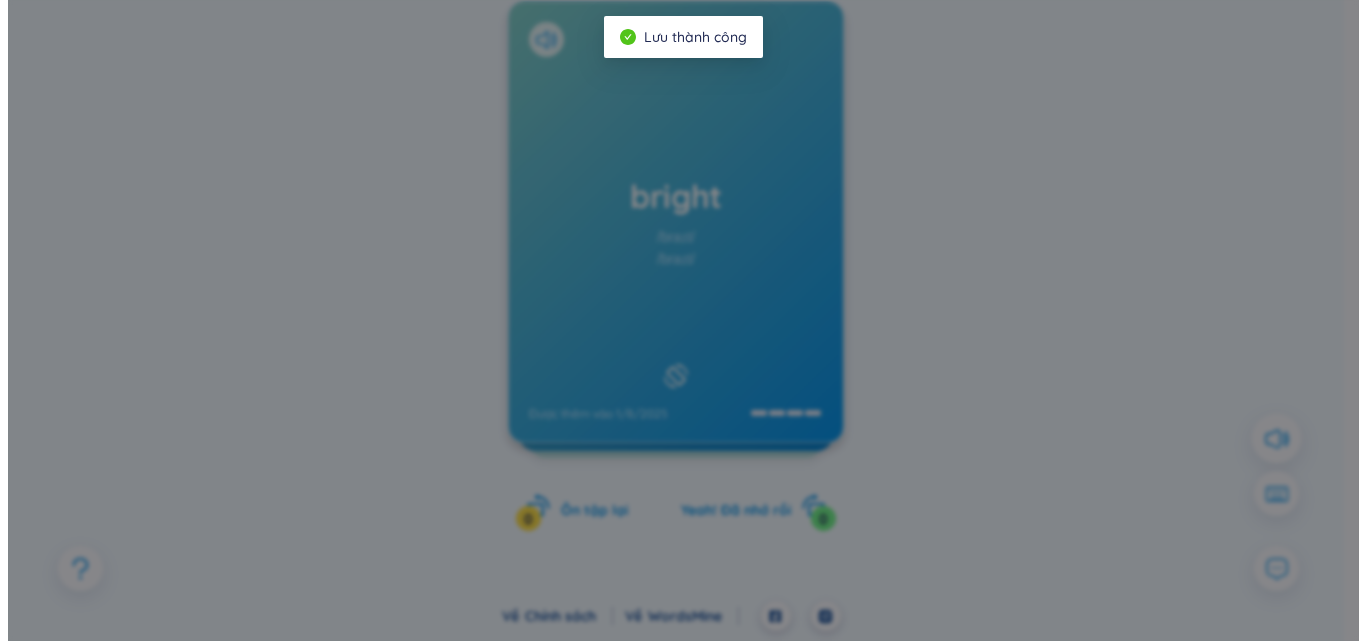 scroll, scrollTop: 221, scrollLeft: 0, axis: vertical 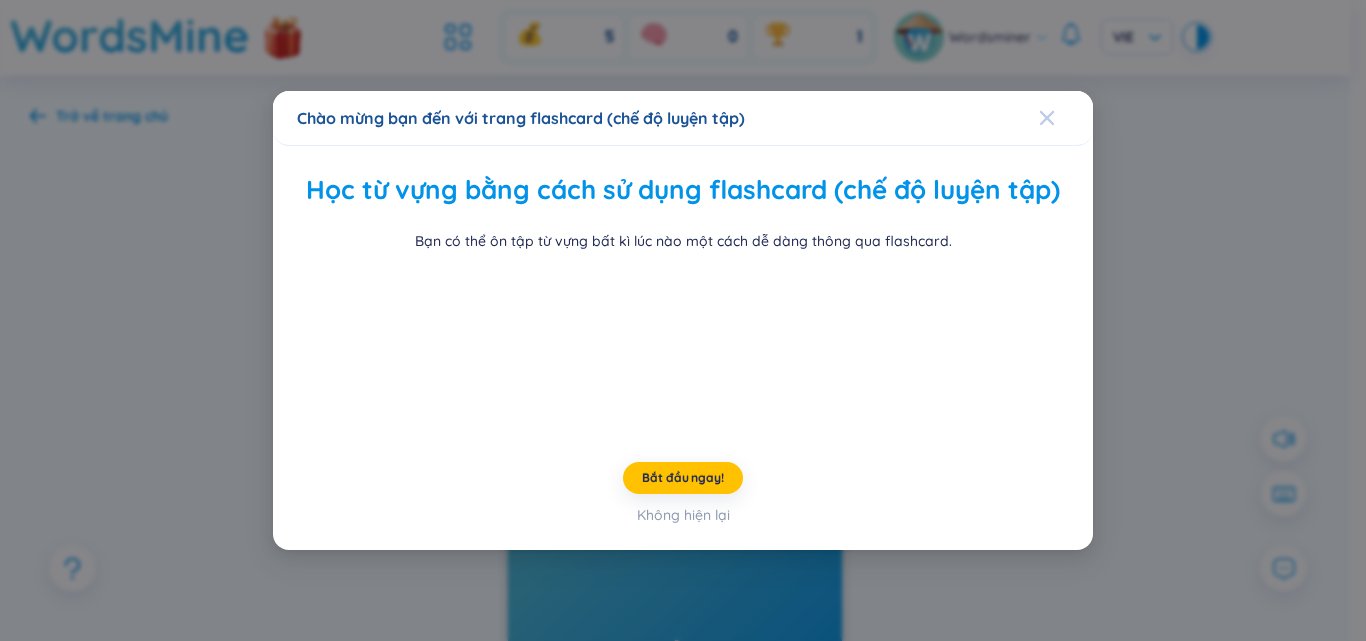 click 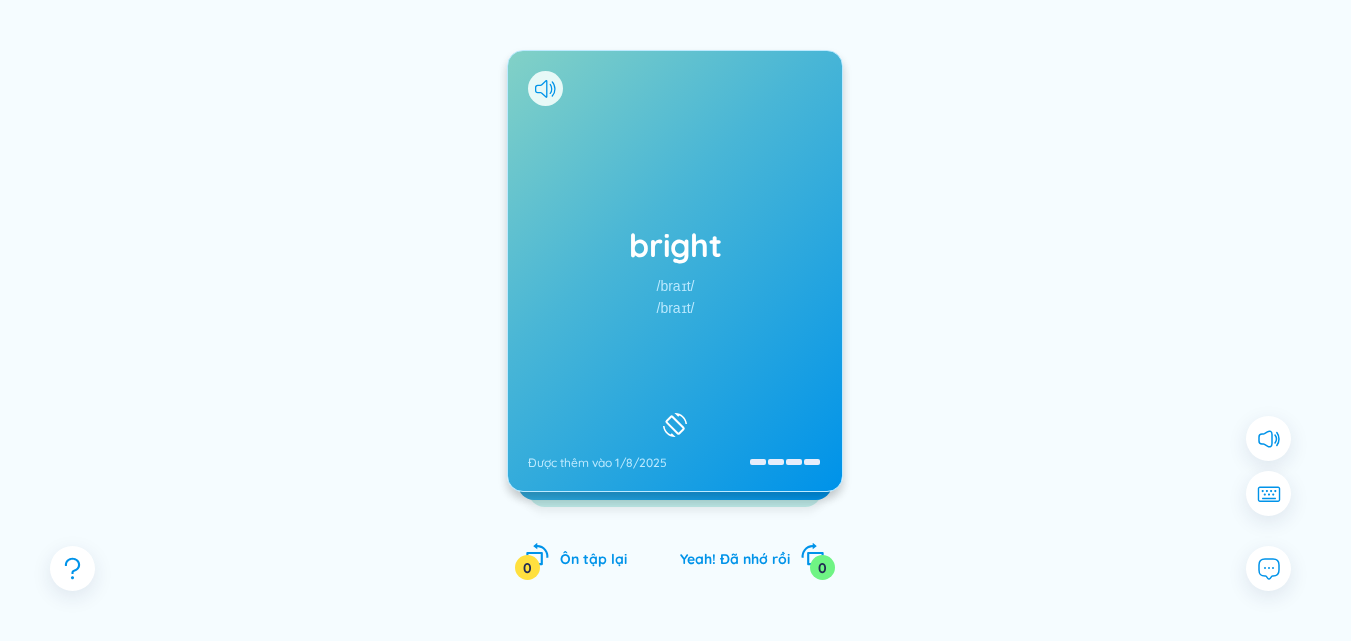 scroll, scrollTop: 276, scrollLeft: 0, axis: vertical 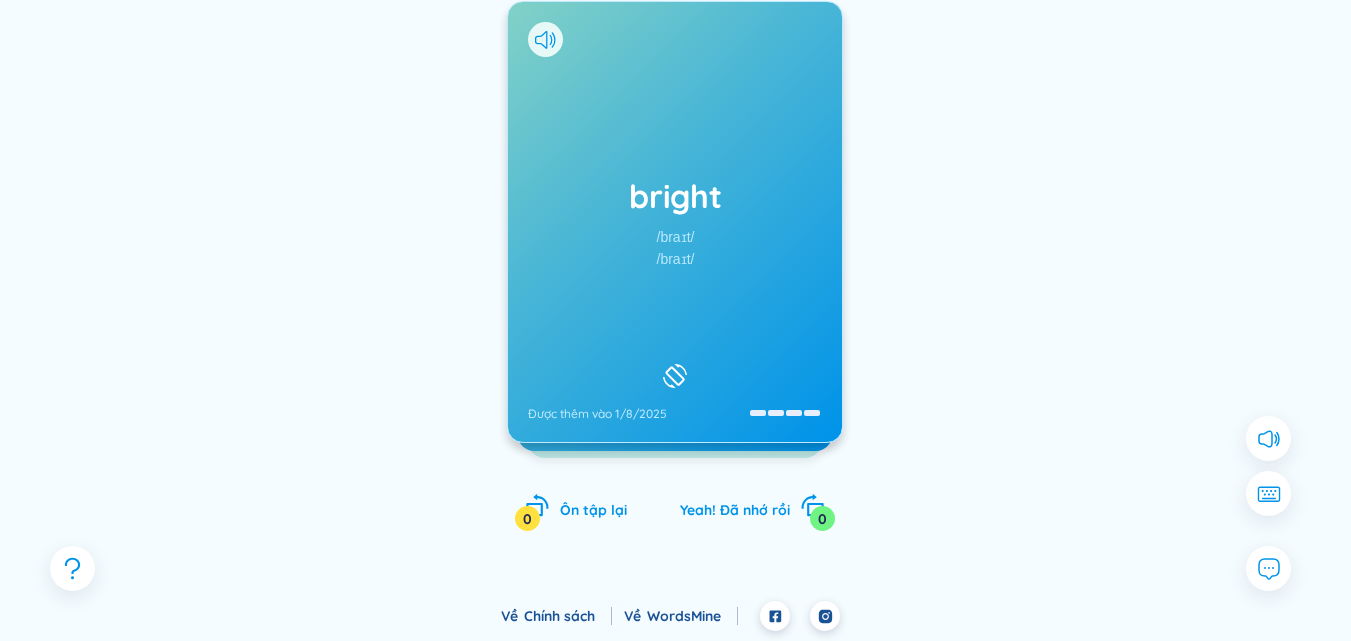 click on "bright /braɪt/ /braɪt/ Được thêm vào 1/8/2025" at bounding box center (675, 222) 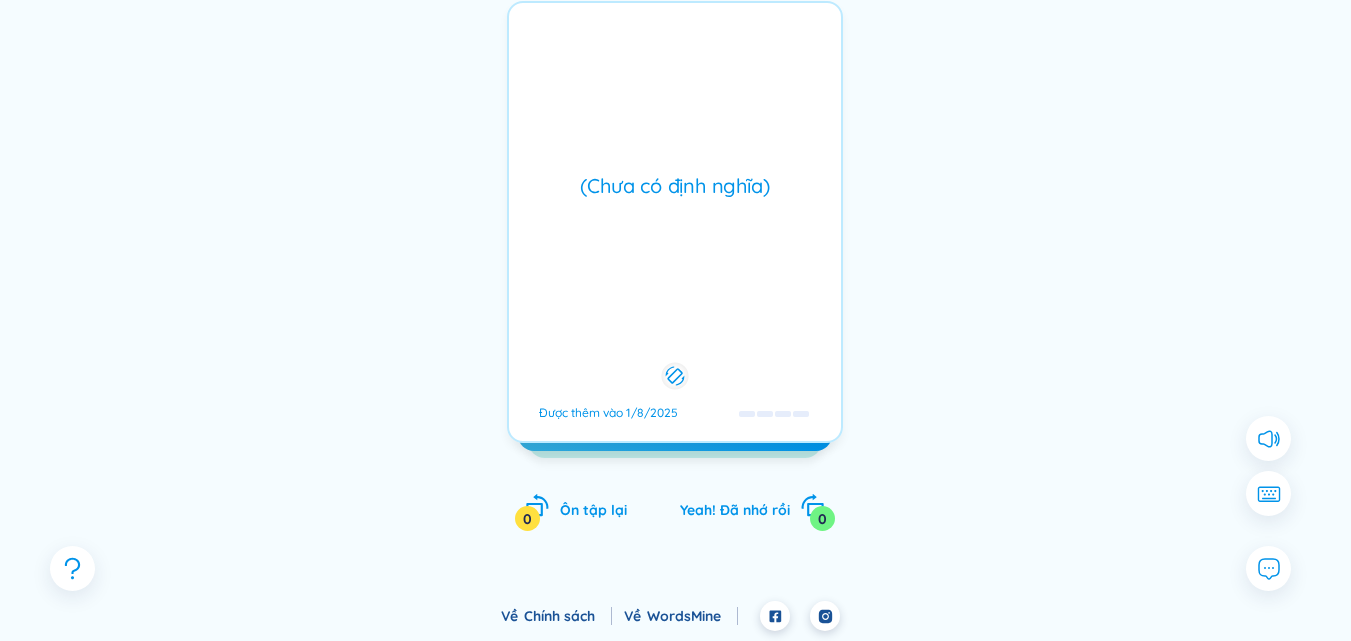 click on "WordsMine" at bounding box center (692, 616) 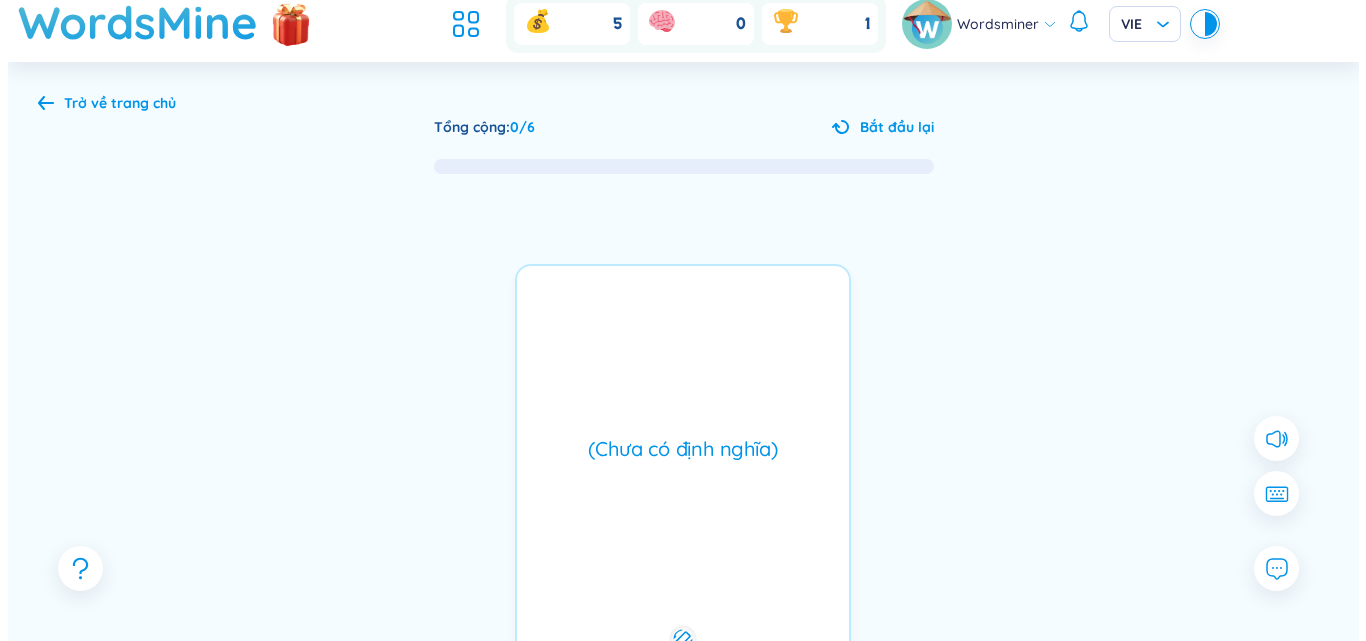 scroll, scrollTop: 0, scrollLeft: 0, axis: both 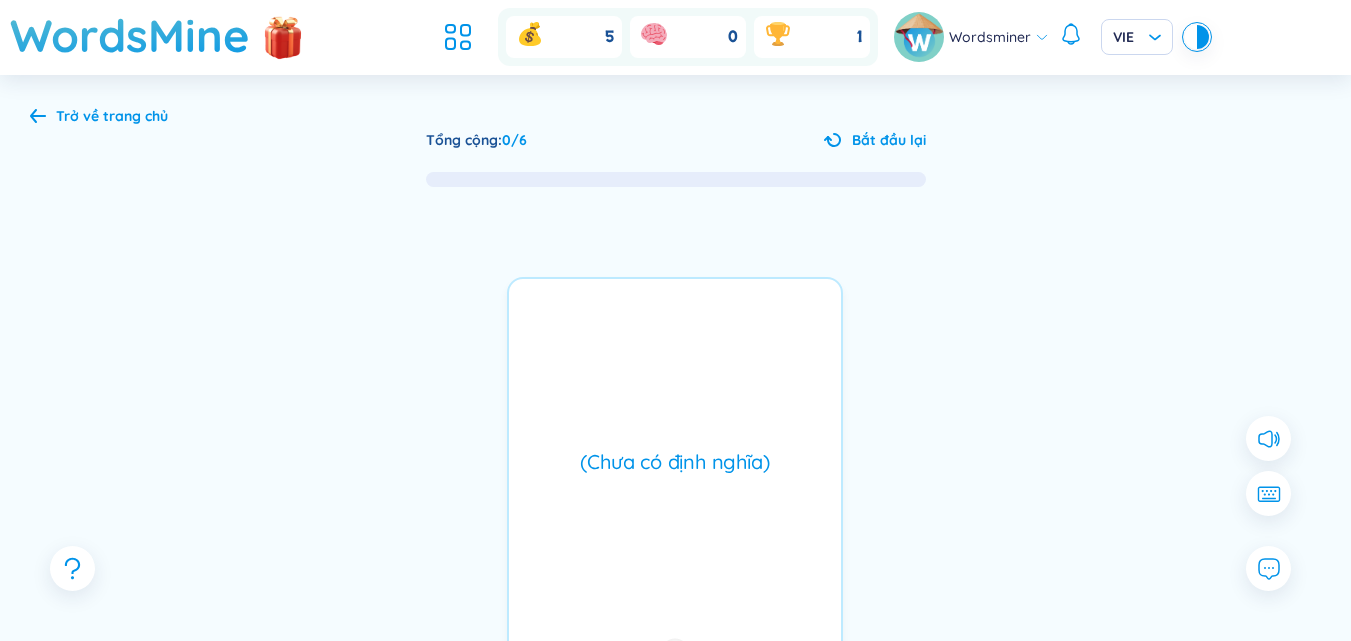 click on "Trở về trang chủ" at bounding box center [99, 116] 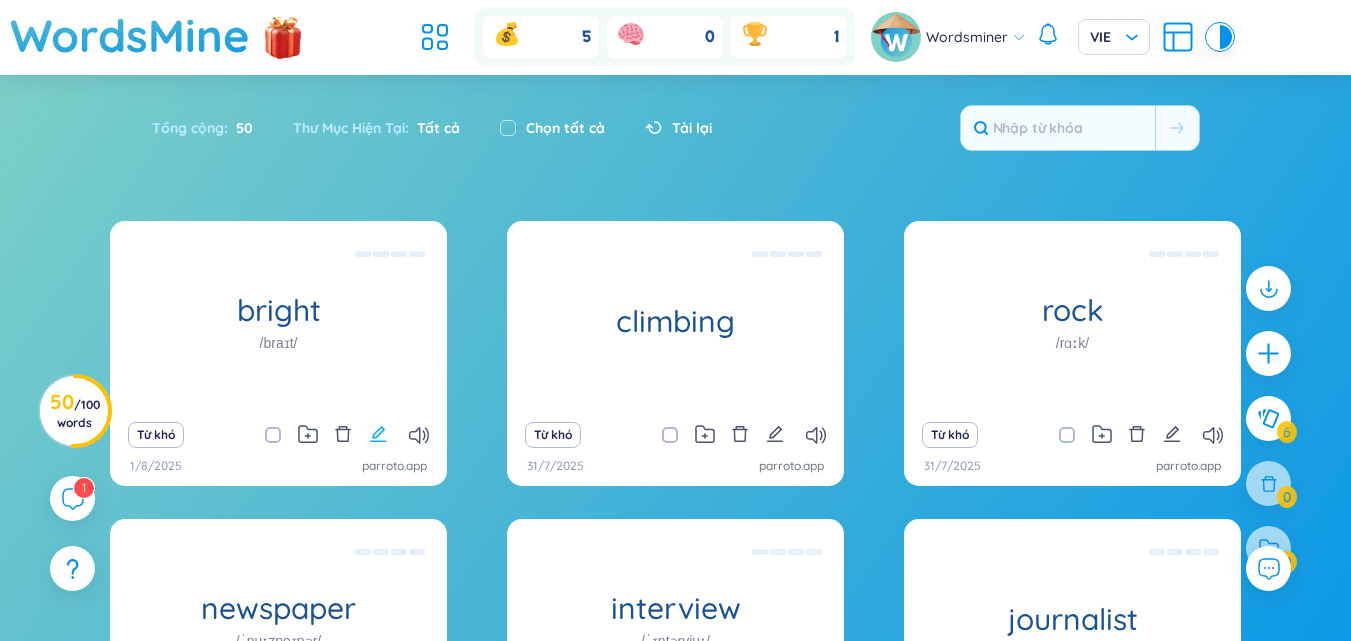 click 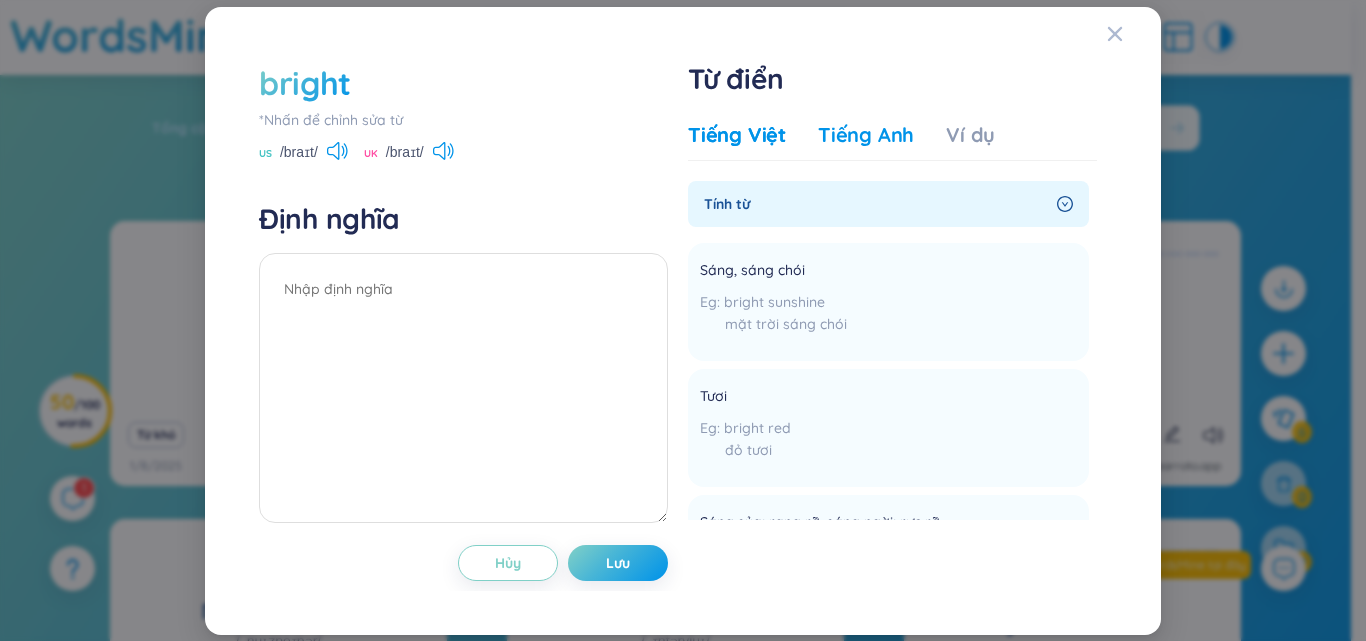 click on "Tiếng Anh" at bounding box center [866, 135] 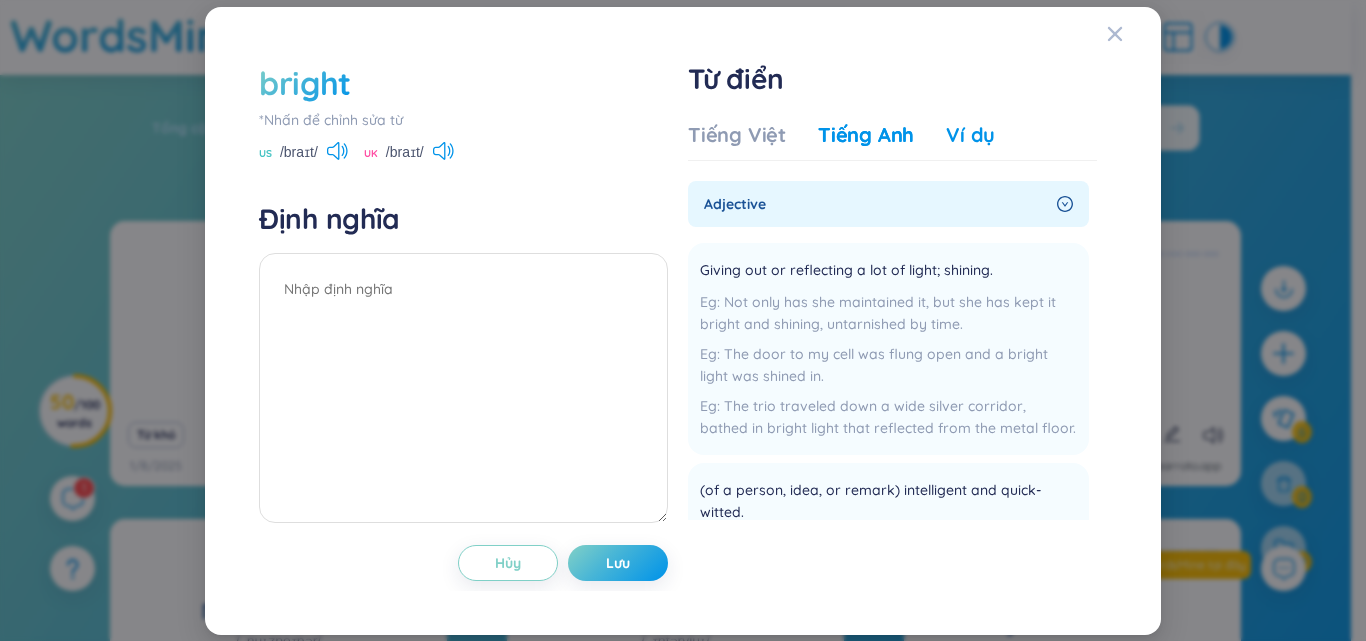 click on "Ví dụ" at bounding box center (970, 135) 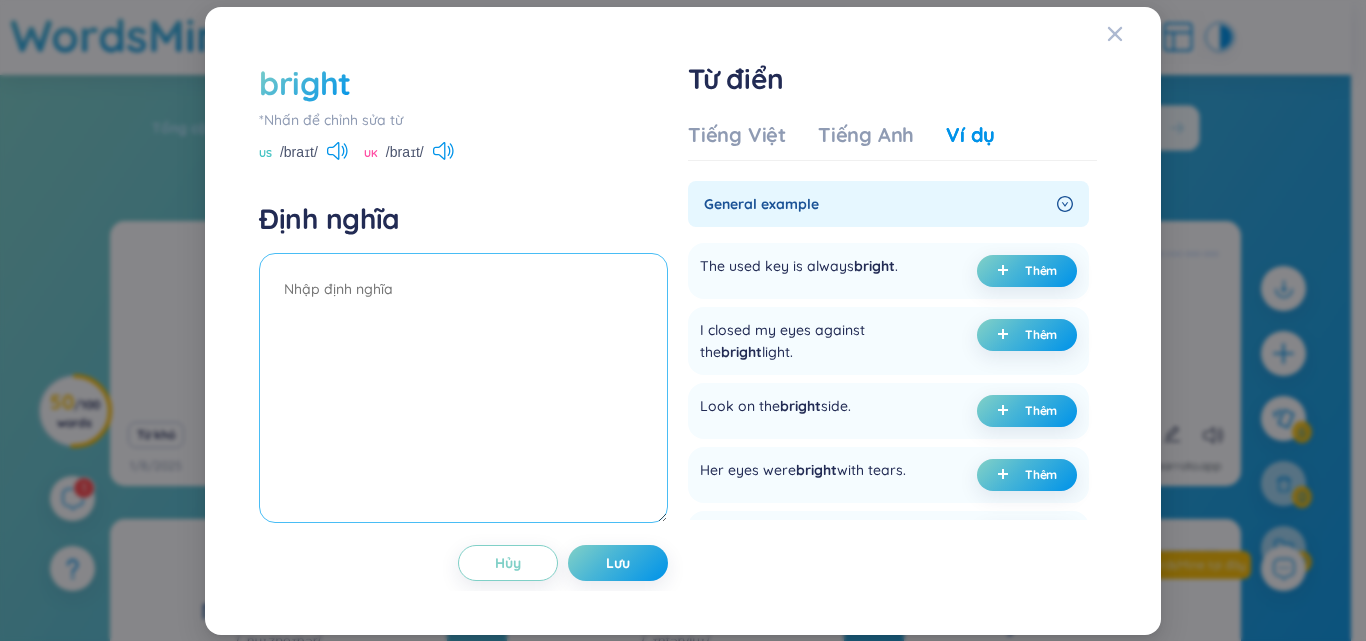 click at bounding box center (463, 388) 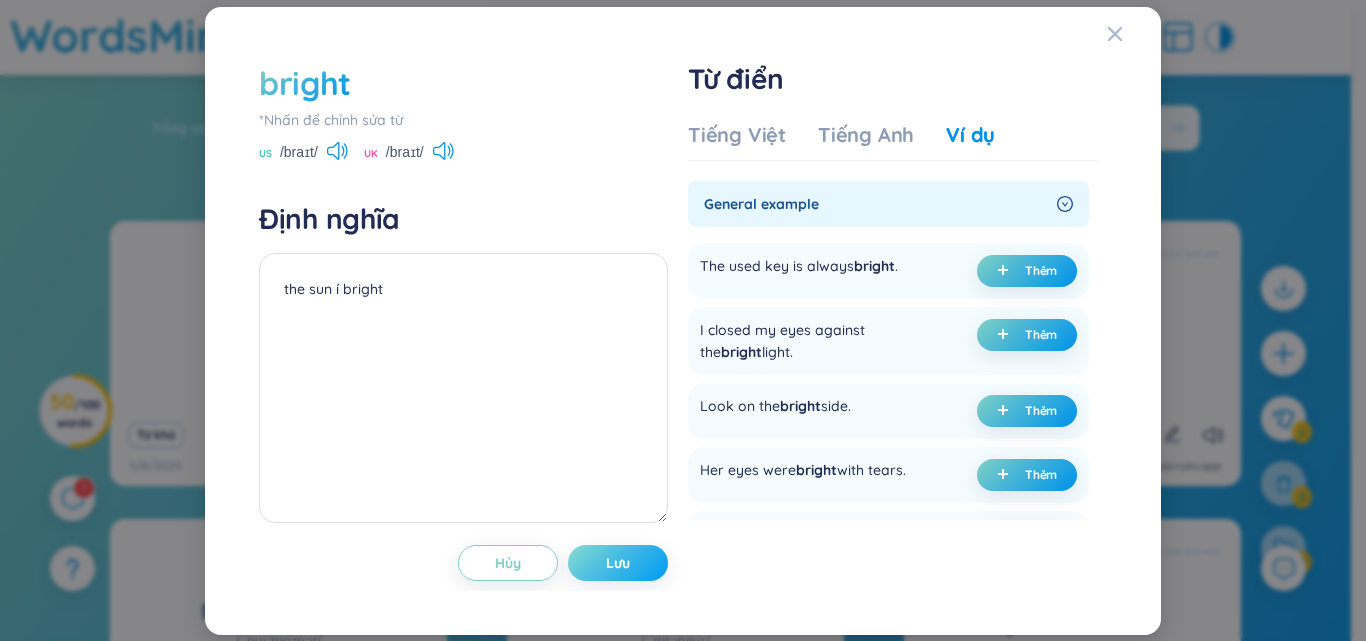 click on "Lưu" at bounding box center [618, 563] 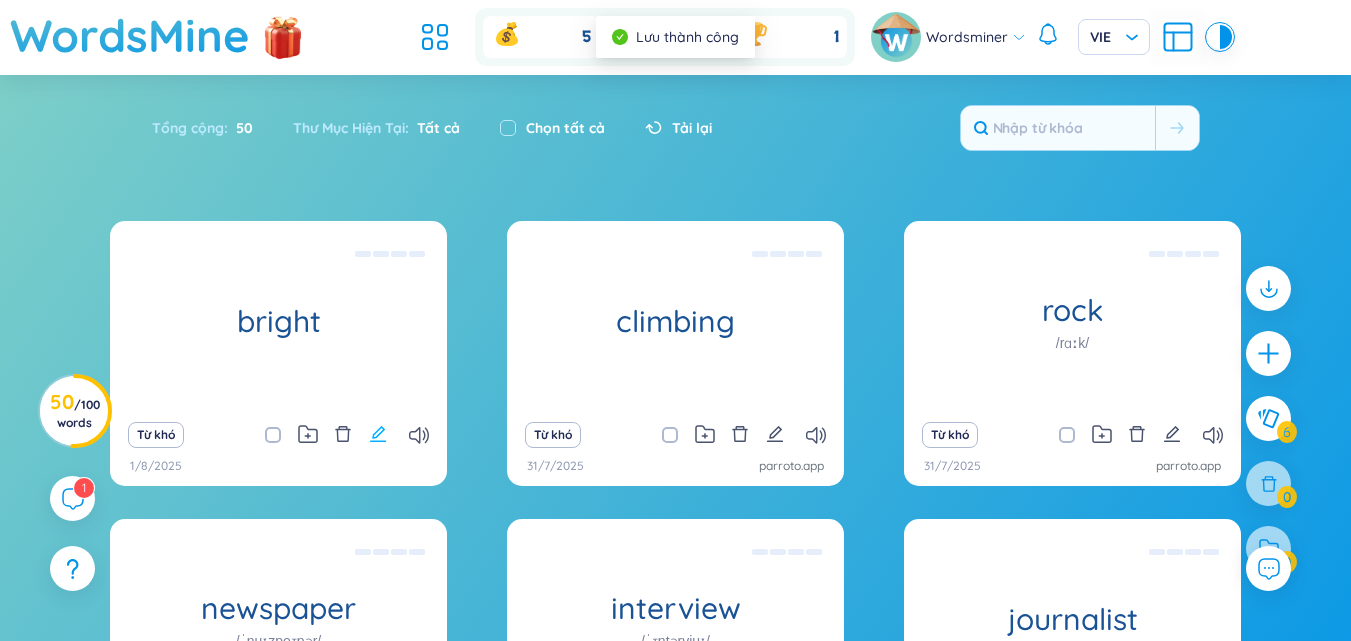 click 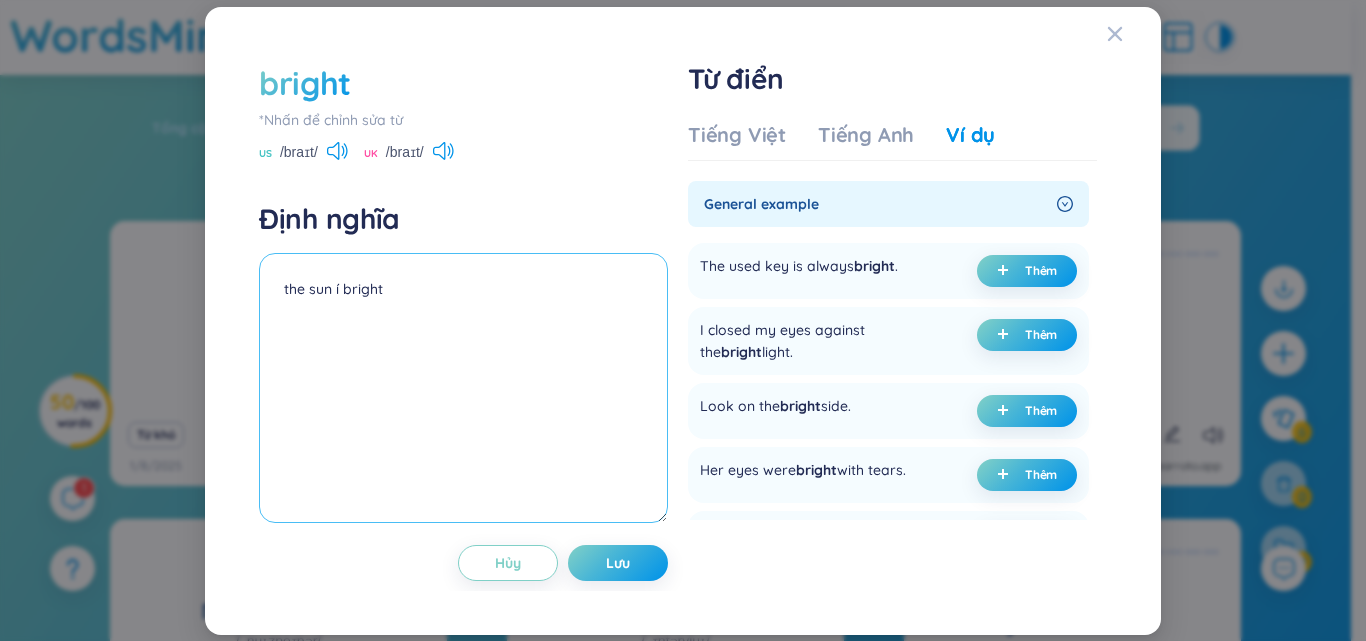 click on "the sun í bright" at bounding box center (463, 388) 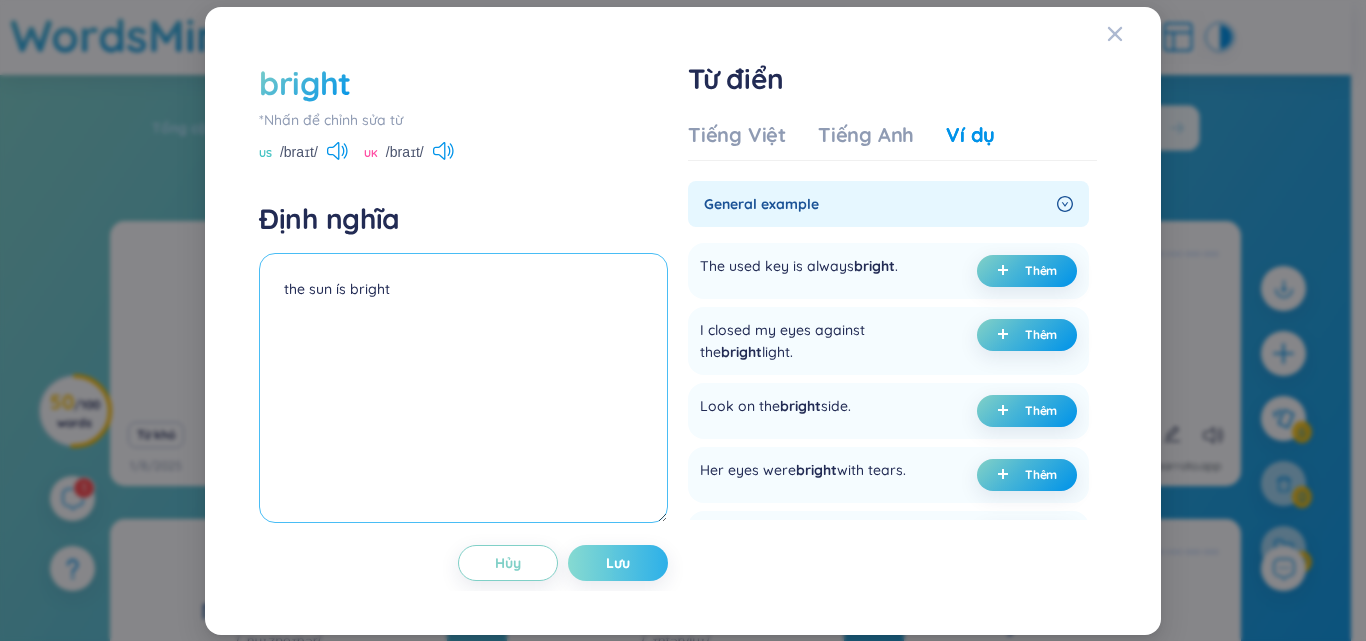 type on "the sun ís bright" 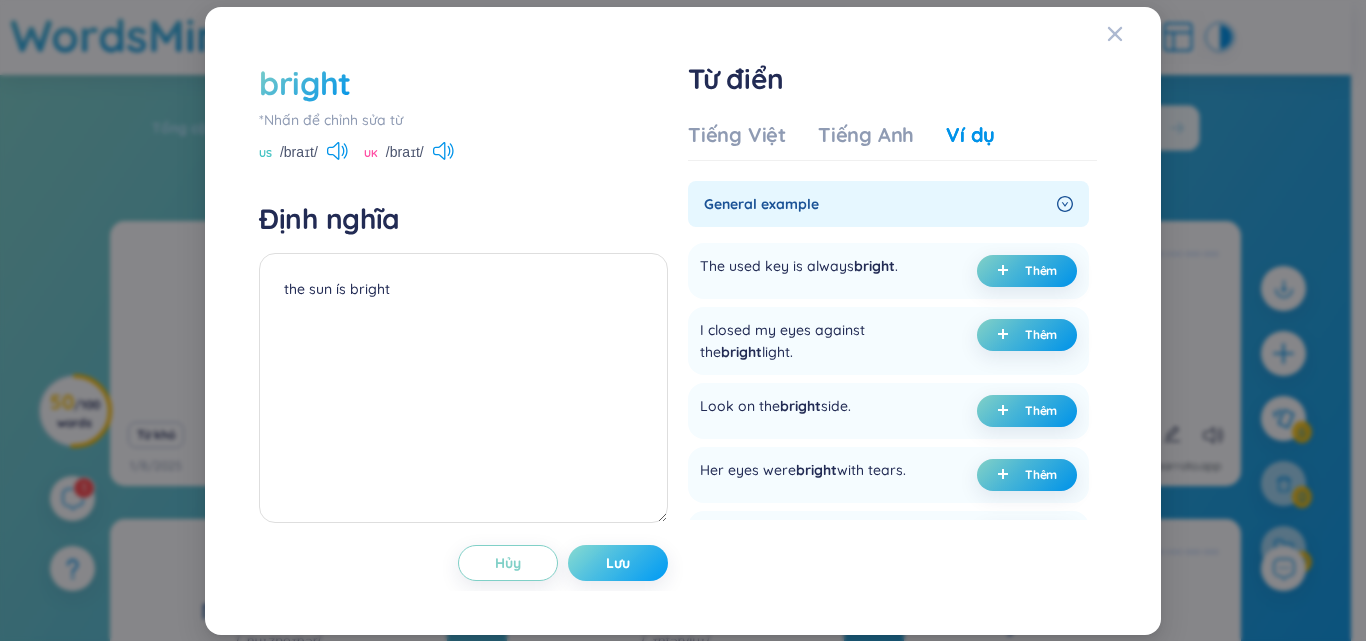 click on "Lưu" at bounding box center [618, 563] 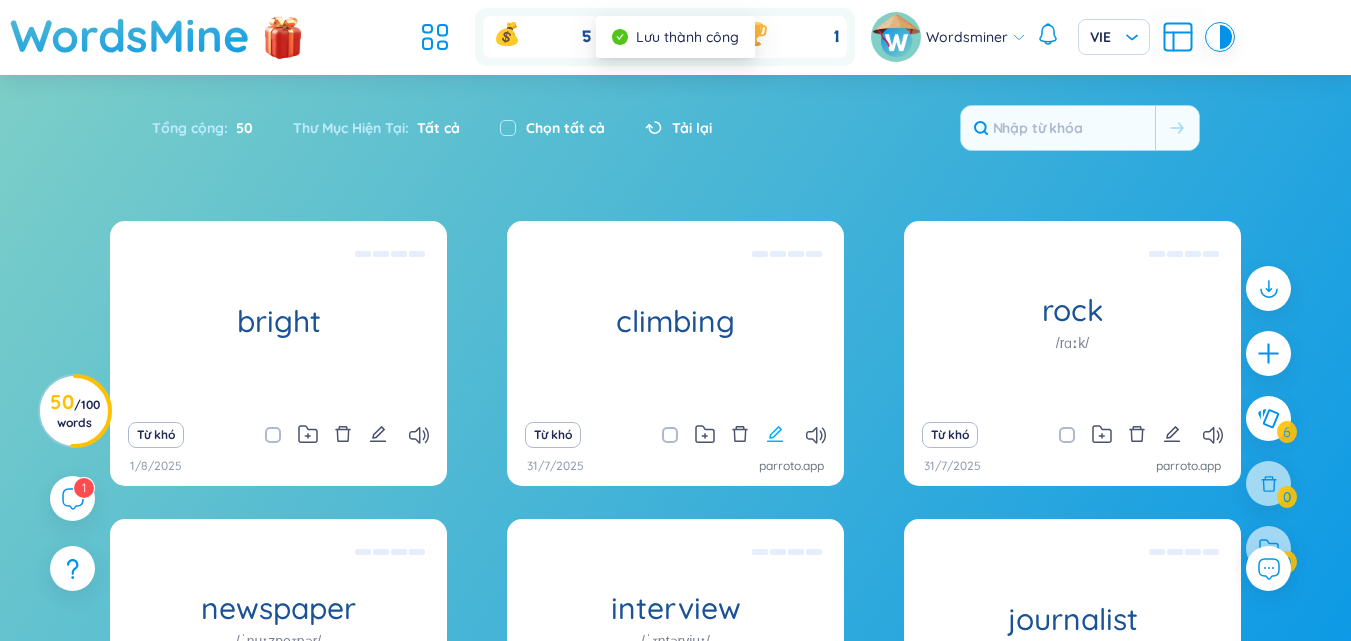 click 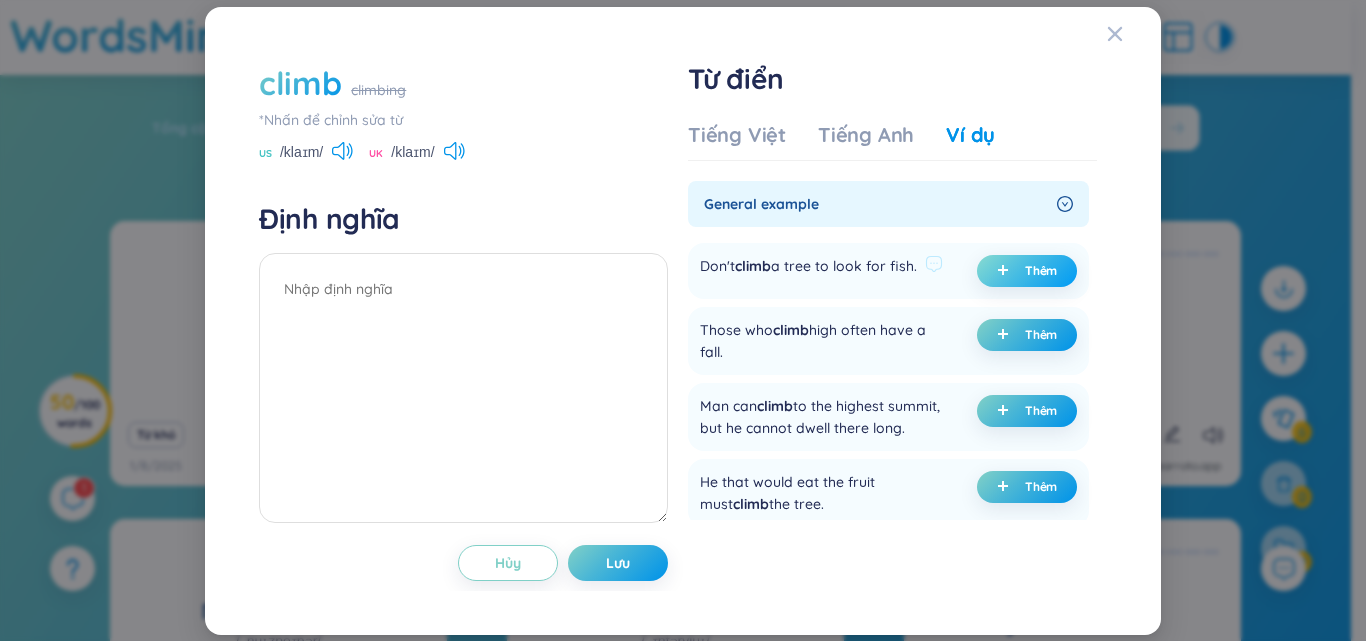 click 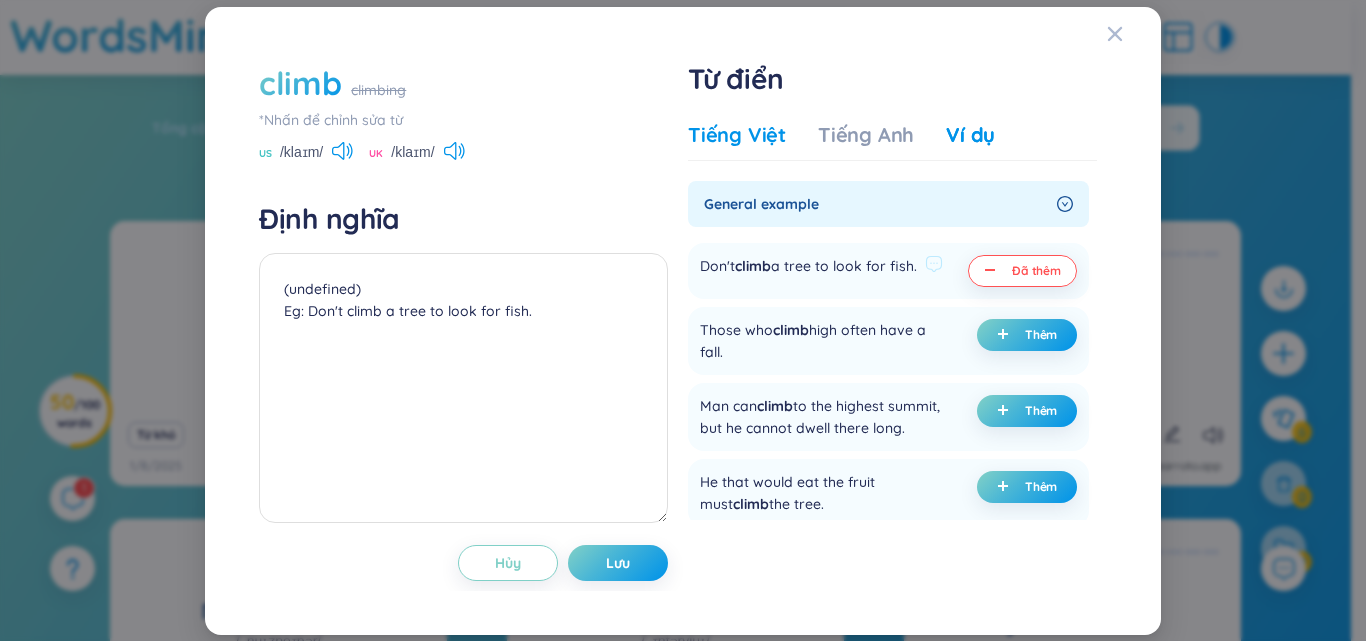 click on "Tiếng Việt" at bounding box center [737, 135] 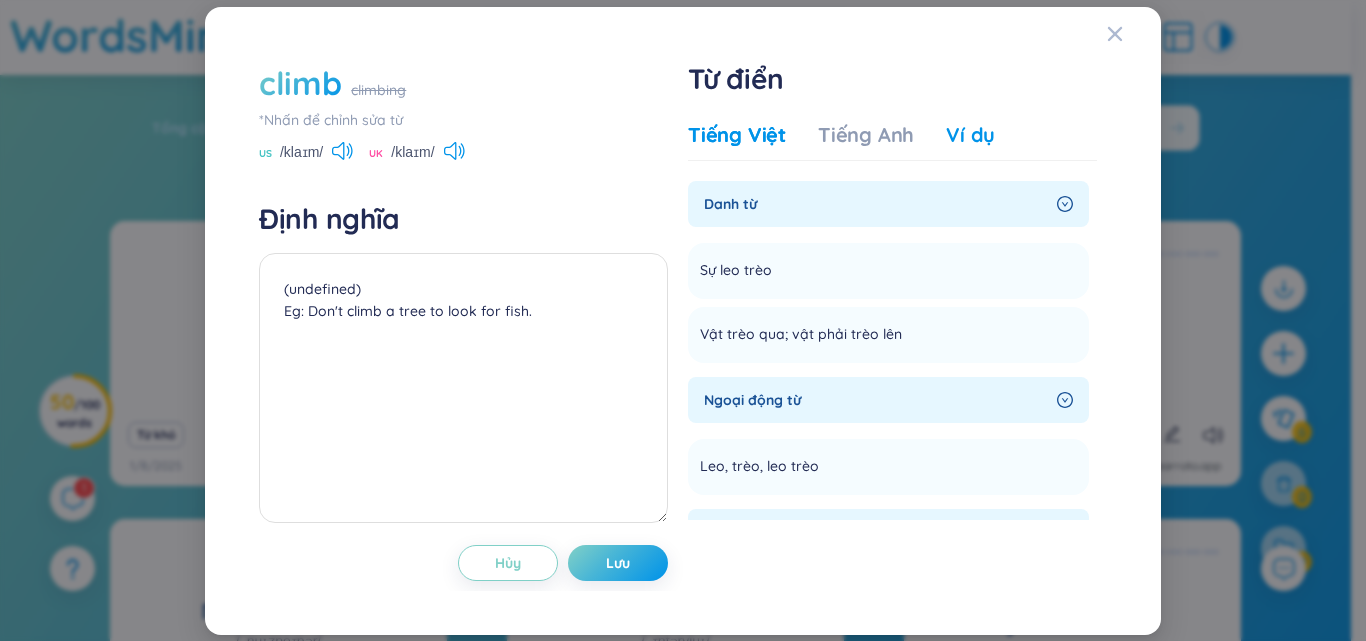 click on "Ví dụ" at bounding box center (970, 135) 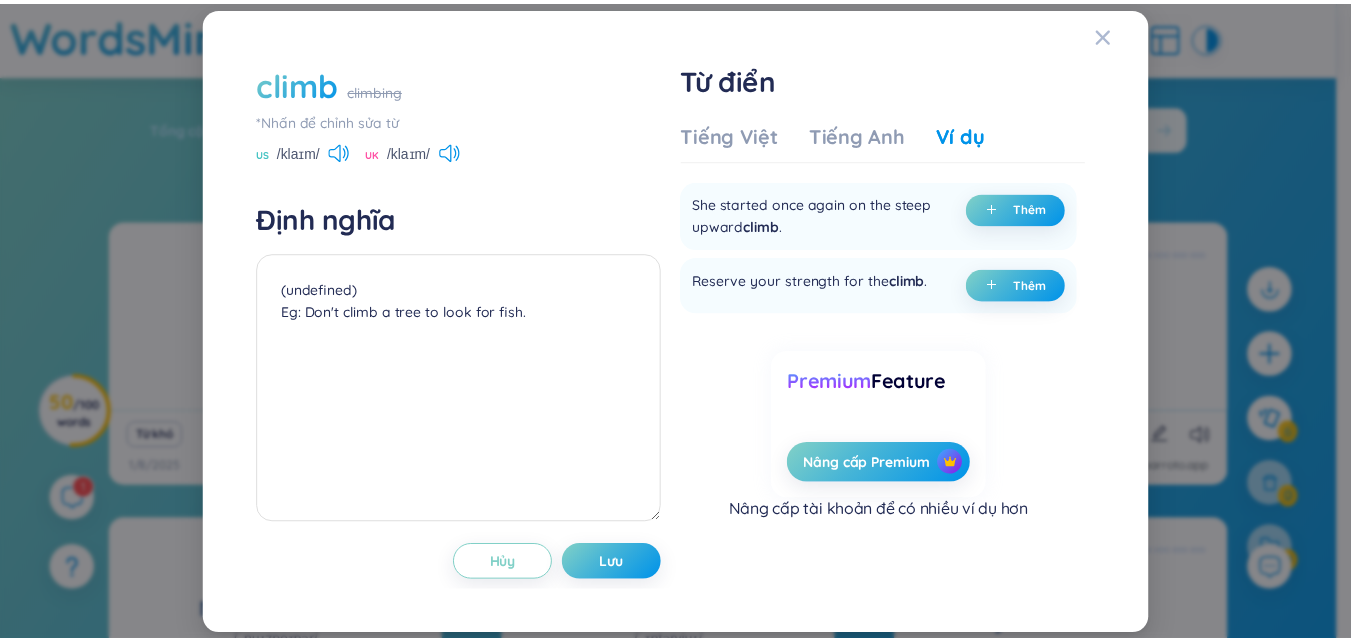 scroll, scrollTop: 700, scrollLeft: 0, axis: vertical 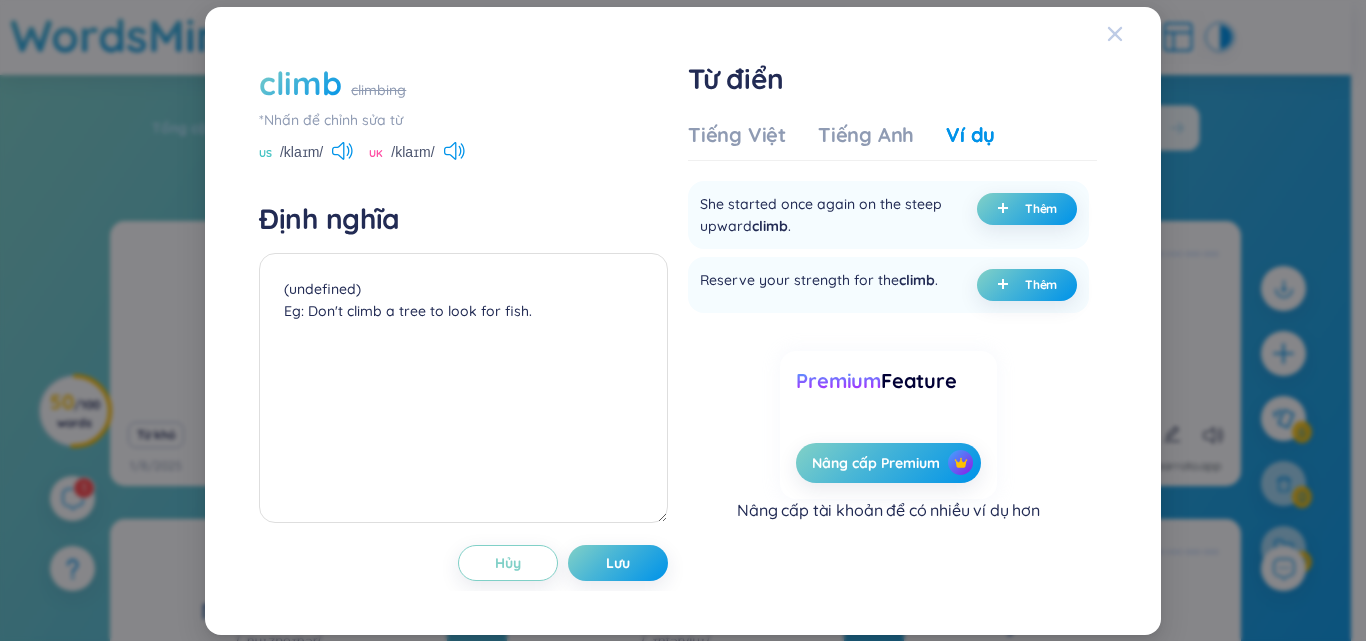 click at bounding box center (1134, 34) 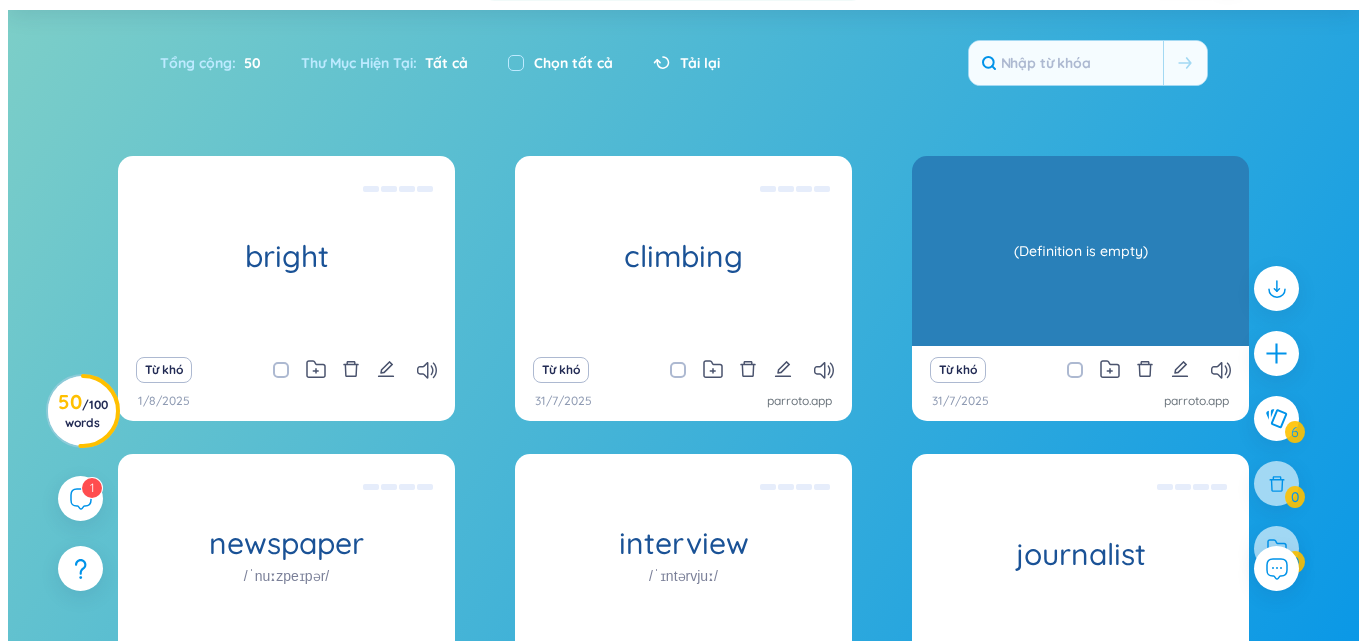 scroll, scrollTop: 100, scrollLeft: 0, axis: vertical 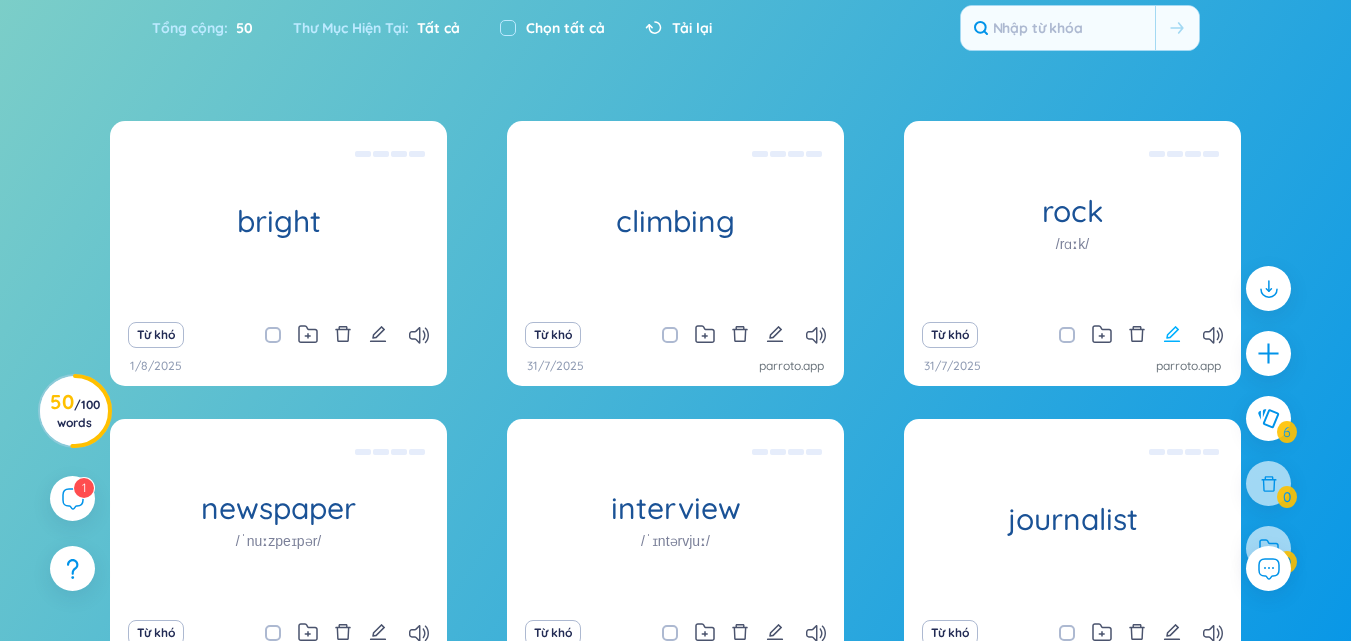 click 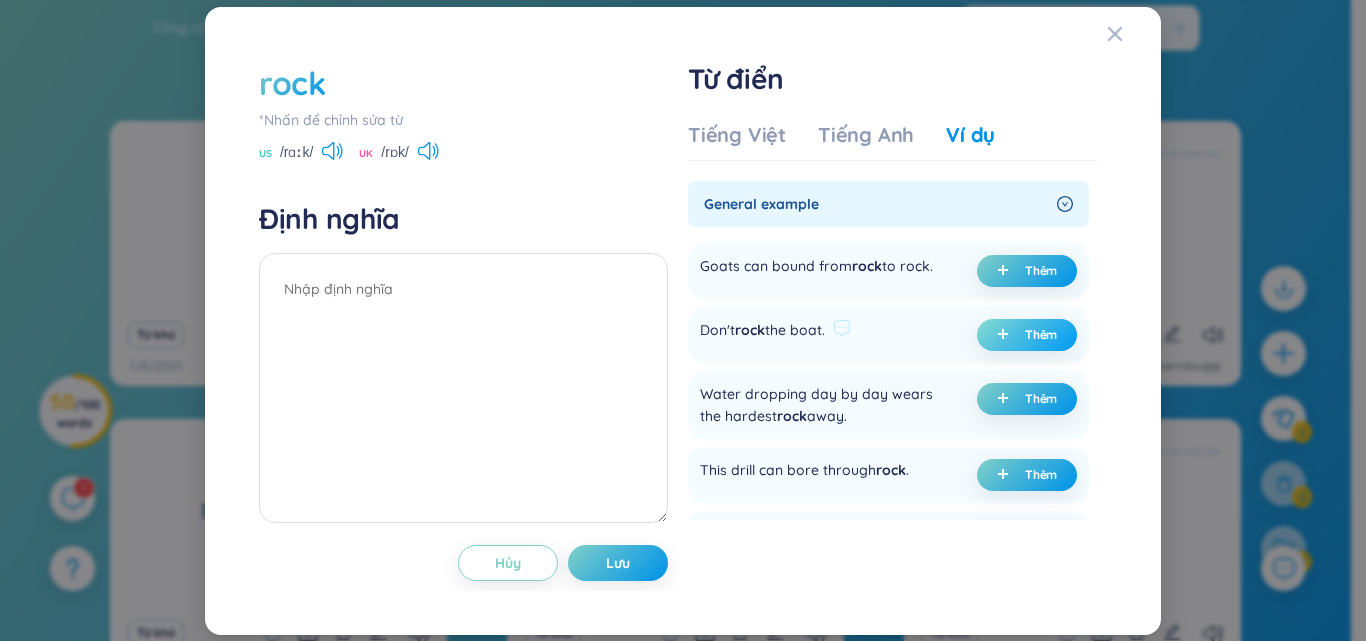 click on "Thêm" at bounding box center [1041, 335] 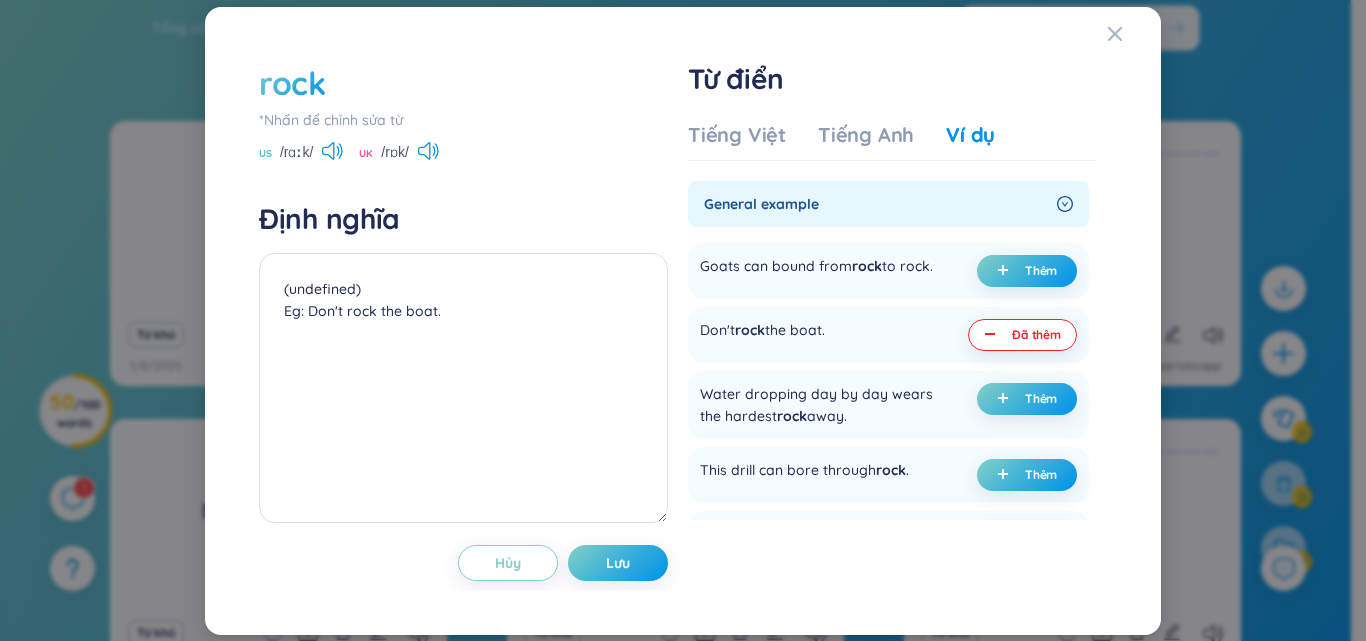 drag, startPoint x: 647, startPoint y: 571, endPoint x: 643, endPoint y: 543, distance: 28.284271 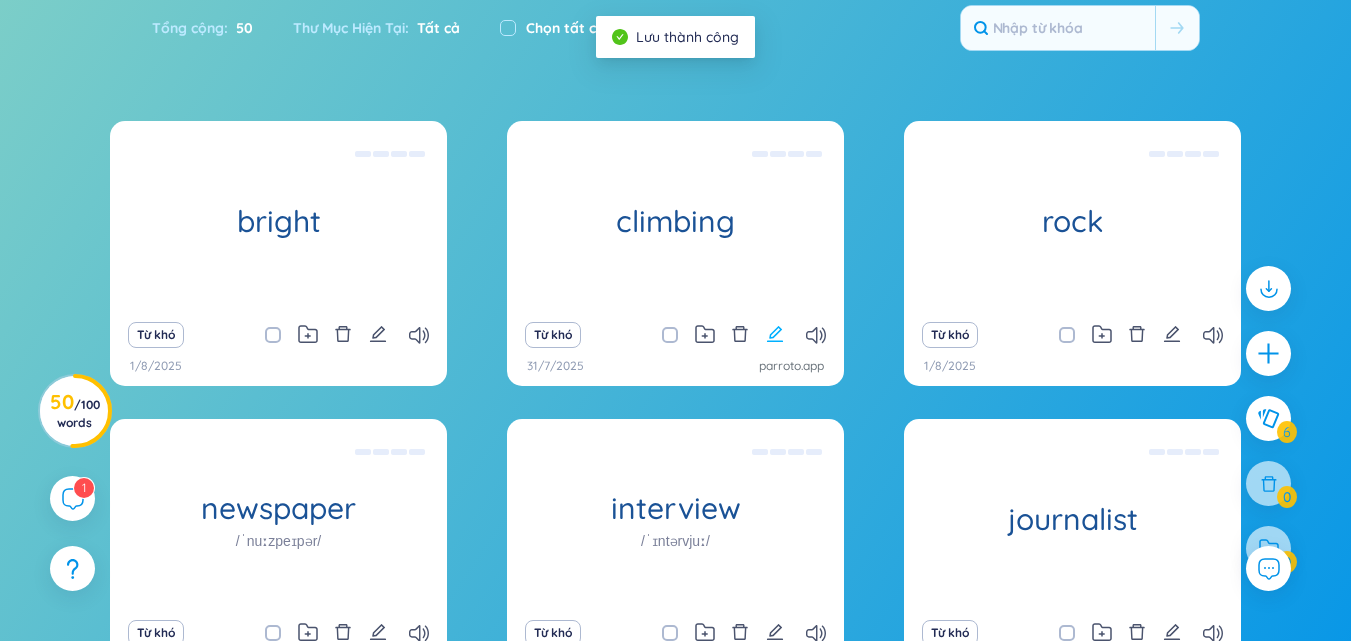 click 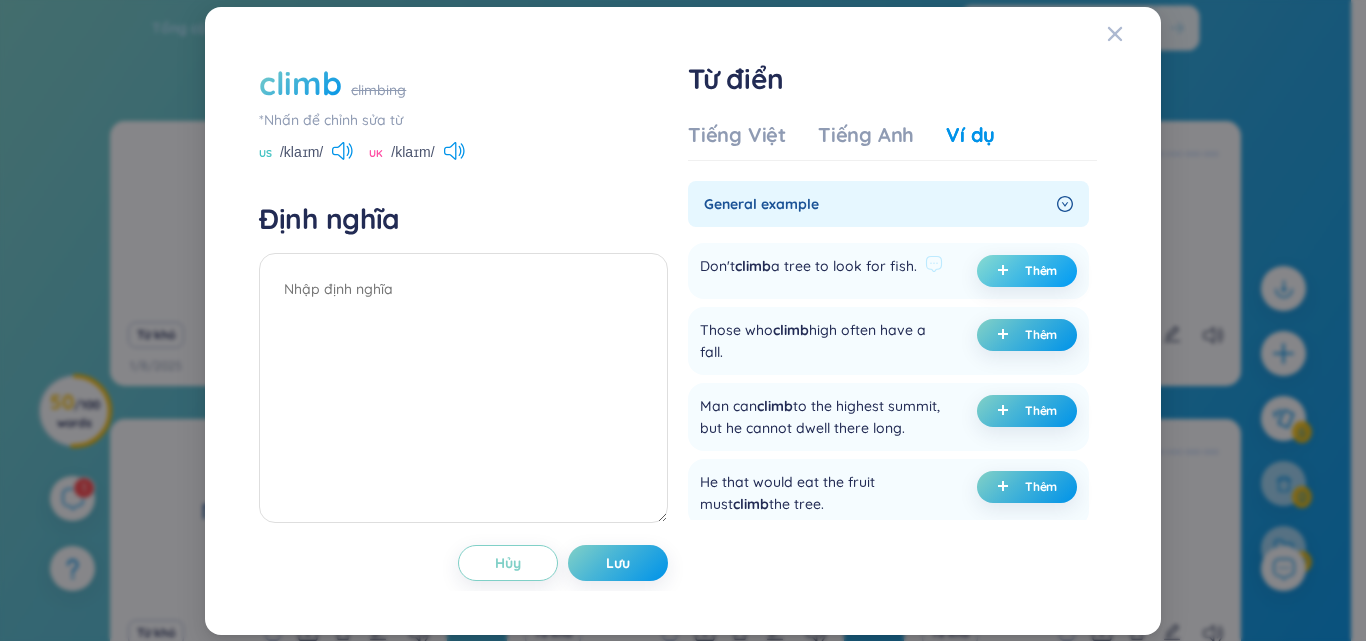click on "Thêm" at bounding box center [1027, 271] 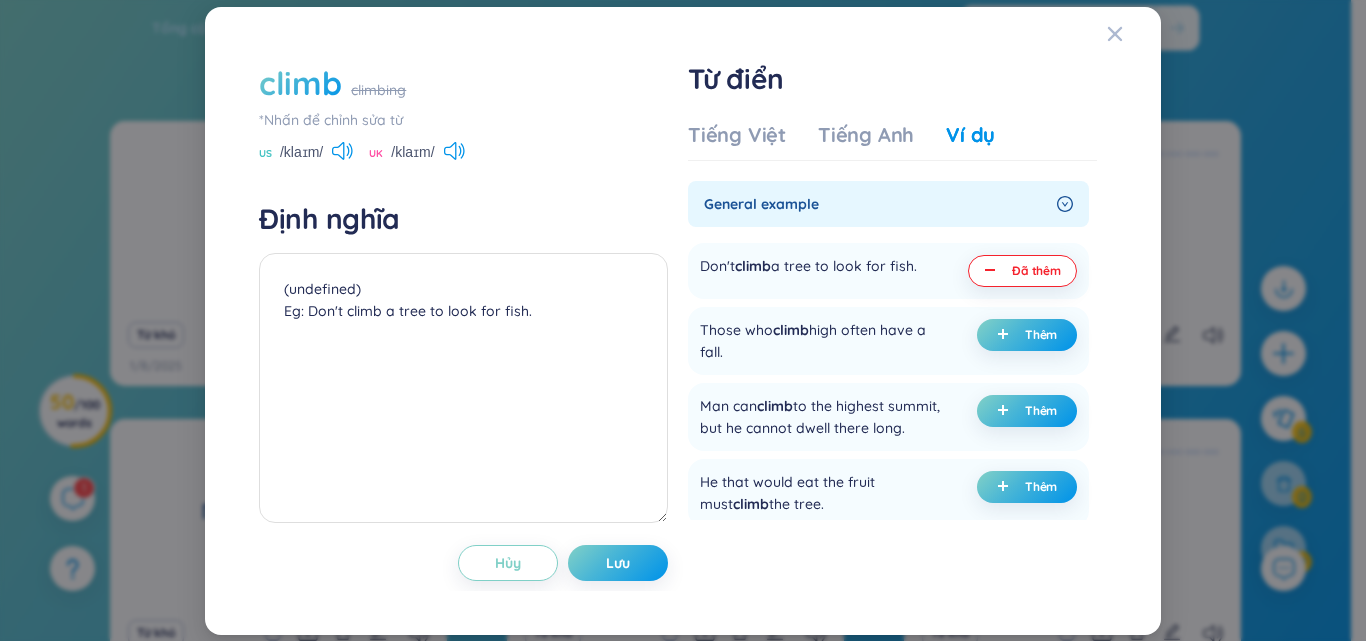 drag, startPoint x: 607, startPoint y: 557, endPoint x: 678, endPoint y: 499, distance: 91.67879 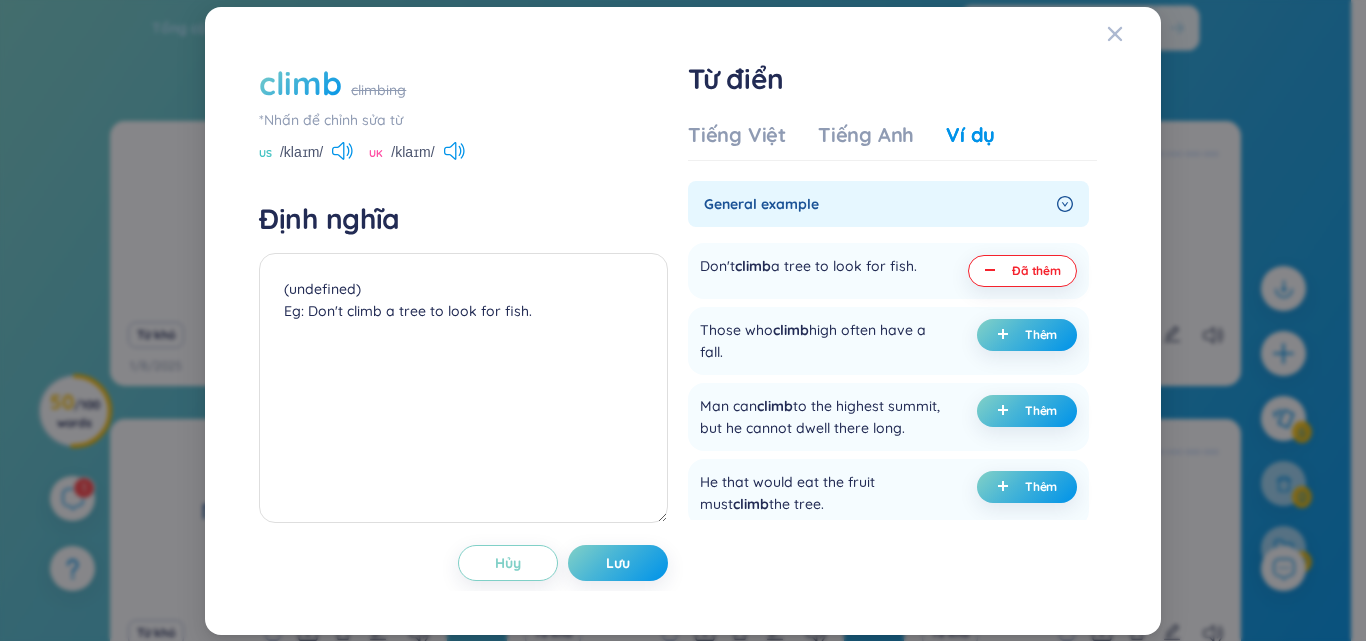 click on "Lưu" at bounding box center (618, 563) 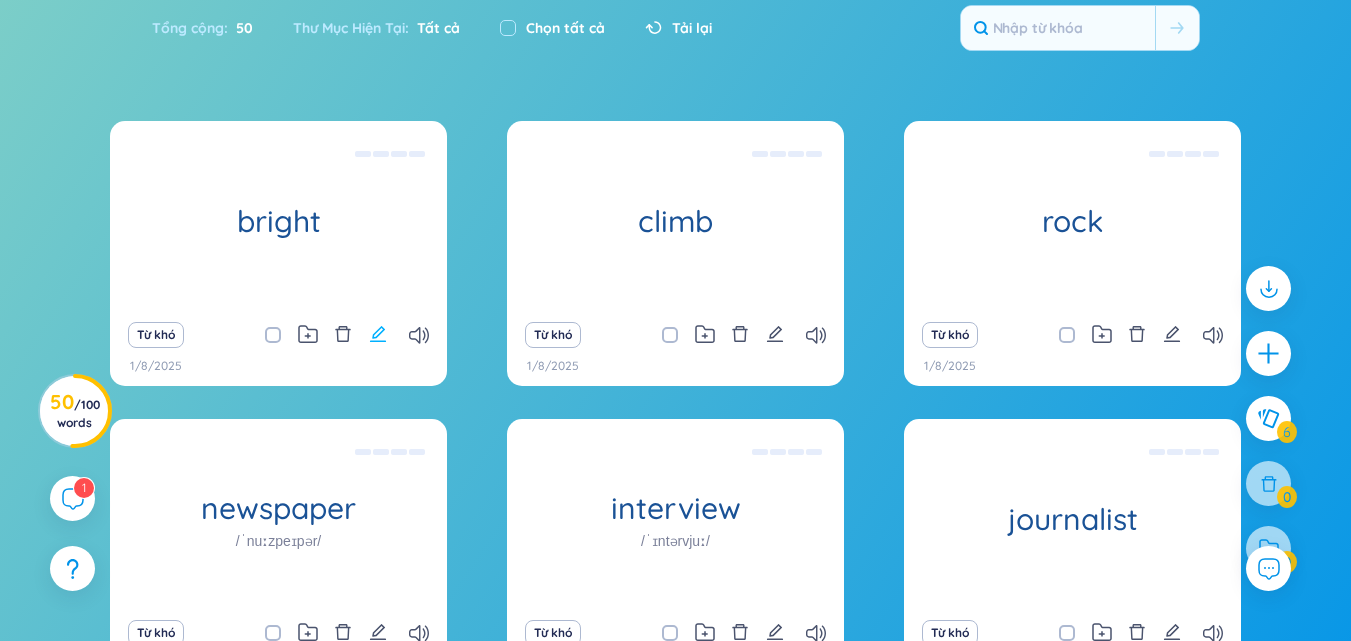 click 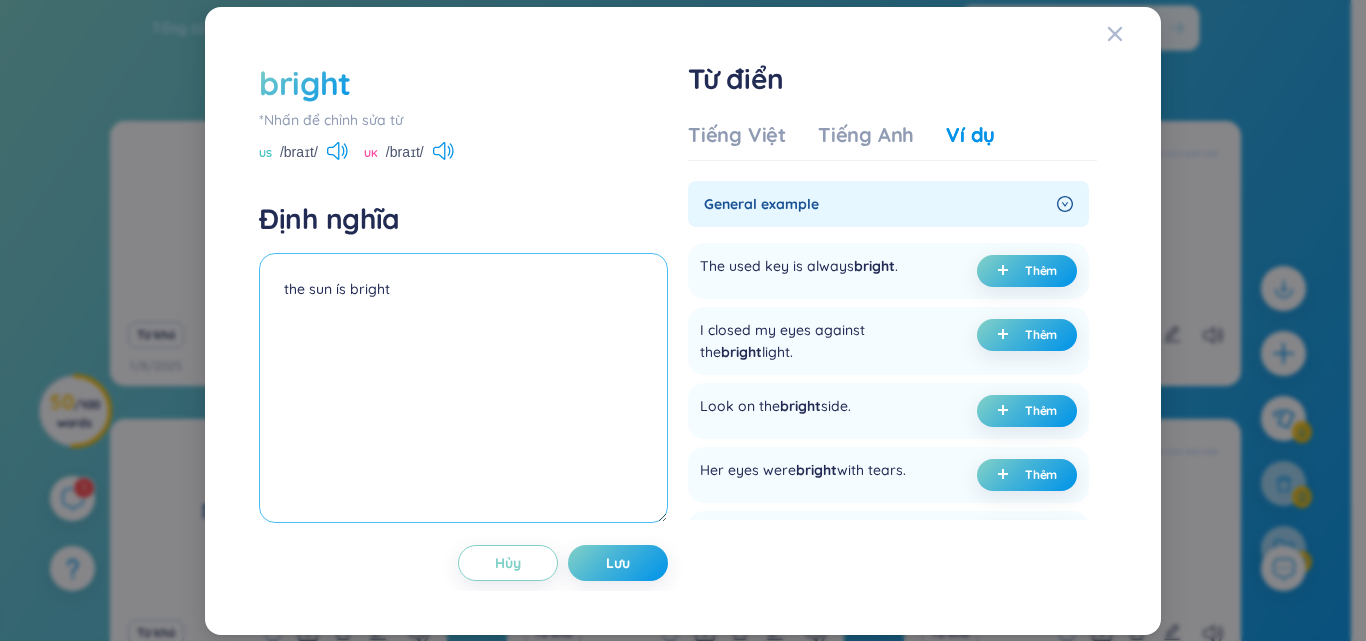 click on "the sun ís bright" at bounding box center (463, 388) 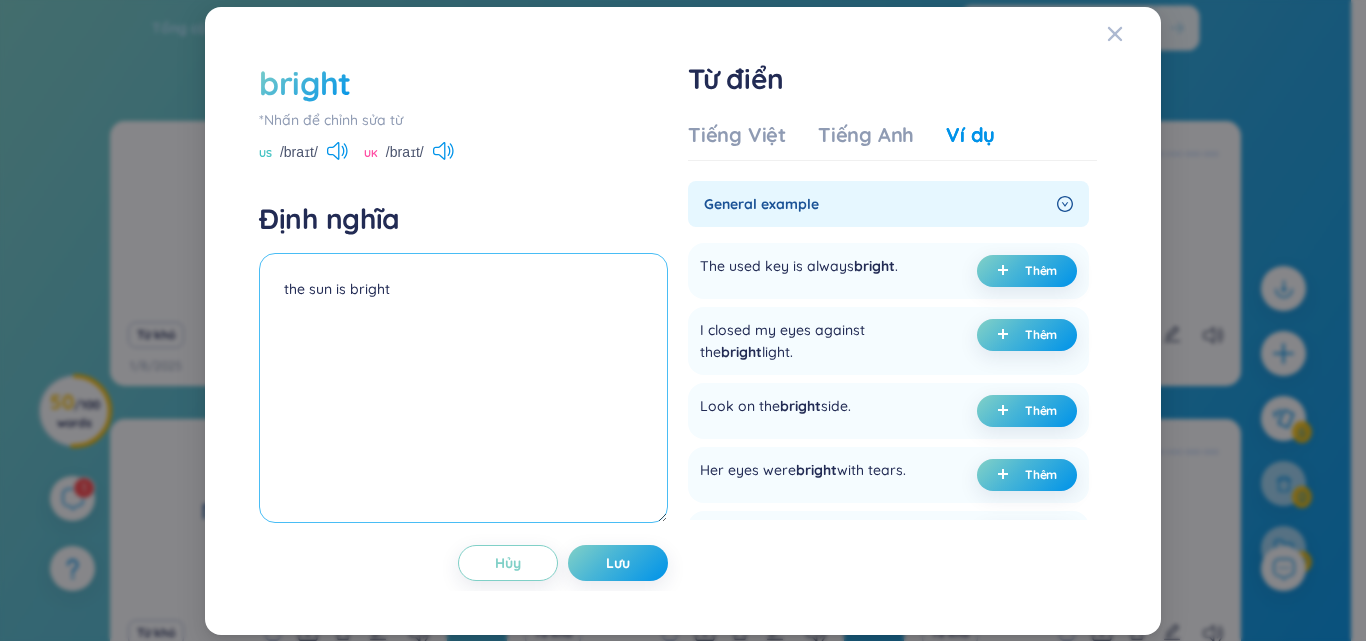 click on "the sun is bright" at bounding box center (463, 388) 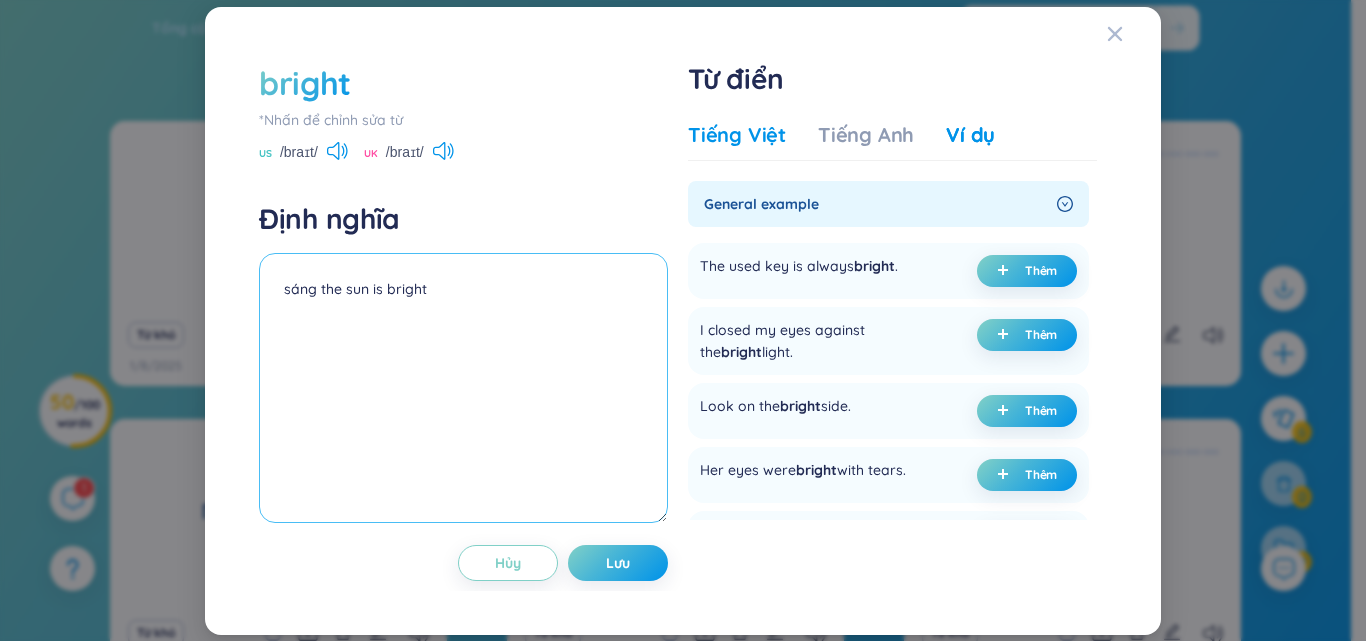 type on "sáng the sun is bright" 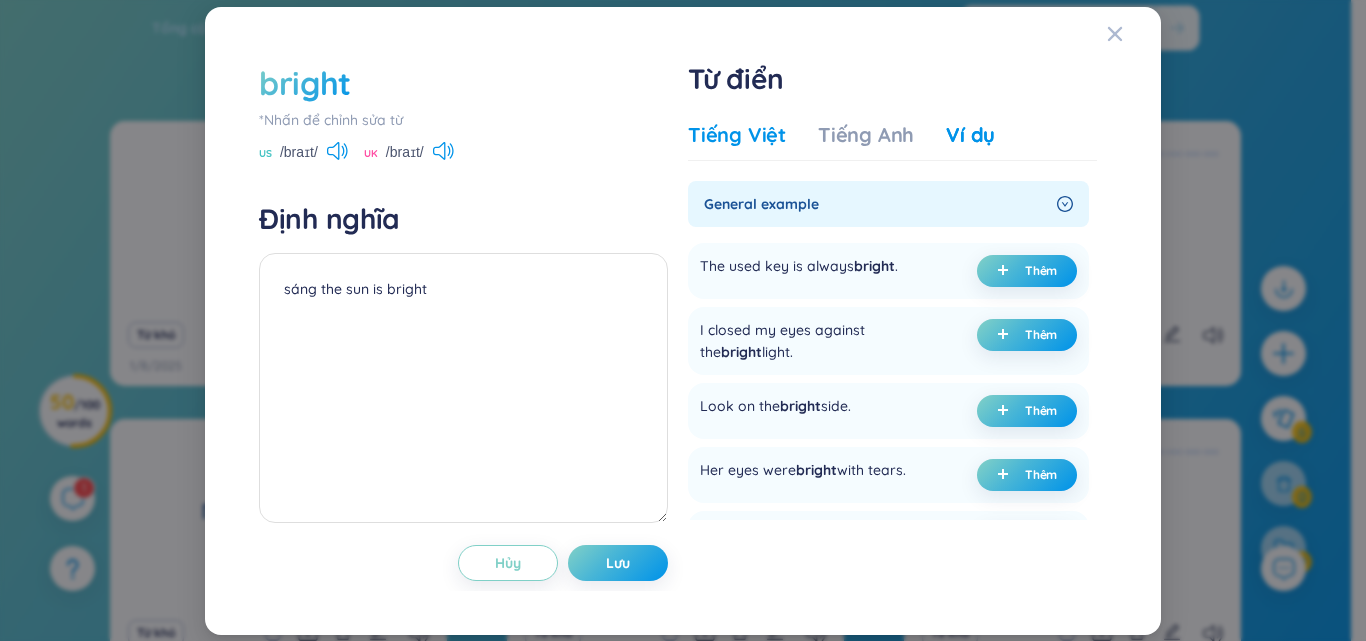 click on "Tiếng Việt" at bounding box center [737, 135] 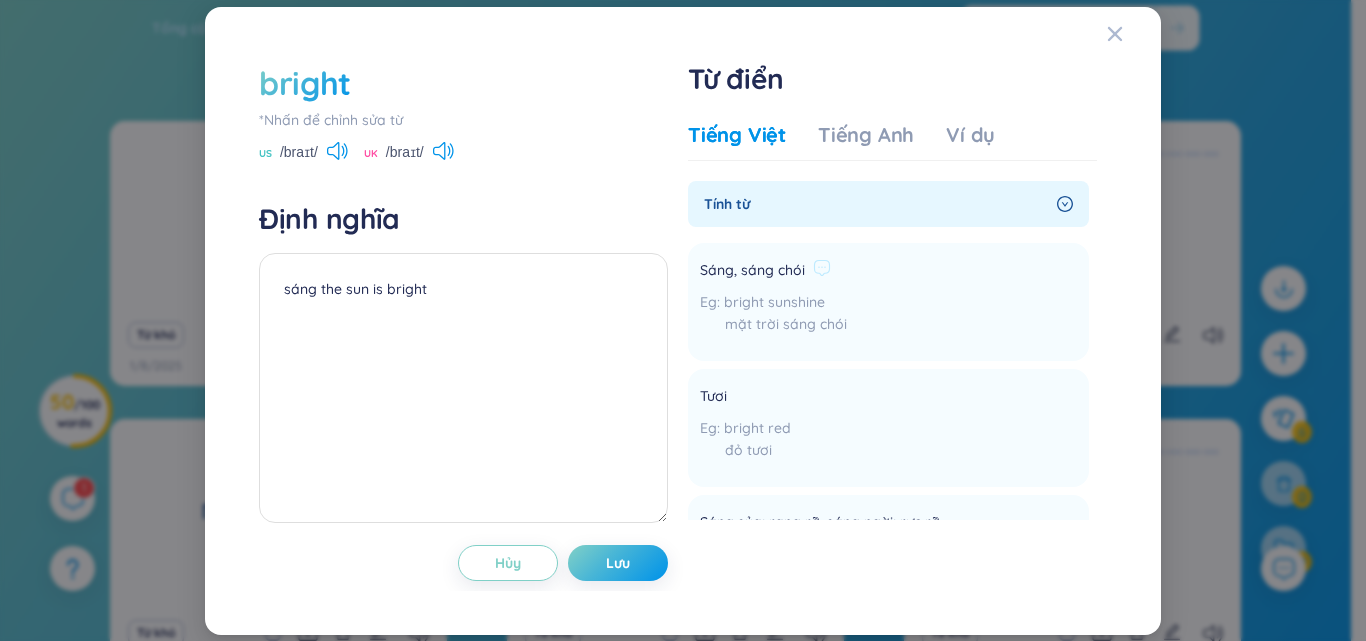 click on "Sáng, sáng chói bright sunshine mặt trời sáng chói Thêm" at bounding box center [888, 302] 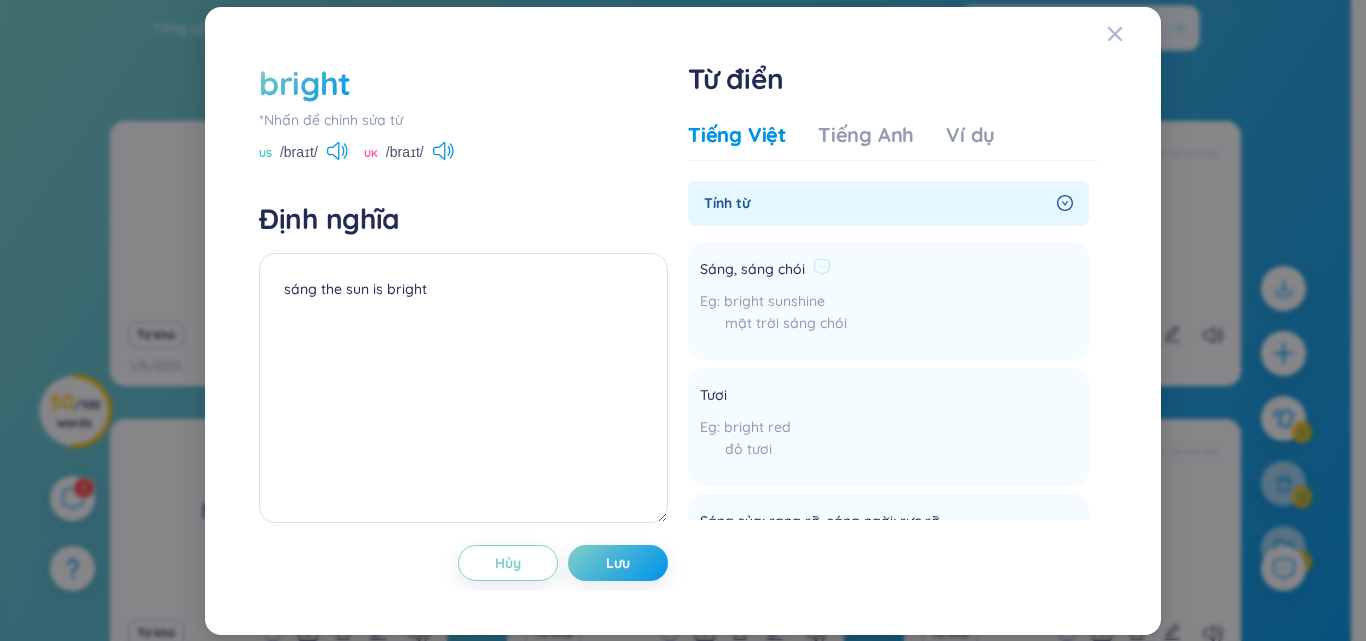 scroll, scrollTop: 0, scrollLeft: 0, axis: both 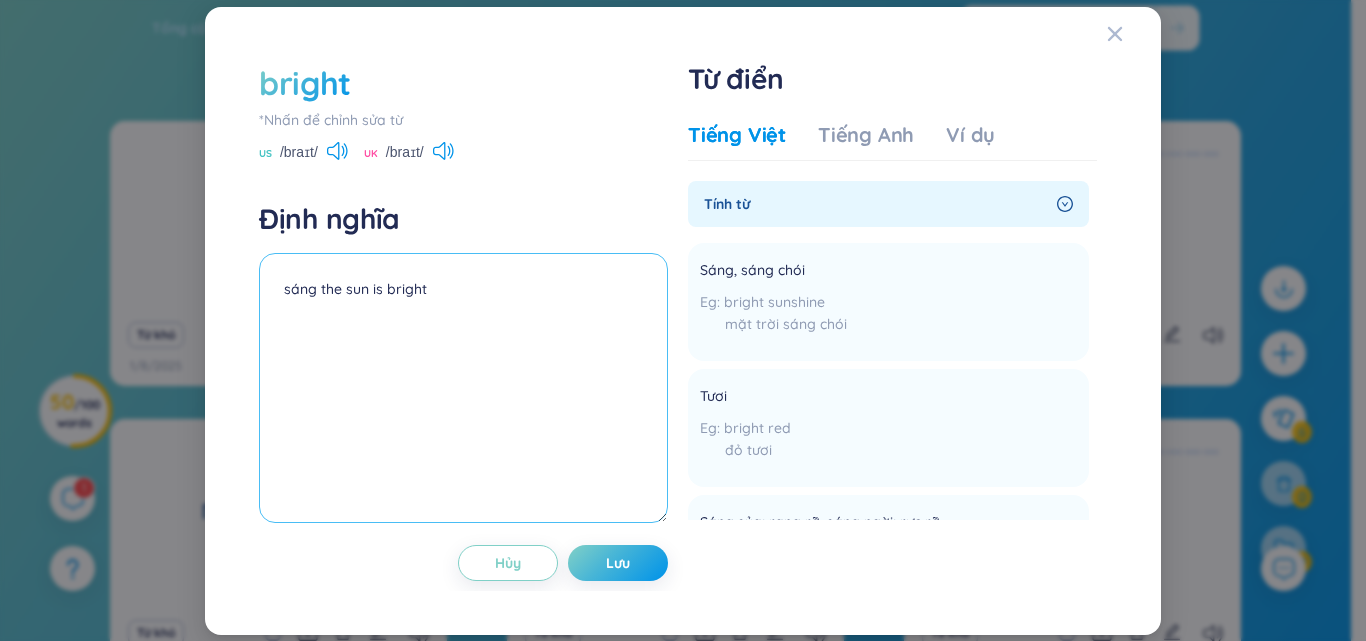 click on "sáng the sun is bright" at bounding box center [463, 388] 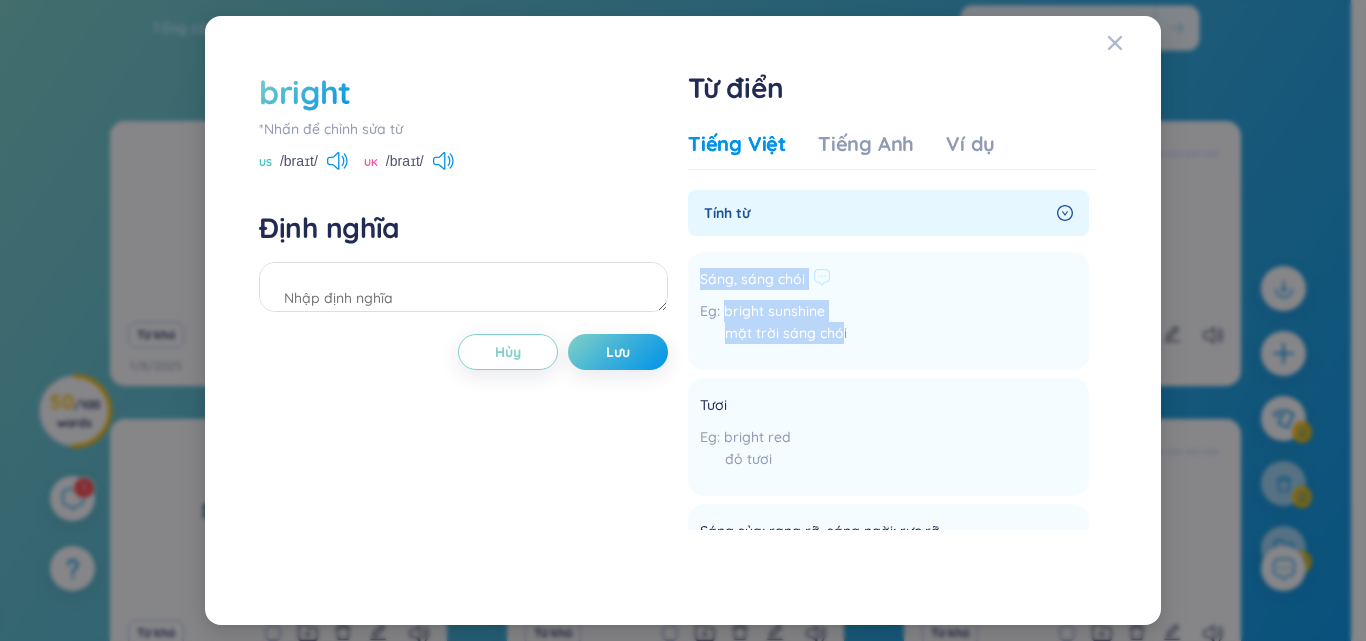 drag, startPoint x: 702, startPoint y: 277, endPoint x: 843, endPoint y: 327, distance: 149.60281 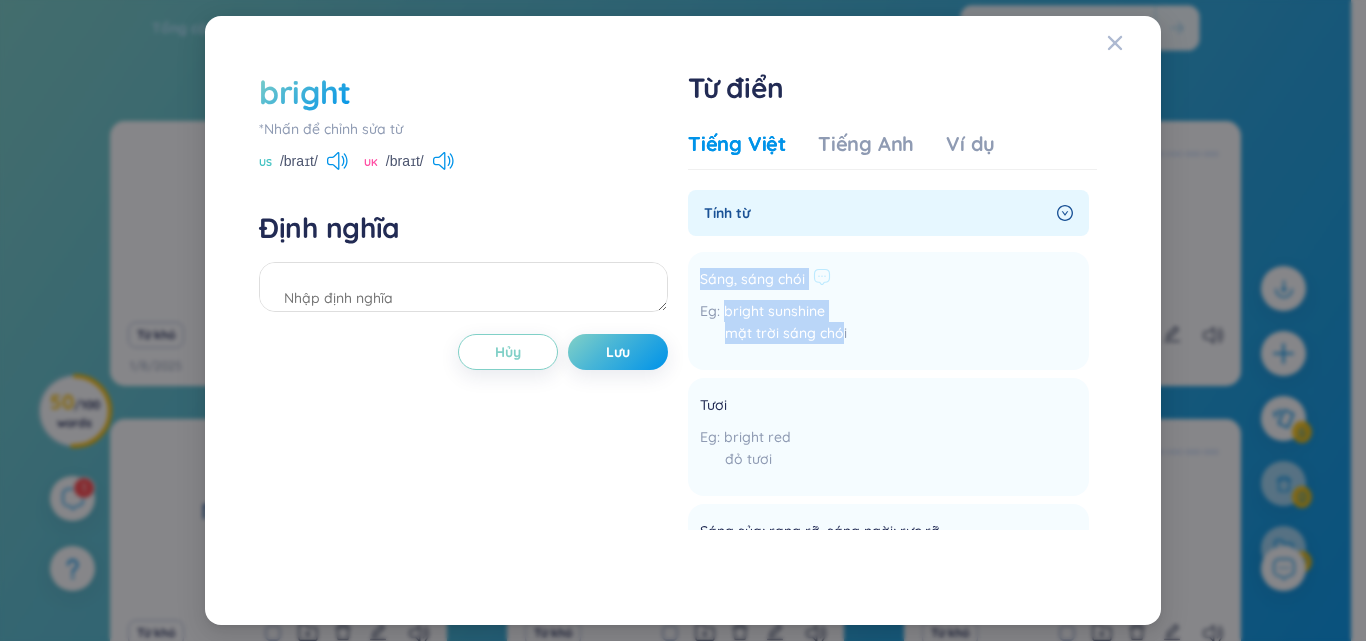 click on "Sáng, sáng chói bright sunshine mặt trời sáng chói" at bounding box center [773, 311] 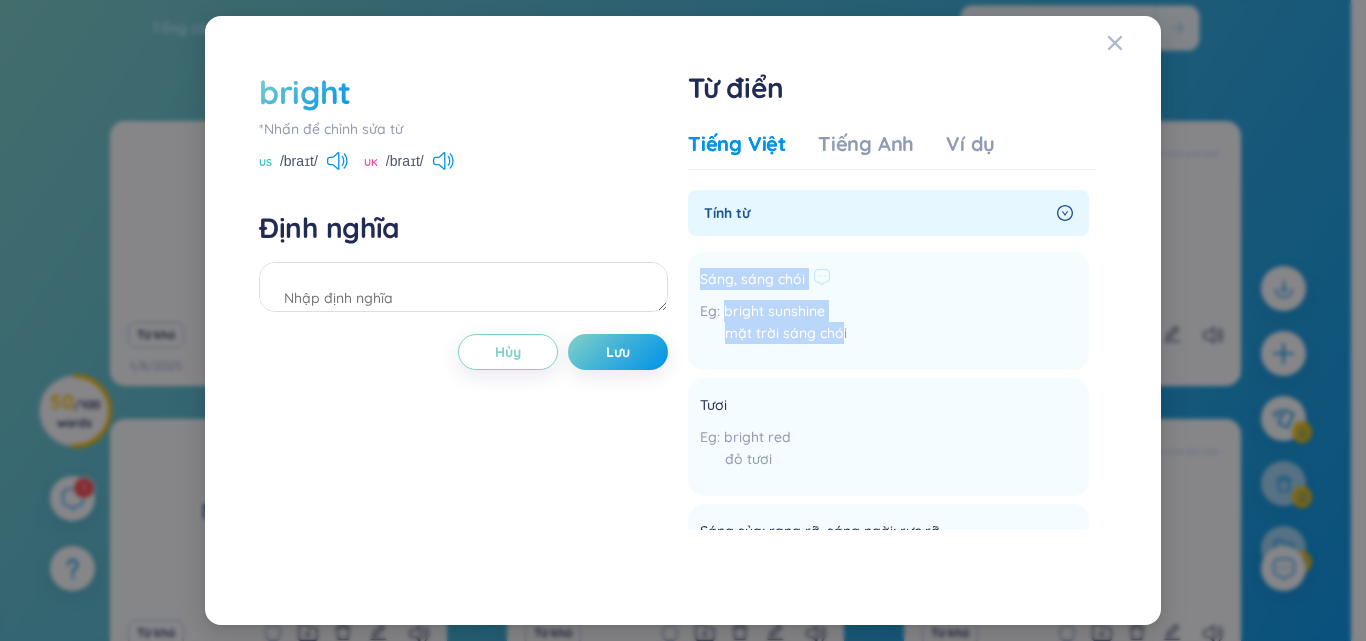 copy on "Sáng, sáng chói bright sunshine mặt trời sáng chó" 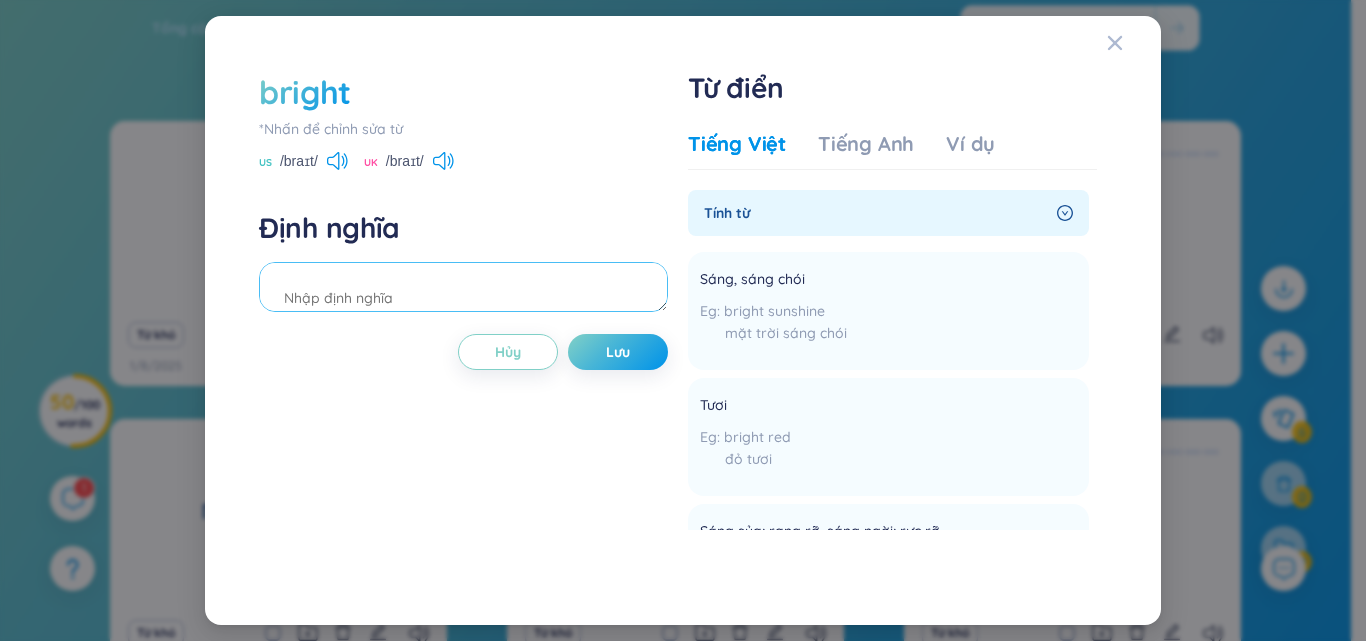 click at bounding box center (463, 287) 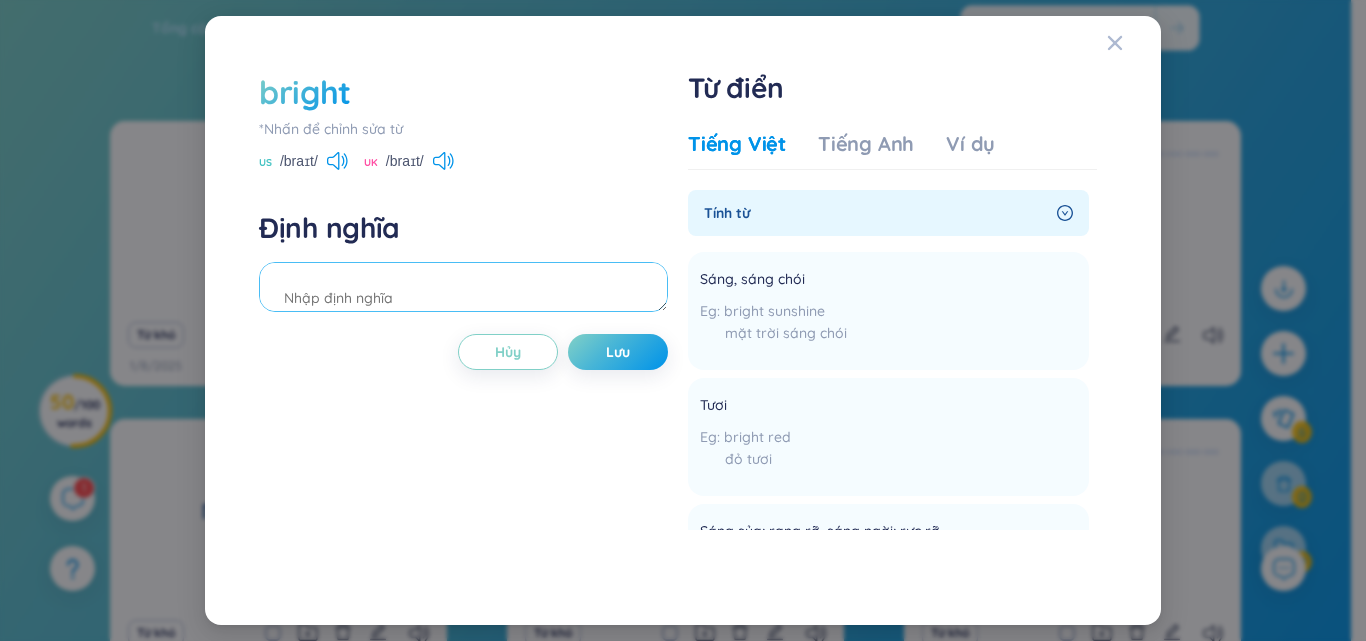 paste on "Sáng, sáng chói
bright sunshine
mặt trời sáng chó" 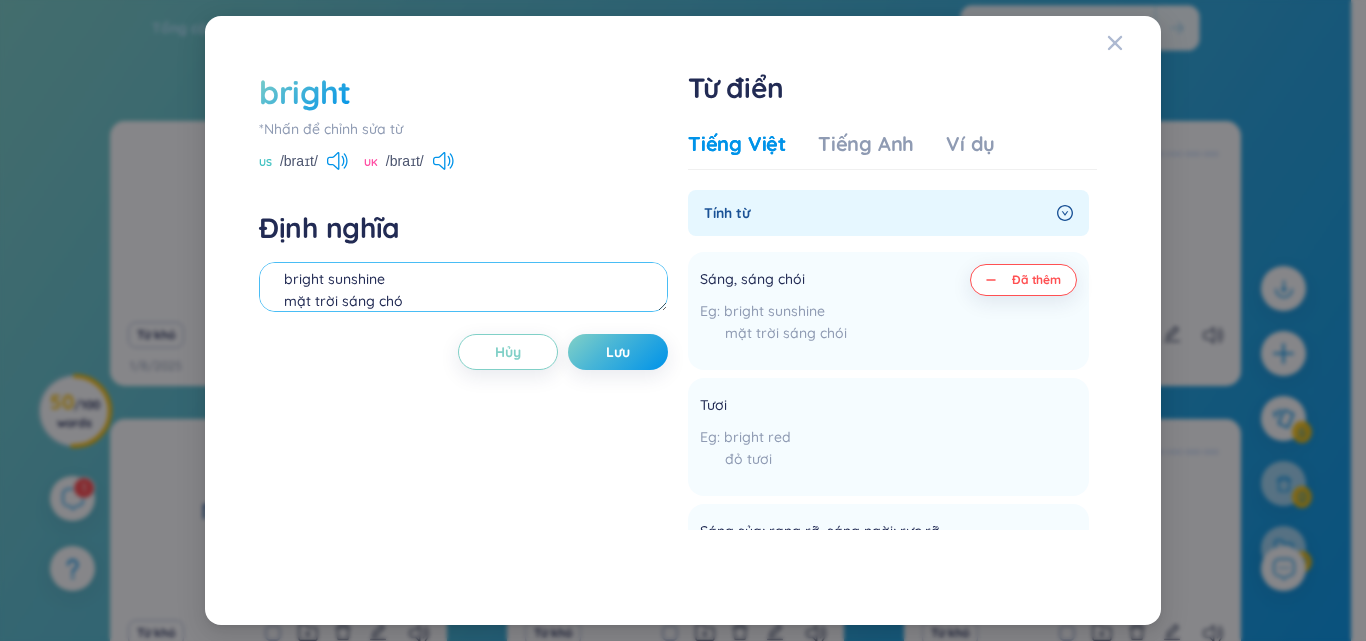 scroll, scrollTop: 88, scrollLeft: 0, axis: vertical 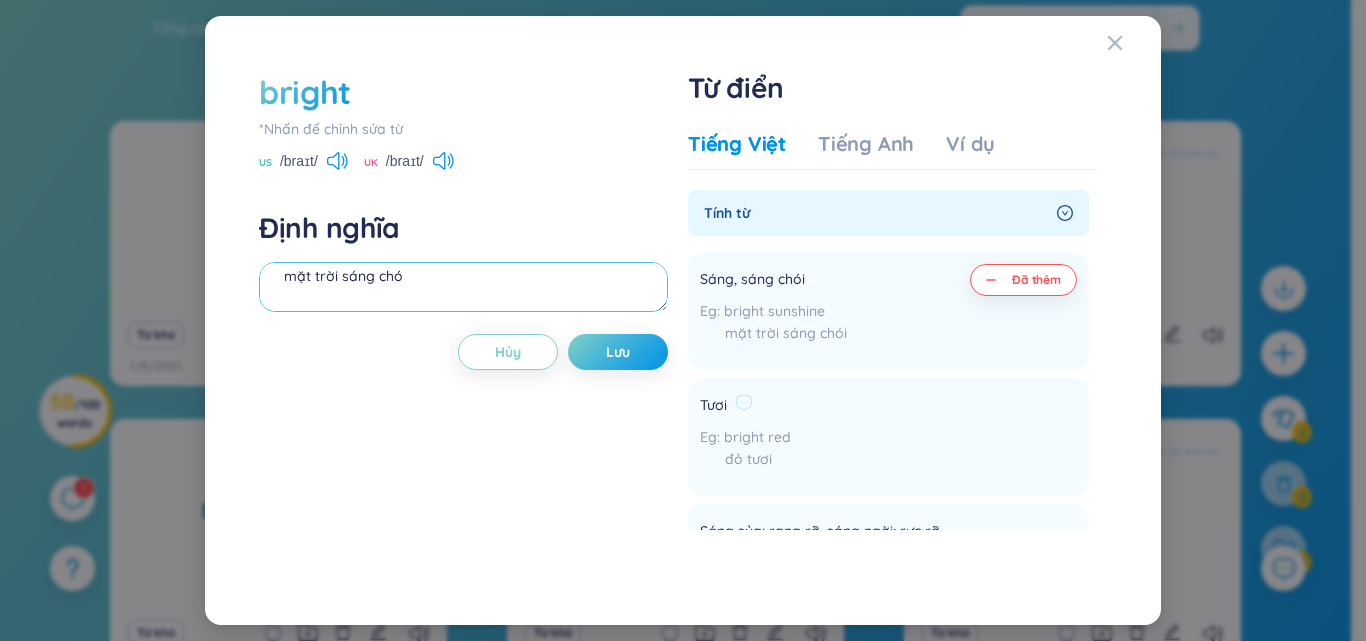 type on "Sáng, sáng chói
bright sunshine
mặt trời sáng chó" 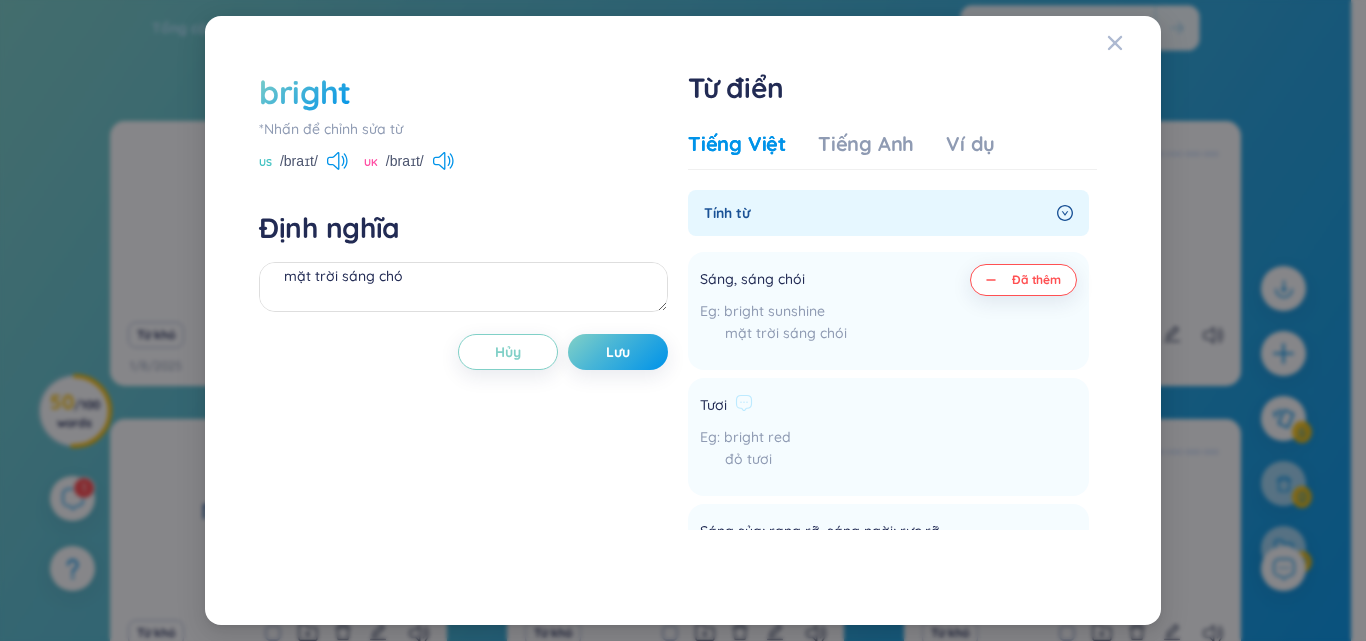 drag, startPoint x: 807, startPoint y: 461, endPoint x: 852, endPoint y: 434, distance: 52.478565 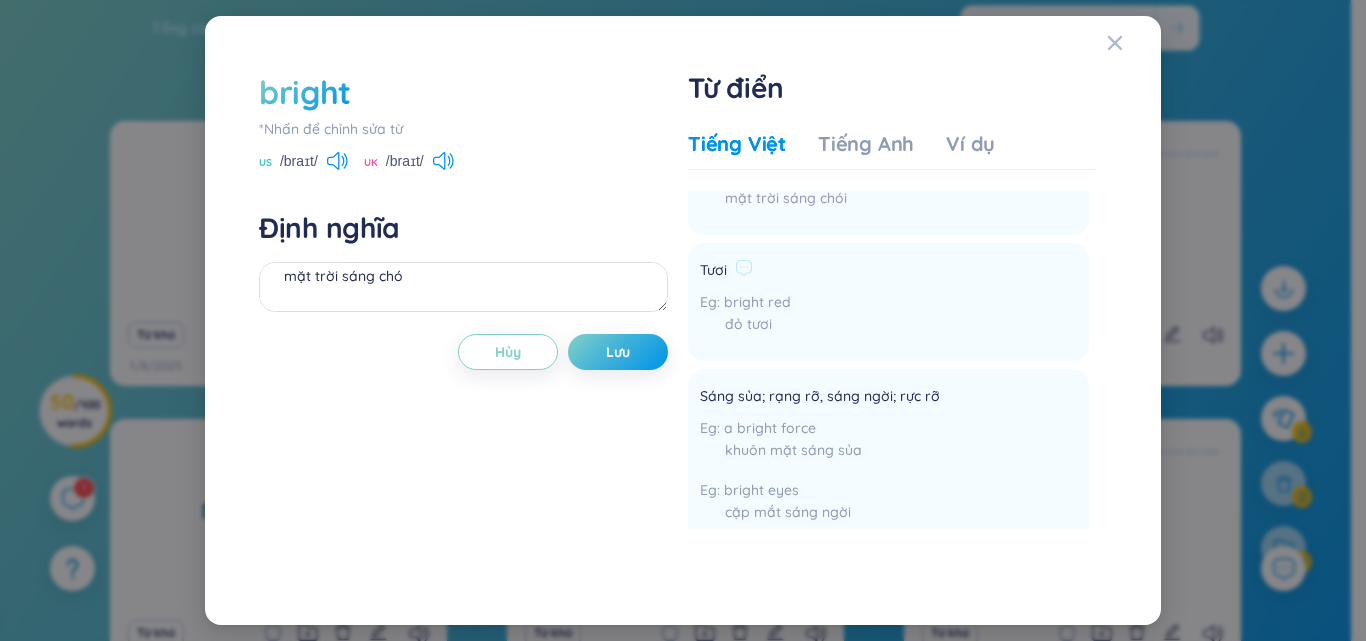 scroll, scrollTop: 100, scrollLeft: 0, axis: vertical 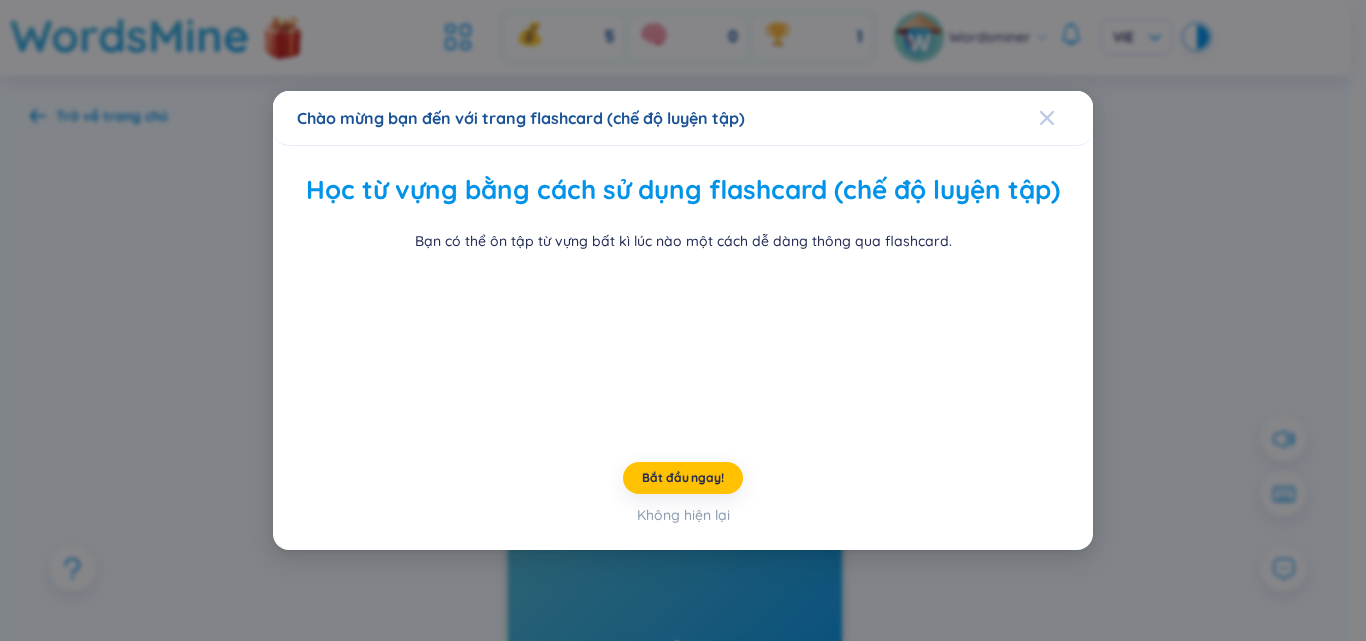 click 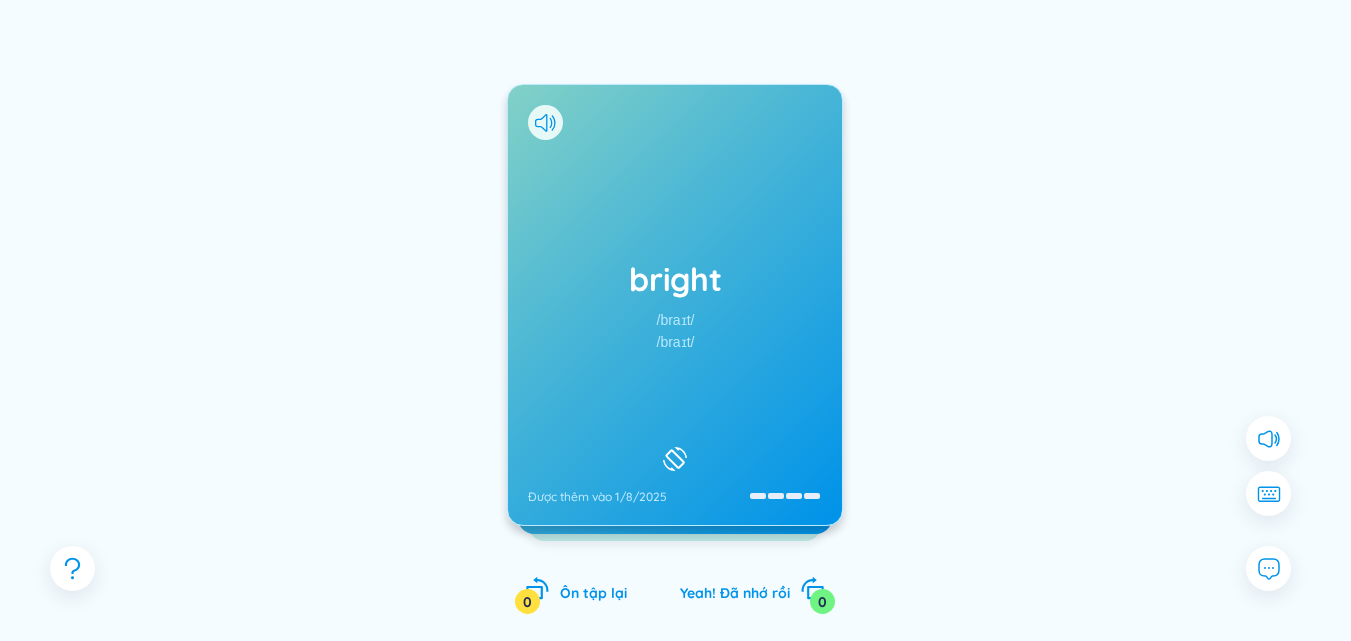 scroll, scrollTop: 200, scrollLeft: 0, axis: vertical 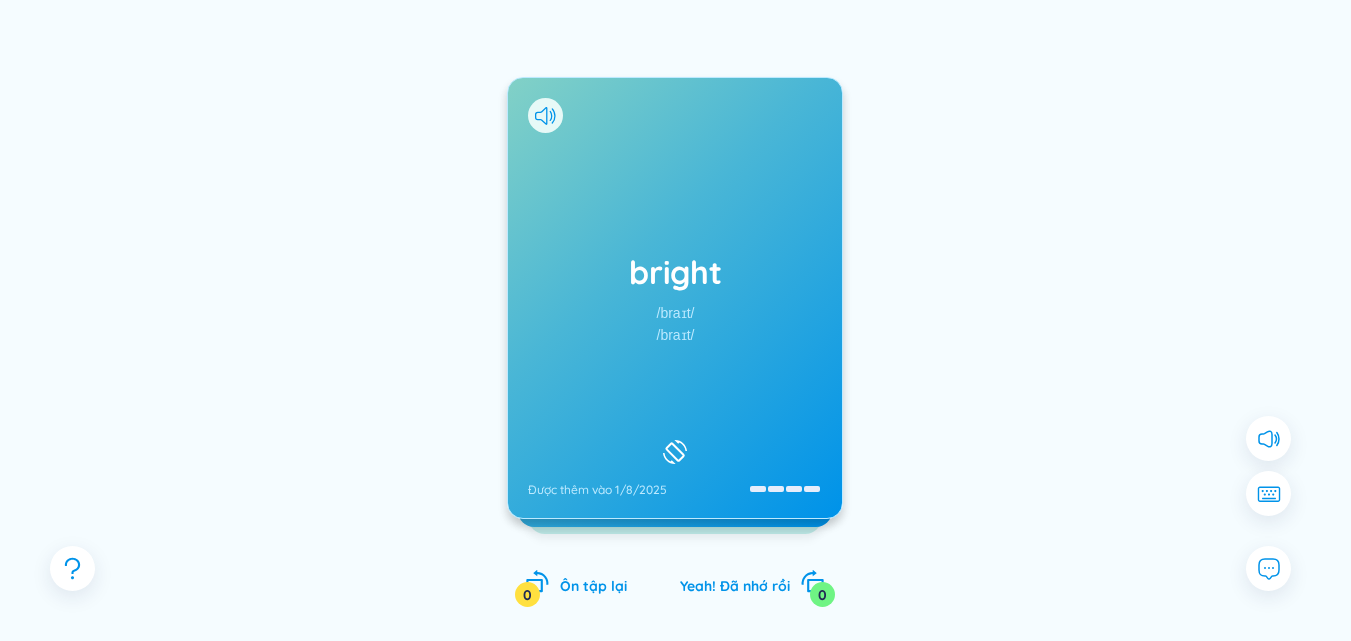 click on "bright /braɪt/ /braɪt/ Được thêm vào 1/8/2025" at bounding box center [675, 298] 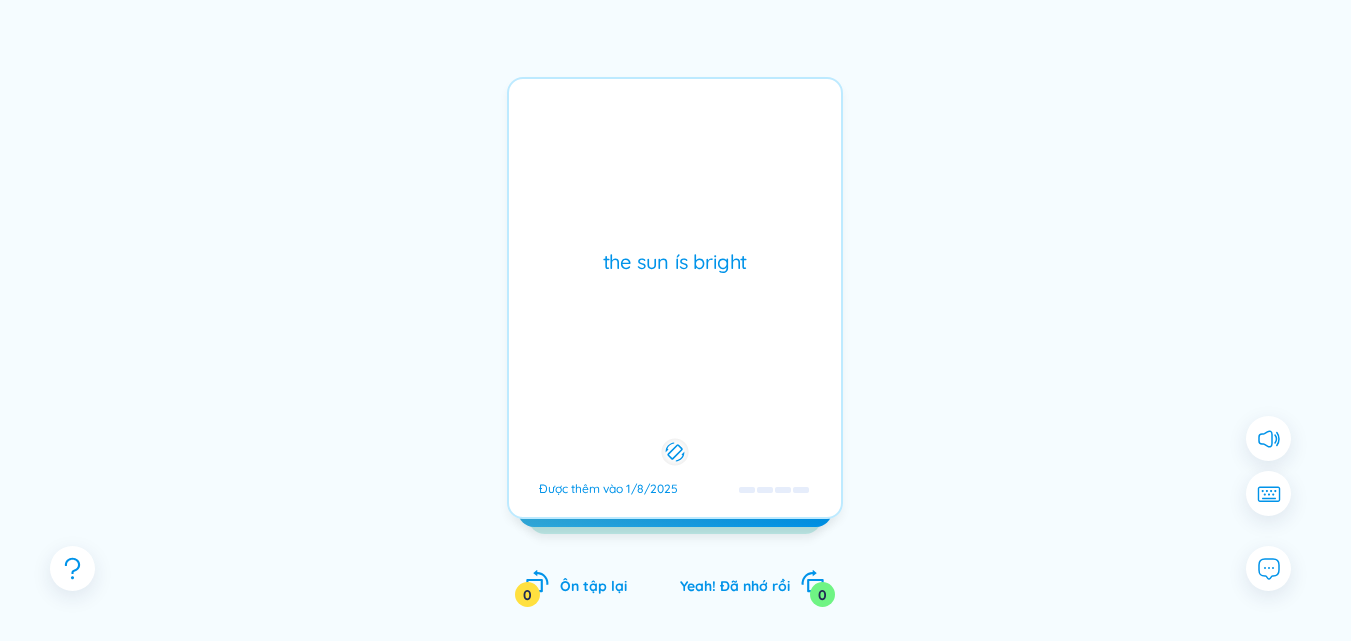 click on "the sun ís bright  Được thêm vào 1/8/2025" at bounding box center [675, 298] 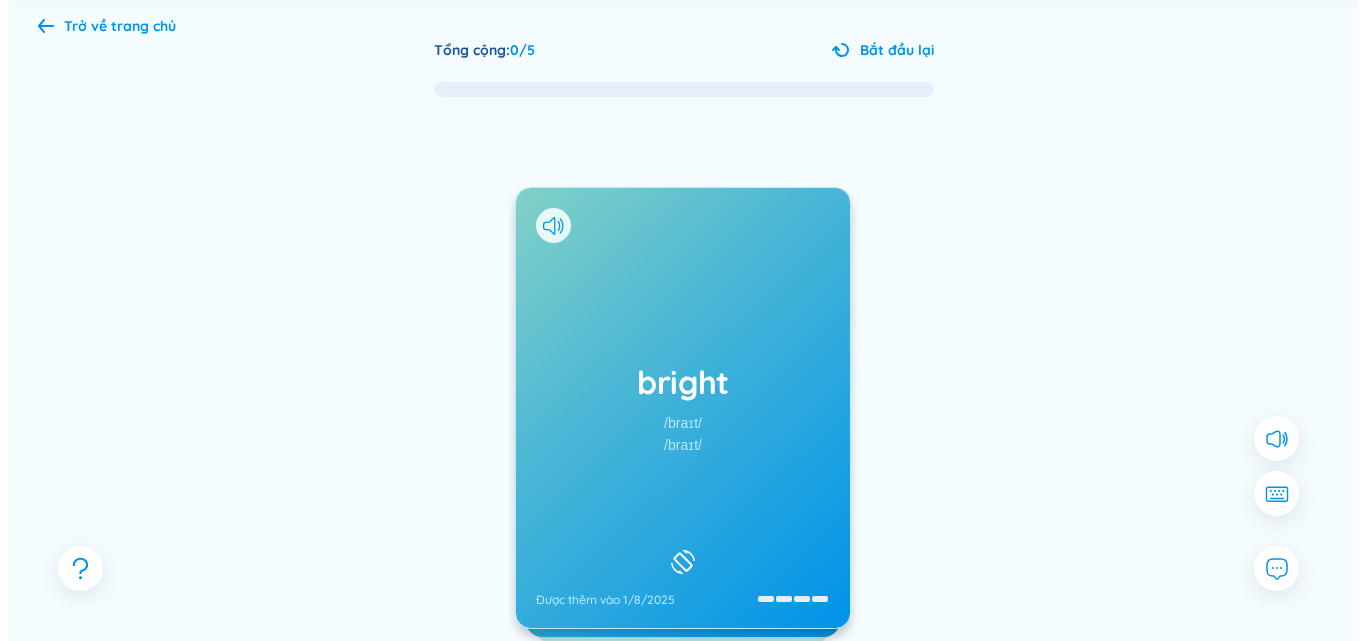 scroll, scrollTop: 0, scrollLeft: 0, axis: both 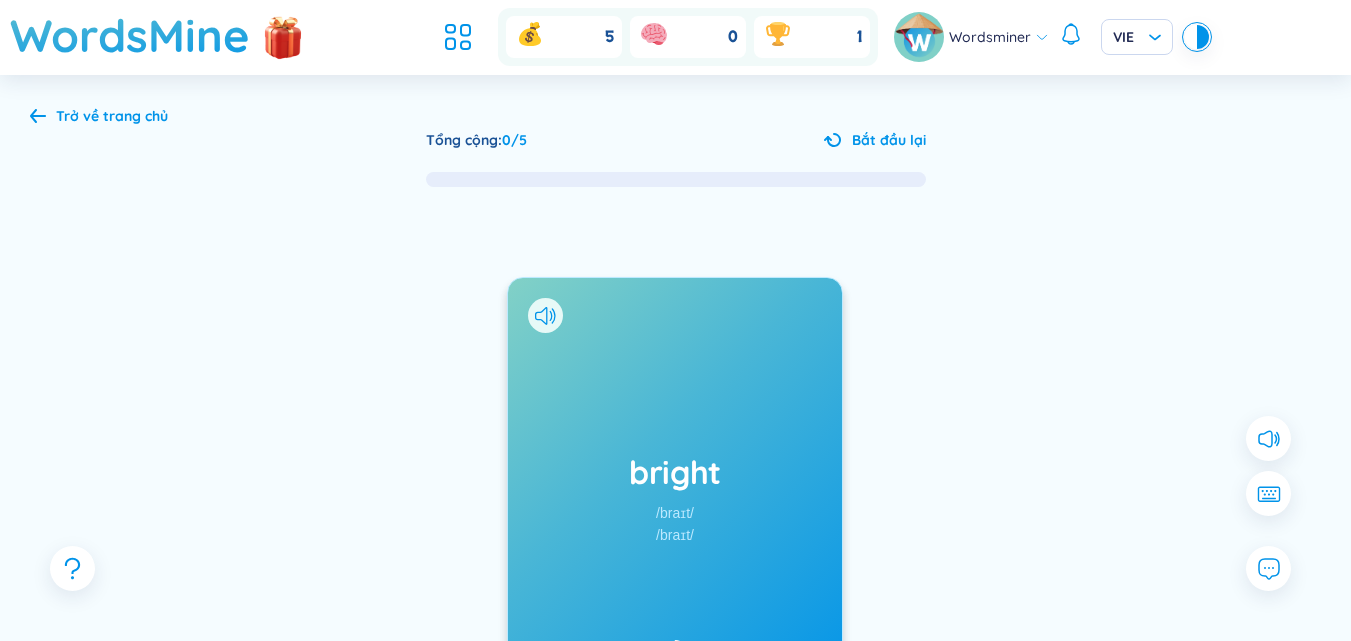 click on "Trở về trang chủ" at bounding box center [99, 116] 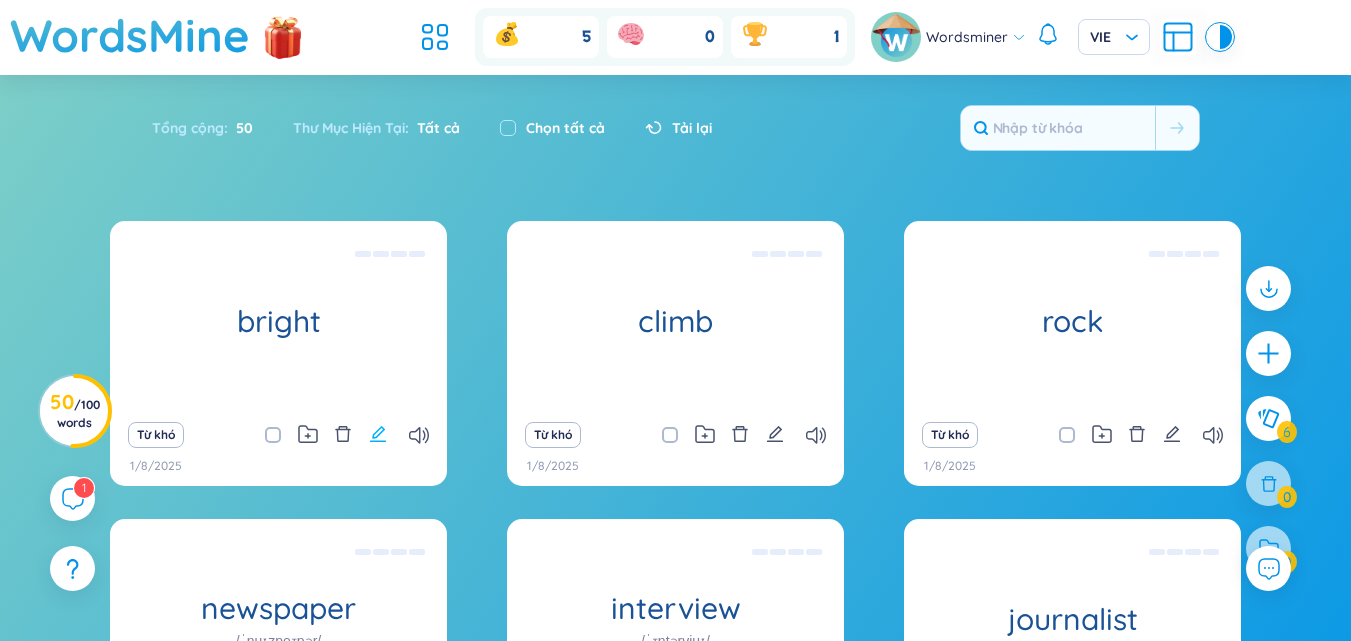 click 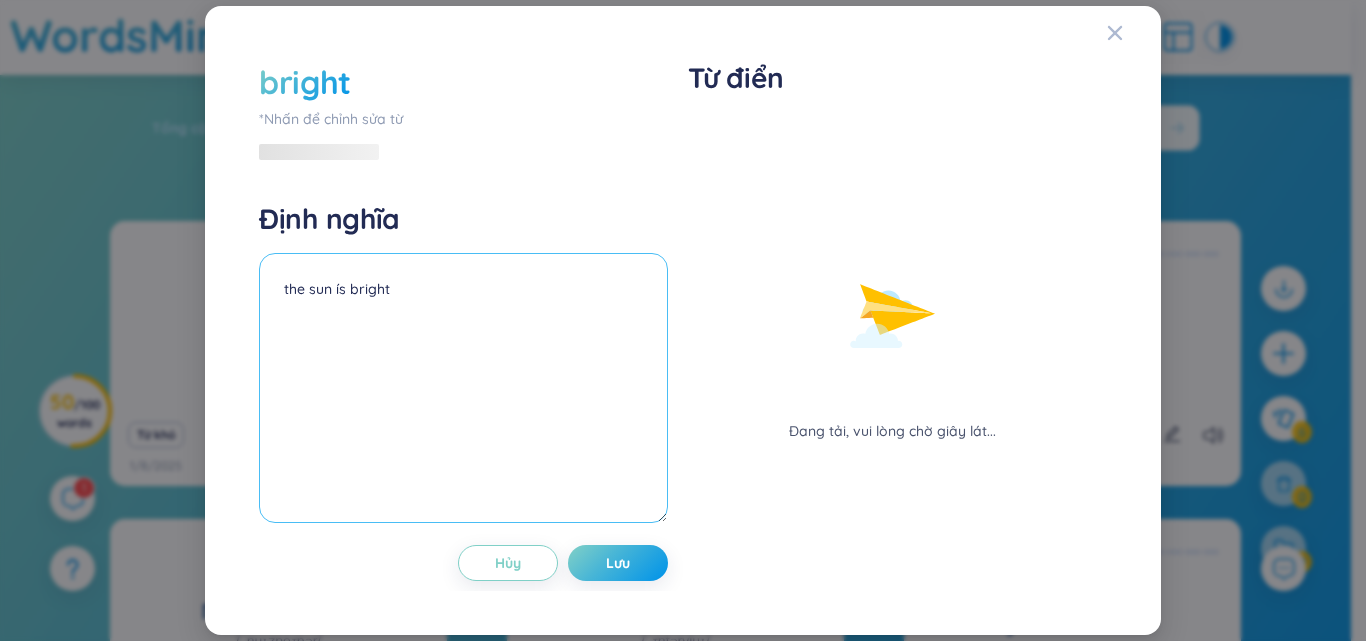 click on "the sun ís bright" at bounding box center [463, 388] 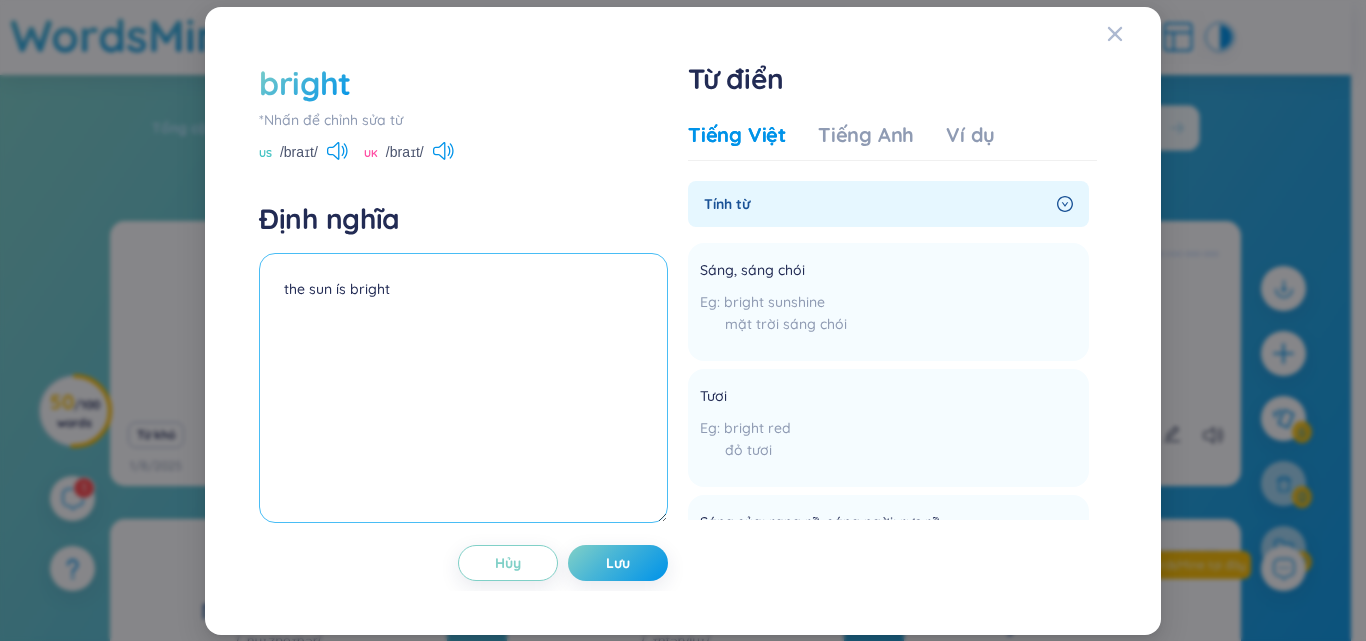 drag, startPoint x: 391, startPoint y: 289, endPoint x: 267, endPoint y: 287, distance: 124.01613 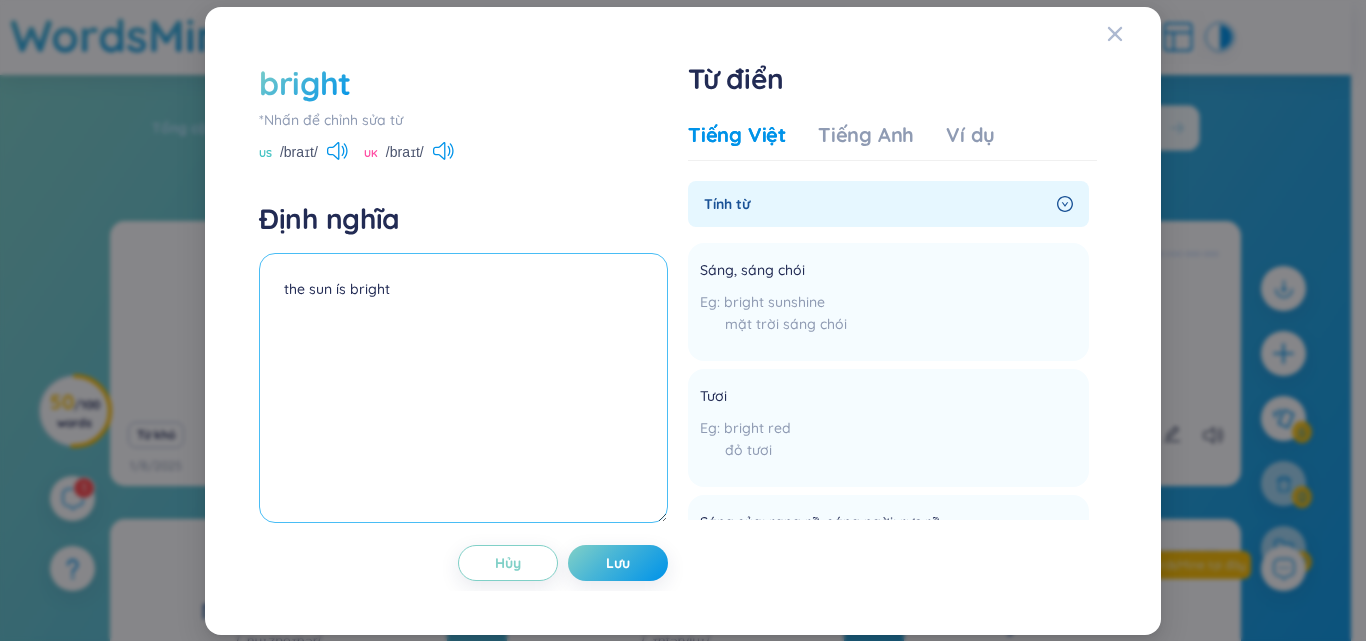 click on "the sun ís bright" at bounding box center (463, 388) 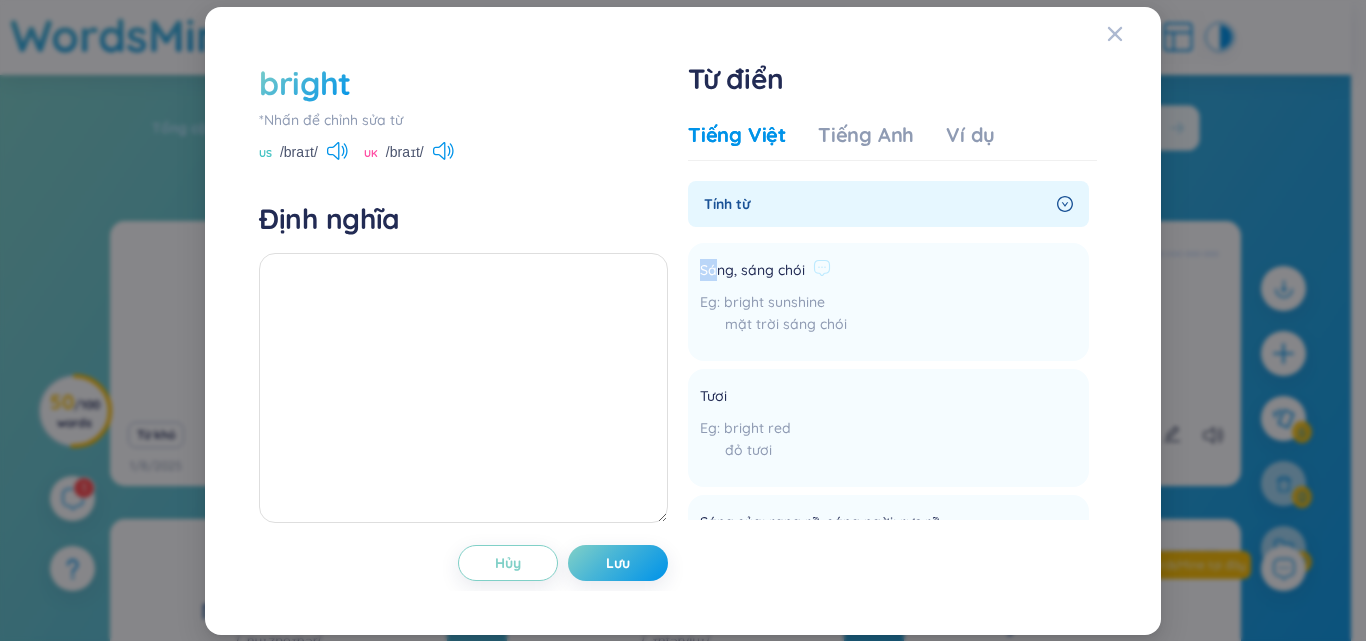 drag, startPoint x: 698, startPoint y: 265, endPoint x: 714, endPoint y: 265, distance: 16 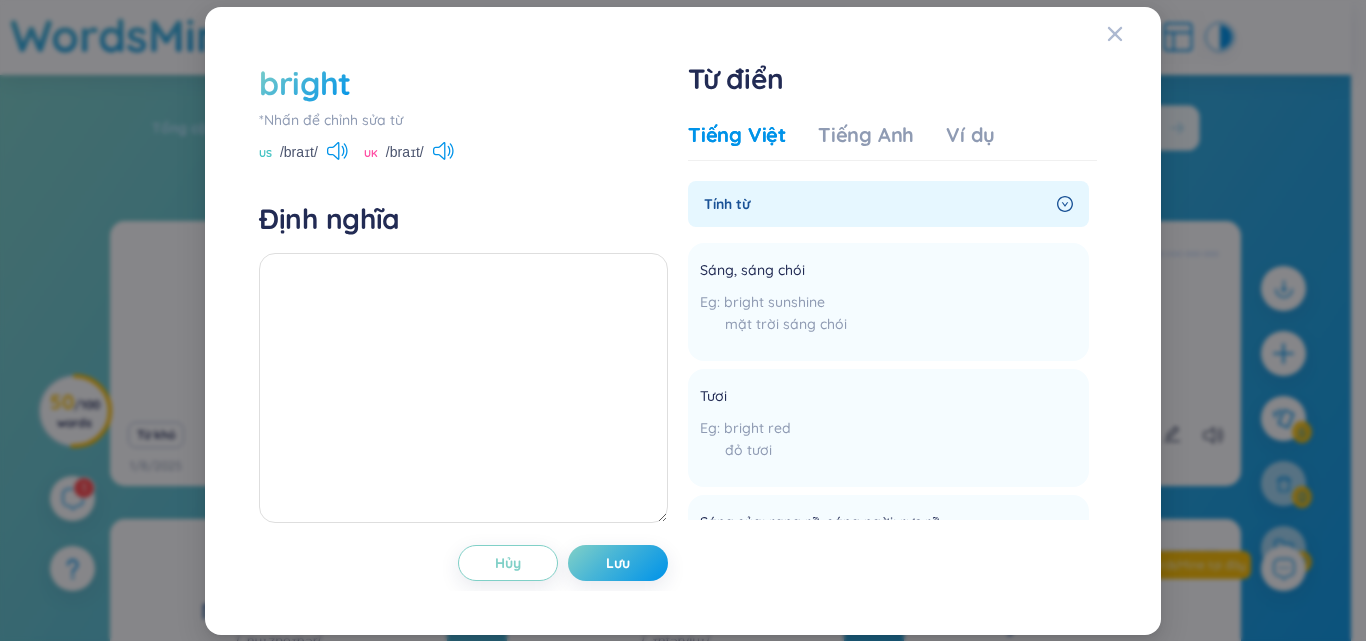 click on "Định nghĩa" at bounding box center (463, 219) 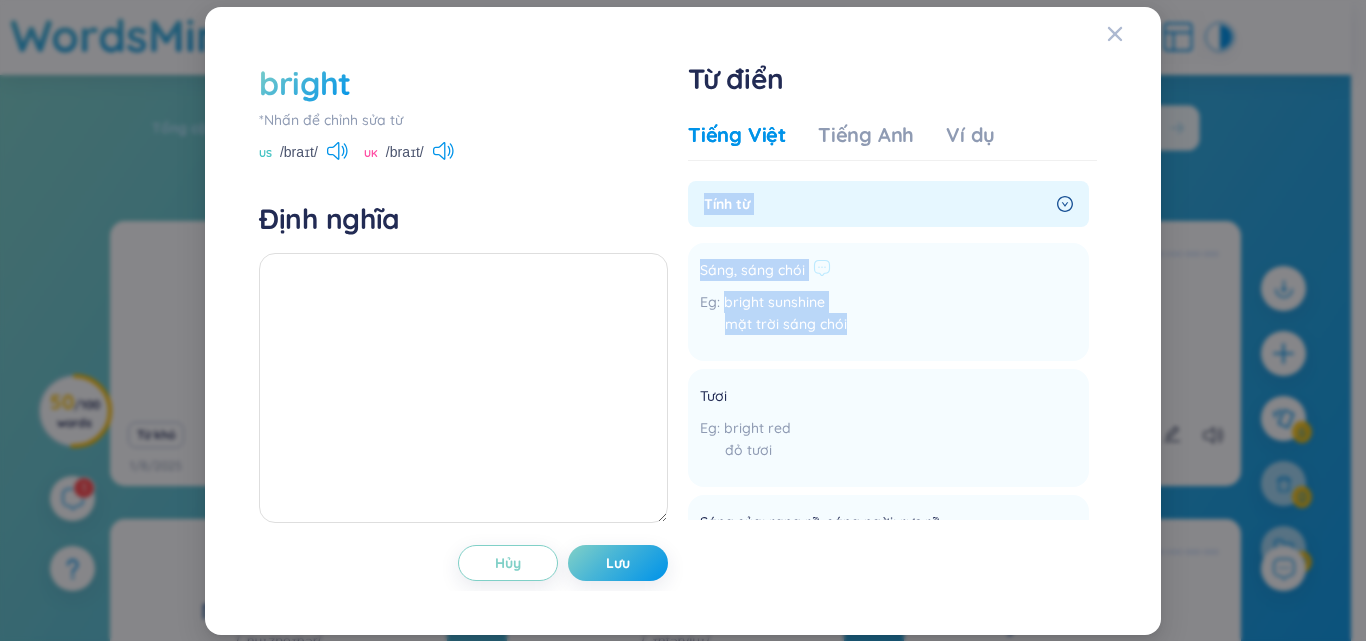 drag, startPoint x: 708, startPoint y: 200, endPoint x: 850, endPoint y: 330, distance: 192.52013 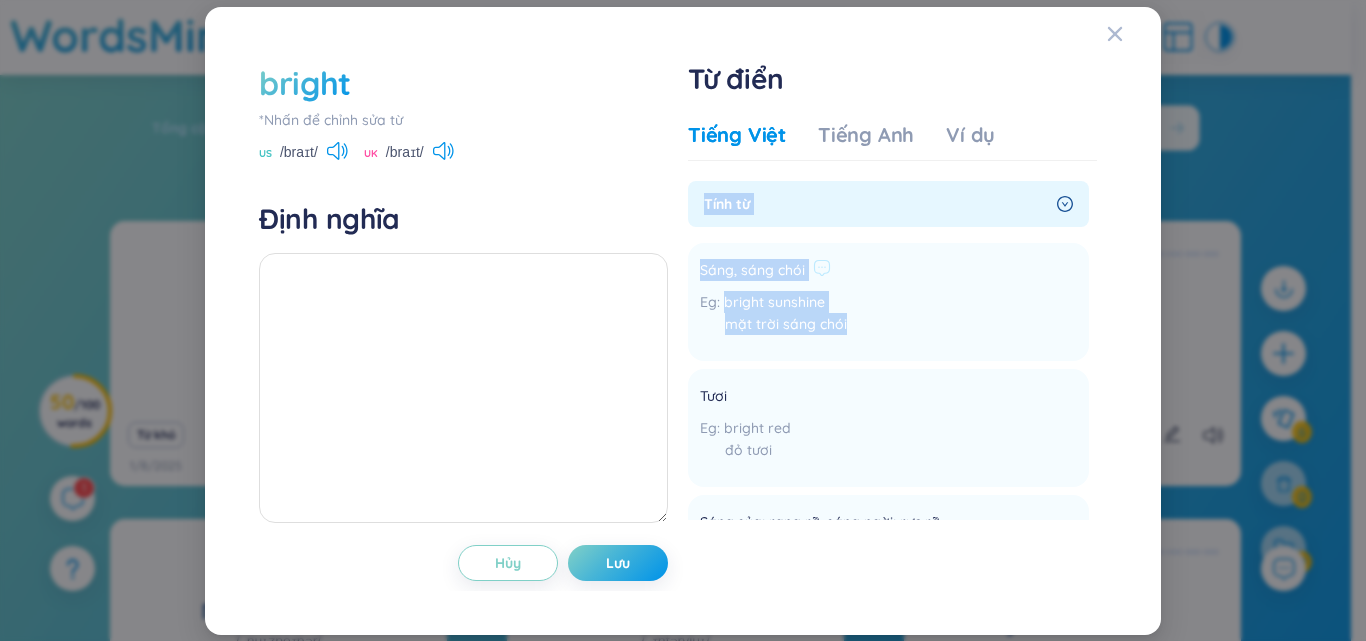 click on "Tính từ Sáng, sáng chói bright sunshine mặt trời sáng chói Thêm Tươi bright red đỏ tươi Thêm Sáng sủa; rạng rỡ, sáng ngời; rực rỡ a bright force khuôn mặt sáng sủa bright eyes cặp mắt sáng ngời a bright future tương lai rực rỡ Thêm Sáng dạ, thông minh, nhanh trí a bright boy một đứa bé sáng dạ Thêm Lanh lợi, hoạt bát, nhanh nhẹn khôn ngoan, nhạy bén the bright lights to look on the bright side of everything to get up bright and early thức dậy lúc sớm tinh mơ as bright as a button Thêm" at bounding box center [888, 647] 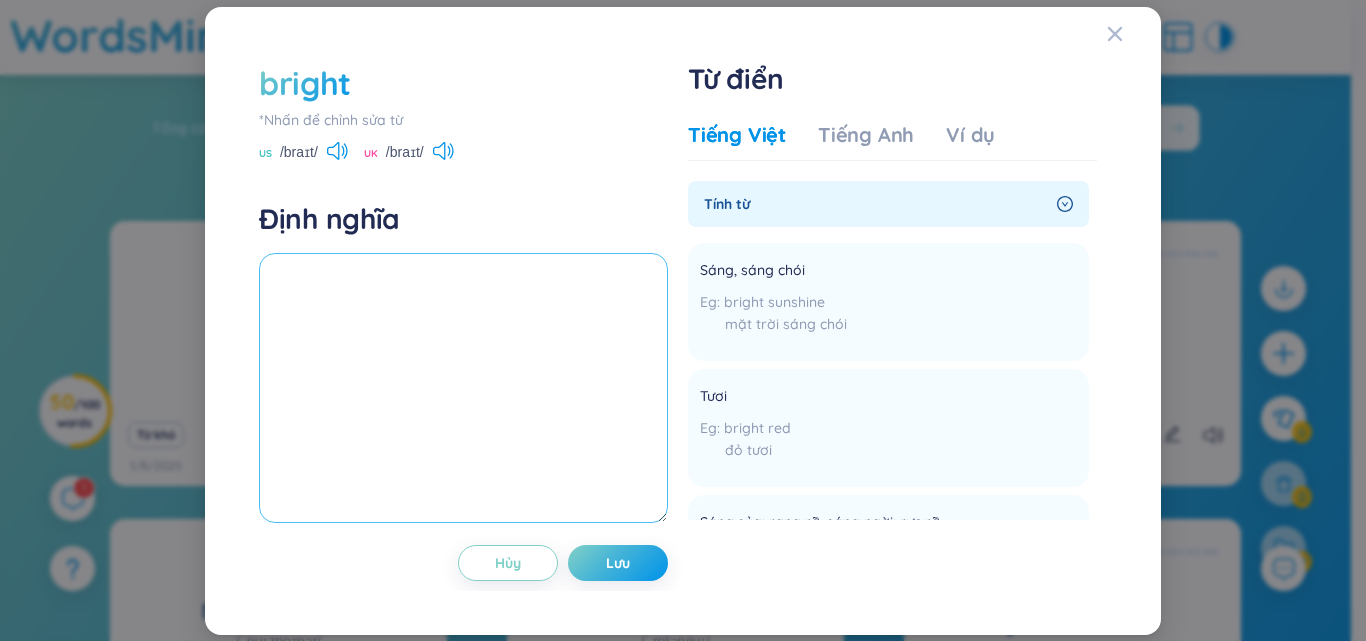 click at bounding box center (463, 388) 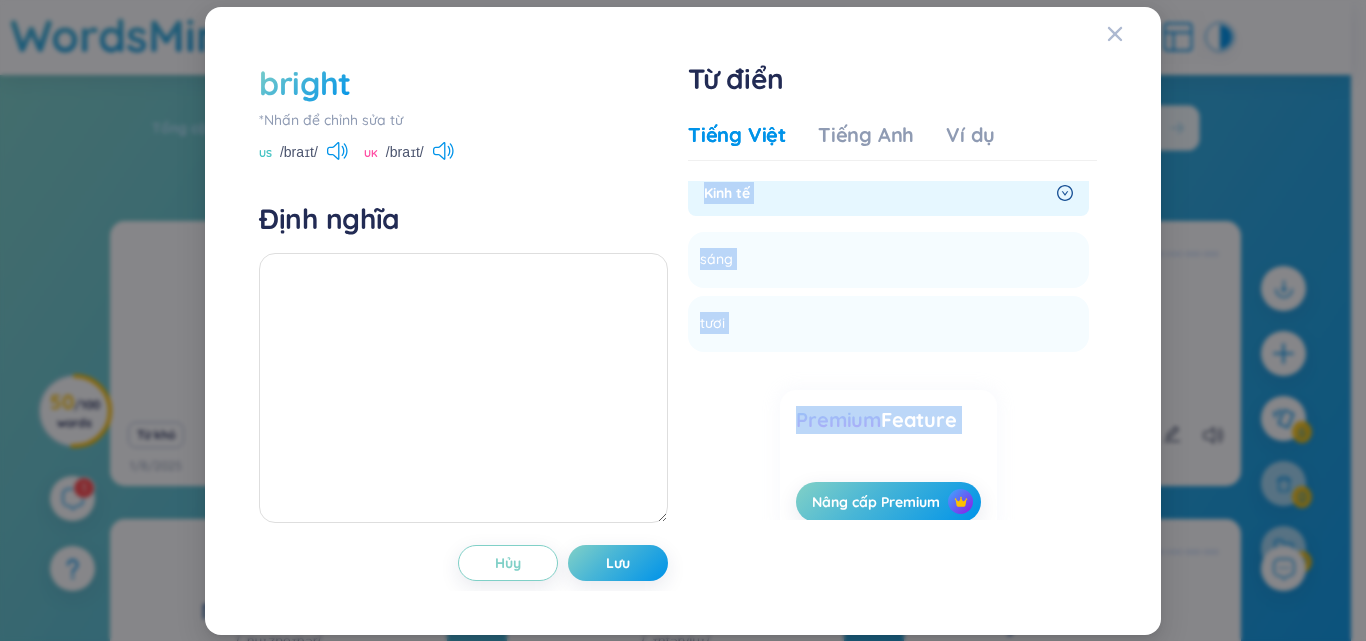 scroll, scrollTop: 2416, scrollLeft: 0, axis: vertical 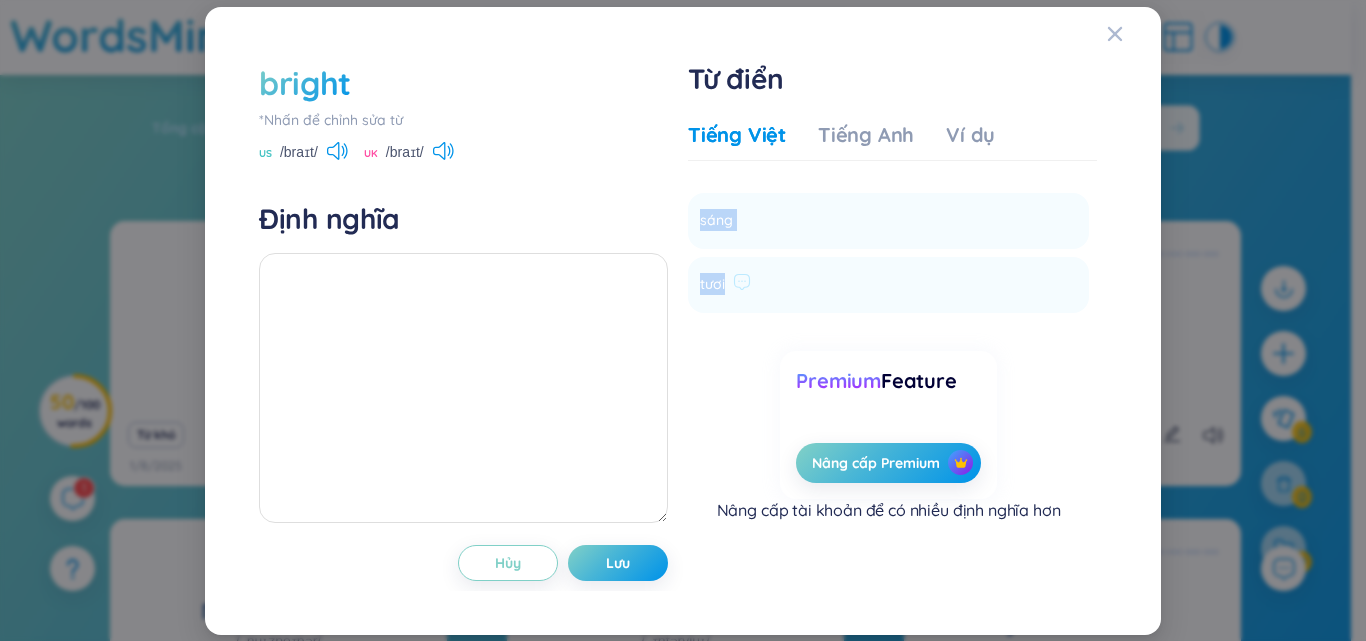 drag, startPoint x: 705, startPoint y: 195, endPoint x: 798, endPoint y: 308, distance: 146.34889 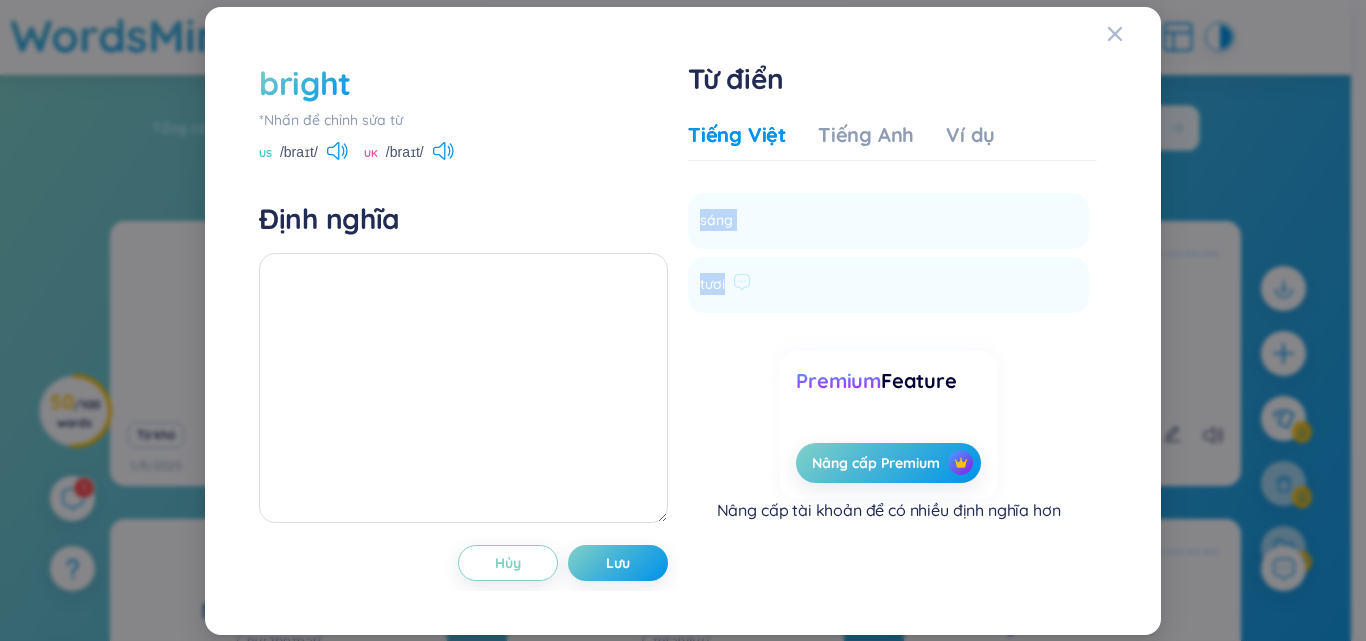 click on "Tính từ Sáng, sáng chói bright sunshine mặt trời sáng chói Thêm Tươi bright red đỏ tươi Thêm Sáng sủa; rạng rỡ, sáng ngời; rực rỡ a bright force khuôn mặt sáng sủa bright eyes cặp mắt sáng ngời a bright future tương lai rực rỡ Thêm Sáng dạ, thông minh, nhanh trí a bright boy một đứa bé sáng dạ Thêm Lanh lợi, hoạt bát, nhanh nhẹn khôn ngoan, nhạy bén the bright lights to look on the bright side of everything to get up bright and early thức dậy lúc sớm tinh mơ as bright as a button Thêm Phó từ Sáng chói, sáng ngời Thêm Cơ - Điện tử (adj) bóng, sáng, đã đánh bóng Thêm Cơ khí & công trình đã đánh bóng Thêm Toán & tin chói Thêm Y học bệnh Bright Thêm Kỹ thuật chung bóng láng Thêm nhẫn Thêm sáng bright edge mét sáng bright-finished được đánh bóng sáng bright wire dây sáng bóng Thêm sáng bóng bright wire dây sáng bóng bright steel wire dây thép sáng bóng" at bounding box center (892, 351) 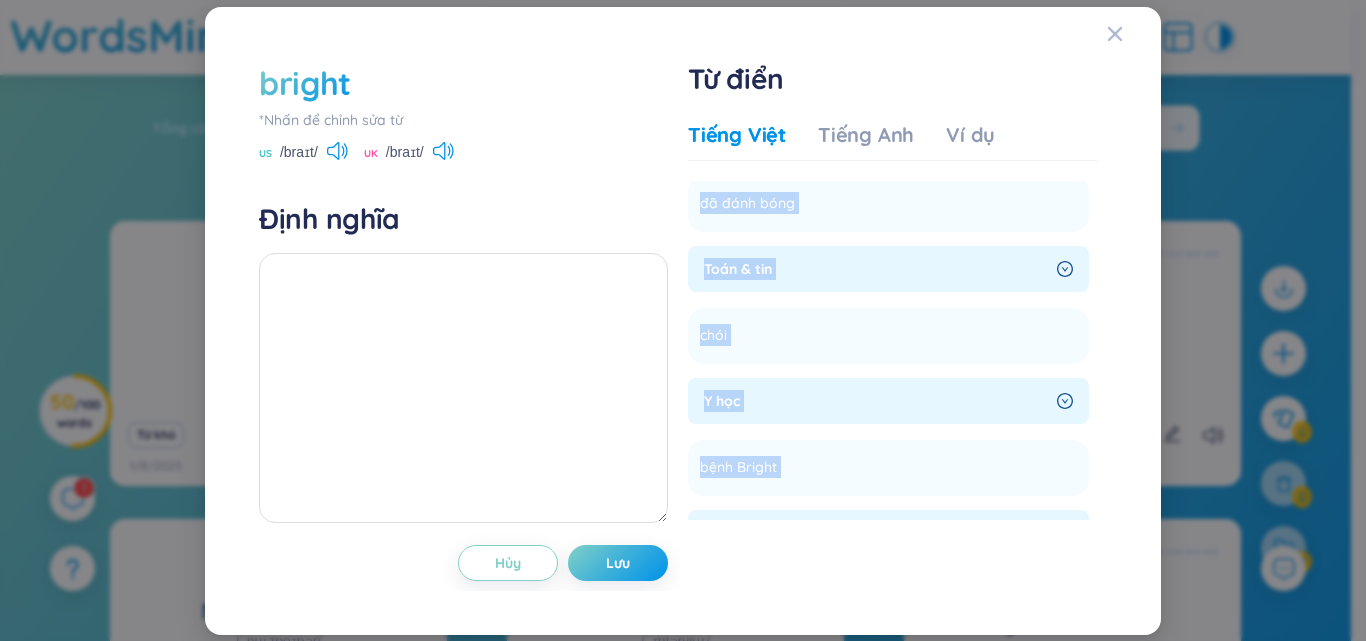 scroll, scrollTop: 1216, scrollLeft: 0, axis: vertical 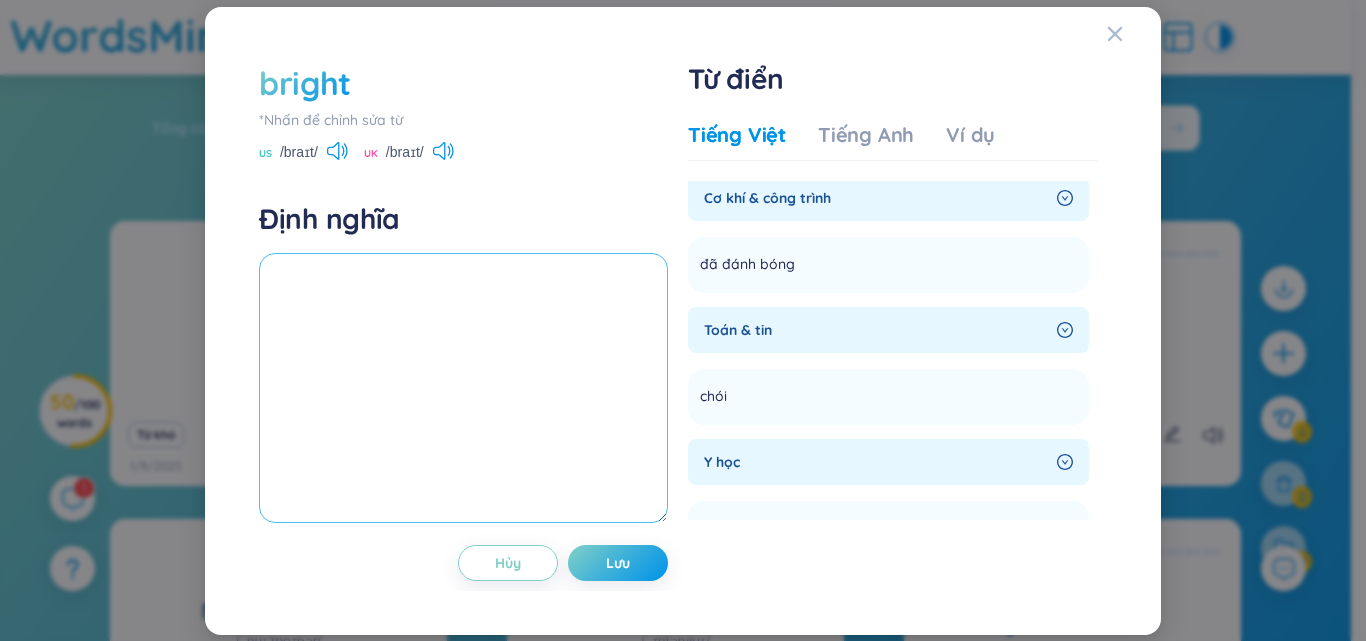 click at bounding box center (463, 388) 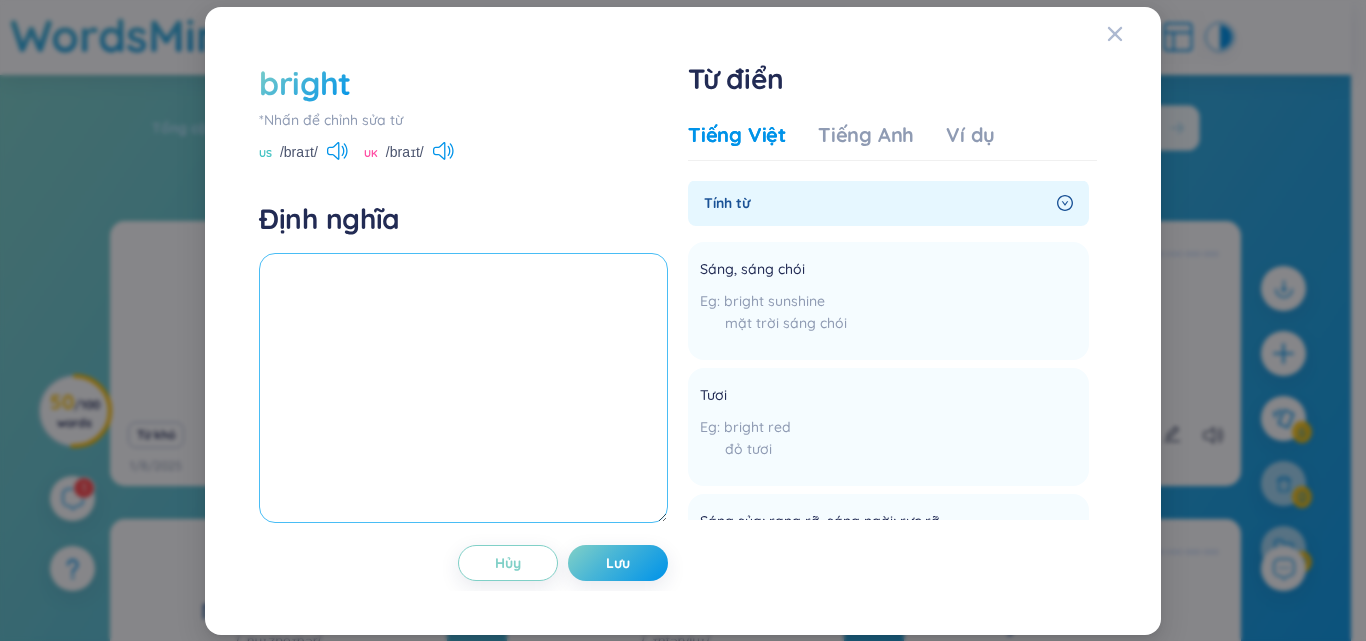 scroll, scrollTop: 0, scrollLeft: 0, axis: both 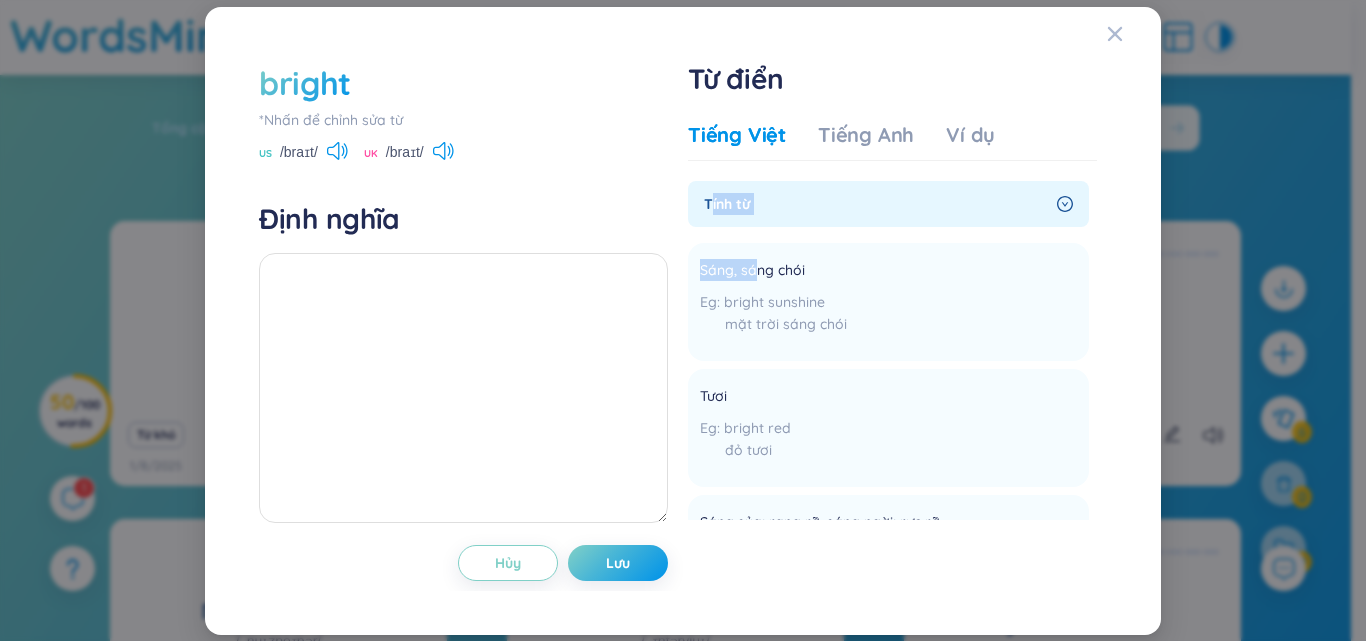 drag, startPoint x: 710, startPoint y: 199, endPoint x: 743, endPoint y: 230, distance: 45.276924 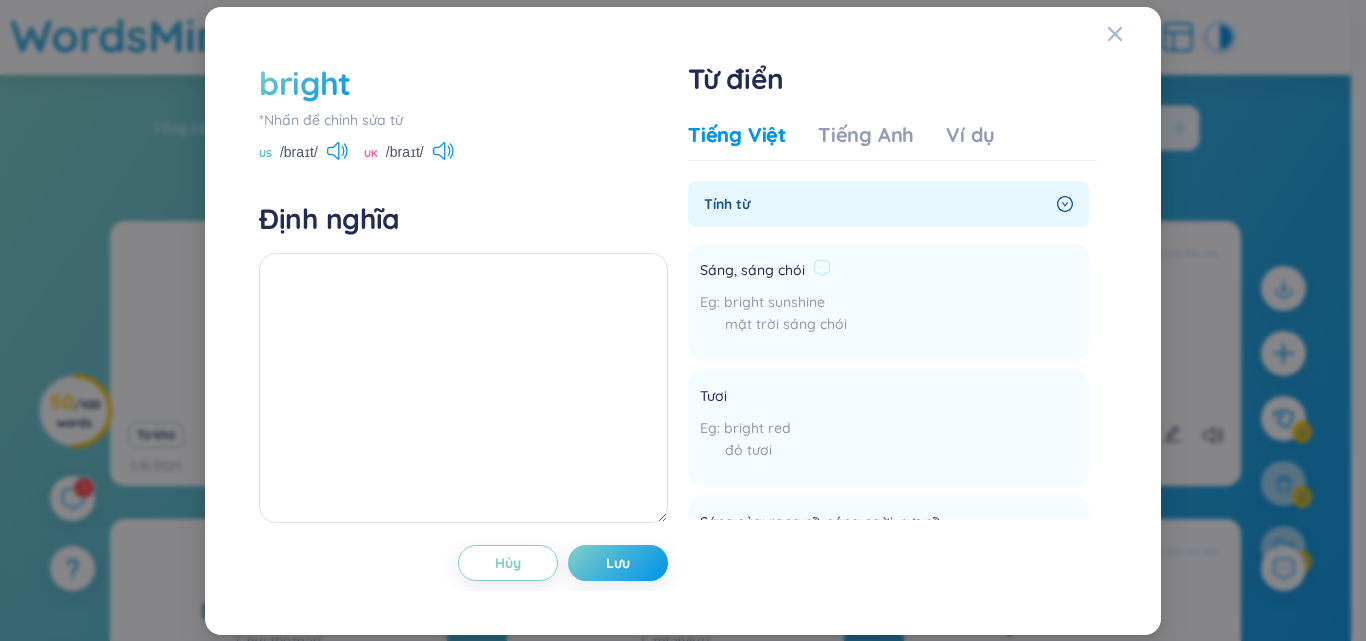 click on "Sáng, sáng chói" at bounding box center (773, 271) 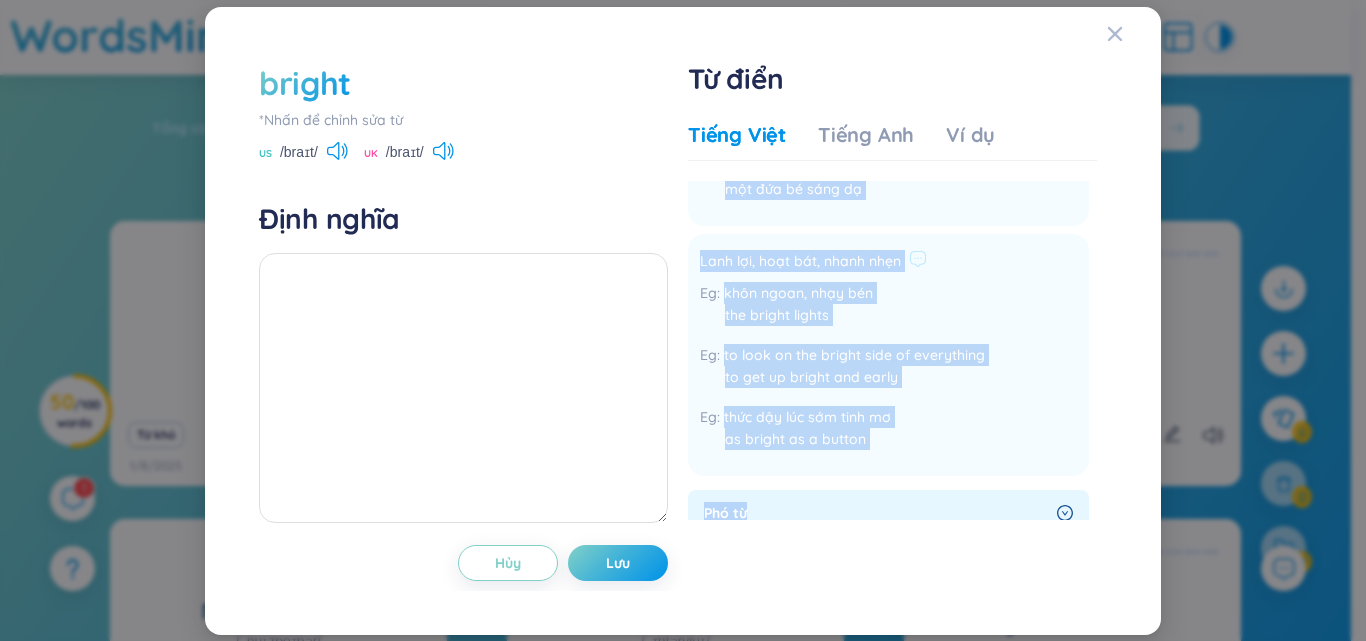 scroll, scrollTop: 700, scrollLeft: 0, axis: vertical 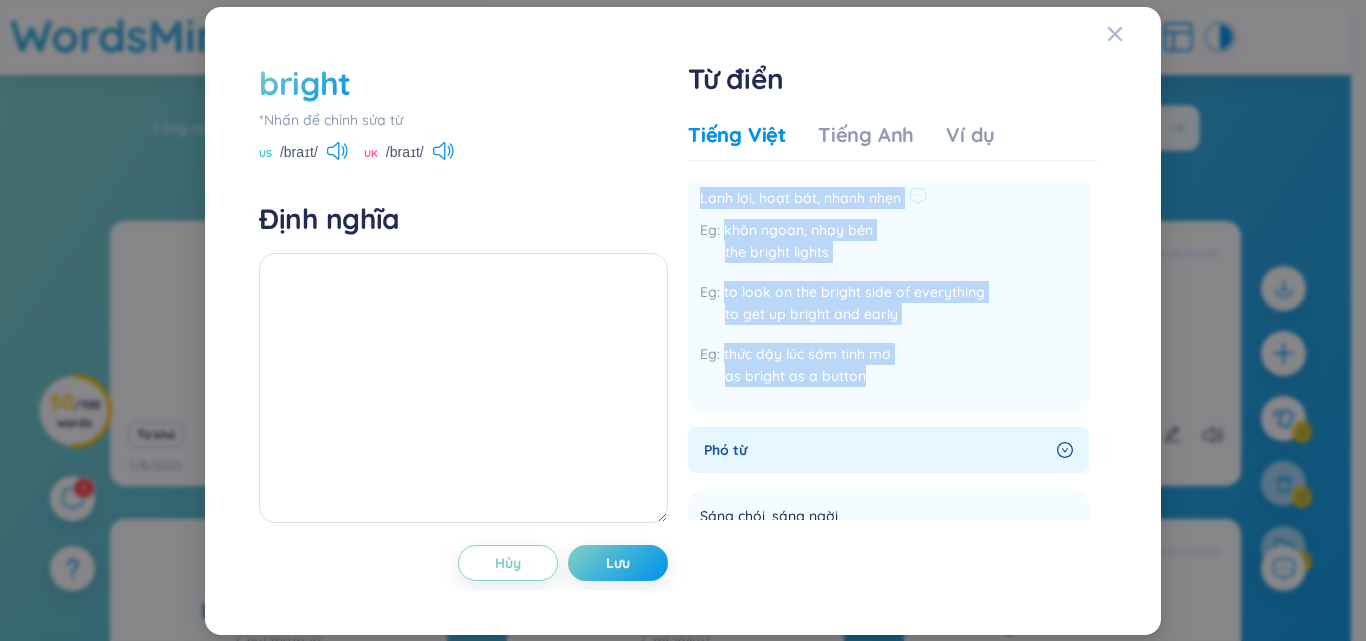 drag, startPoint x: 695, startPoint y: 196, endPoint x: 889, endPoint y: 384, distance: 270.1481 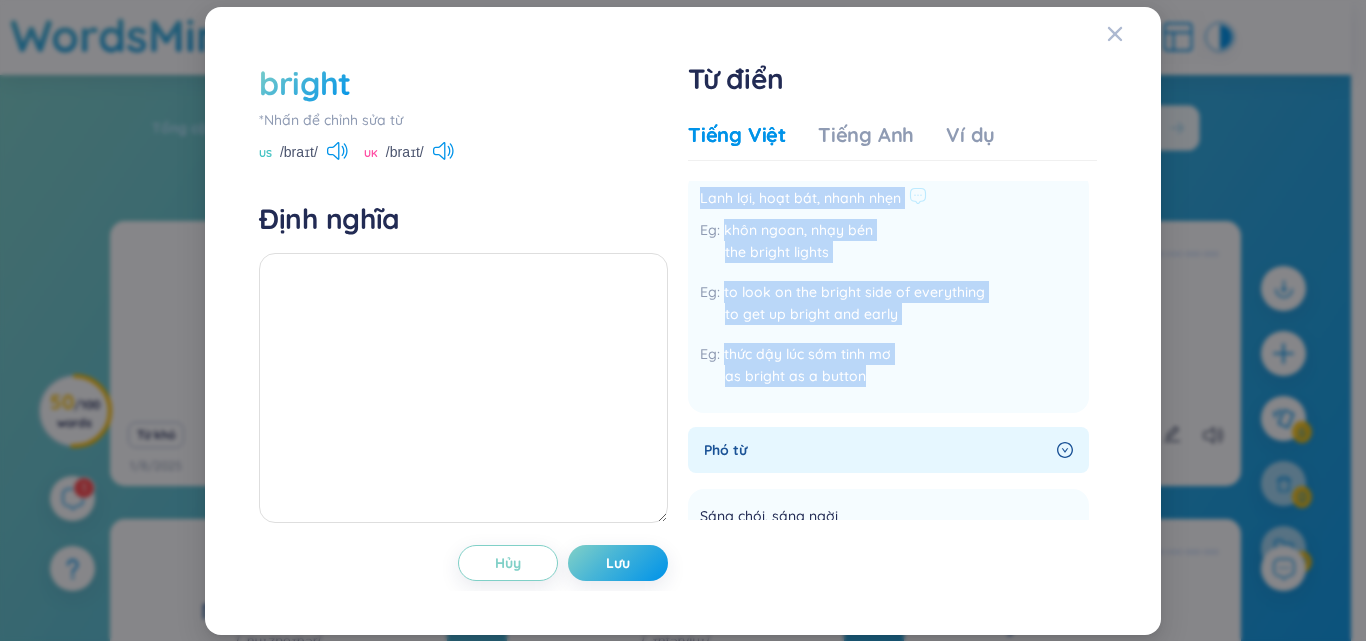 click on "Tính từ Sáng, sáng chói bright sunshine mặt trời sáng chói Thêm Tươi bright red đỏ tươi Thêm Sáng sủa; rạng rỡ, sáng ngời; rực rỡ a bright force khuôn mặt sáng sủa bright eyes cặp mắt sáng ngời a bright future tương lai rực rỡ Thêm Sáng dạ, thông minh, nhanh trí a bright boy một đứa bé sáng dạ Thêm Lanh lợi, hoạt bát, nhanh nhẹn khôn ngoan, nhạy bén the bright lights to look on the bright side of everything to get up bright and early thức dậy lúc sớm tinh mơ as bright as a button Thêm" at bounding box center [888, -53] 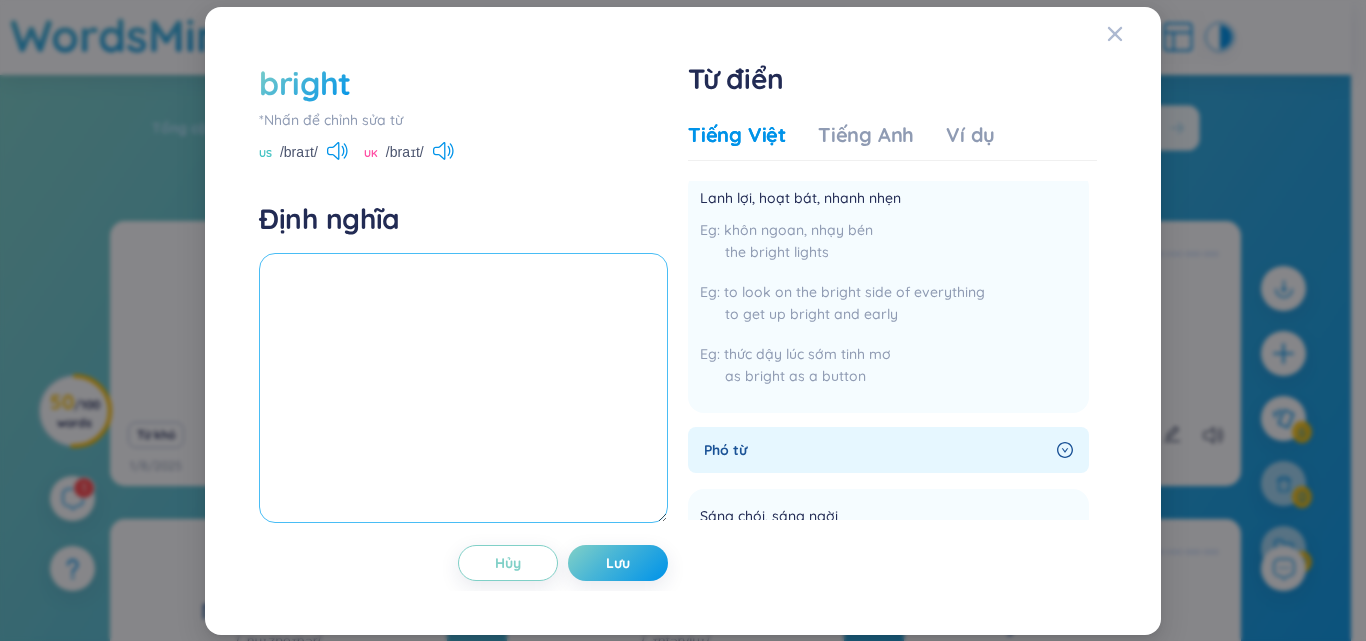 click at bounding box center (463, 388) 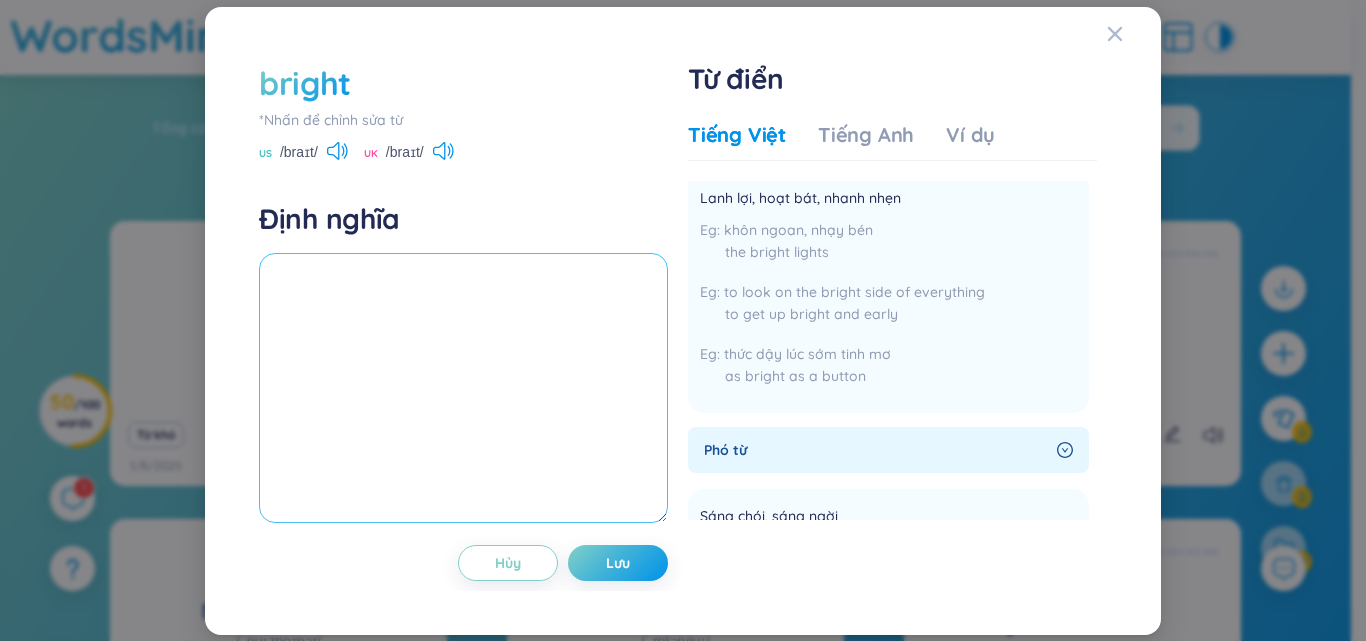 paste on "Sáng, sáng chói bright sunshine mặt trời sáng chói Tươi bright red đỏ tươi Sáng sủa; rạng rỡ, sáng ngời; rực rỡ a bright force khuôn mặt sáng sủa bright eyes cặp mắt sáng ngời a bright future tương lai rực rỡ Sáng dạ, thông minh, nhanh trí a bright boy một đứa bé sáng dạ Lanh lợi, hoạt bát, nhanh nhẹn khôn ngoan, nhạy bén the bright lights to look on the bright side of everything to get up bright and early thức dậy lúc sớm tinh mơ as bright as a button" 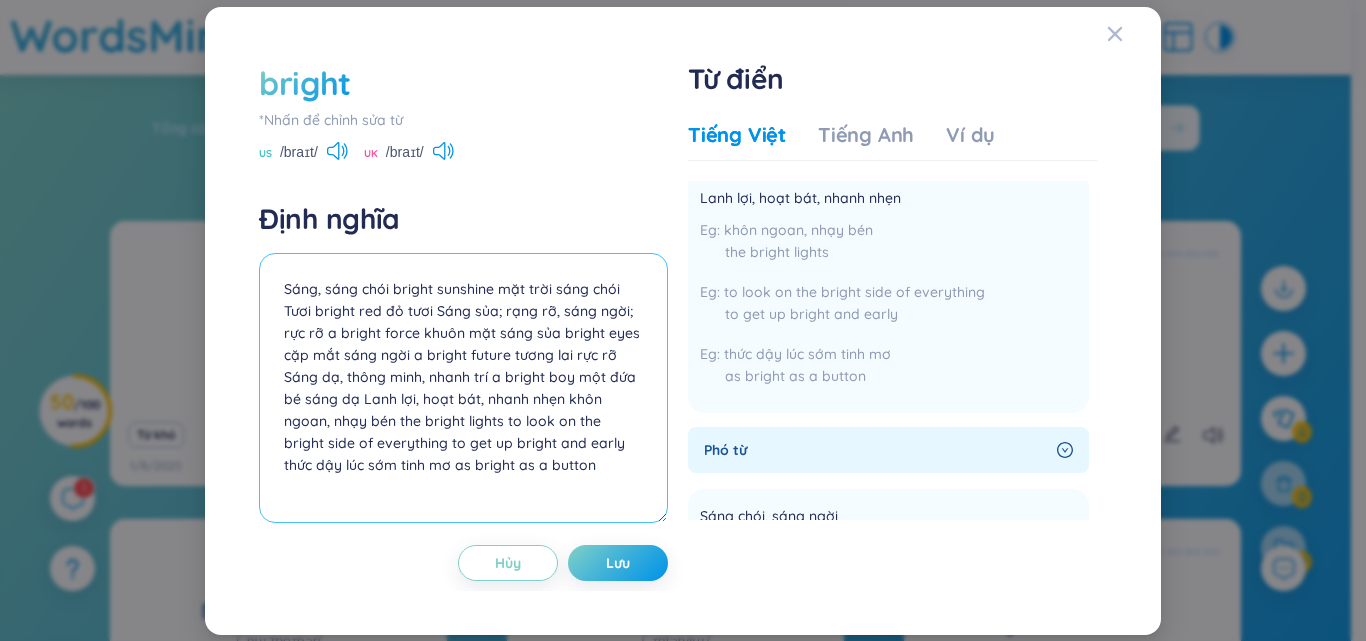 scroll, scrollTop: 305, scrollLeft: 0, axis: vertical 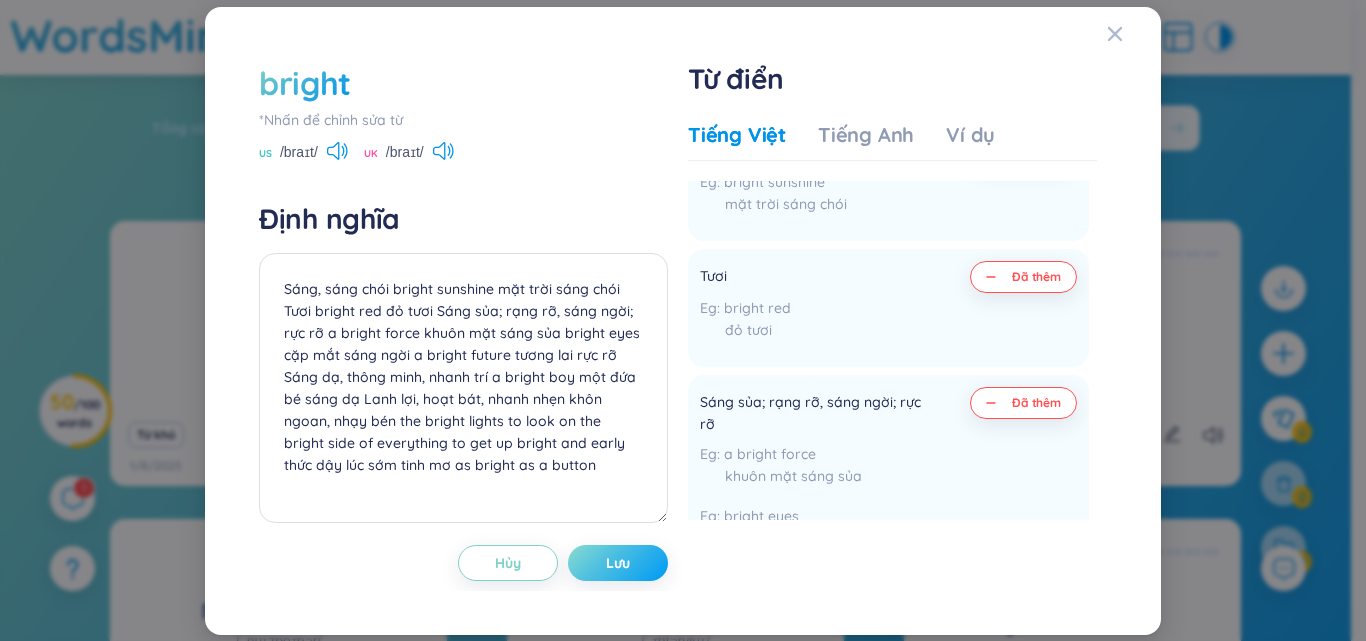 click on "Lưu" at bounding box center [618, 563] 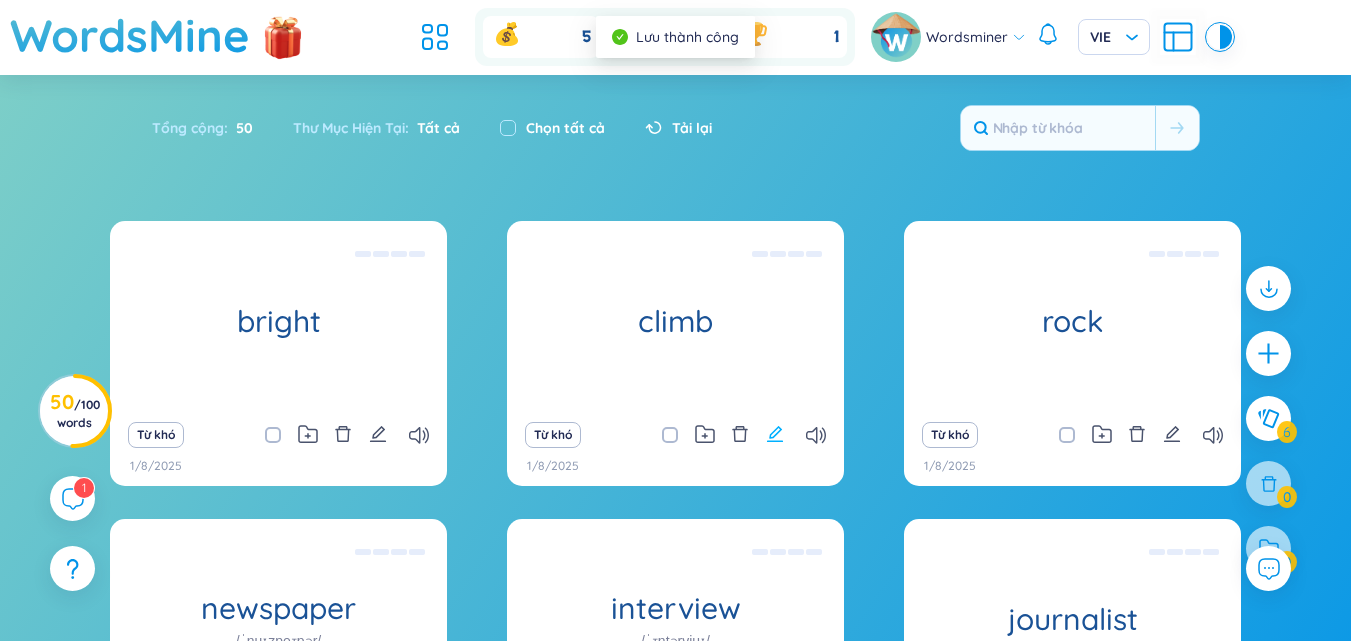 click 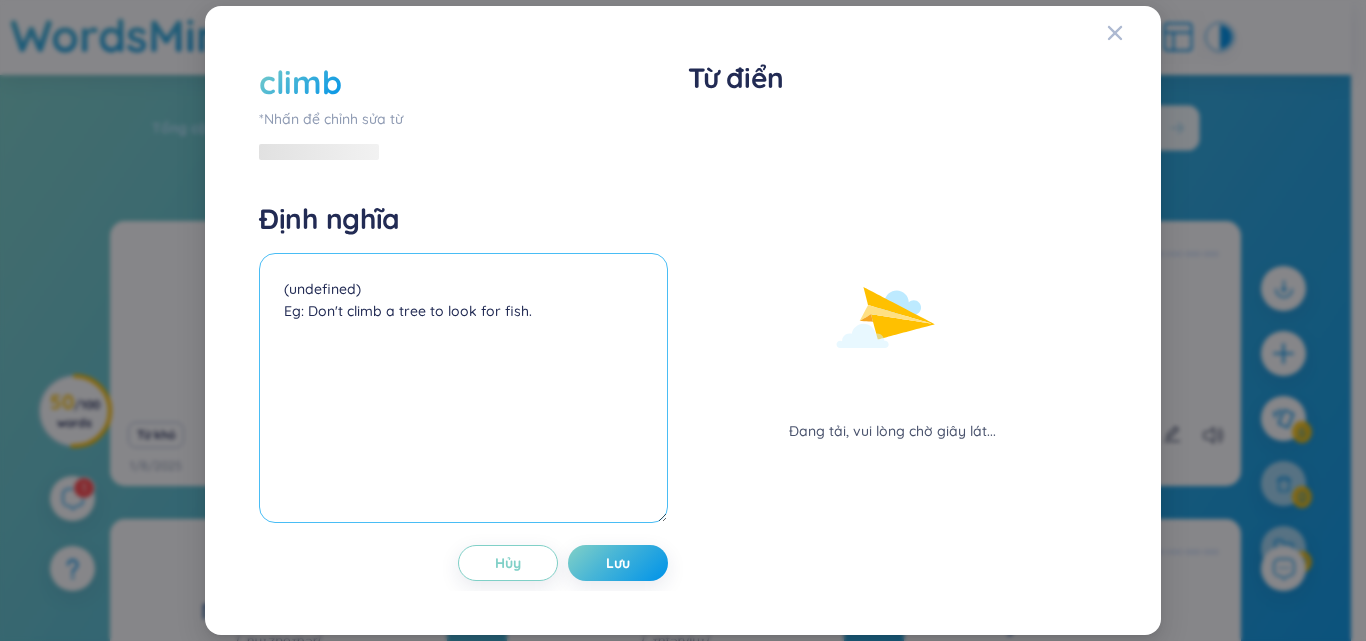 click on "(undefined)
Eg: Don't climb a tree to look for fish." at bounding box center (463, 388) 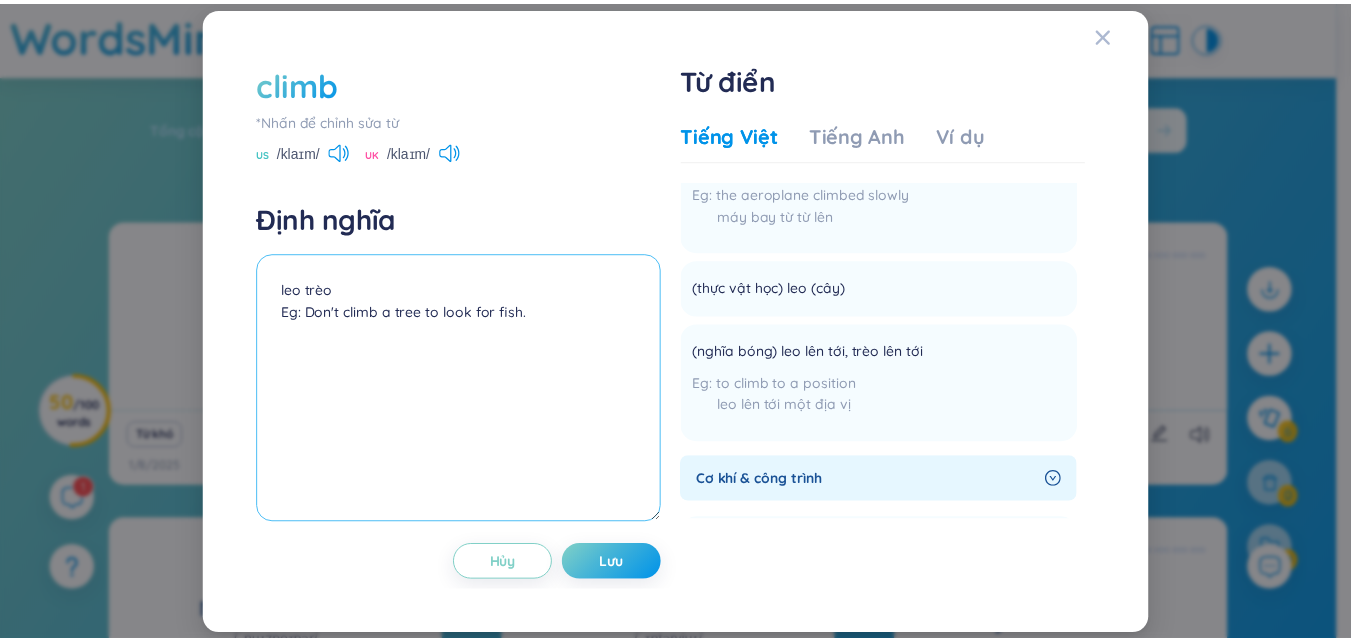 scroll, scrollTop: 500, scrollLeft: 0, axis: vertical 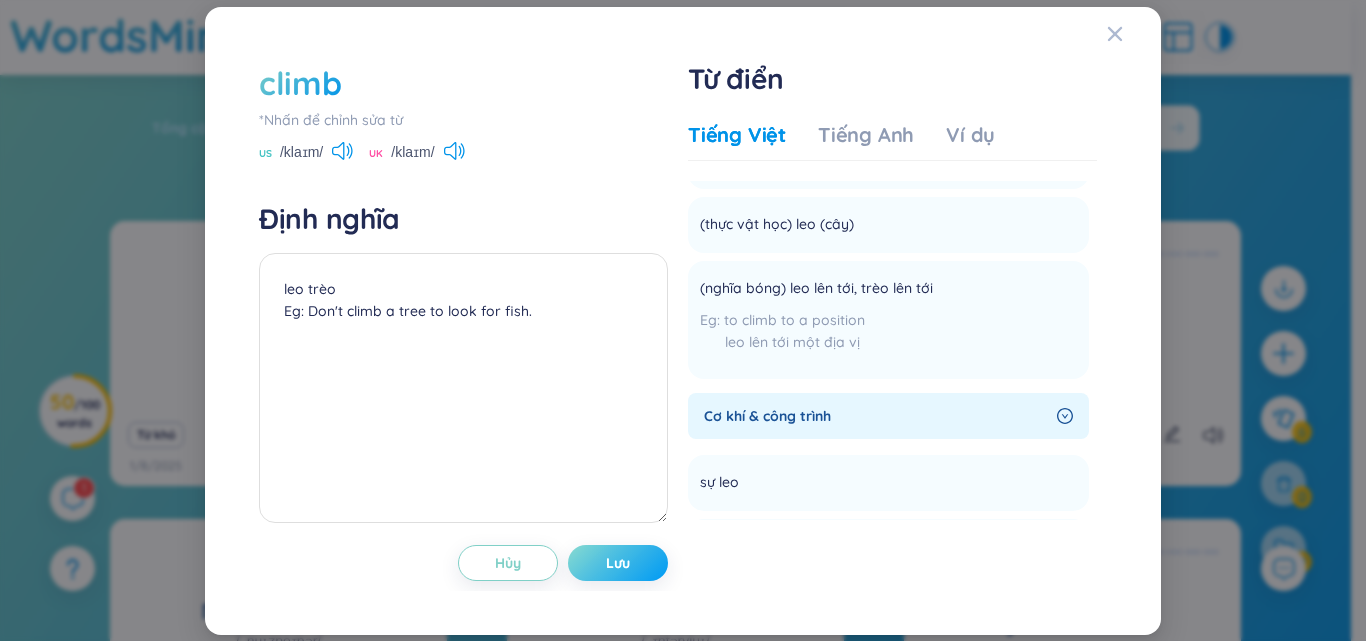 click on "Lưu" at bounding box center [618, 563] 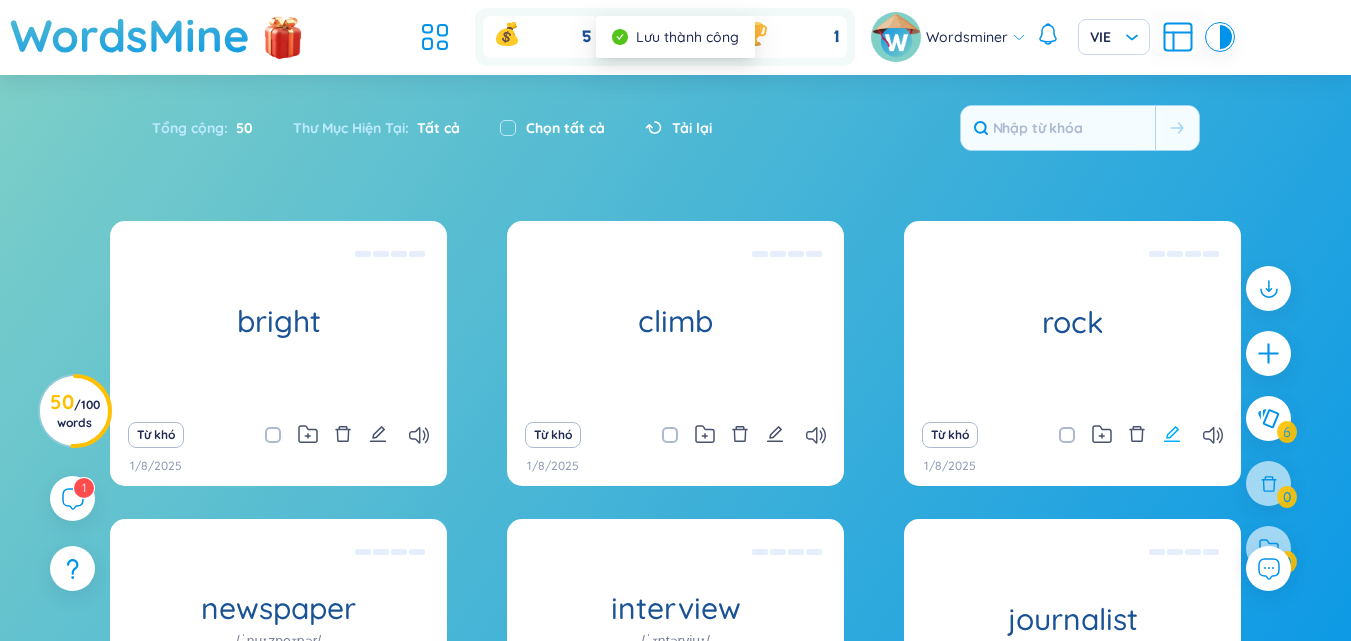 click 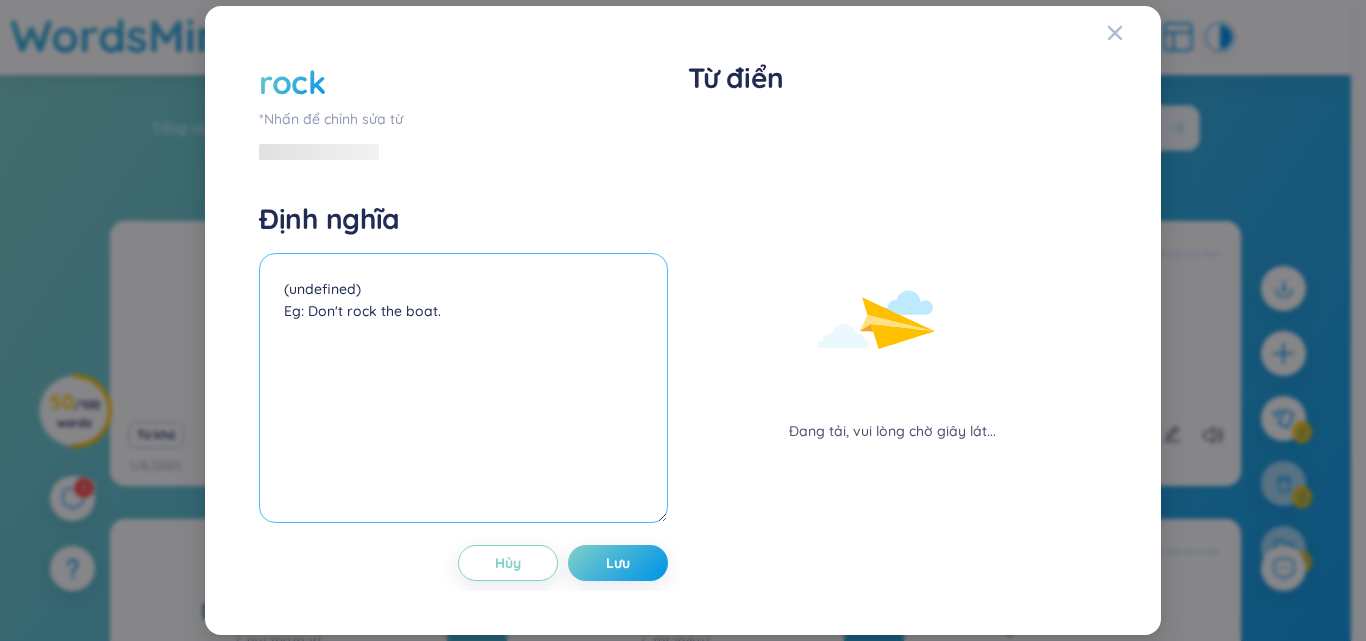 click on "(undefined)
Eg: Don't rock the boat." at bounding box center [463, 388] 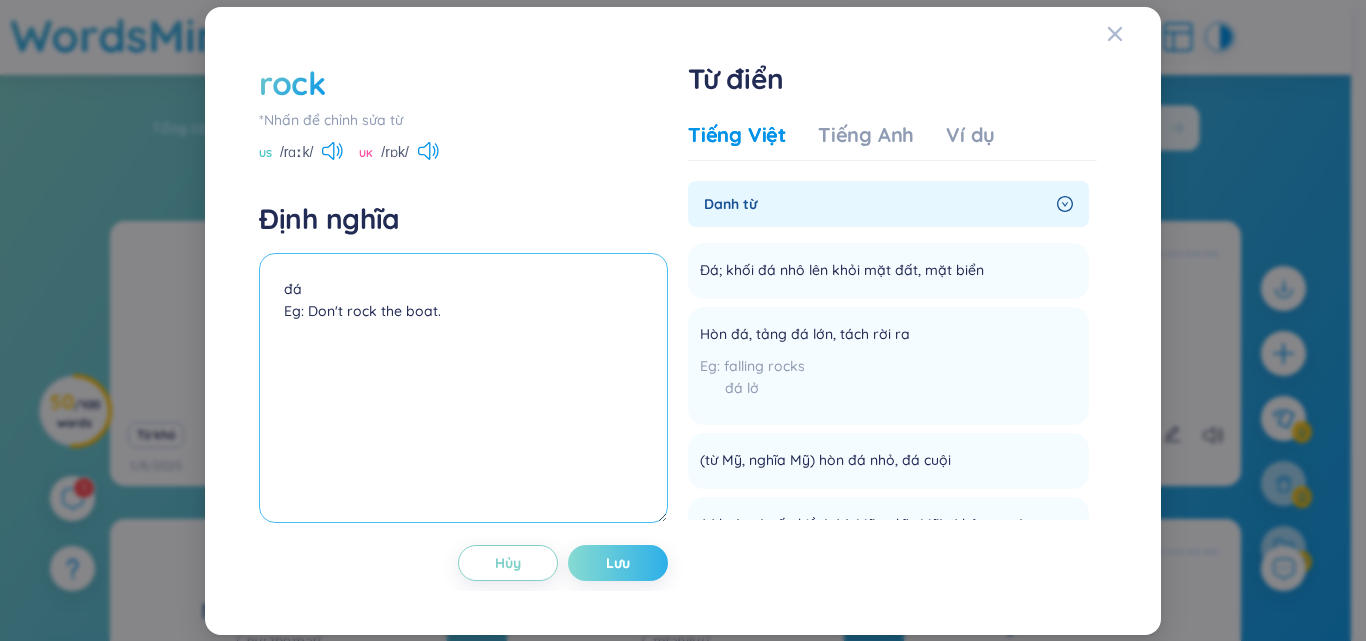 type on "đá
Eg: Don't rock the boat." 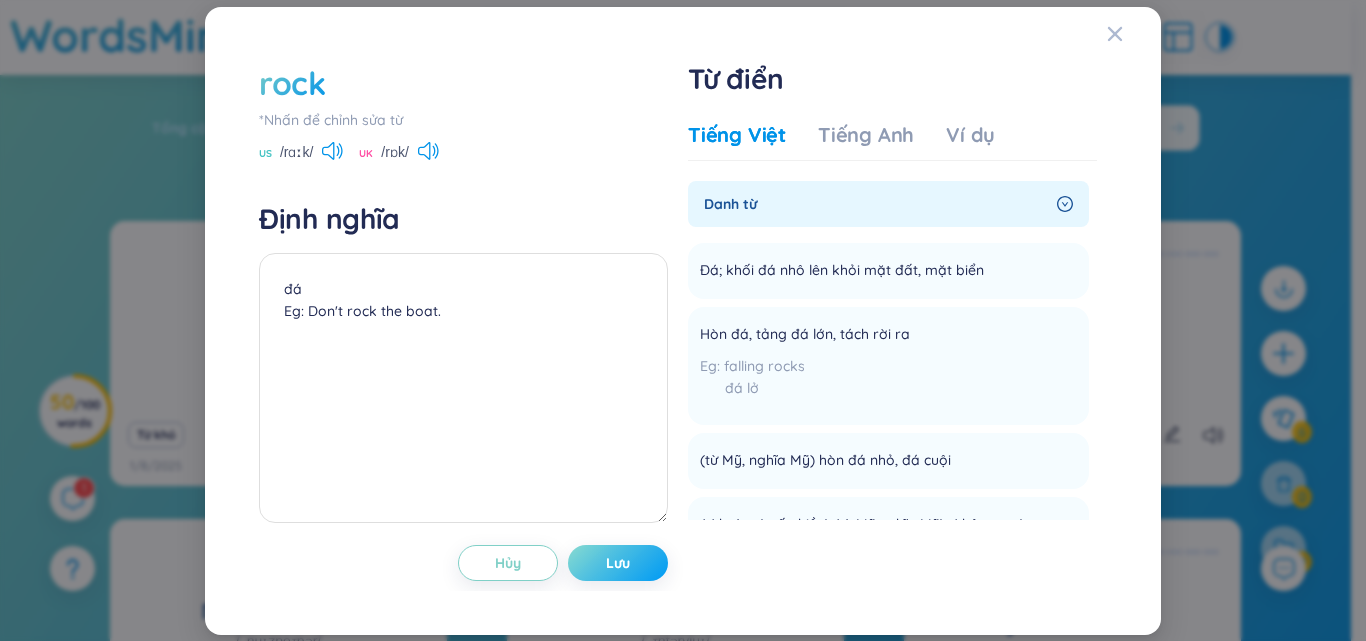 click on "Lưu" at bounding box center [618, 563] 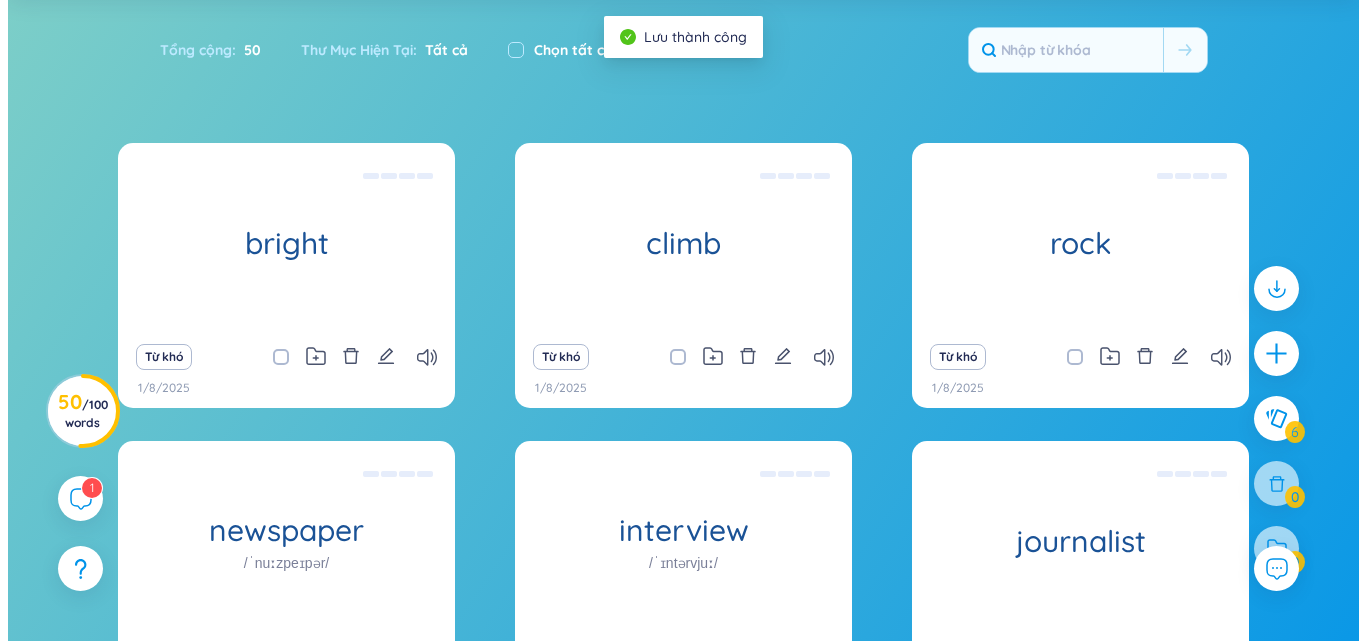 scroll, scrollTop: 200, scrollLeft: 0, axis: vertical 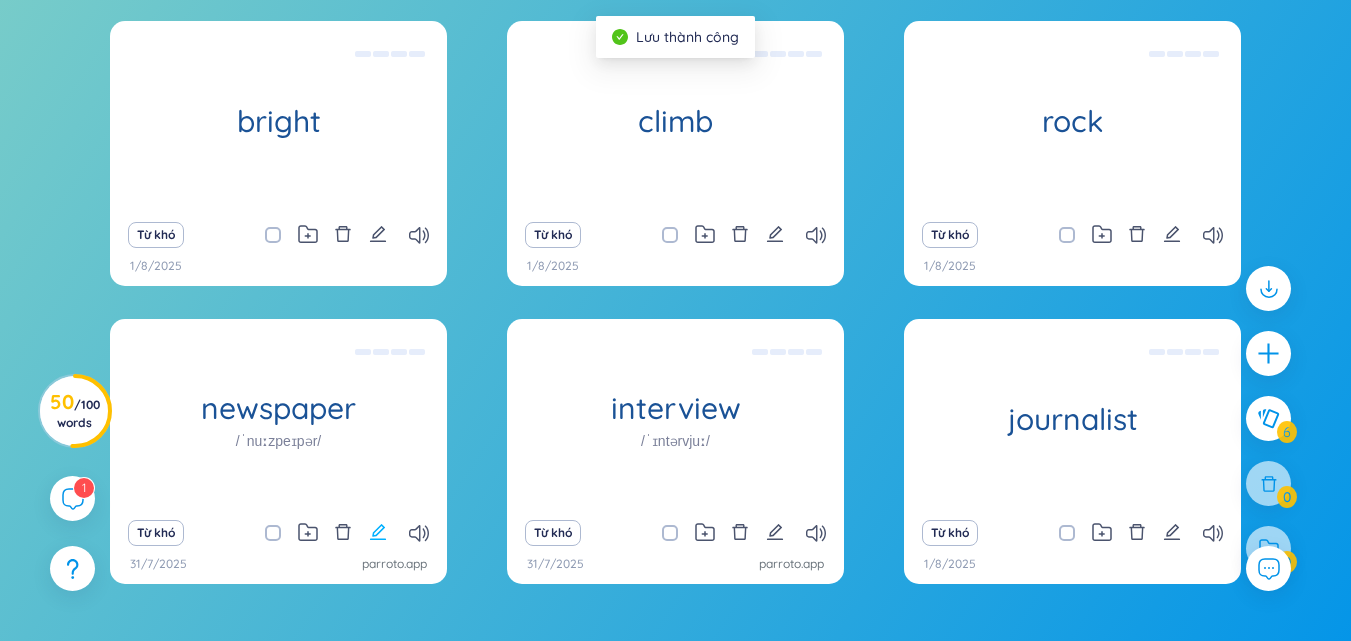 click 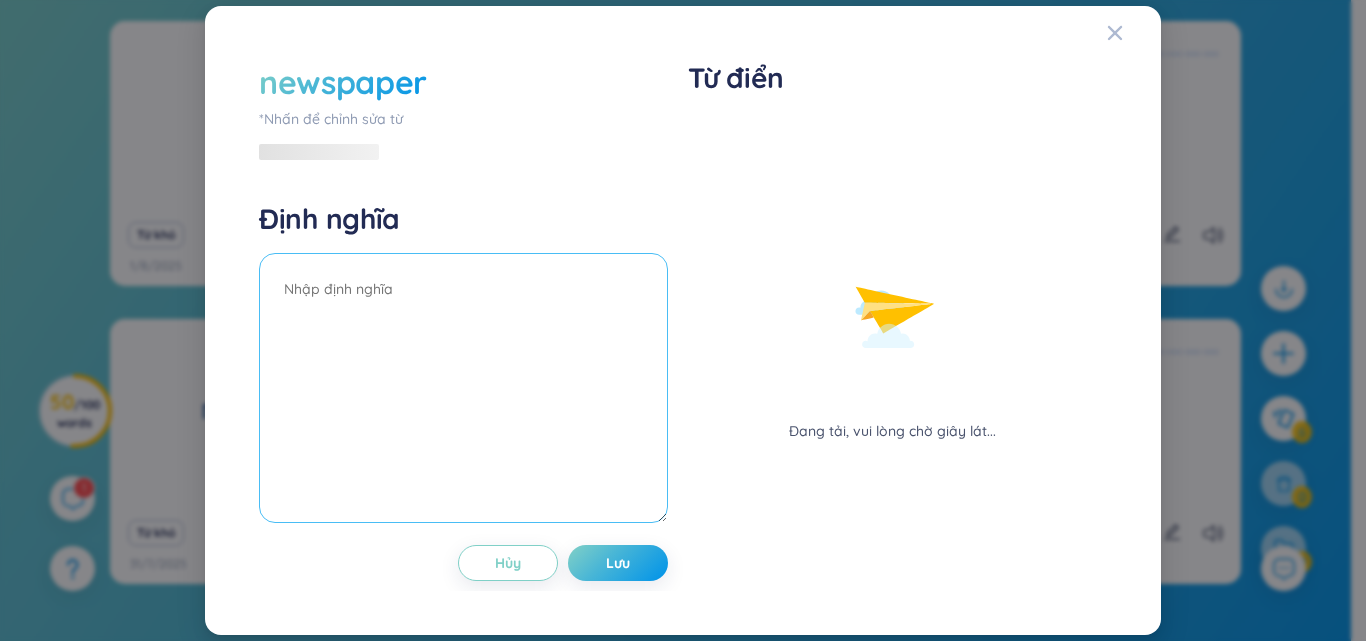 click at bounding box center (463, 388) 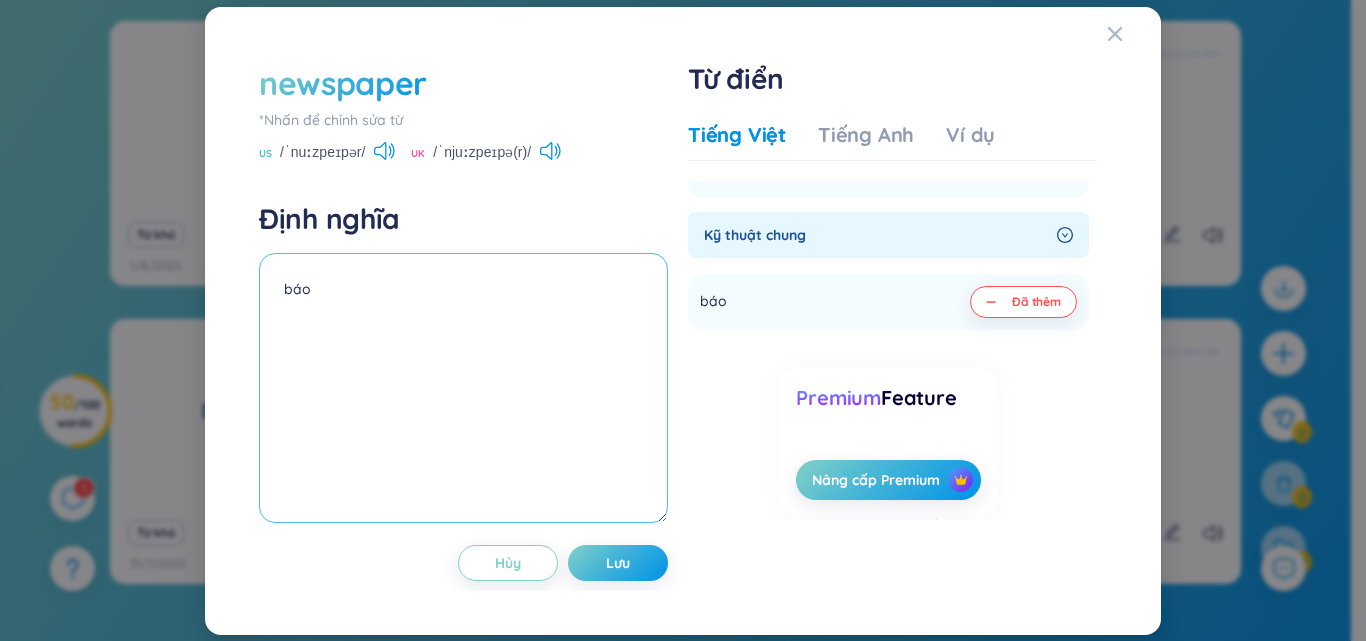 scroll, scrollTop: 180, scrollLeft: 0, axis: vertical 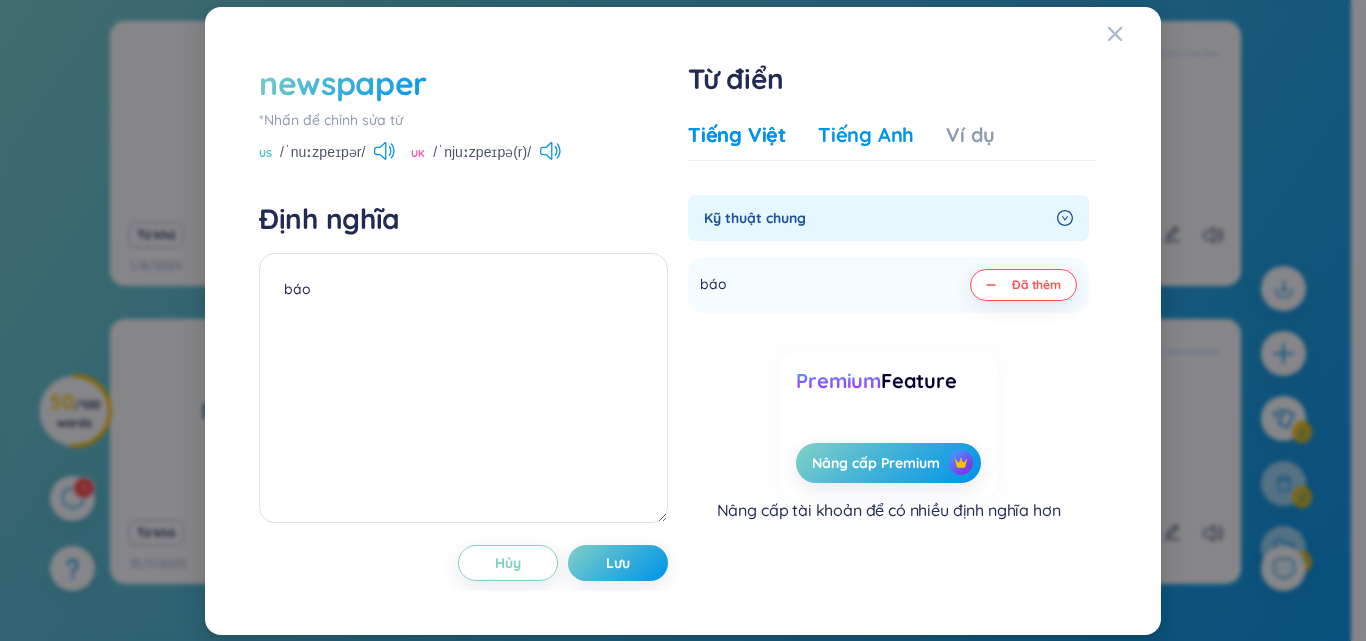 click on "Tiếng Anh" at bounding box center (866, 135) 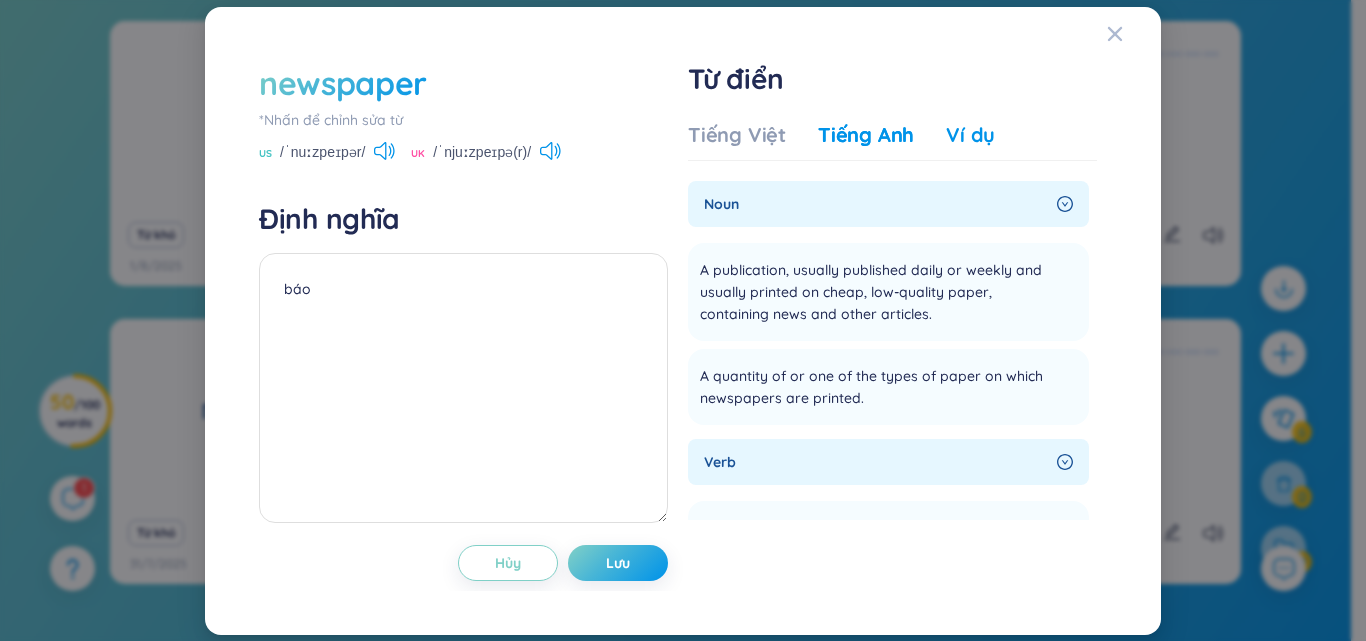 click on "Ví dụ" at bounding box center (970, 135) 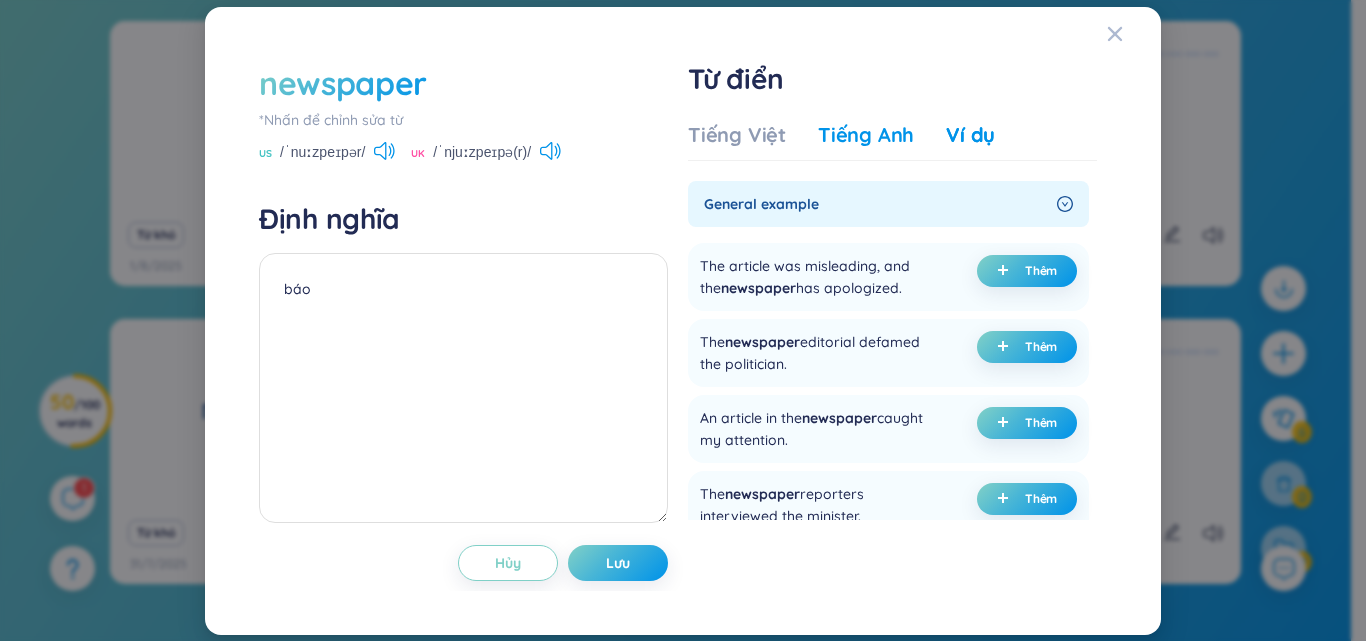 click on "Tiếng Anh" at bounding box center (866, 135) 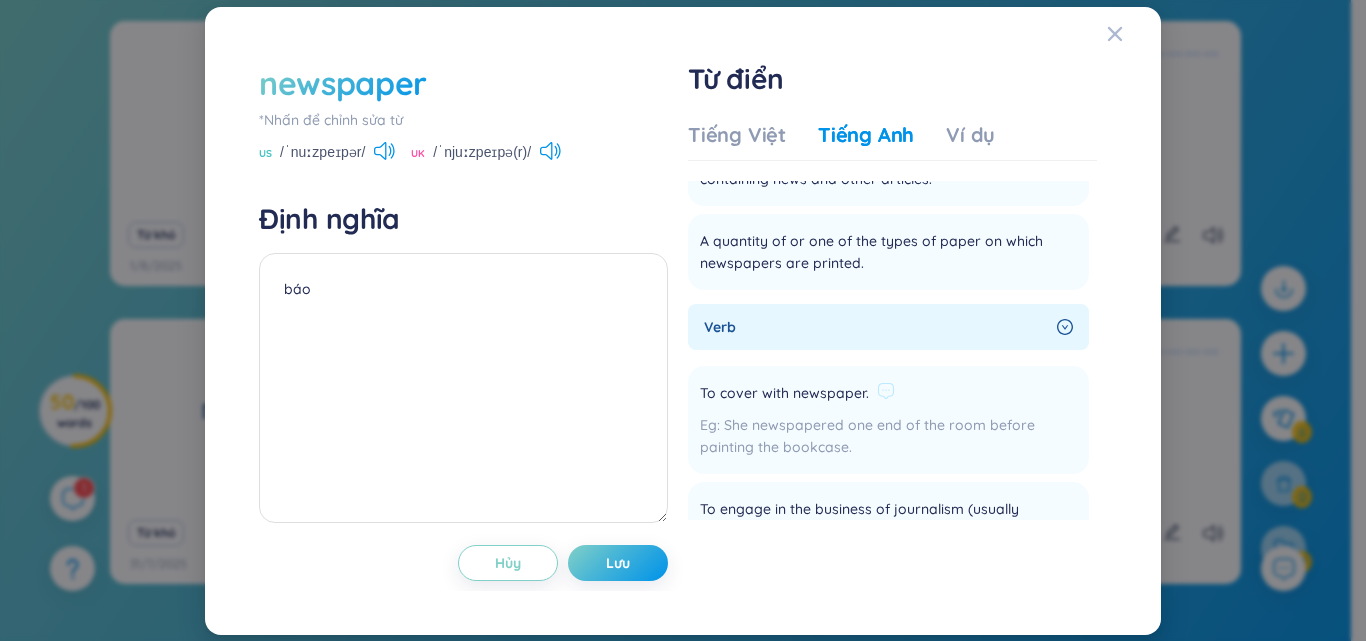 scroll, scrollTop: 0, scrollLeft: 0, axis: both 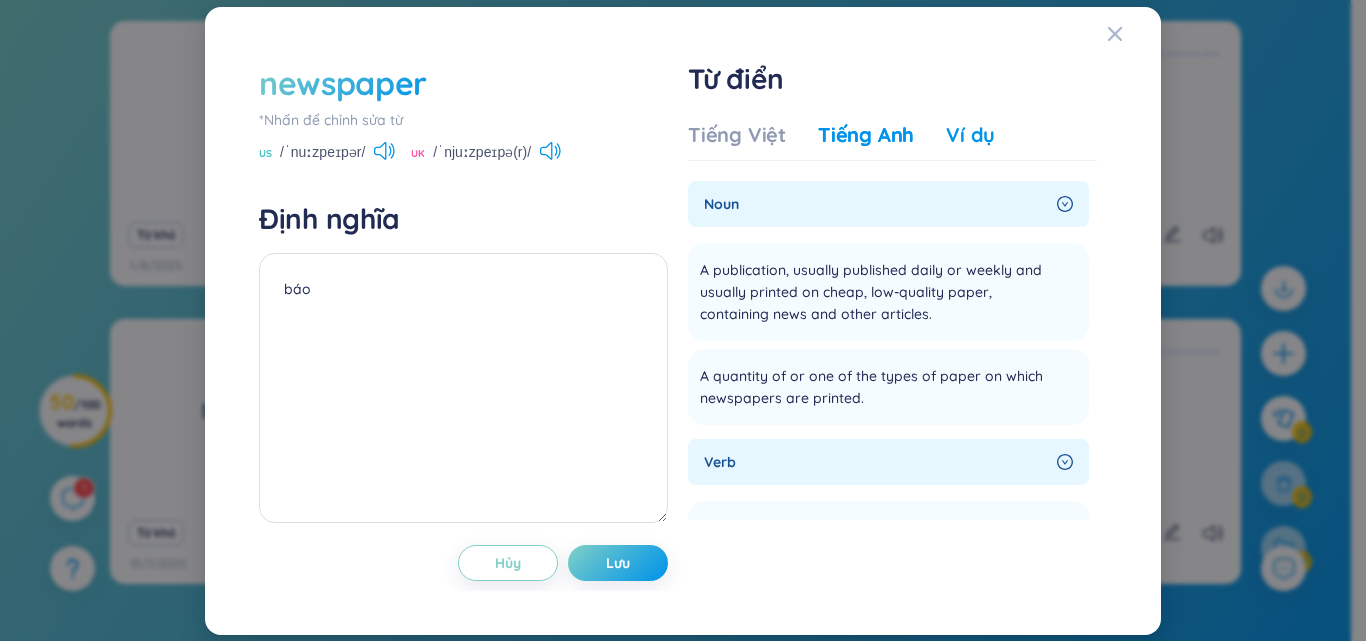 click on "Ví dụ" at bounding box center [970, 135] 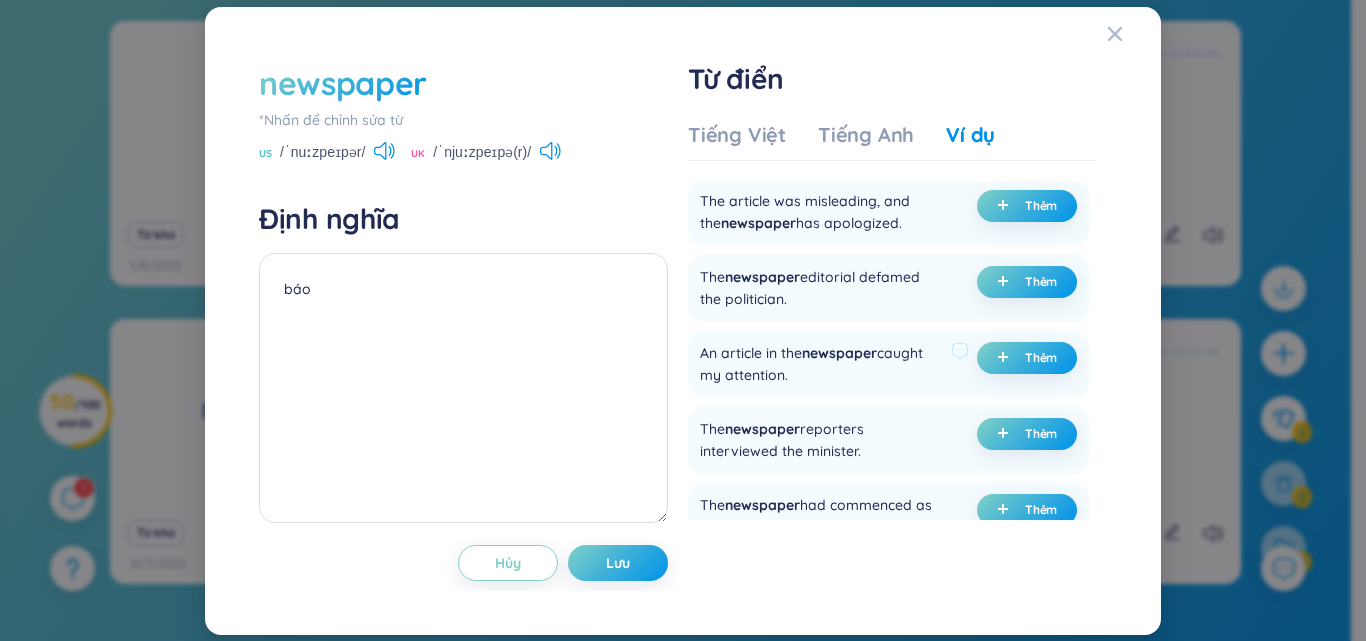scroll, scrollTop: 100, scrollLeft: 0, axis: vertical 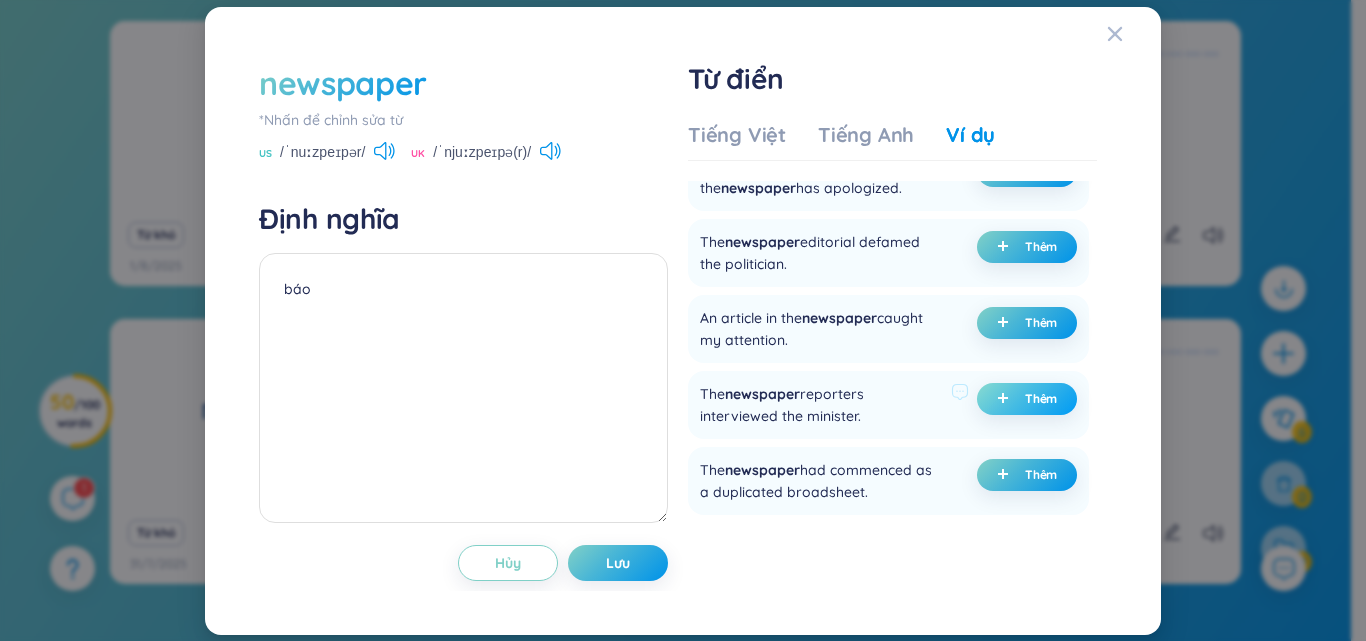 click at bounding box center (1007, 399) 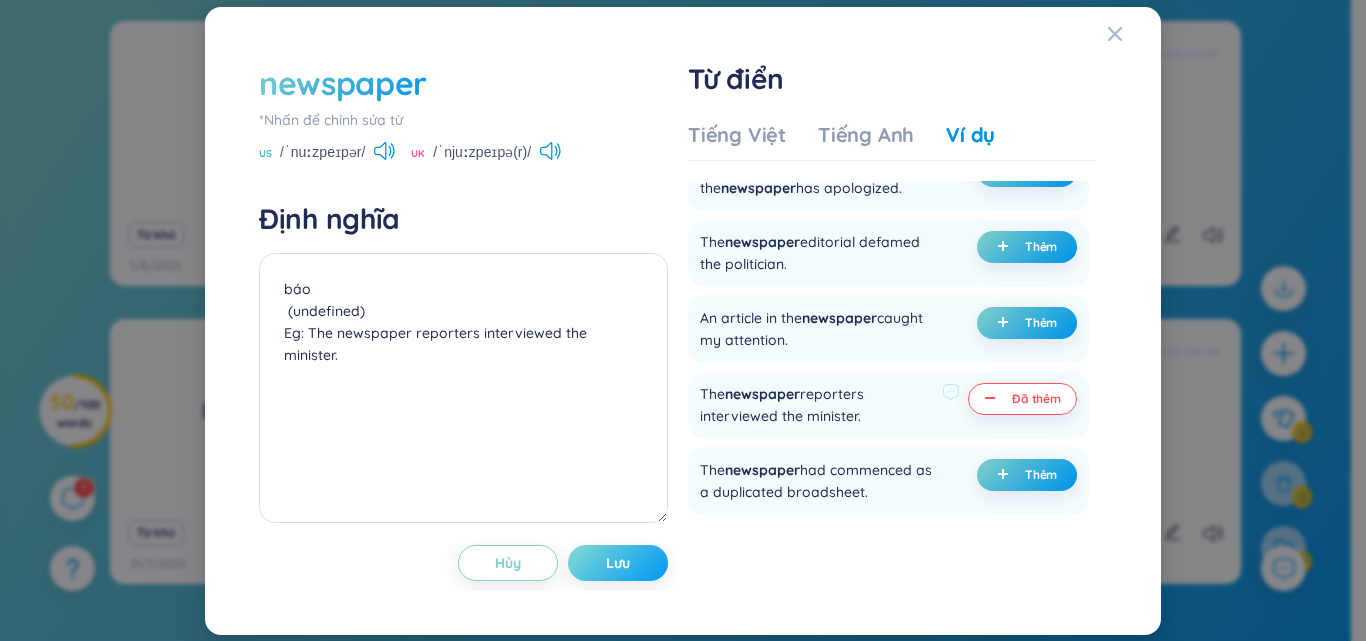 click on "Lưu" at bounding box center [618, 563] 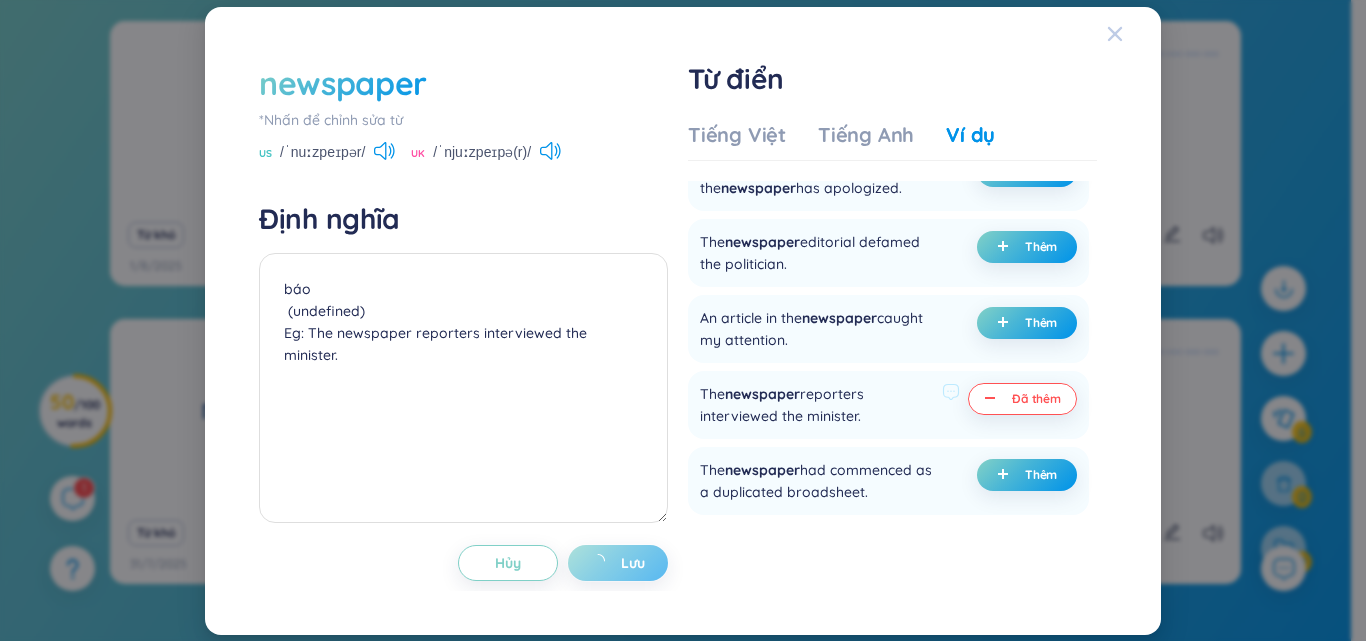 type on "báo
(undefined)
Eg: The newspaper reporters interviewed the minister." 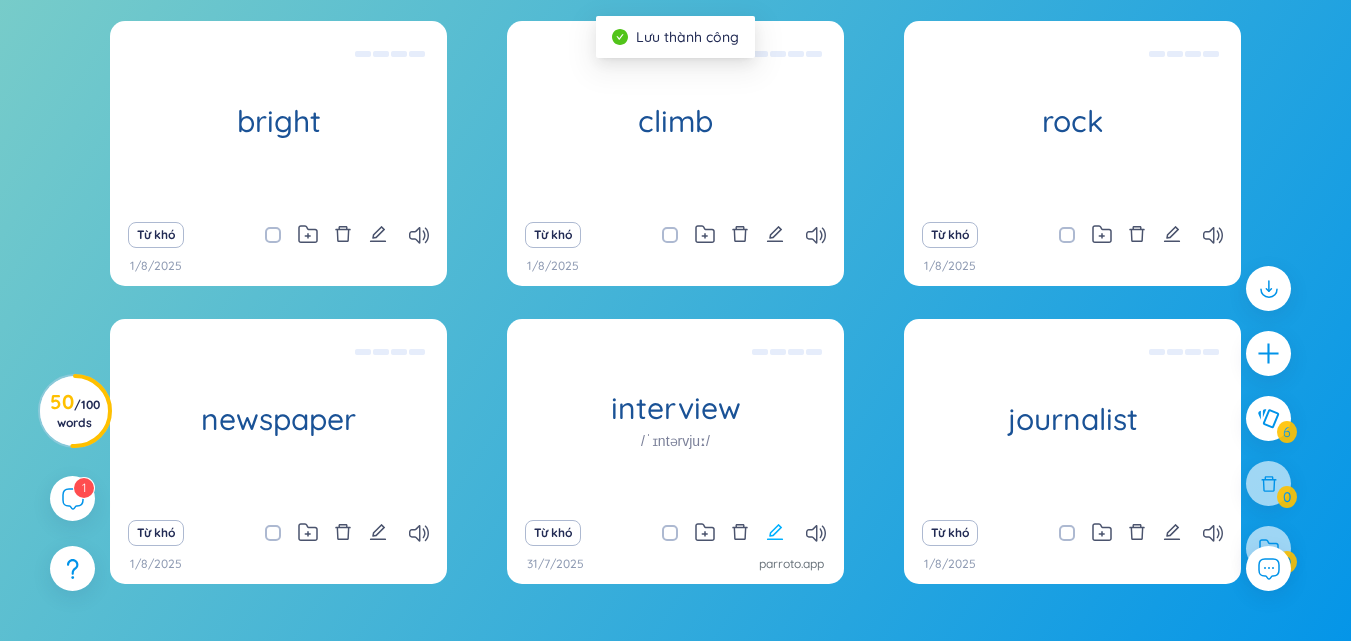 click 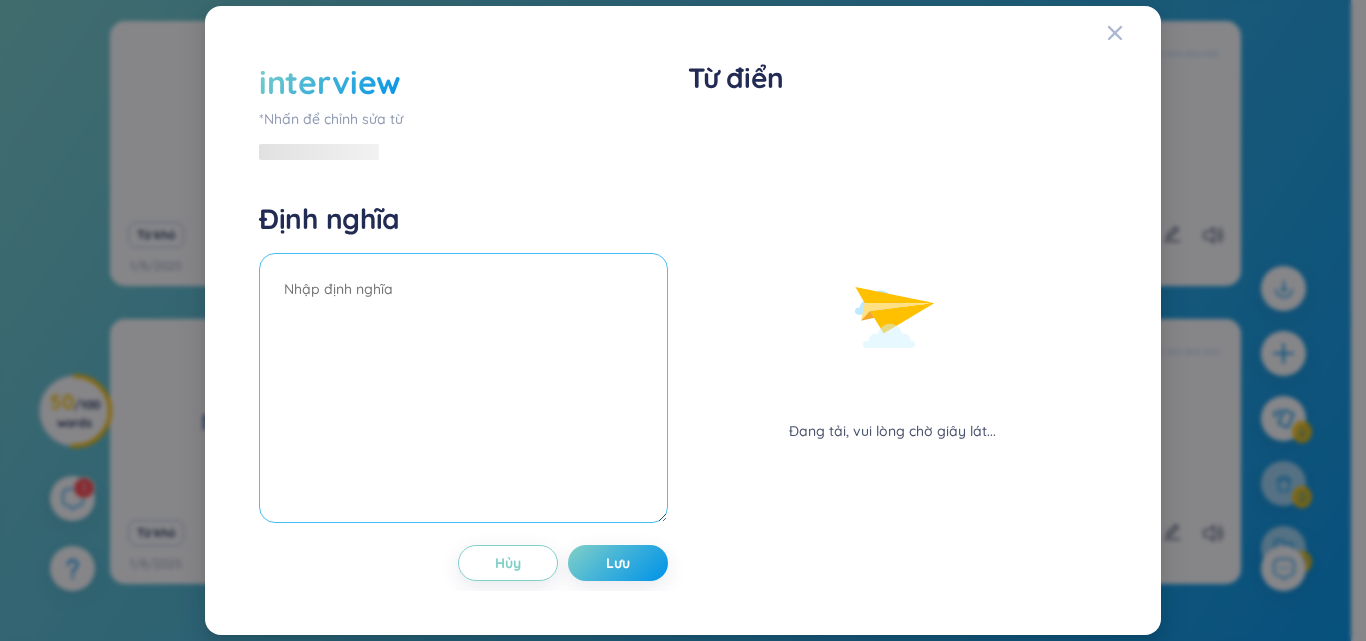 click at bounding box center (463, 388) 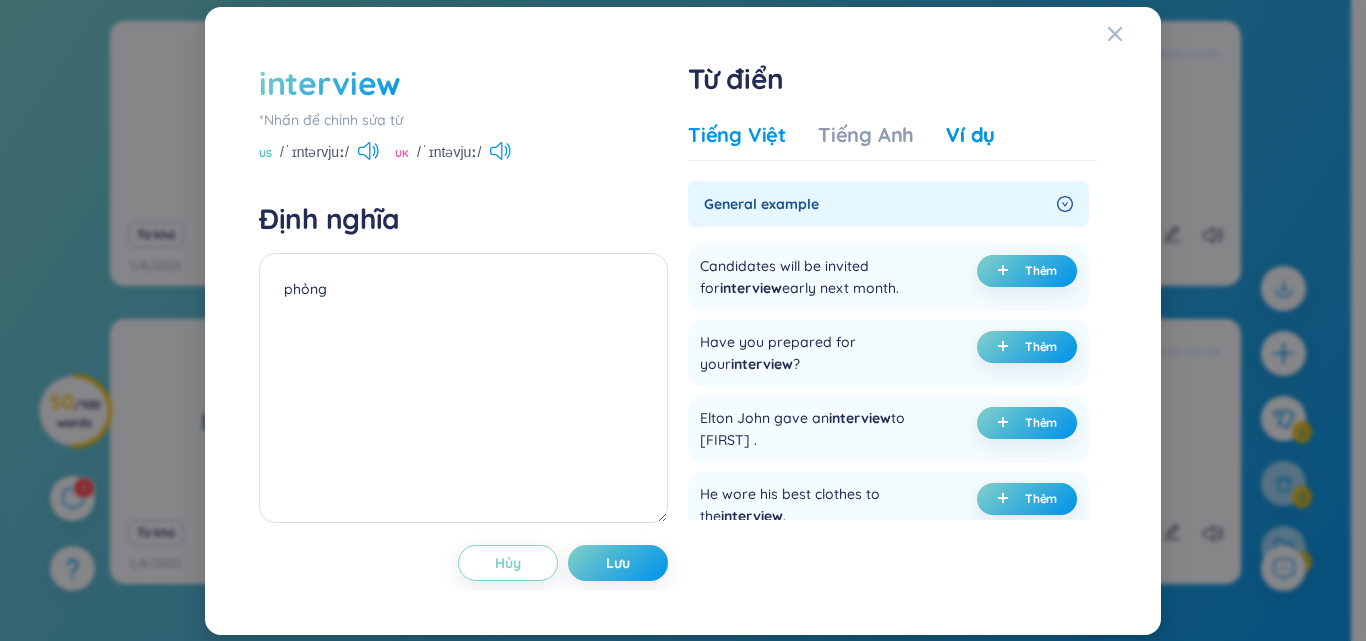 click on "Tiếng Việt" at bounding box center (737, 135) 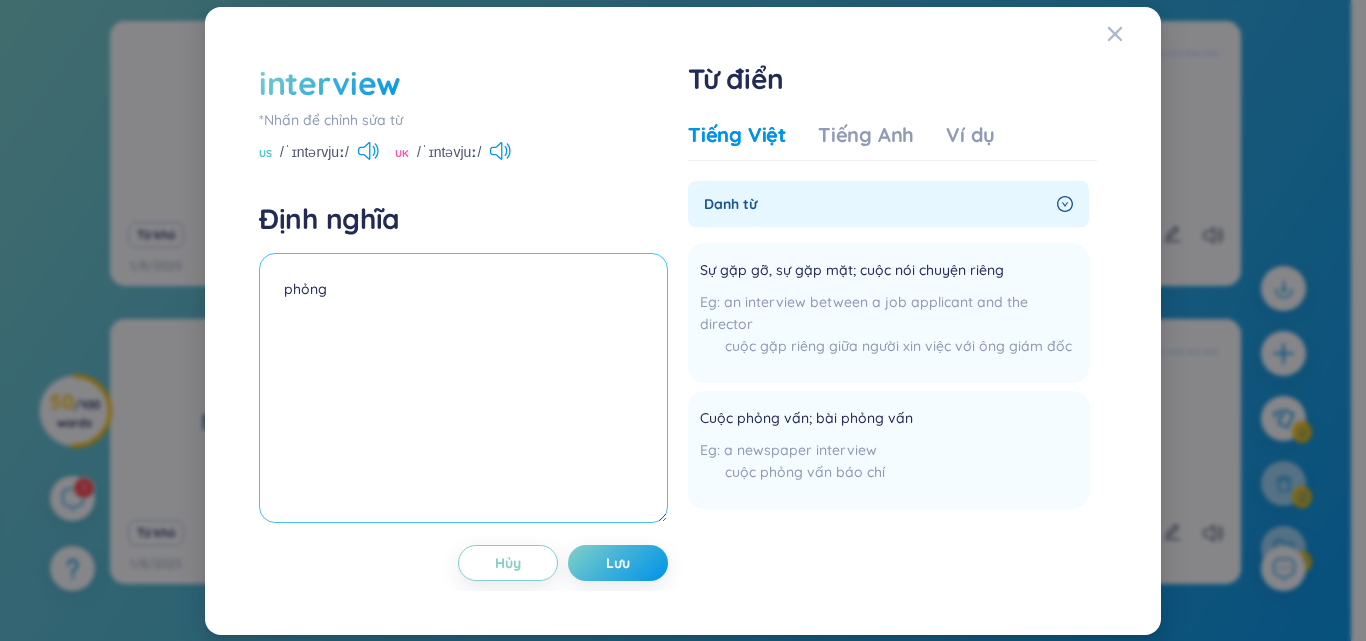 click on "phỏng" at bounding box center (463, 388) 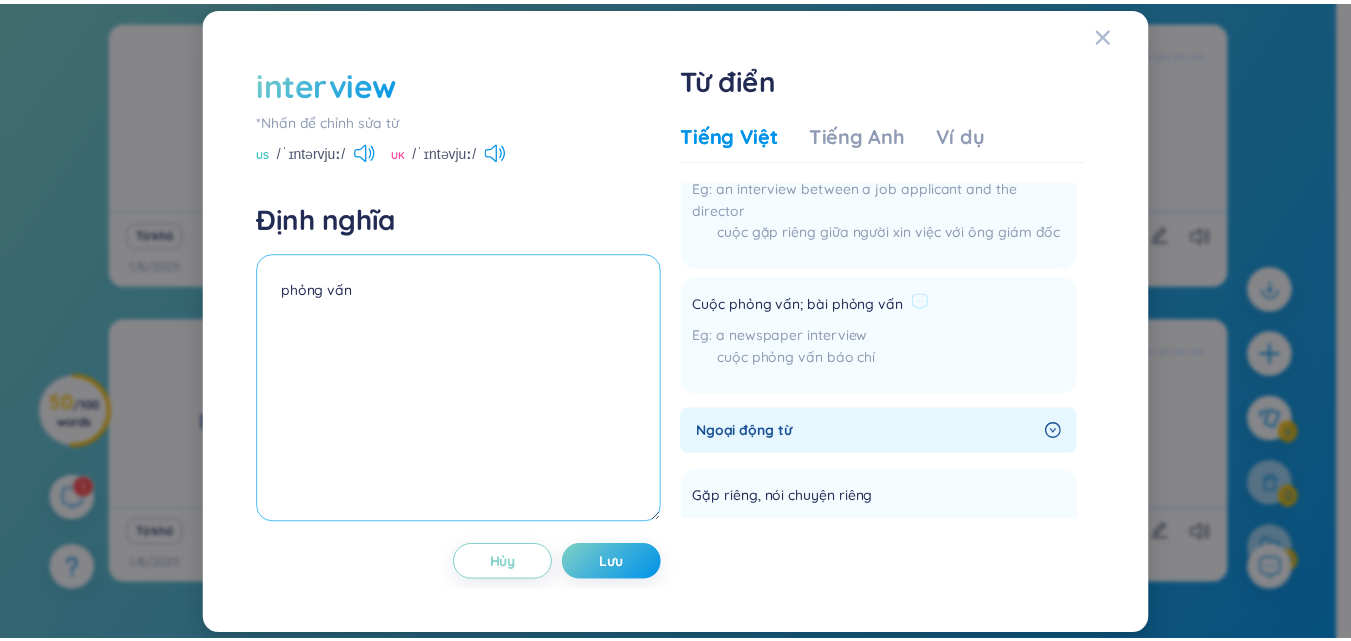 scroll, scrollTop: 0, scrollLeft: 0, axis: both 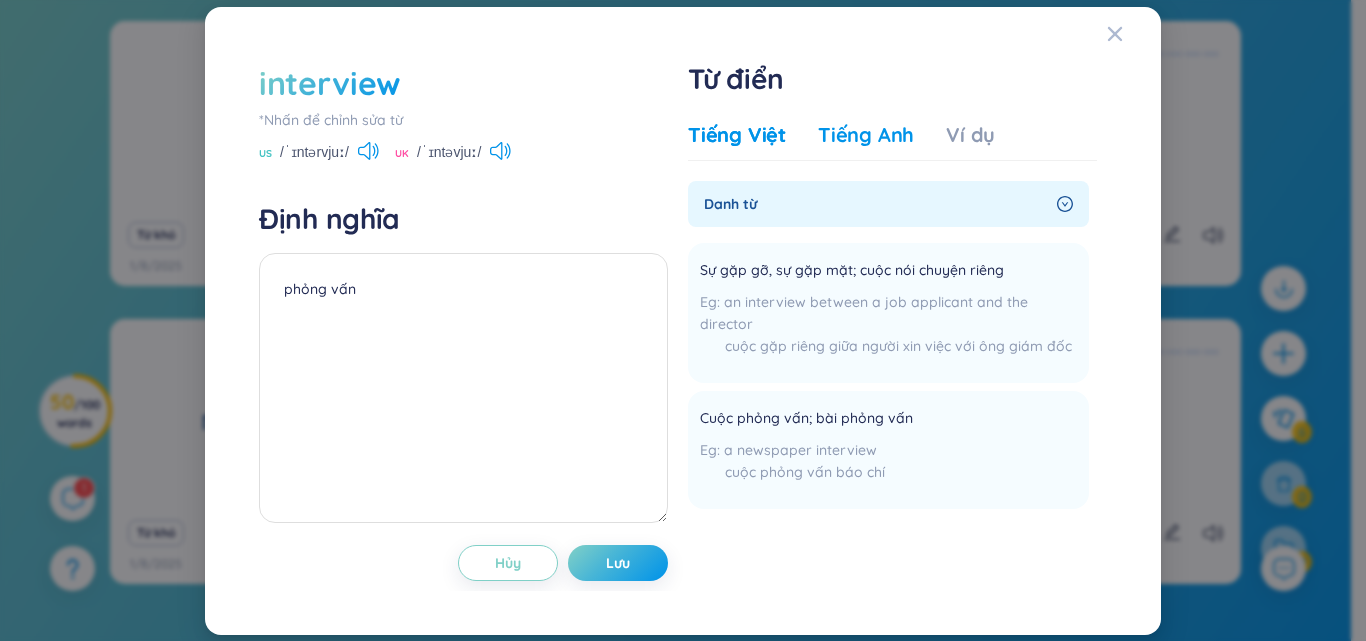 click on "Tiếng Anh" at bounding box center (866, 135) 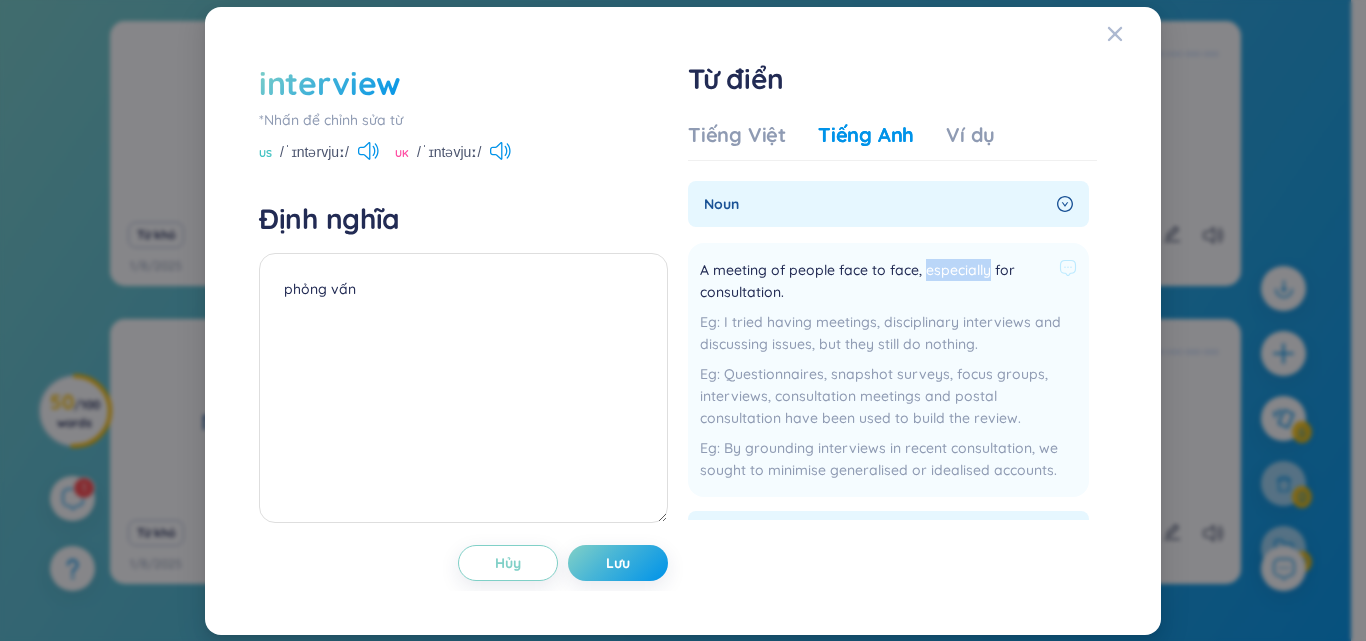 drag, startPoint x: 930, startPoint y: 270, endPoint x: 990, endPoint y: 275, distance: 60.207973 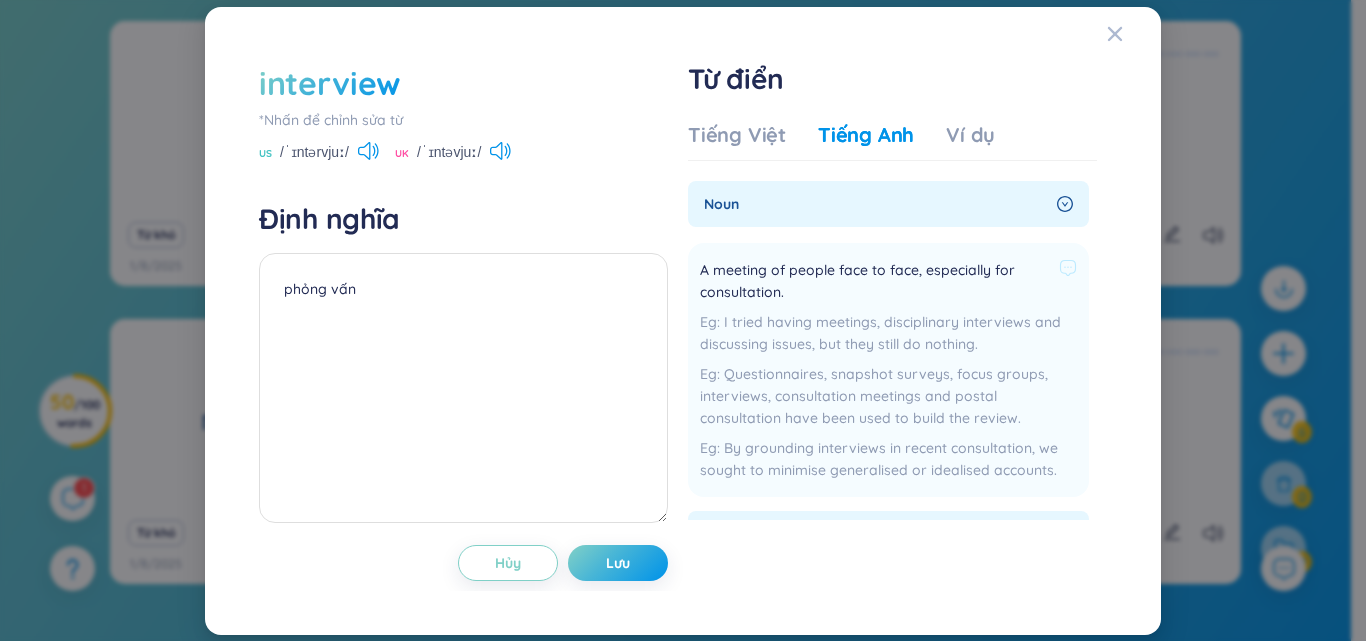 click on "I tried having meetings, disciplinary interviews and discussing issues, but they still do nothing." at bounding box center [888, 333] 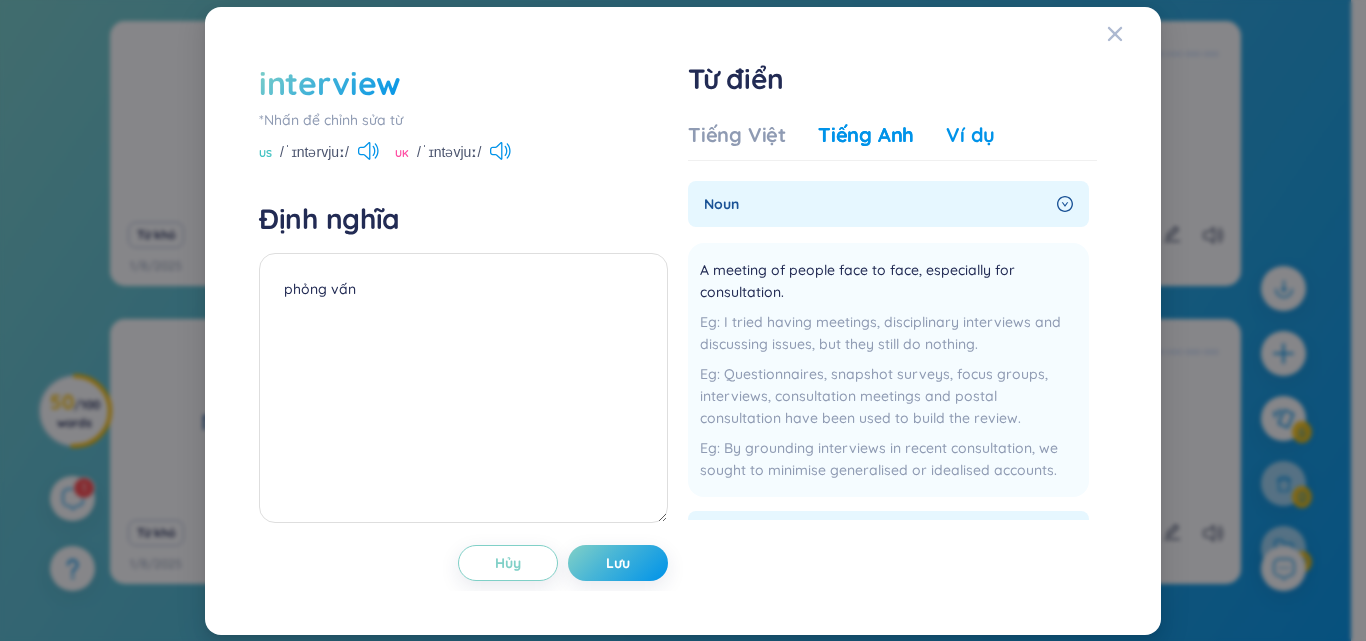 click on "Ví dụ" at bounding box center [970, 135] 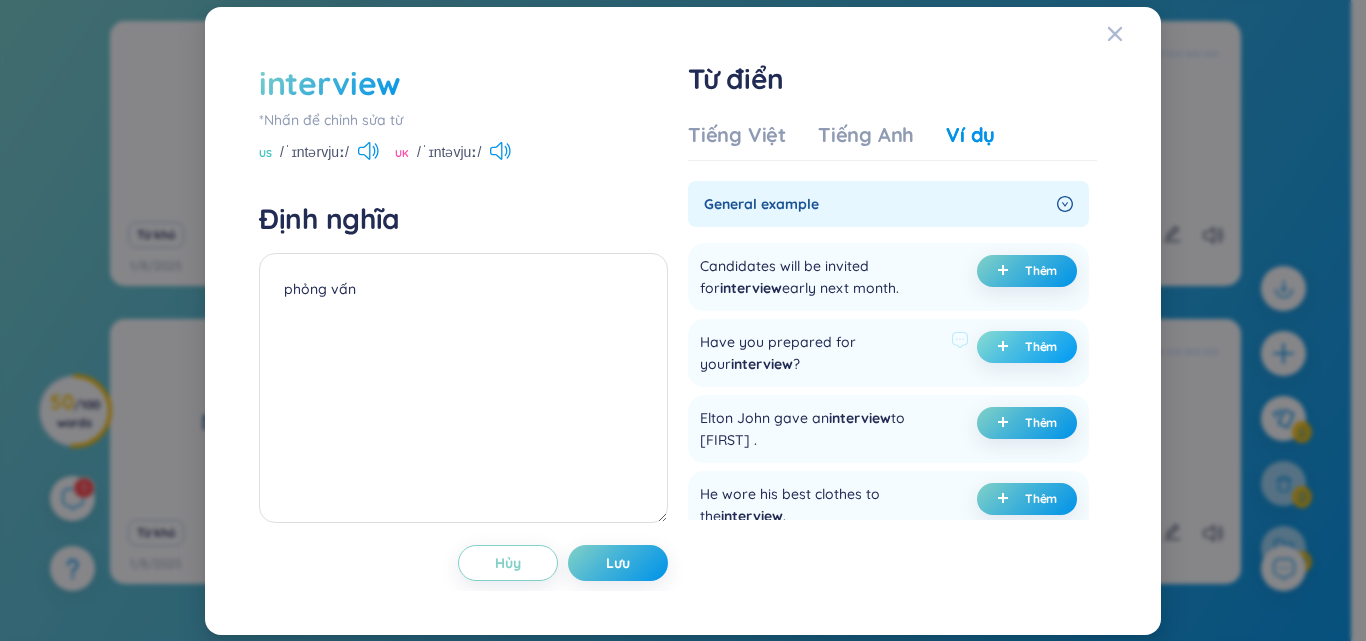 click on "Thêm" at bounding box center (1027, 347) 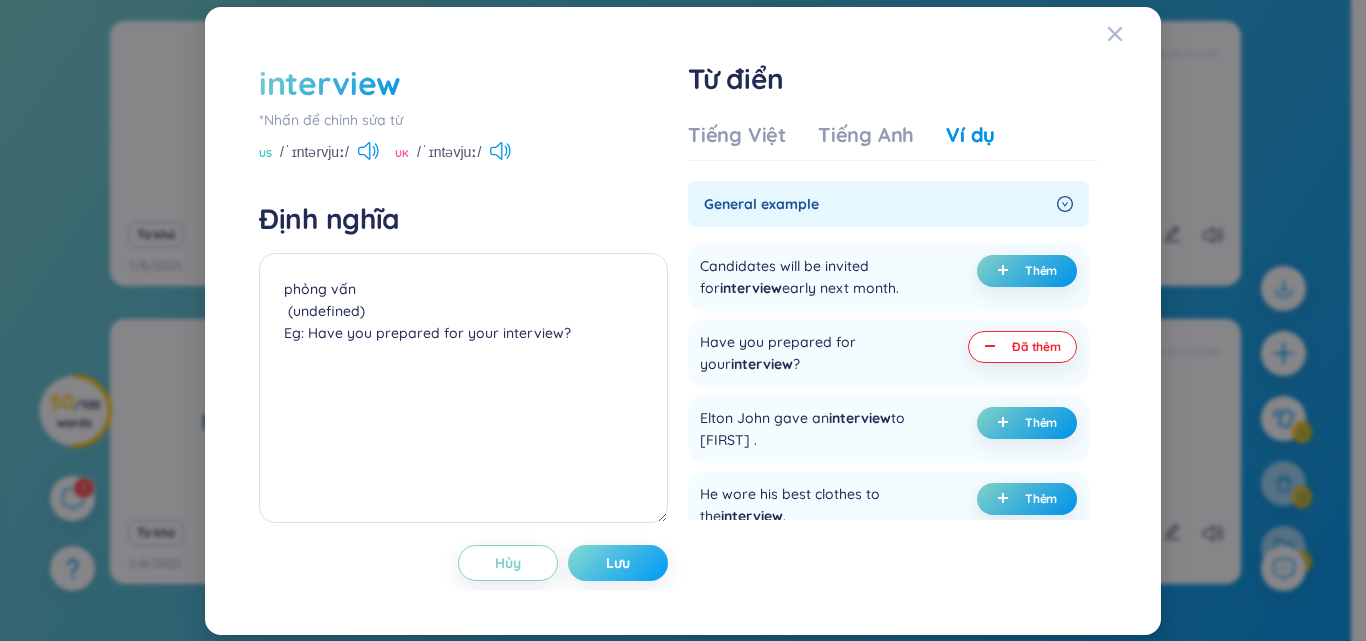 click on "Lưu" at bounding box center [618, 563] 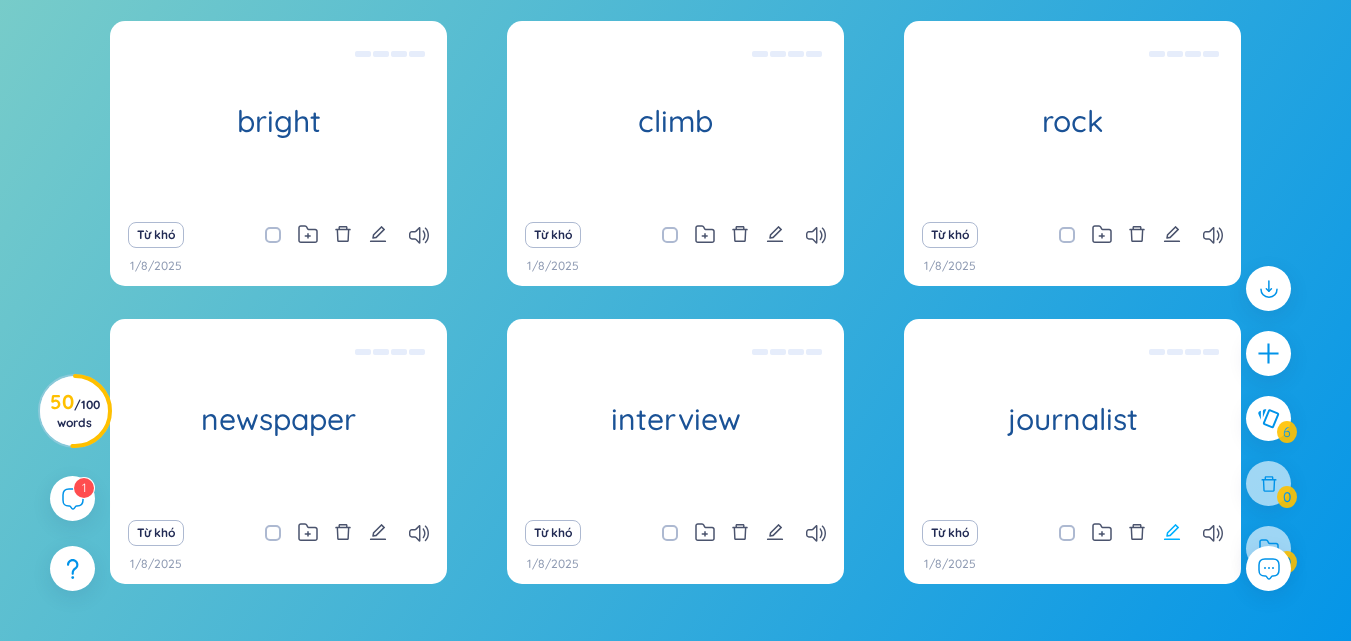 click 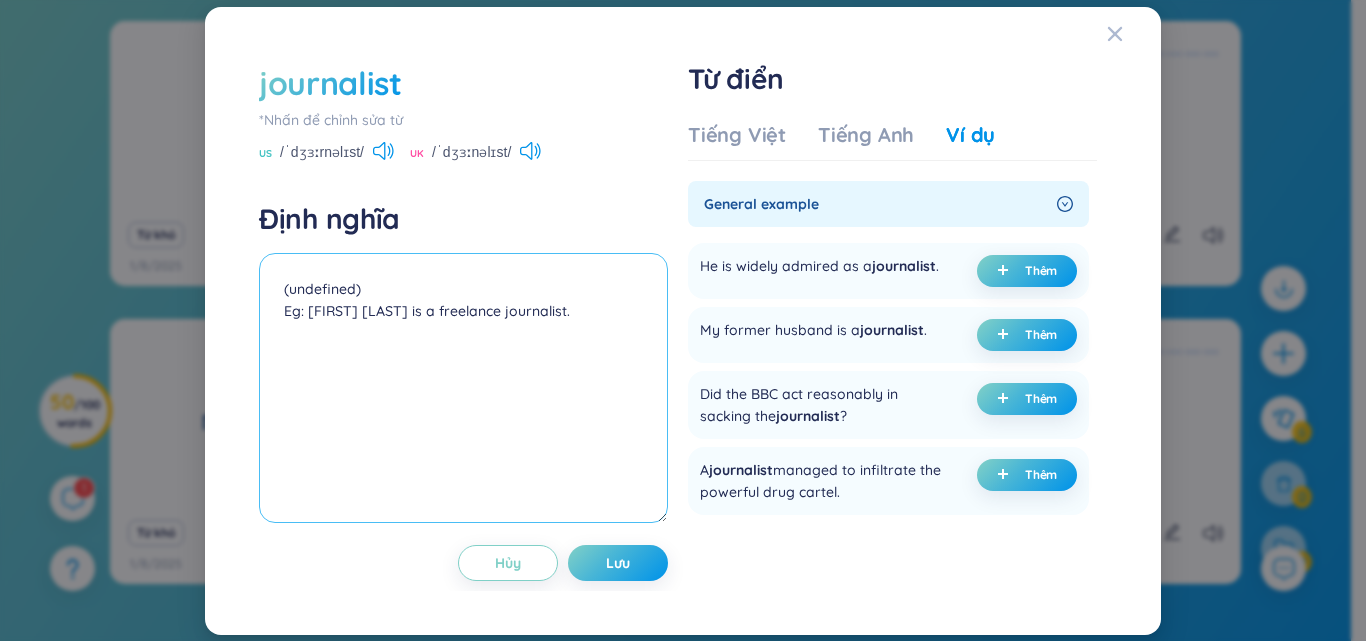 click on "(undefined)
Eg: [FIRST] [LAST] is a freelance journalist." at bounding box center (463, 388) 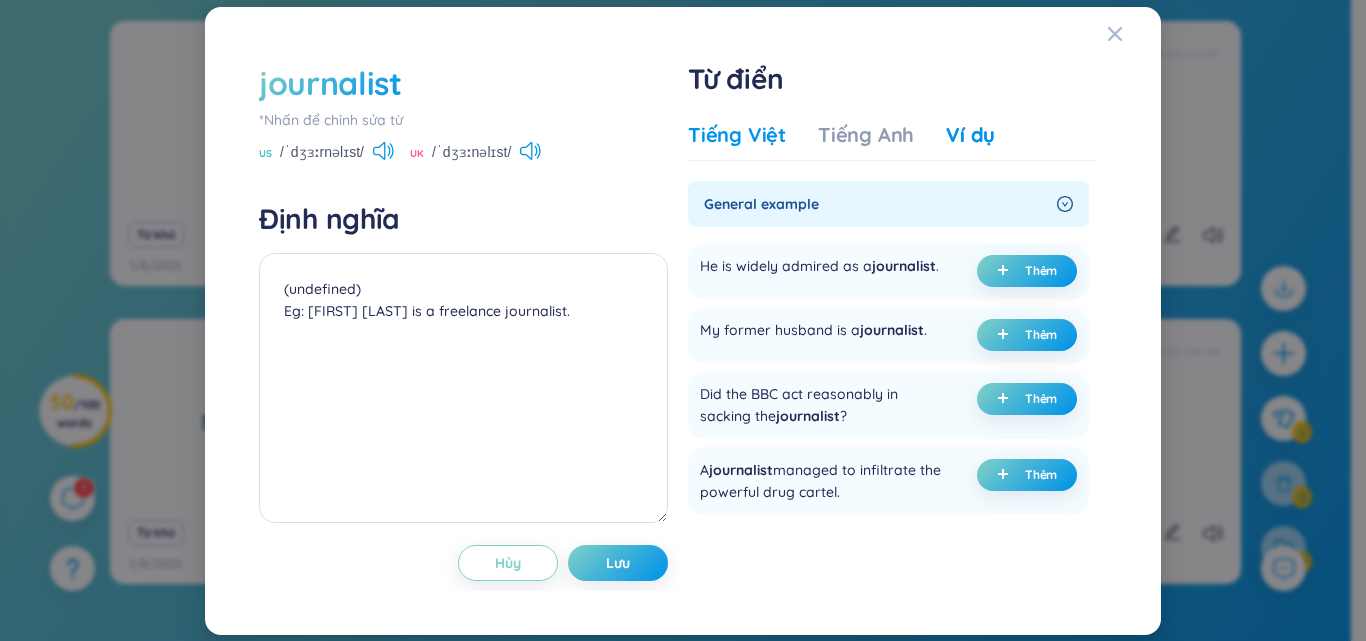 click on "Tiếng Việt" at bounding box center [737, 135] 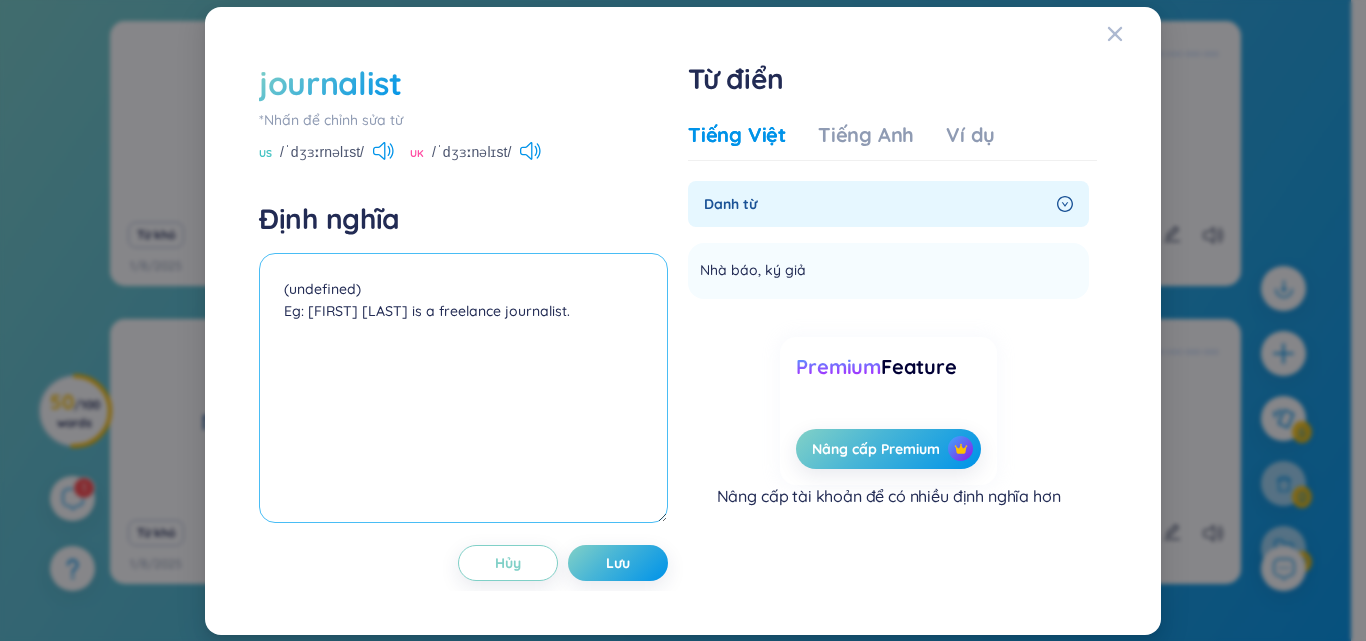 click on "(undefined)
Eg: [FIRST] [LAST] is a freelance journalist." at bounding box center (463, 388) 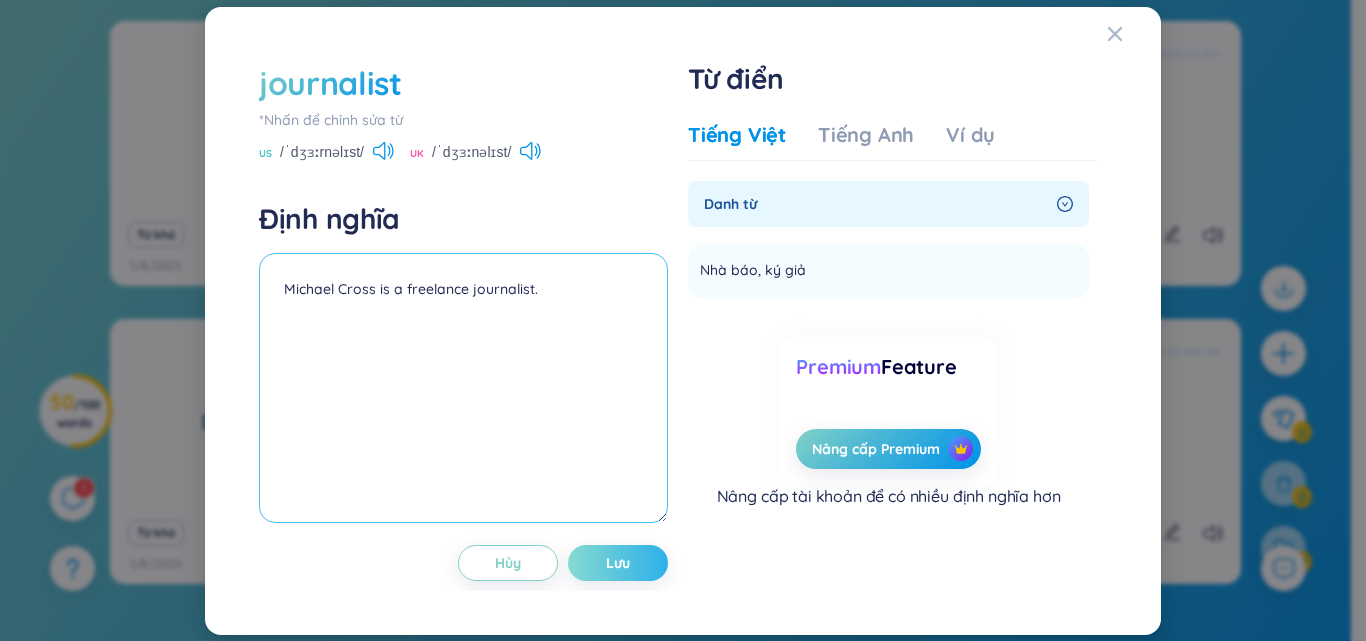 type on "Michael Cross is a freelance journalist." 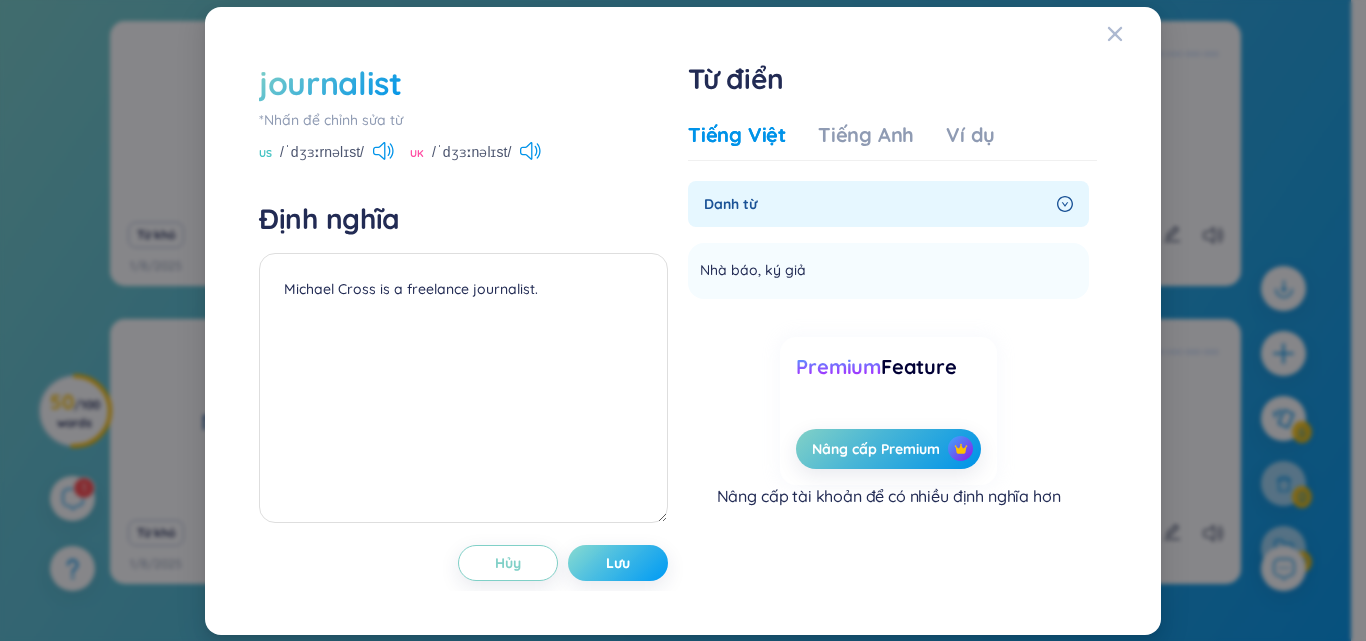 click on "Lưu" at bounding box center [618, 563] 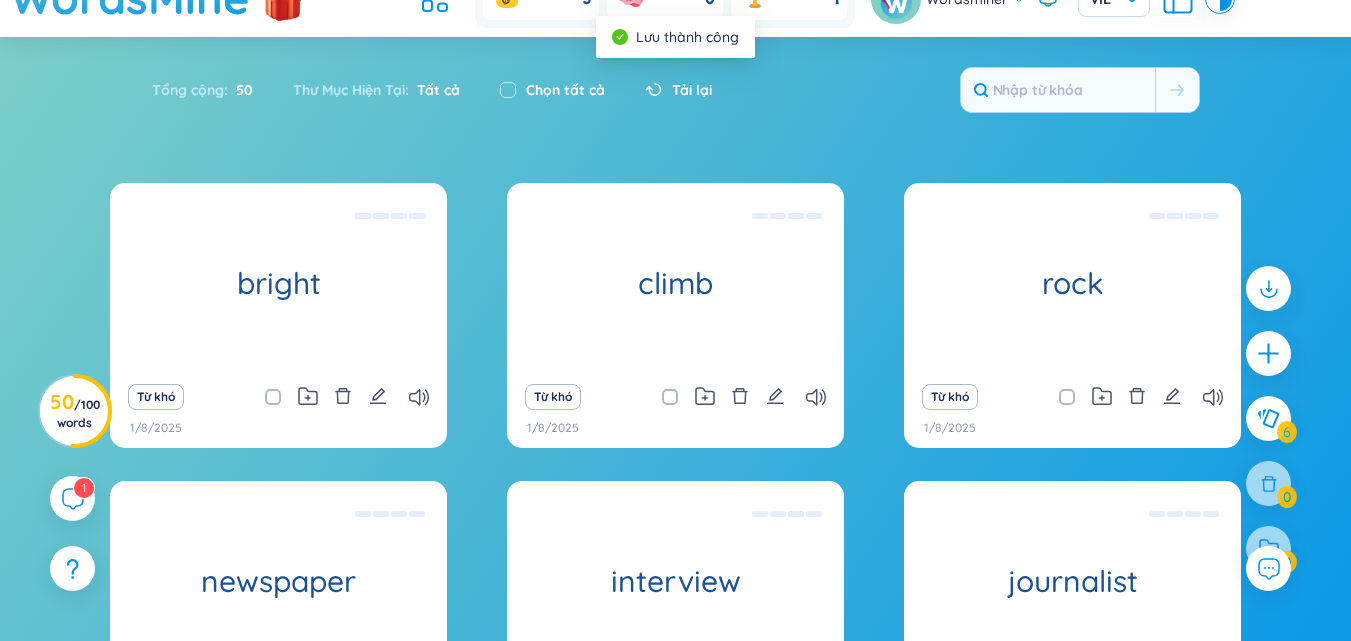 scroll, scrollTop: 10, scrollLeft: 0, axis: vertical 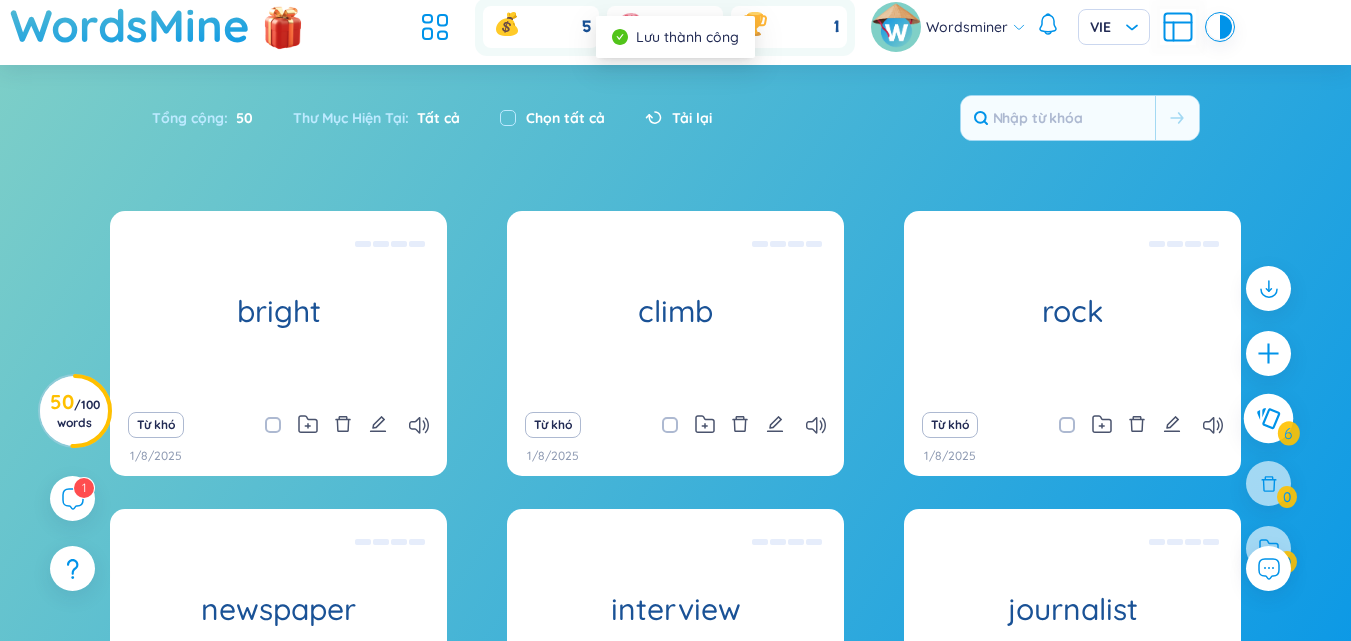 click 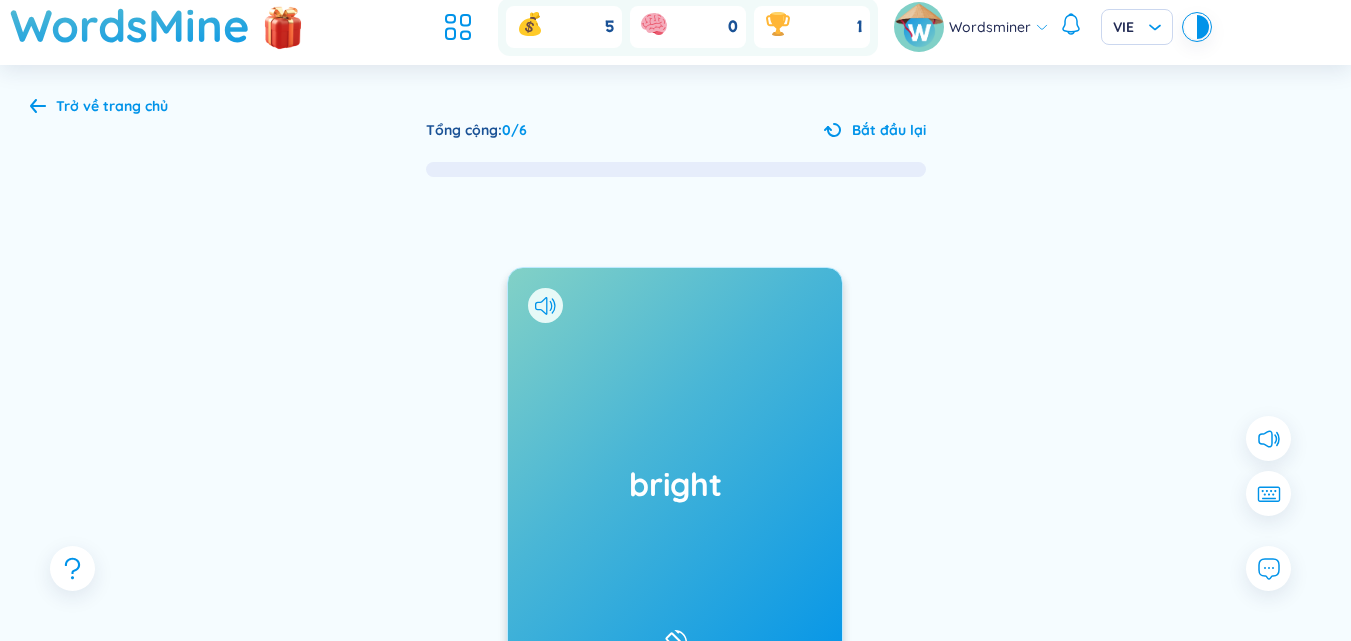 scroll, scrollTop: 0, scrollLeft: 0, axis: both 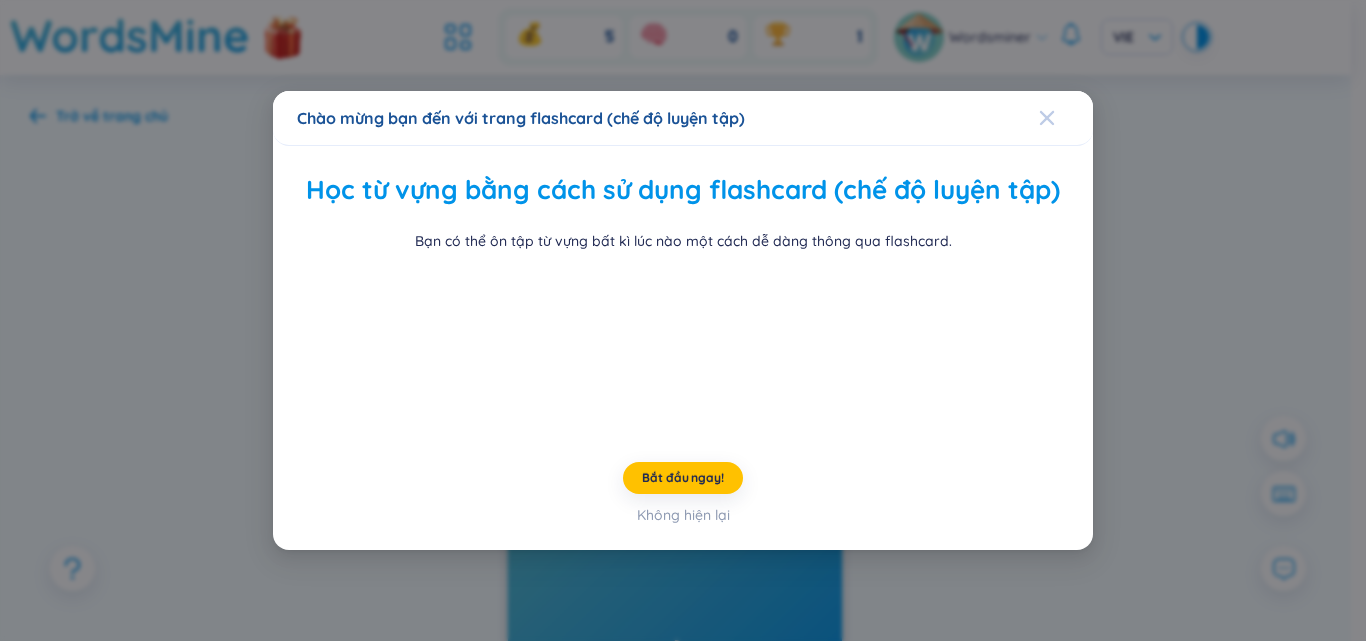 click at bounding box center [1066, 118] 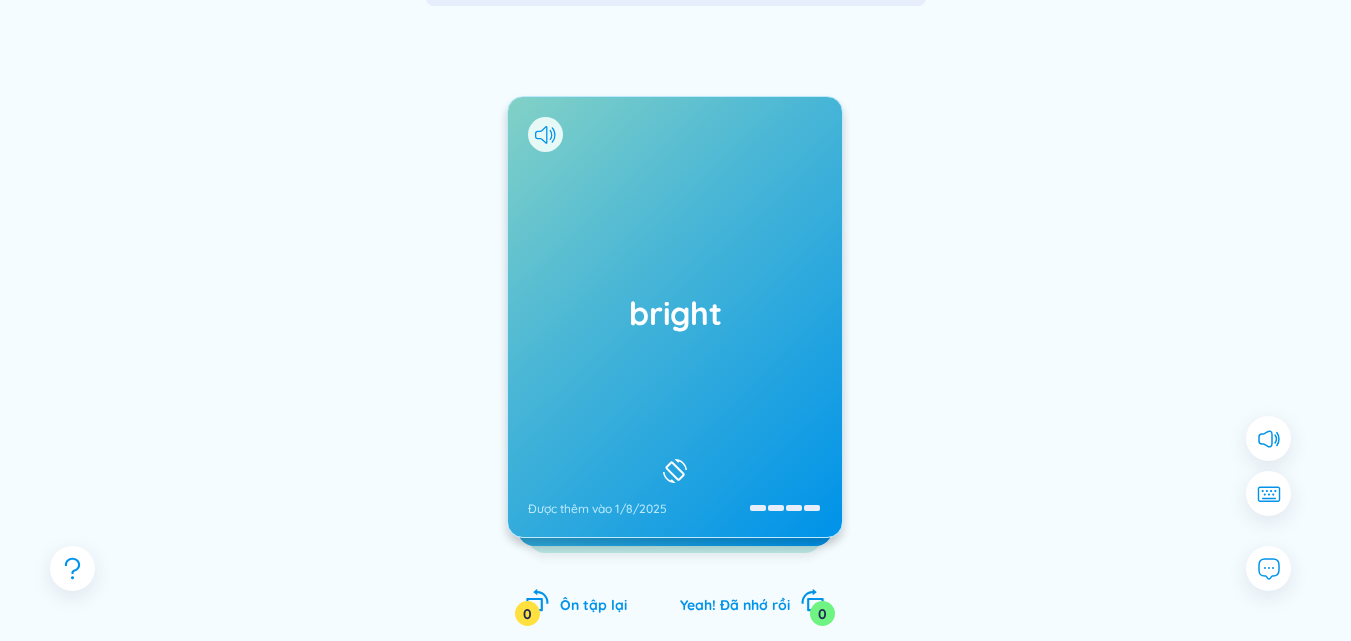 scroll, scrollTop: 200, scrollLeft: 0, axis: vertical 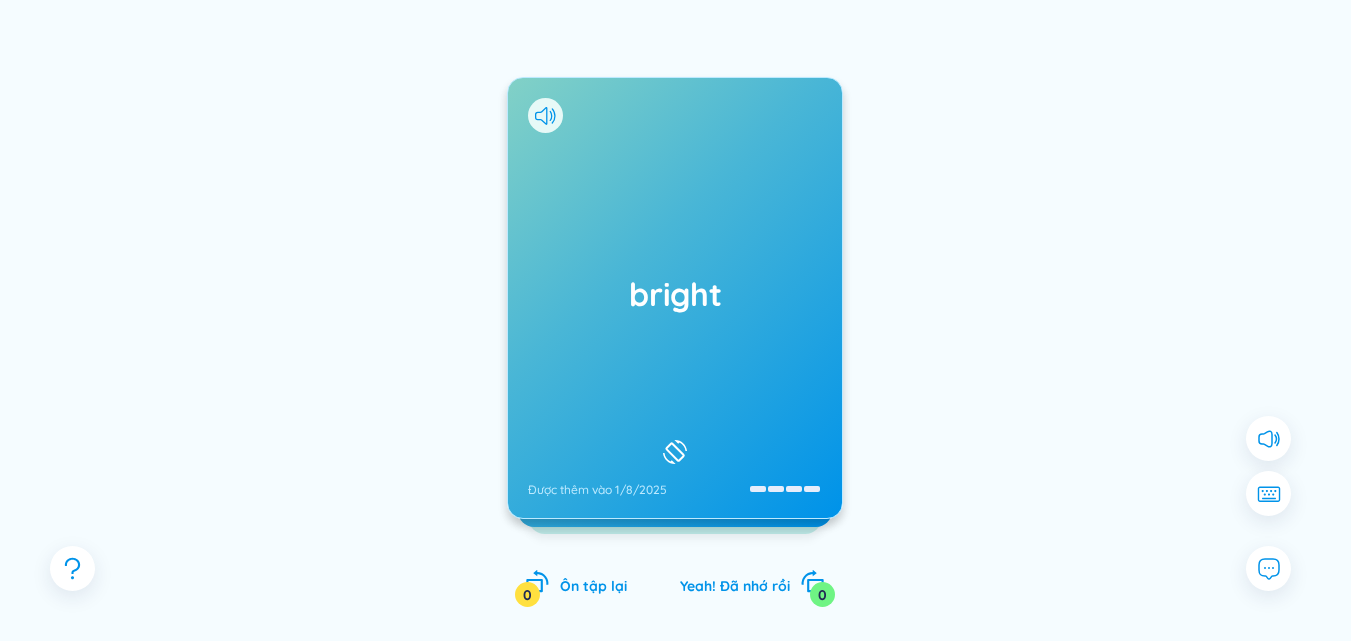 click on "bright" at bounding box center [675, 294] 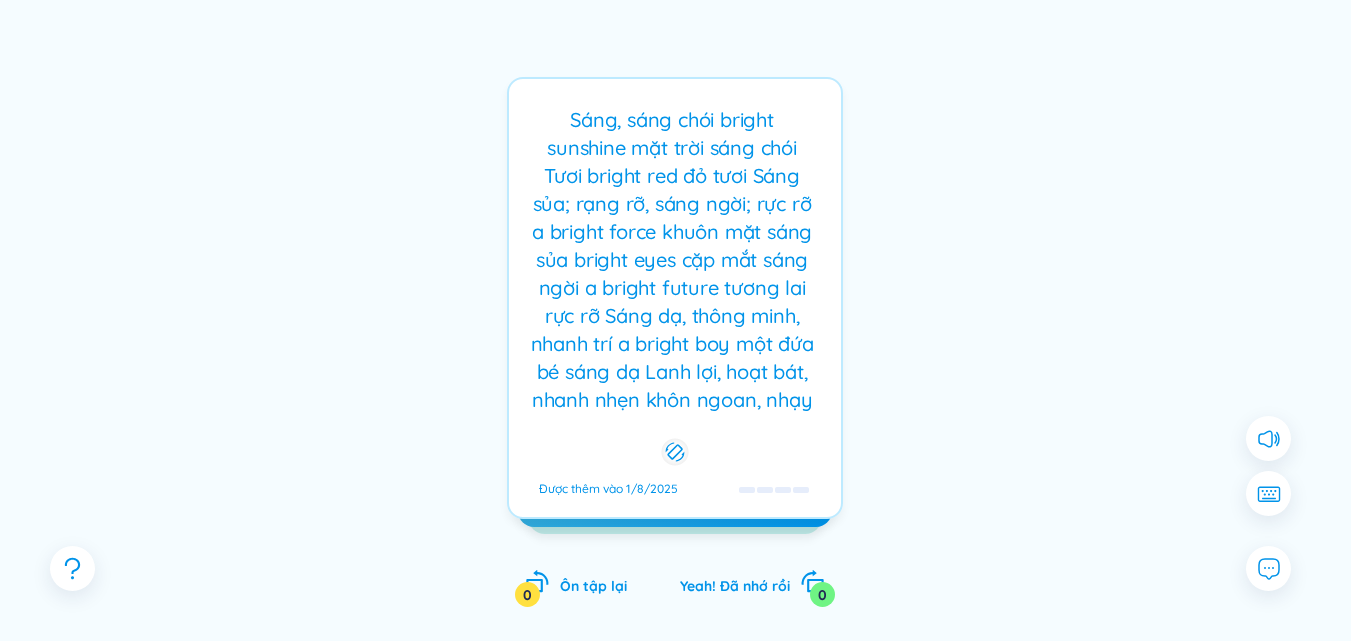 scroll, scrollTop: 100, scrollLeft: 0, axis: vertical 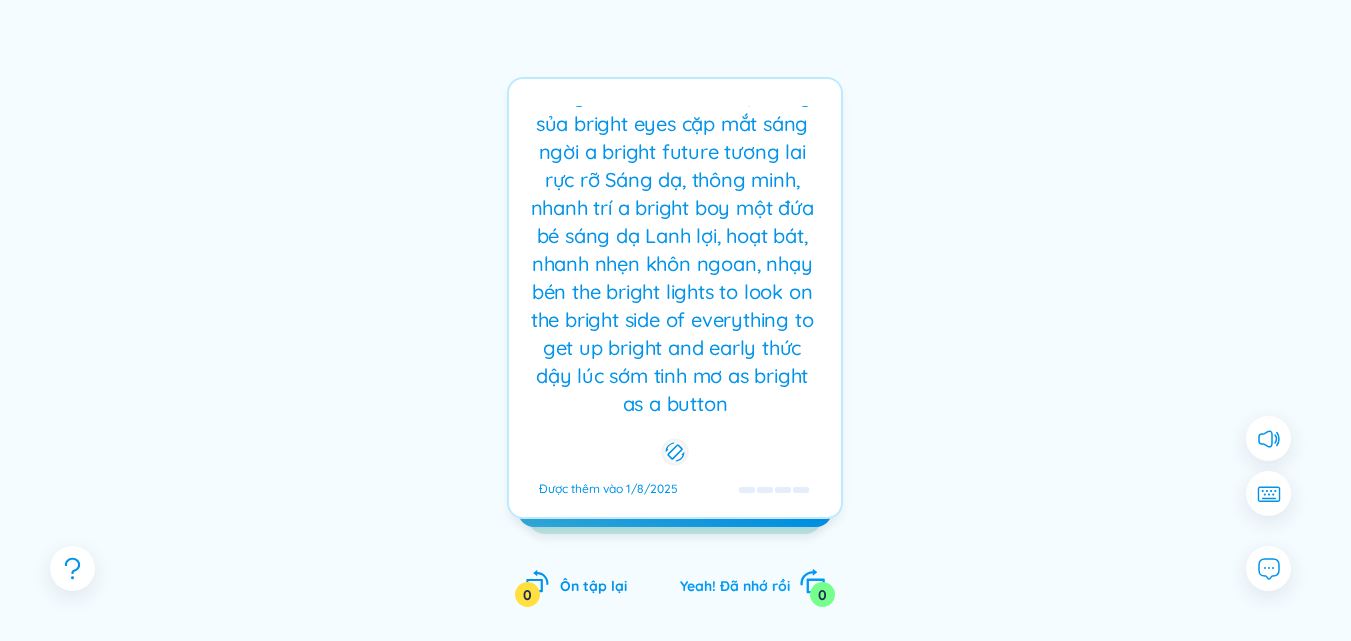 click on "Yeah! Đã nhớ rồi" at bounding box center (735, 586) 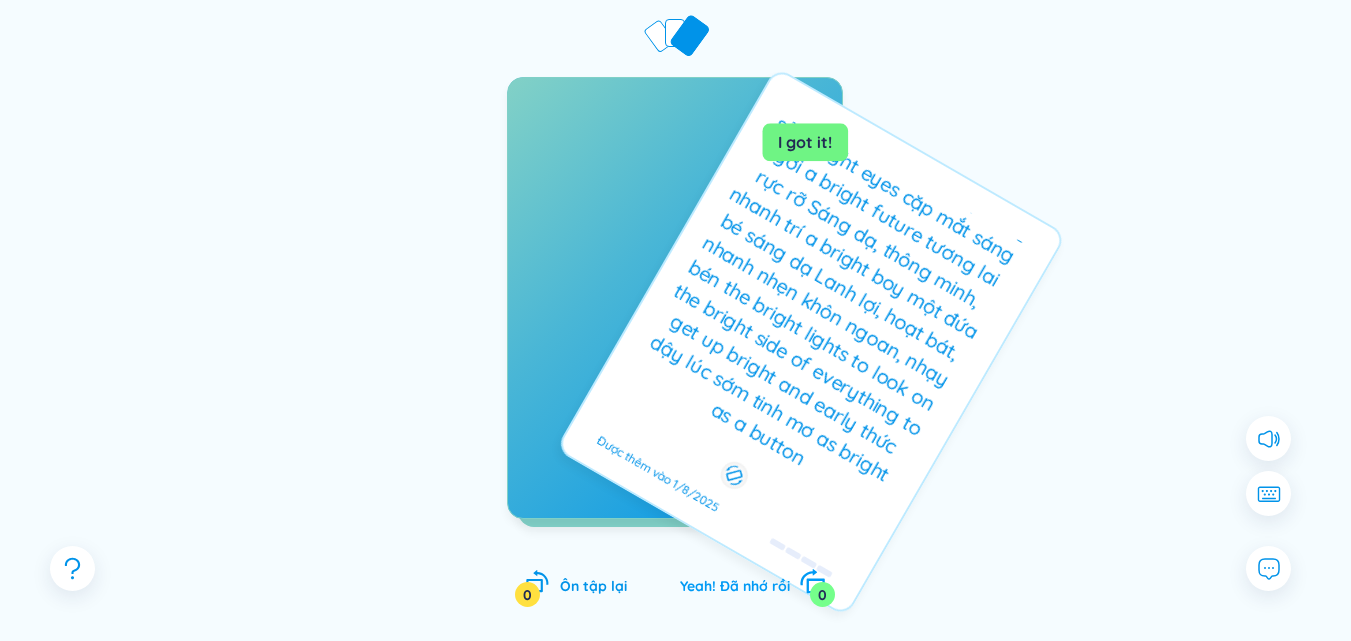 scroll, scrollTop: 0, scrollLeft: 0, axis: both 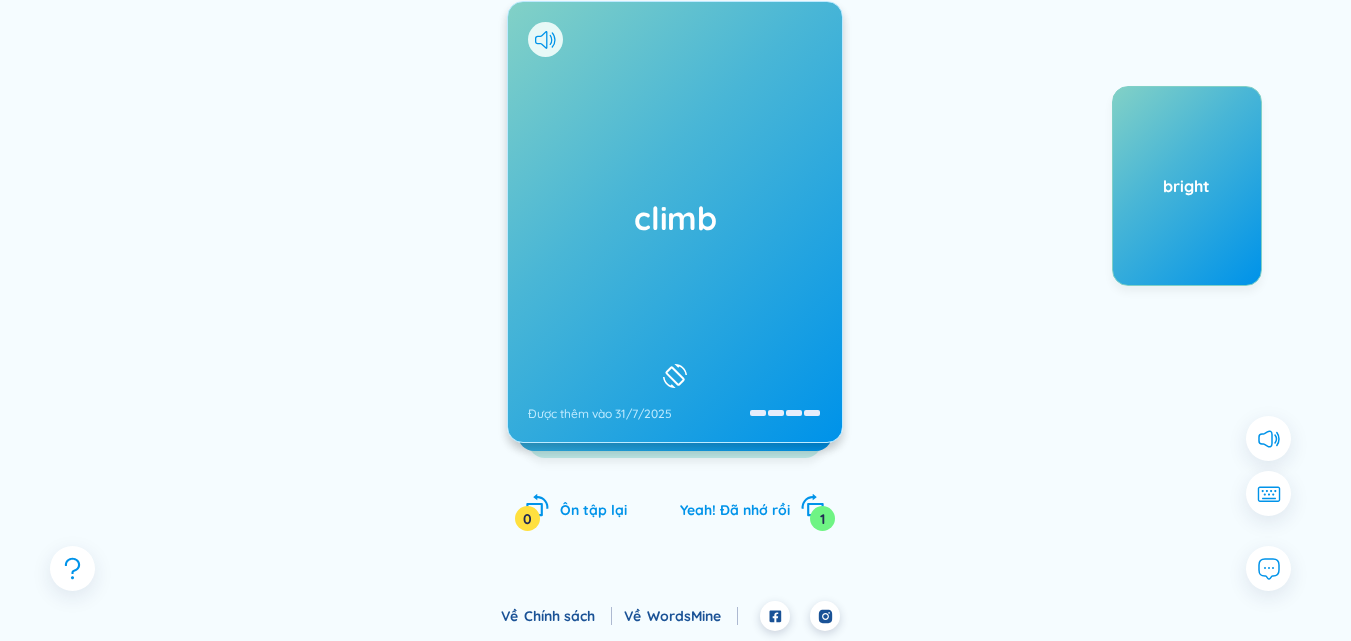 click on "climb Được thêm vào [DATE]" at bounding box center [675, 222] 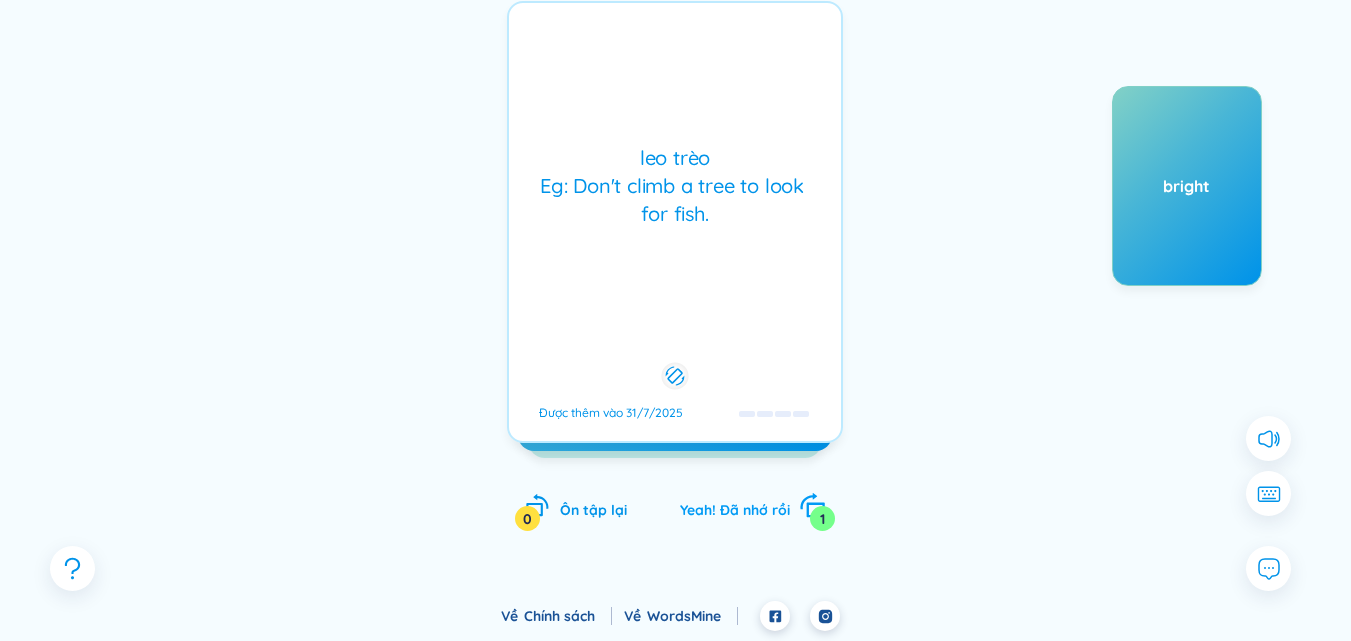 click on "Yeah! Đã nhớ rồi" at bounding box center (735, 510) 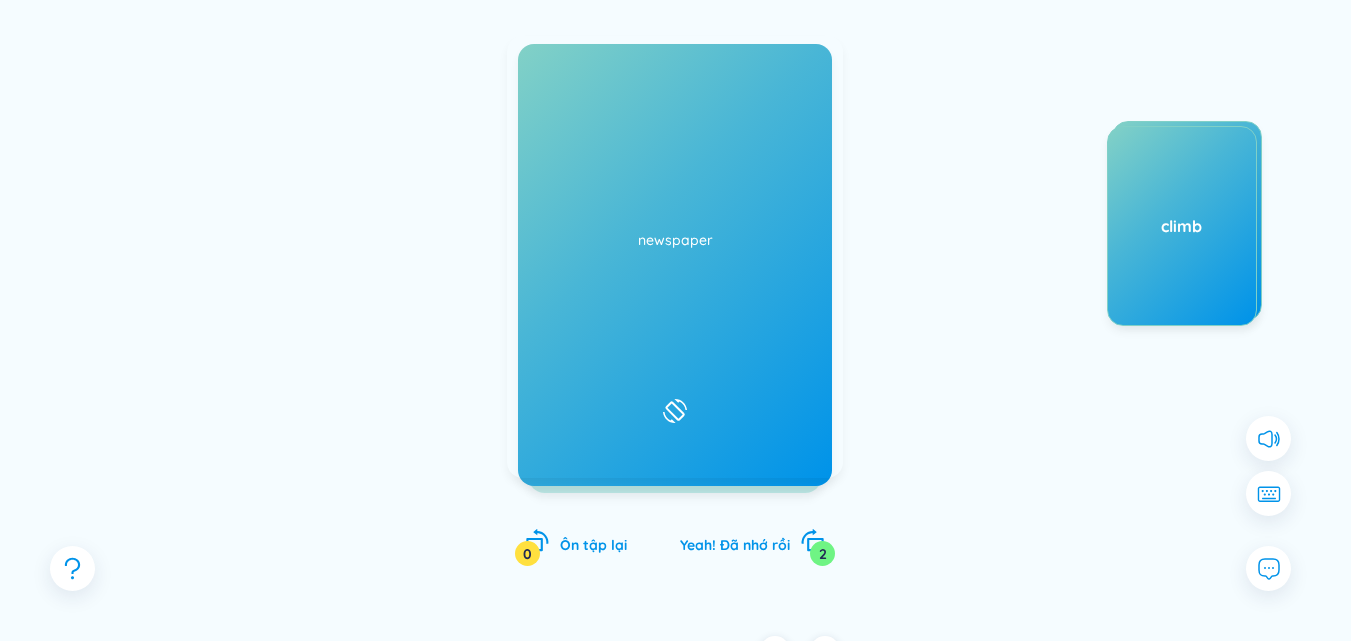 scroll, scrollTop: 276, scrollLeft: 0, axis: vertical 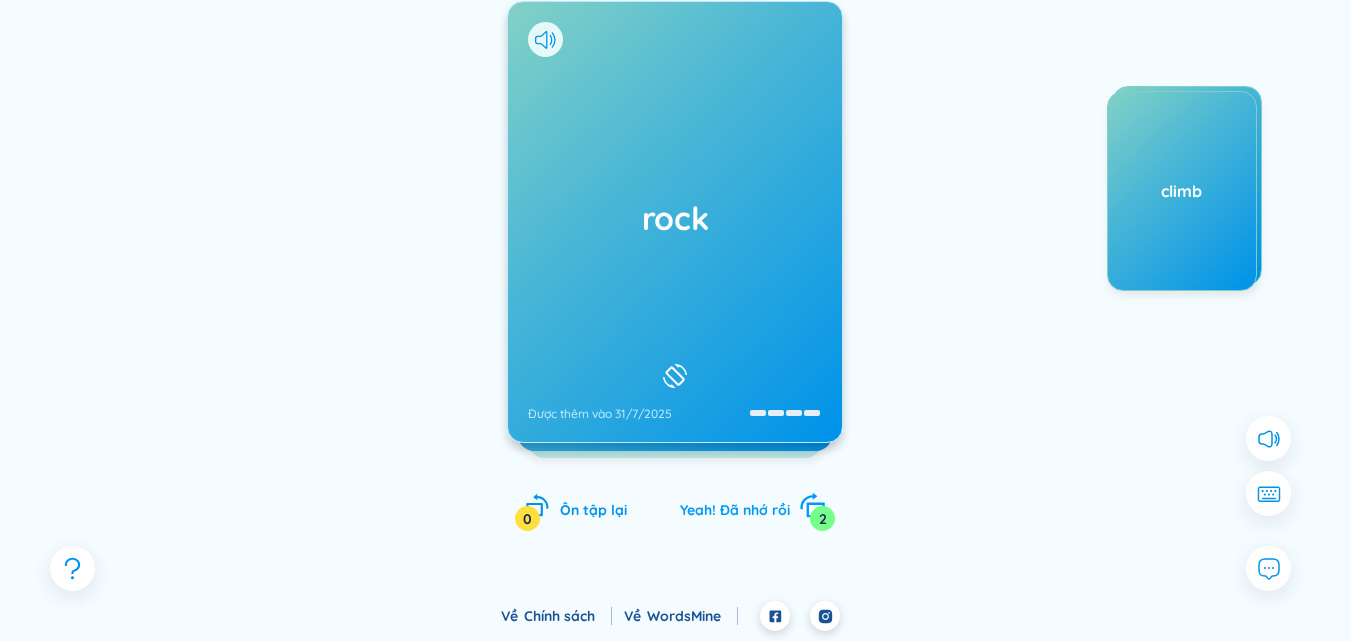 click on "Yeah! Đã nhớ rồi" at bounding box center [735, 510] 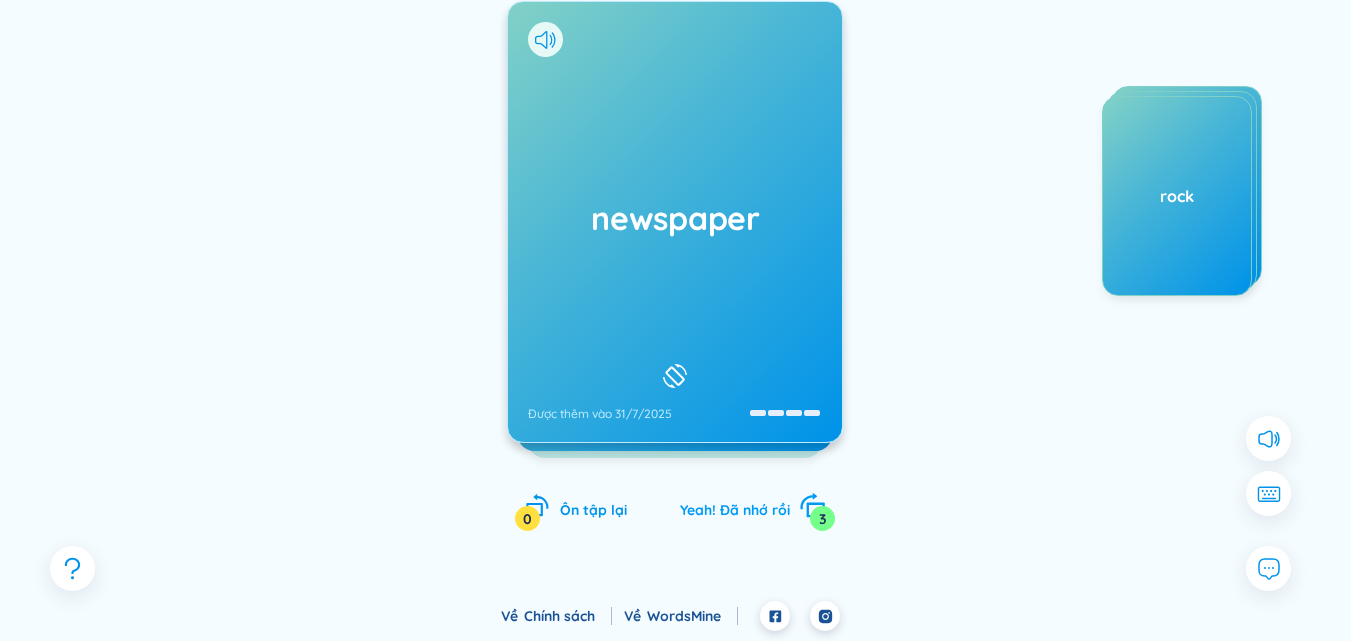 click on "Yeah! Đã nhớ rồi" at bounding box center (735, 510) 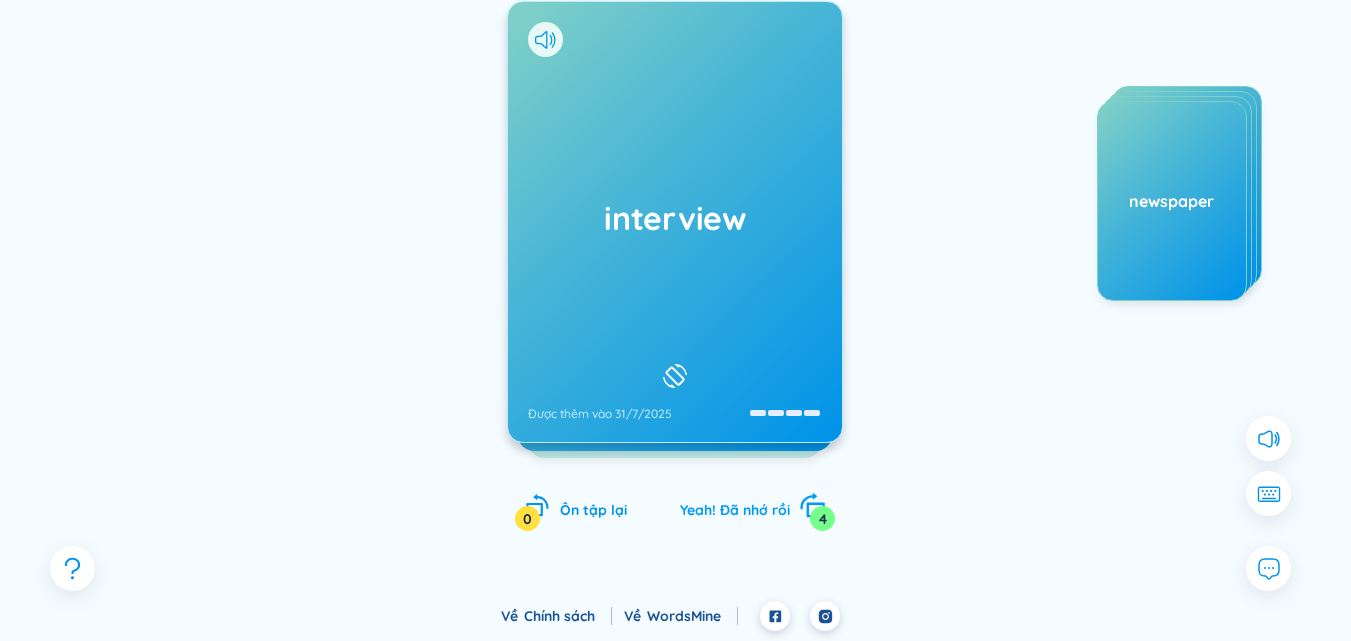 click on "Yeah! Đã nhớ rồi" at bounding box center (735, 510) 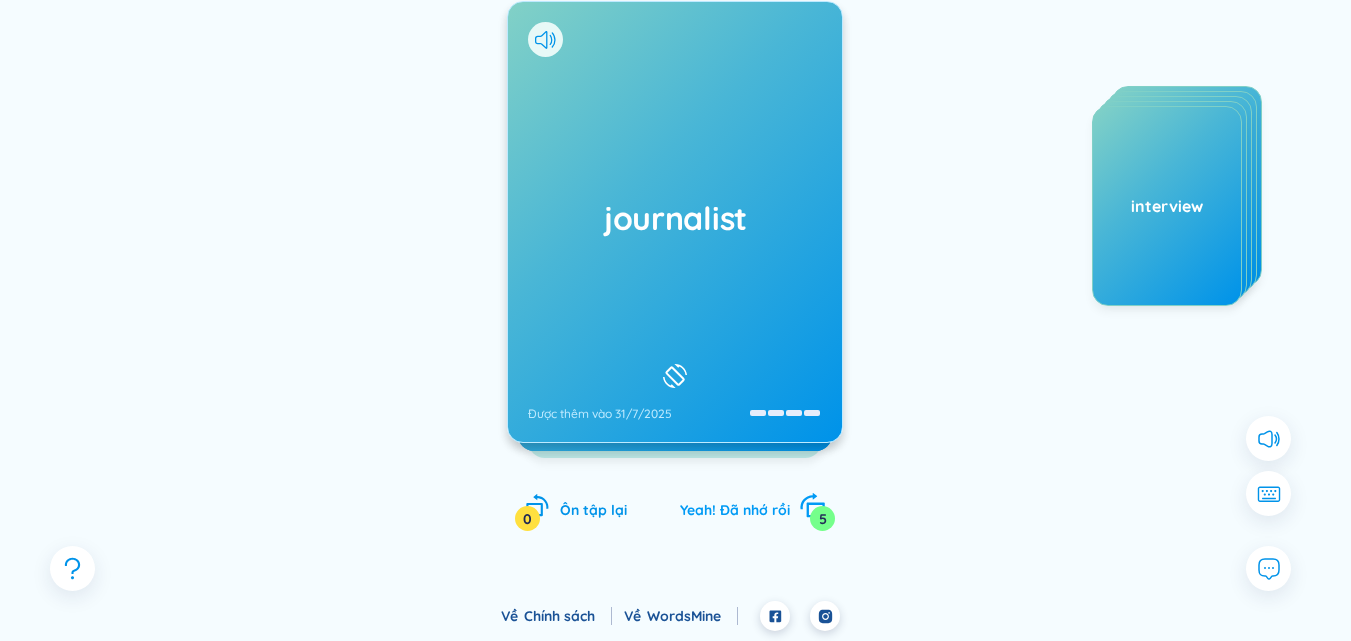 click on "Yeah! Đã nhớ rồi" at bounding box center (735, 510) 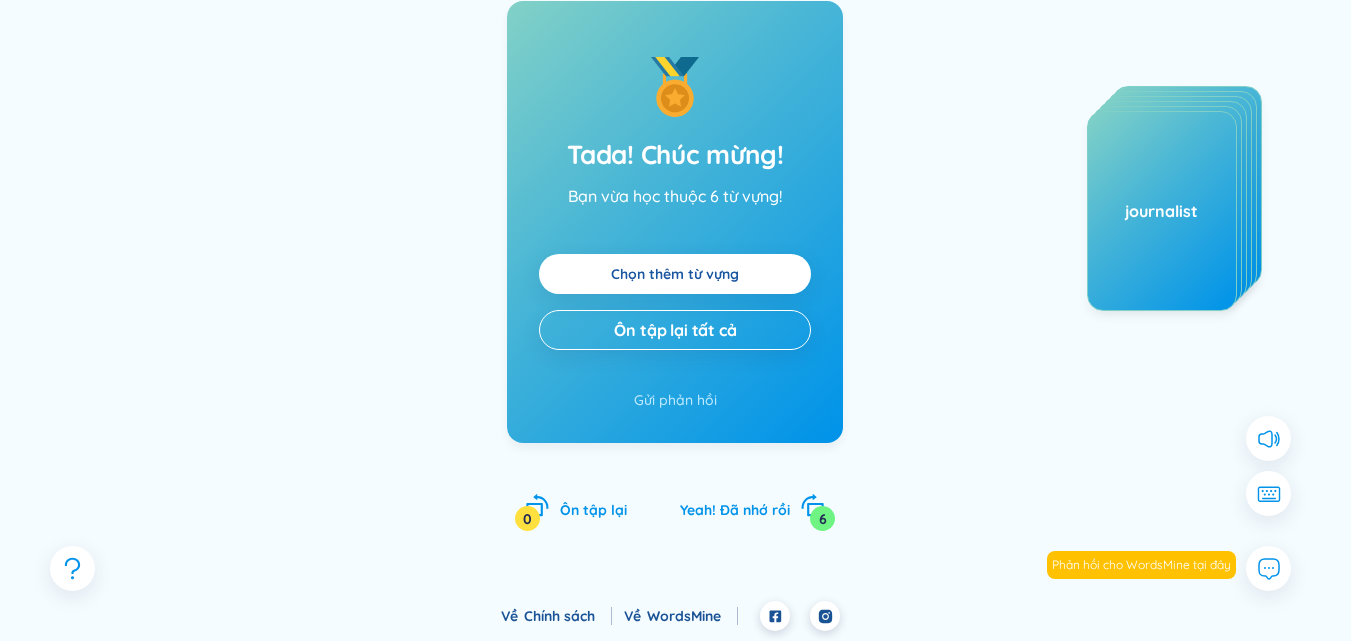 click on "Chọn thêm từ vựng" at bounding box center [675, 274] 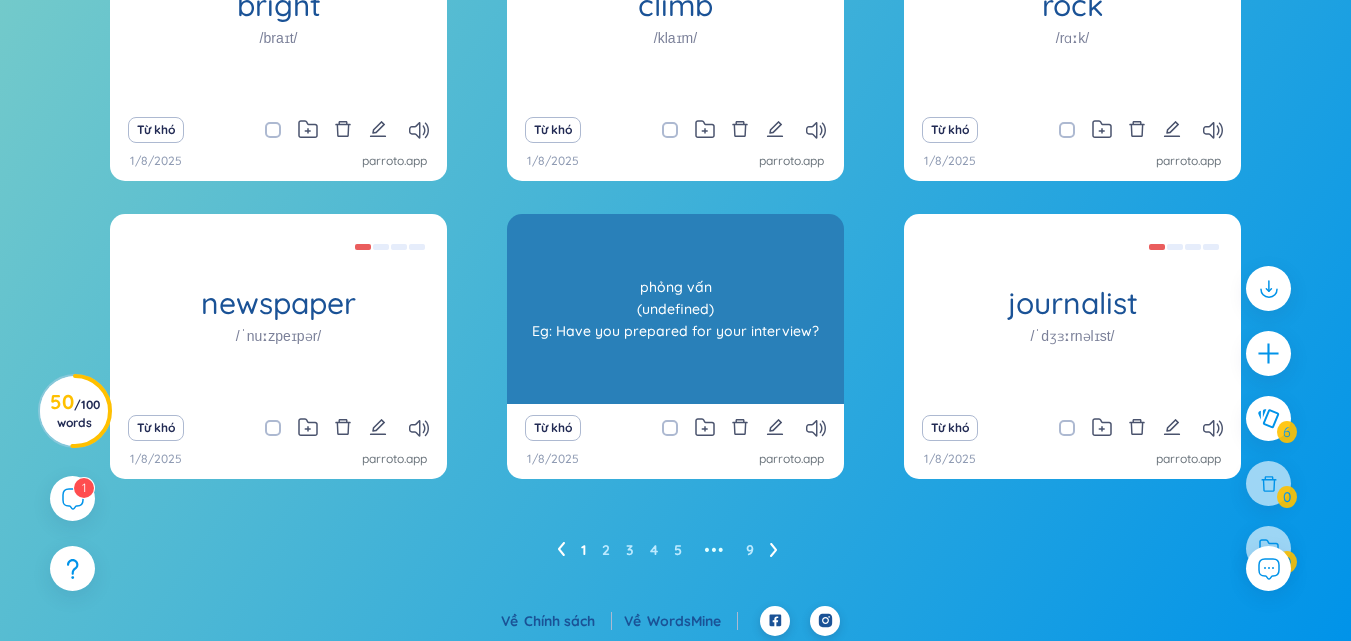 scroll, scrollTop: 310, scrollLeft: 0, axis: vertical 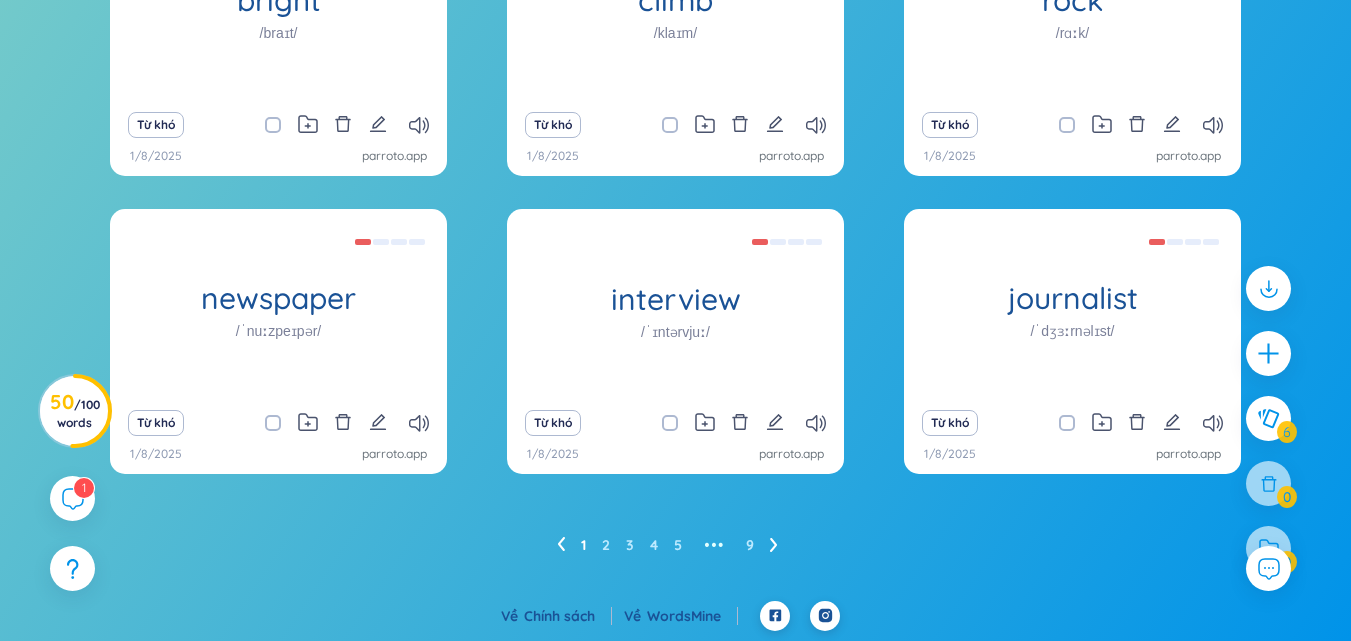 click on "1 2 3 4 5 ••• 9" at bounding box center [675, 545] 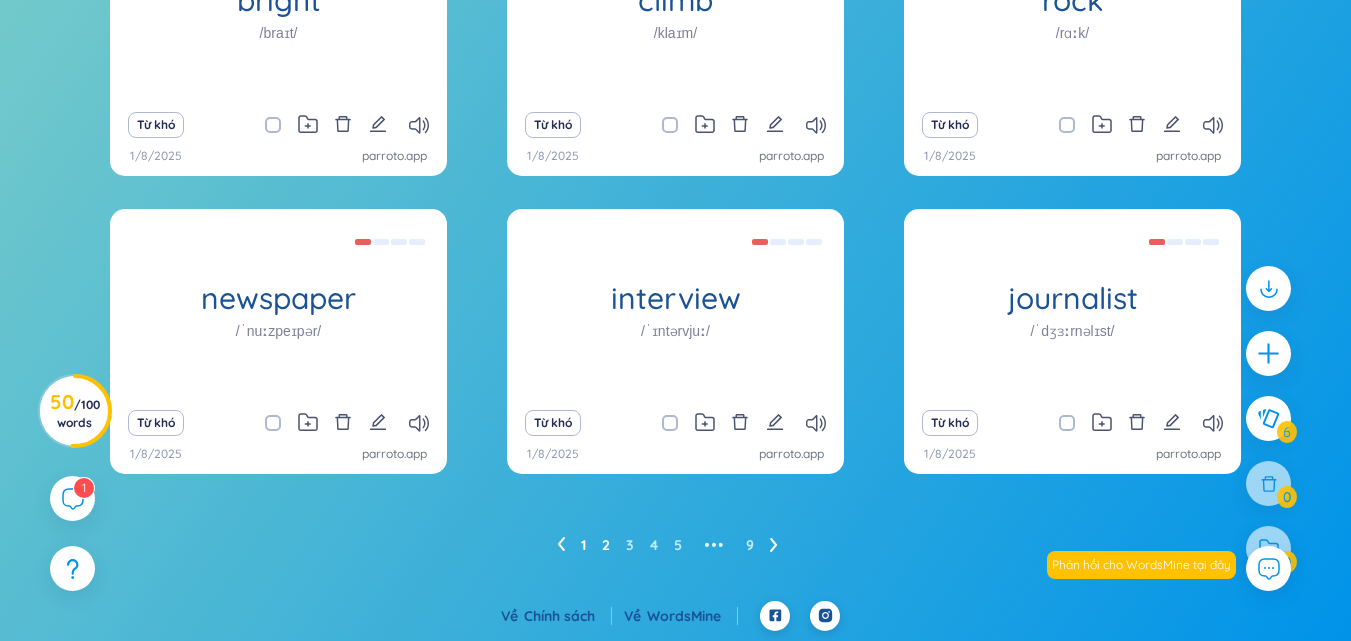click on "2" at bounding box center (606, 545) 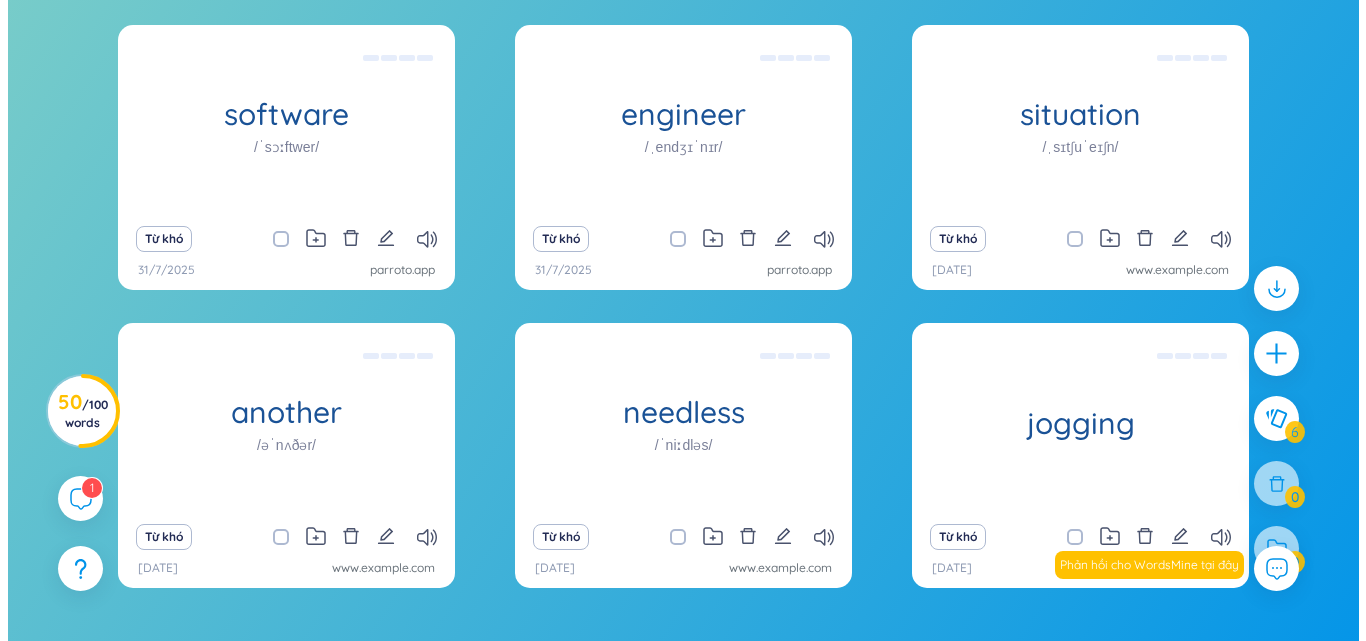 scroll, scrollTop: 110, scrollLeft: 0, axis: vertical 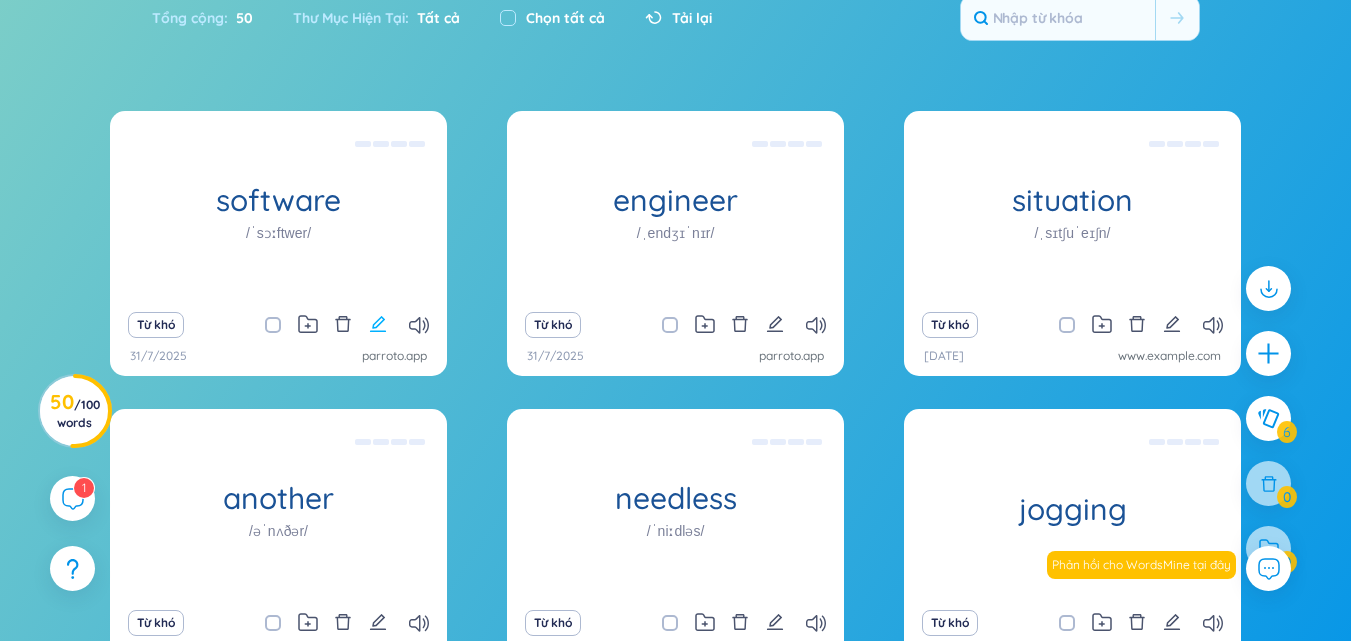 click at bounding box center (378, 325) 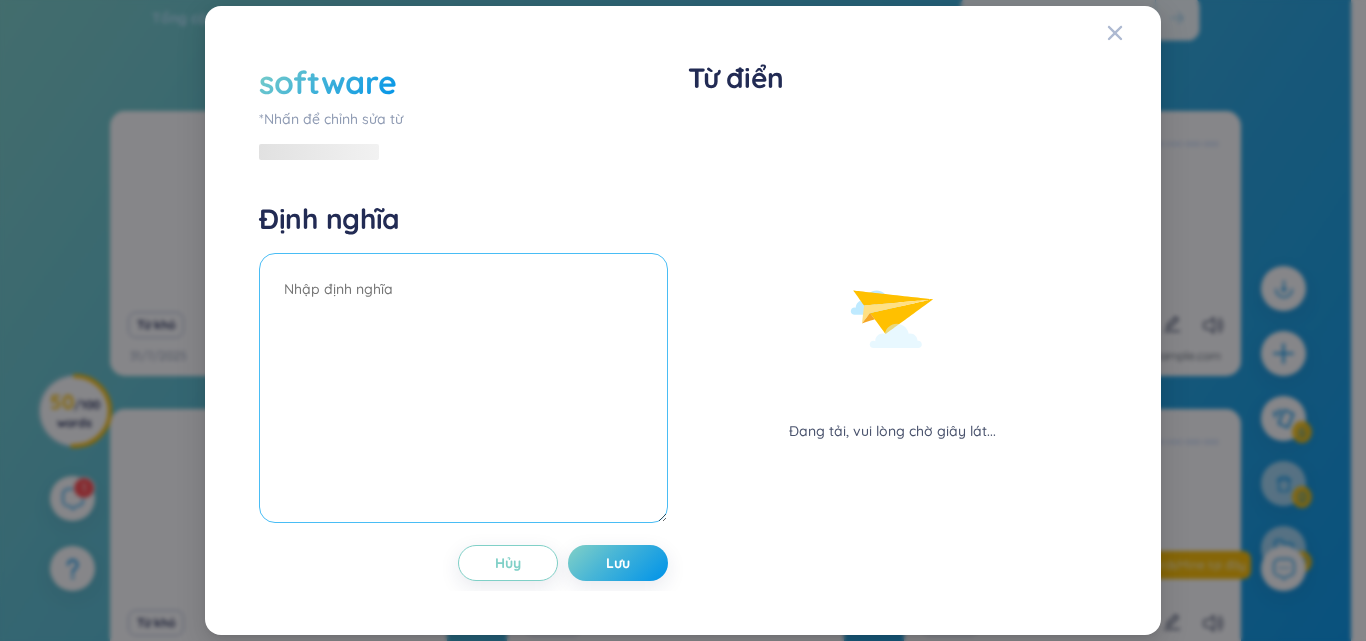 click at bounding box center (463, 388) 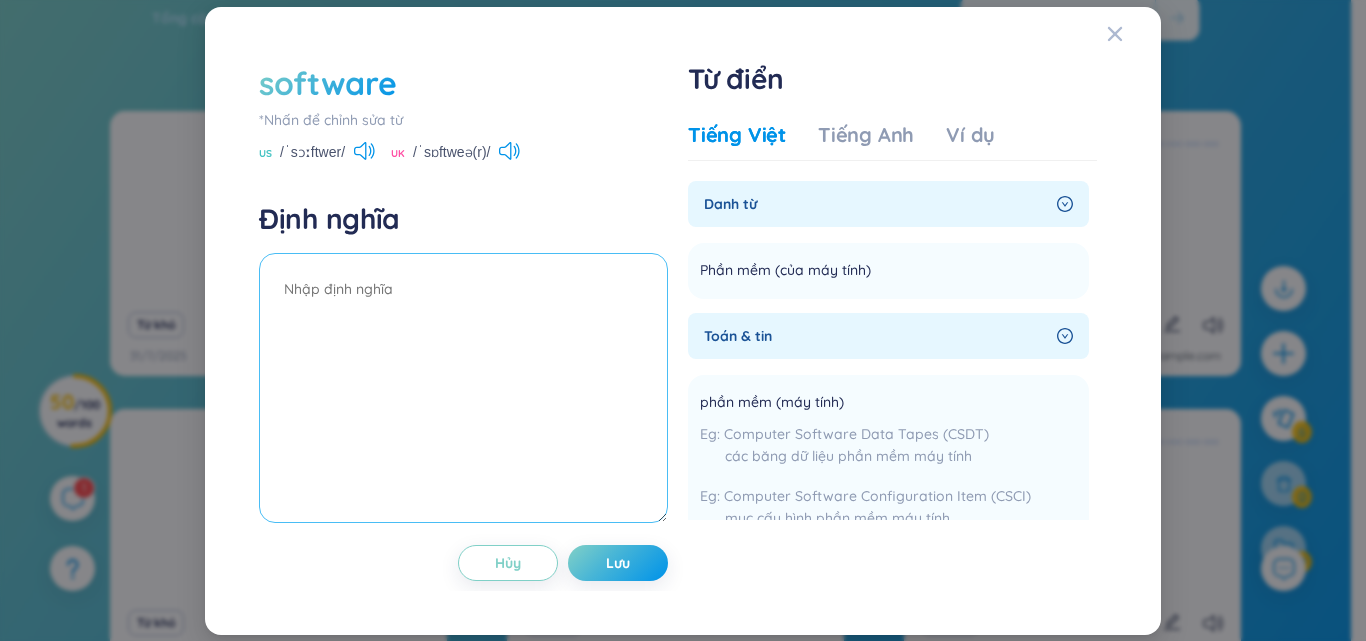 click at bounding box center [463, 388] 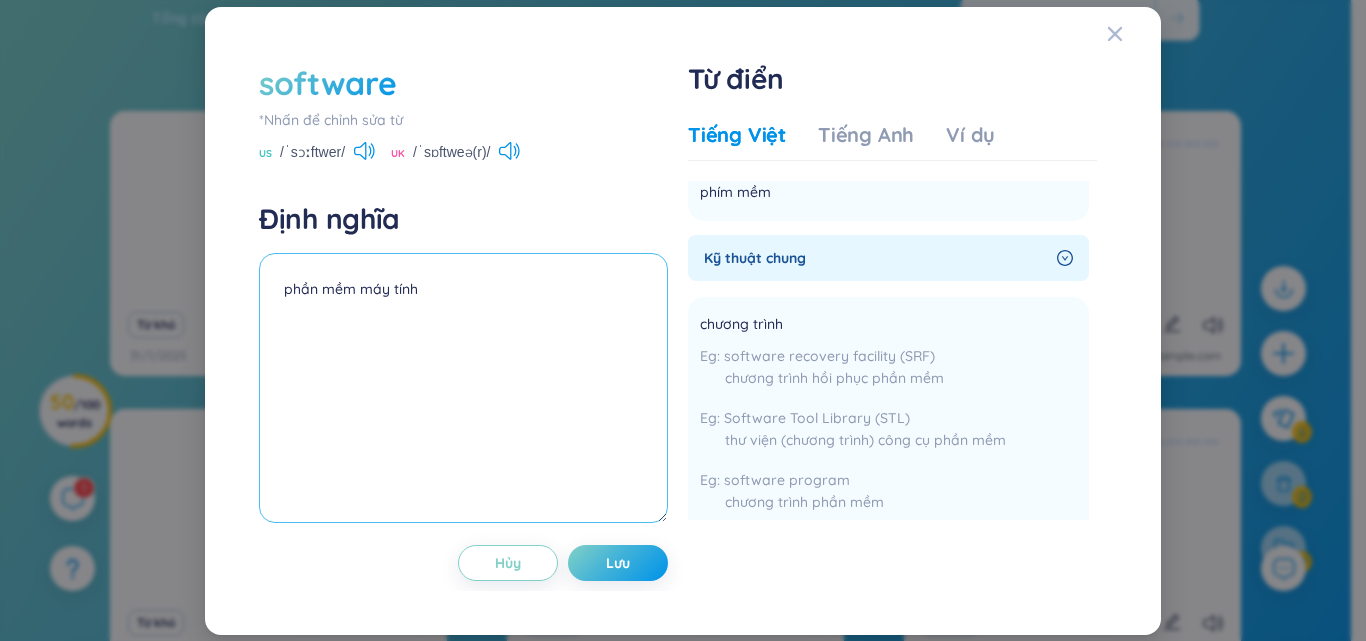 scroll, scrollTop: 500, scrollLeft: 0, axis: vertical 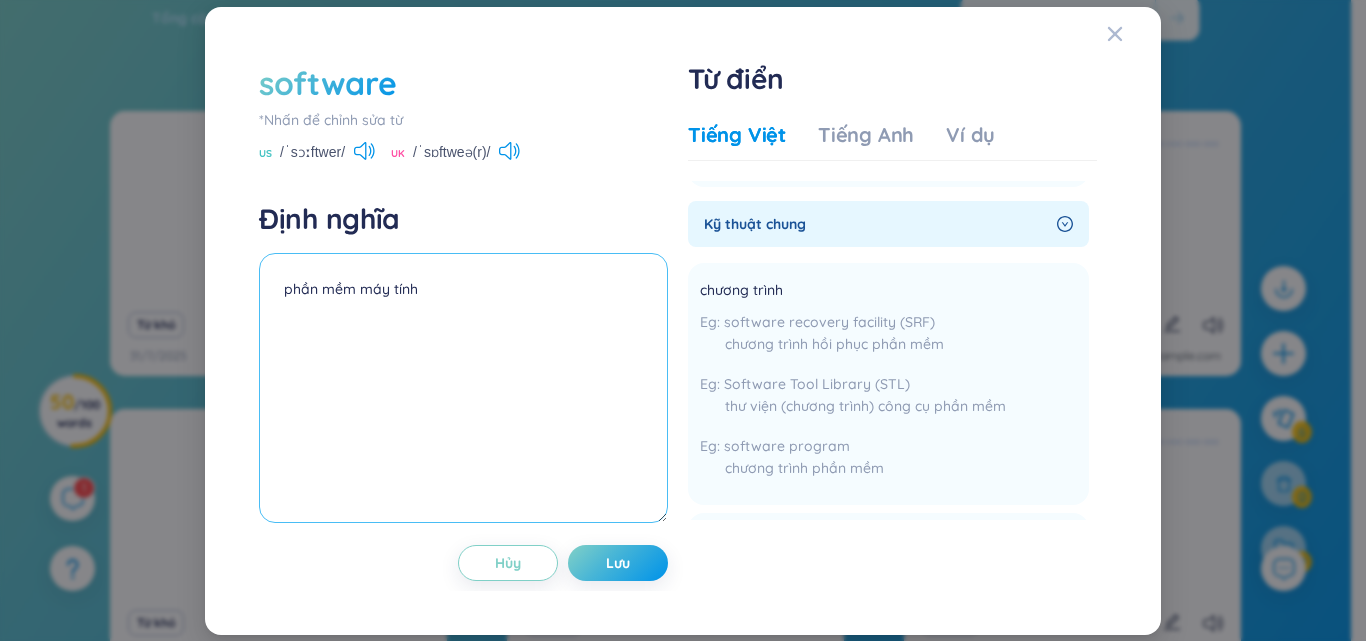 click on "phần mềm máy tính" at bounding box center (463, 388) 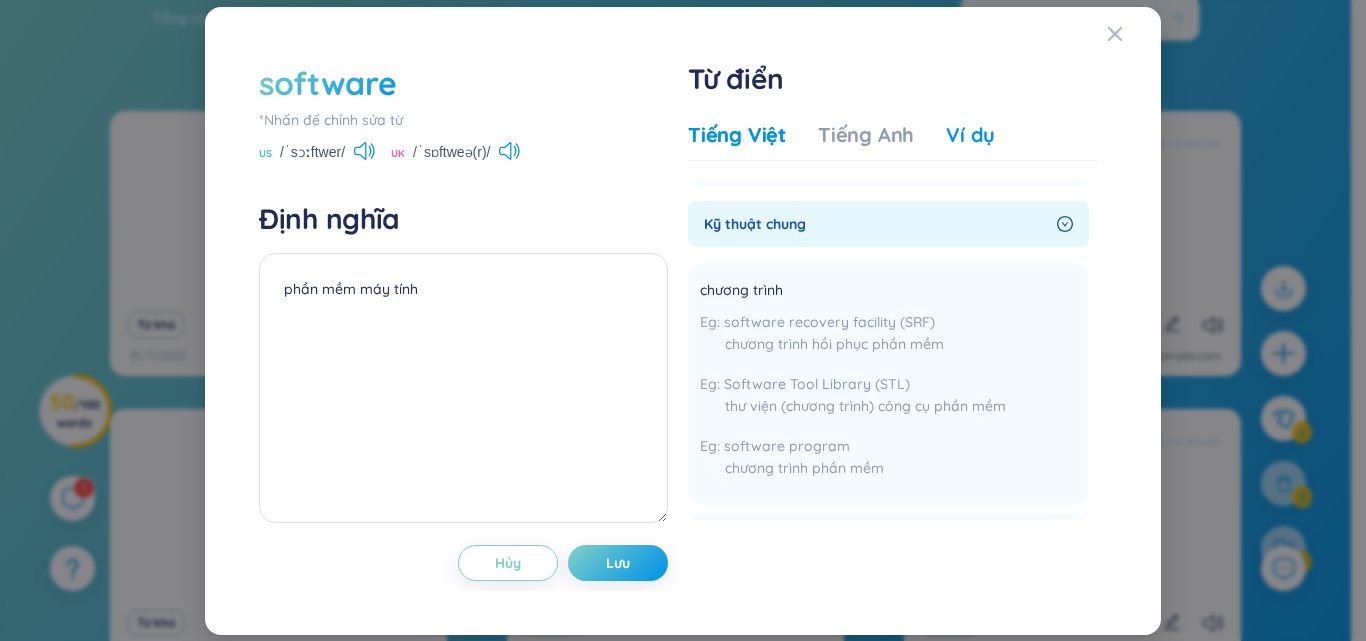 click on "Ví dụ" at bounding box center [970, 135] 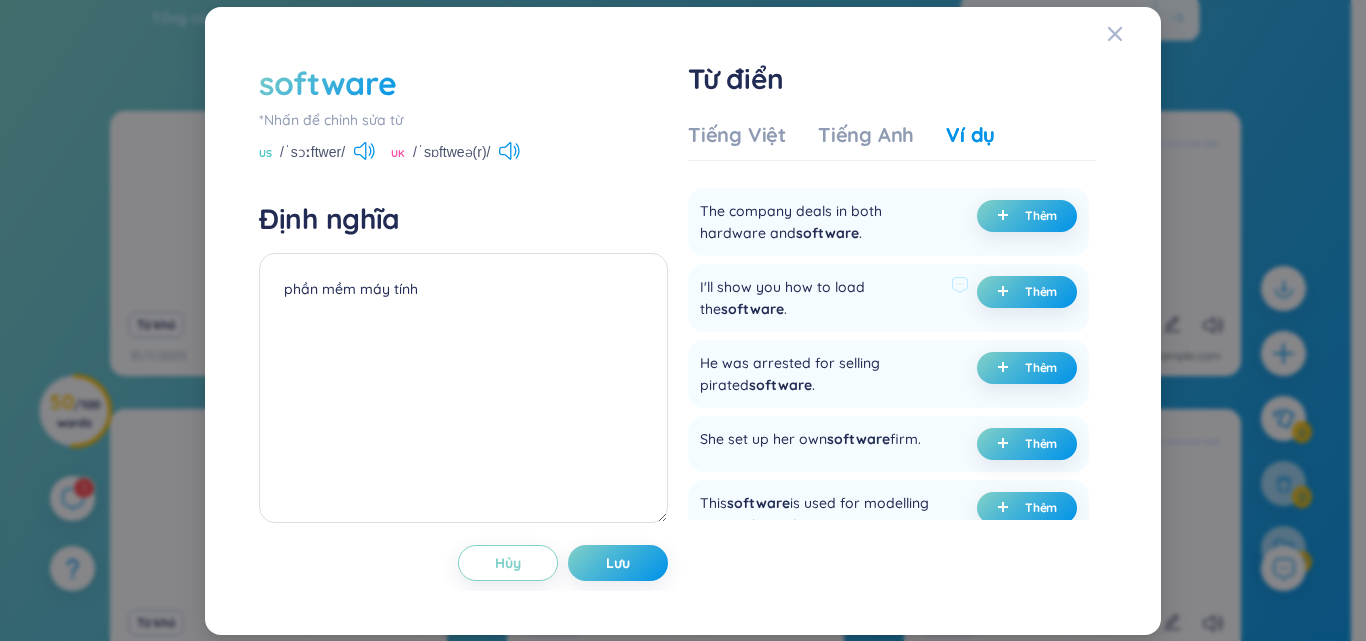 scroll, scrollTop: 100, scrollLeft: 0, axis: vertical 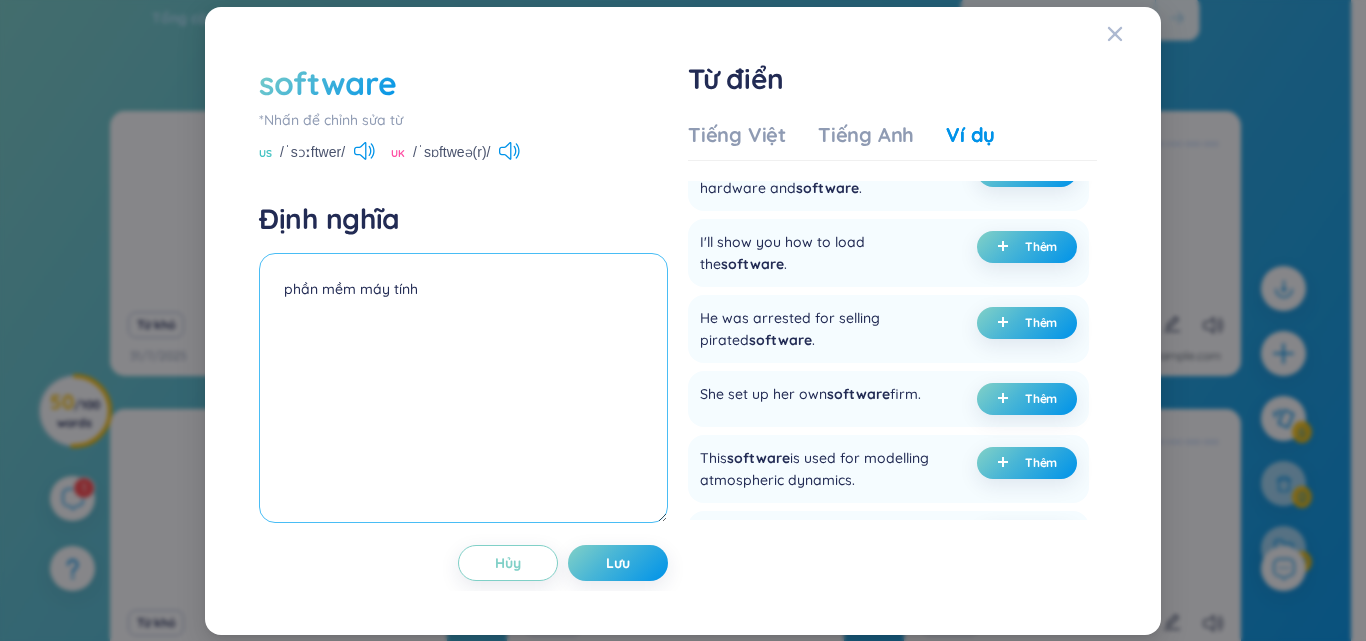 click on "phần mềm máy tính" at bounding box center [463, 388] 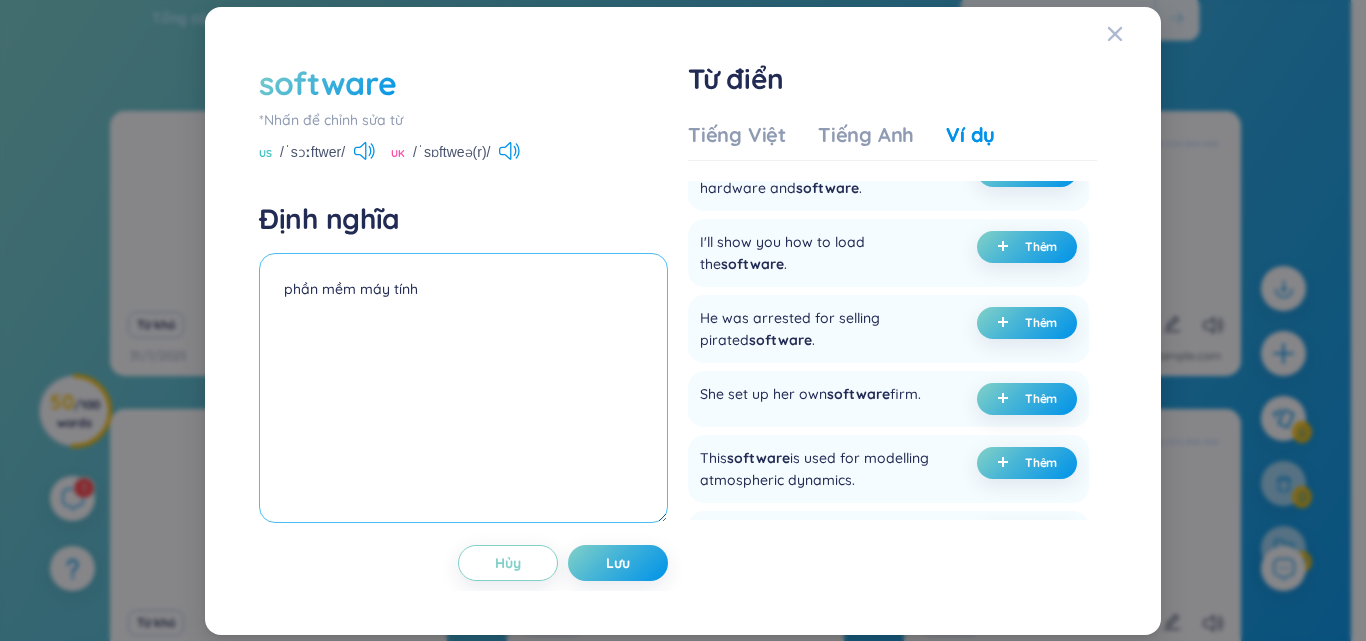 click on "phần mềm máy tính" at bounding box center (463, 388) 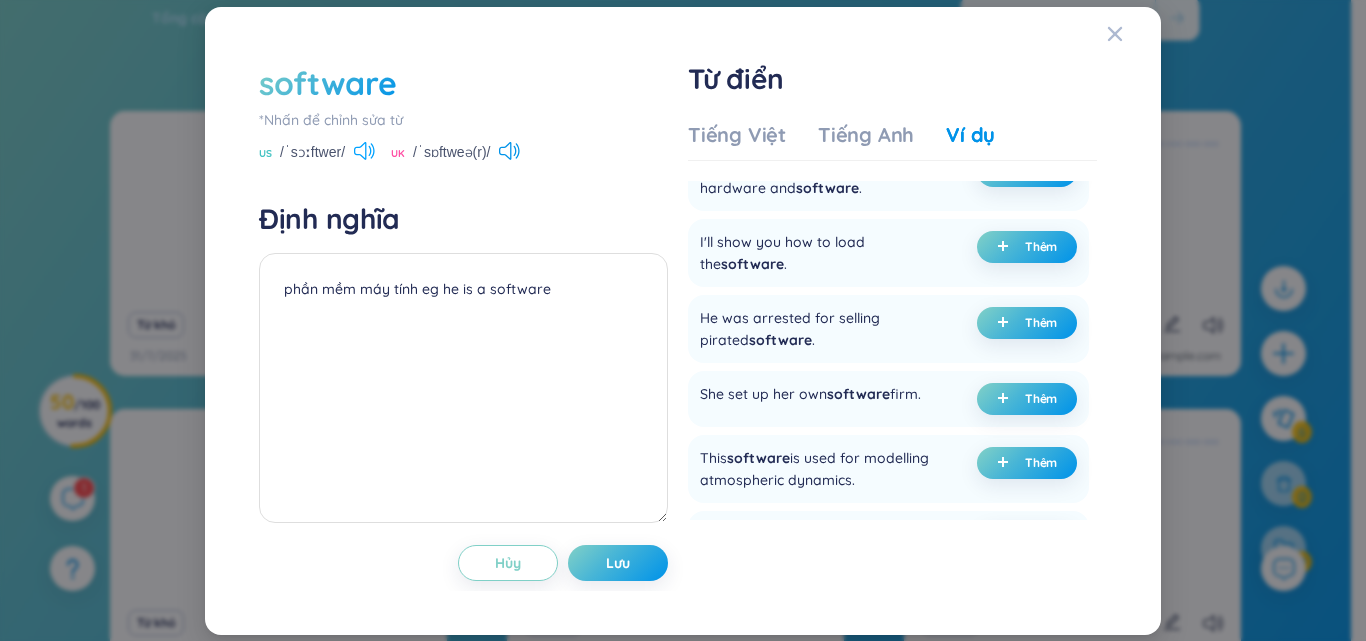 click 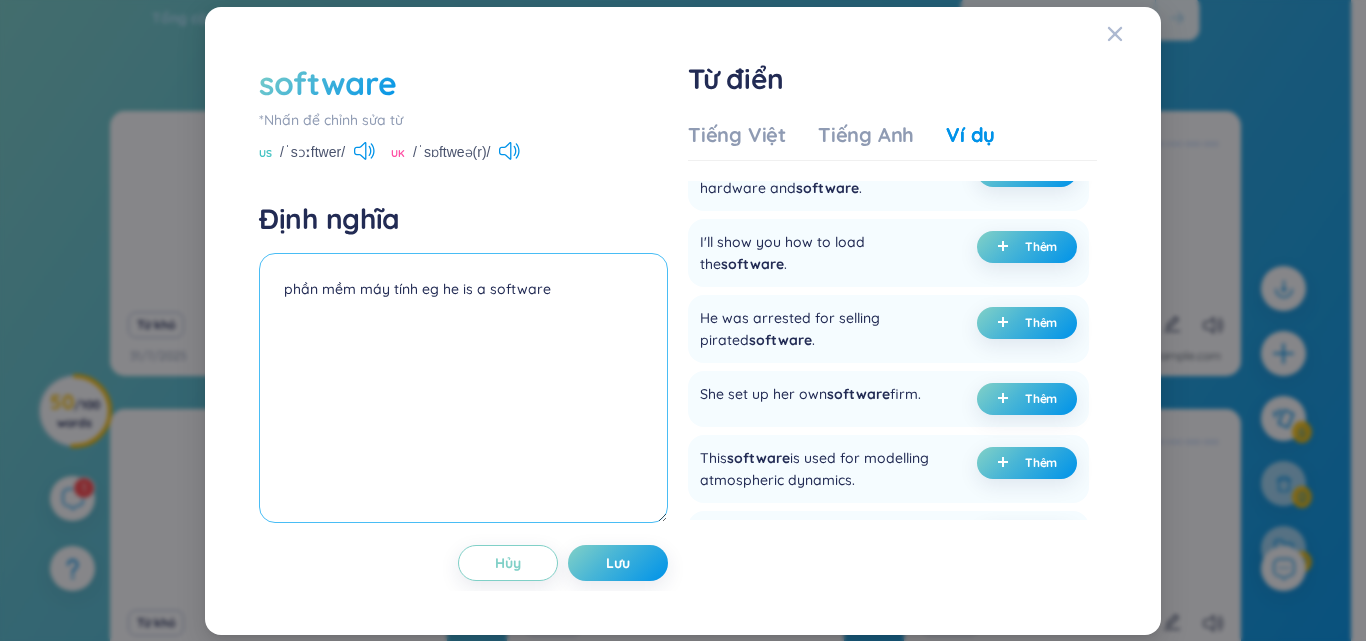 click on "phần mềm máy tính eg he is a software" at bounding box center [463, 388] 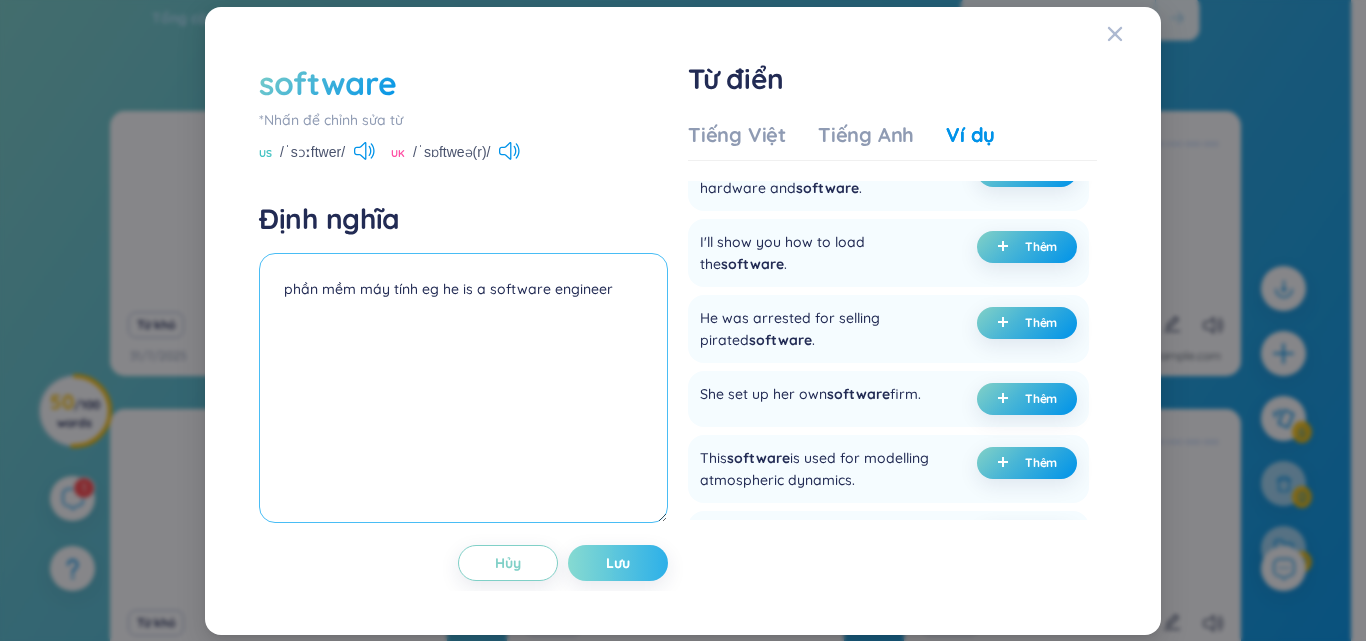type on "phần mềm máy tính eg he is a software engineer" 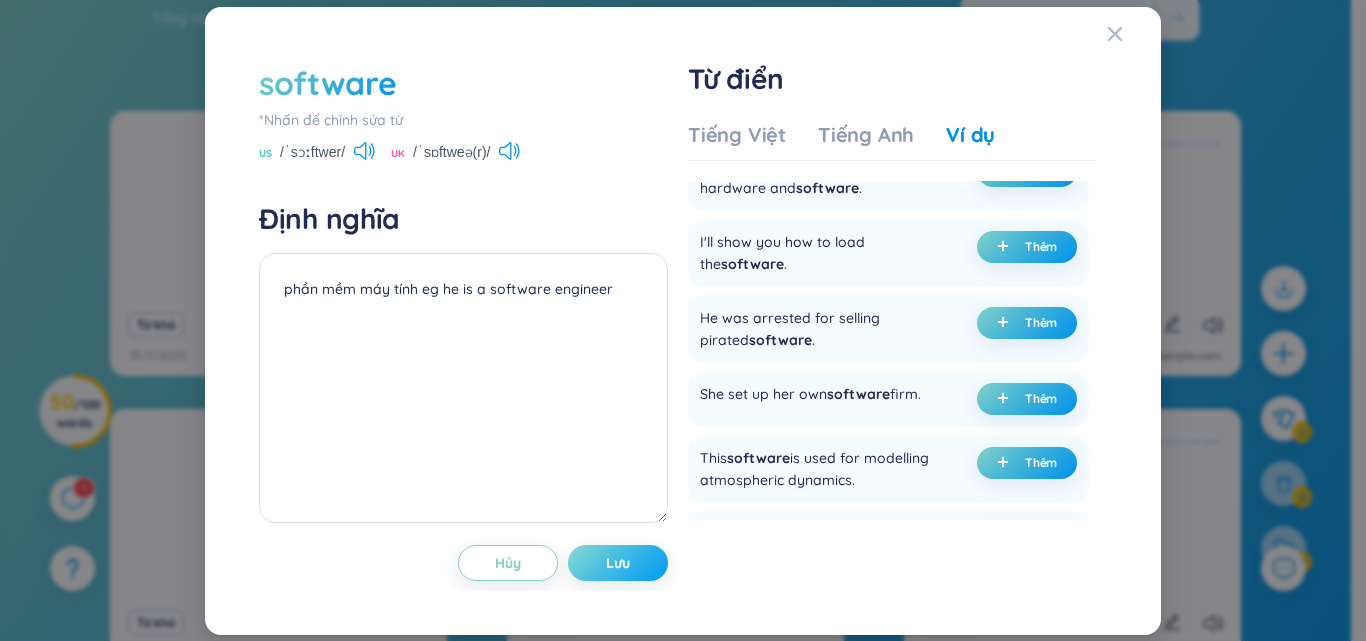 click on "Lưu" at bounding box center [618, 563] 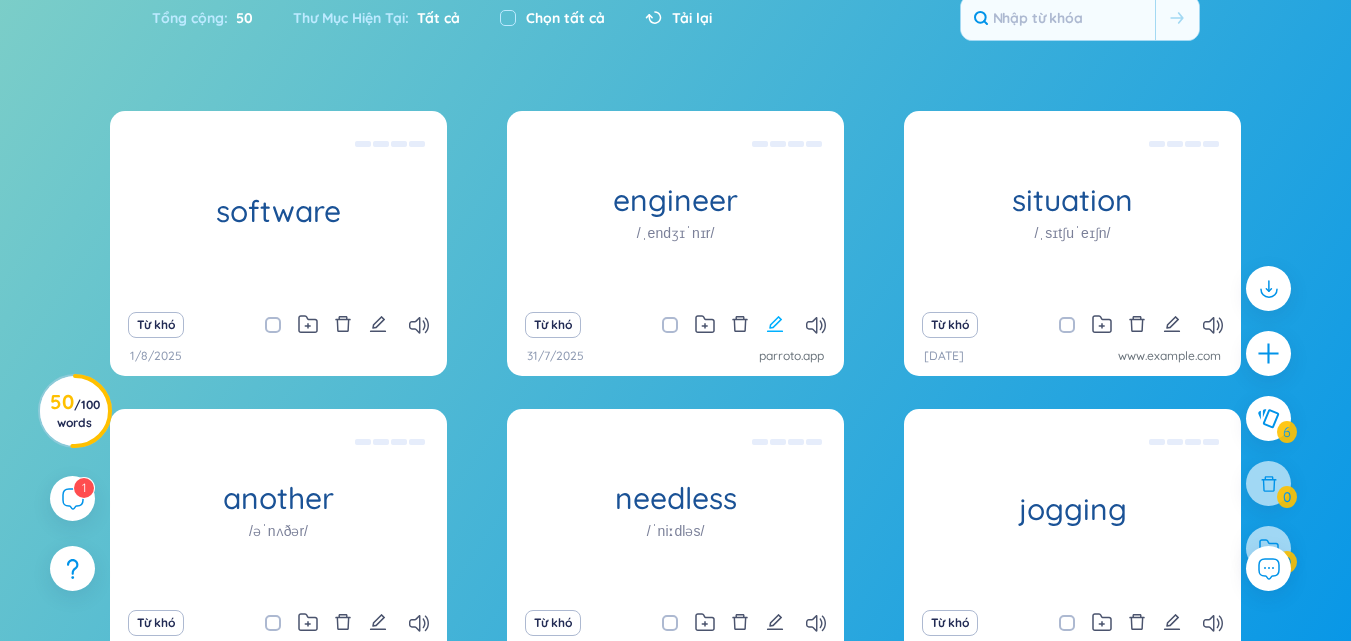 click 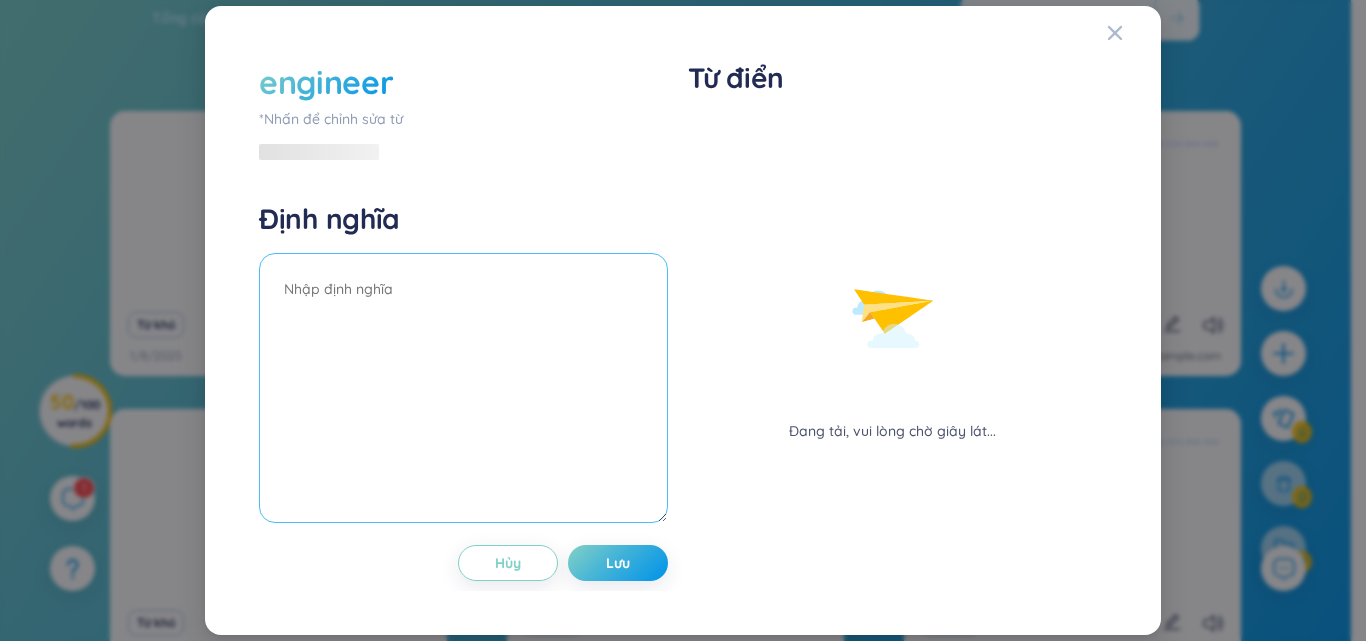 click at bounding box center [463, 388] 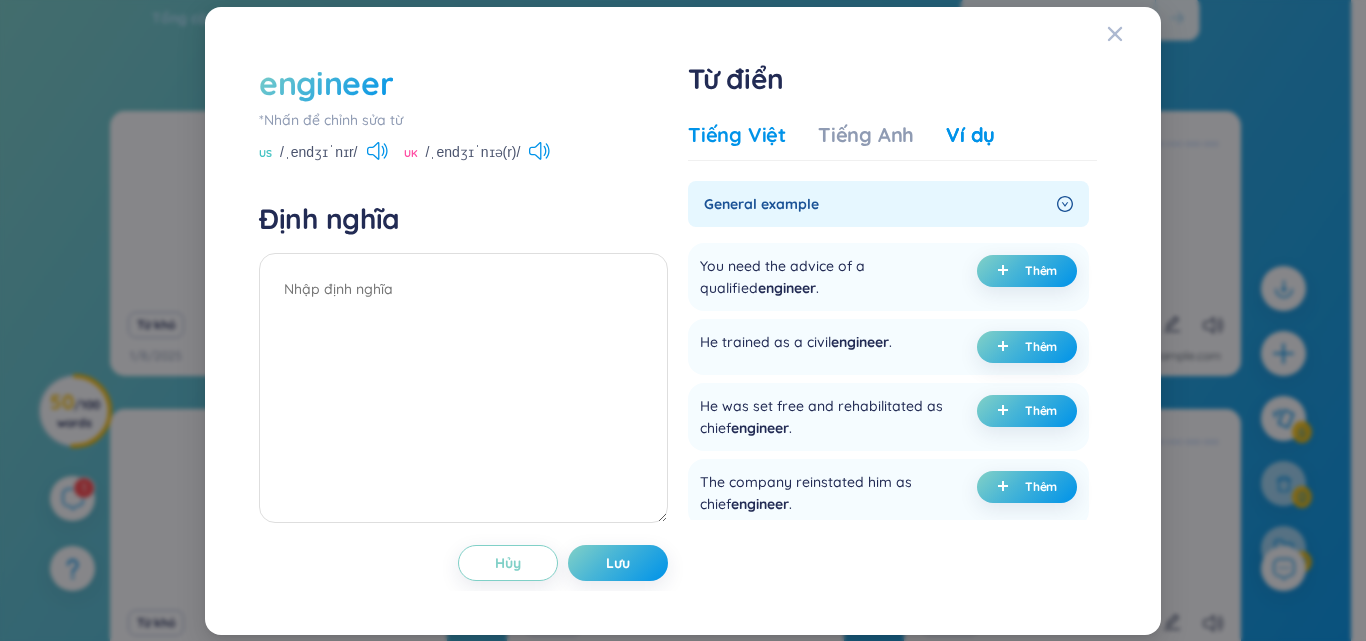 click on "Tiếng Việt" at bounding box center (737, 135) 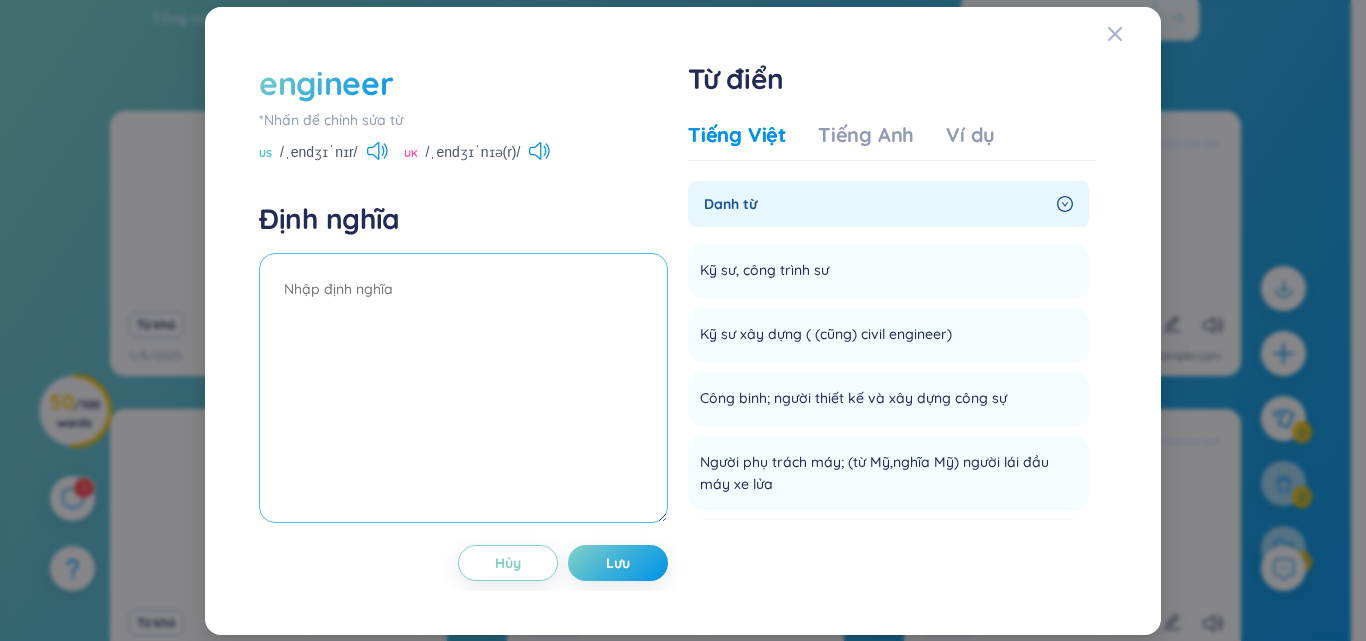 click at bounding box center (463, 388) 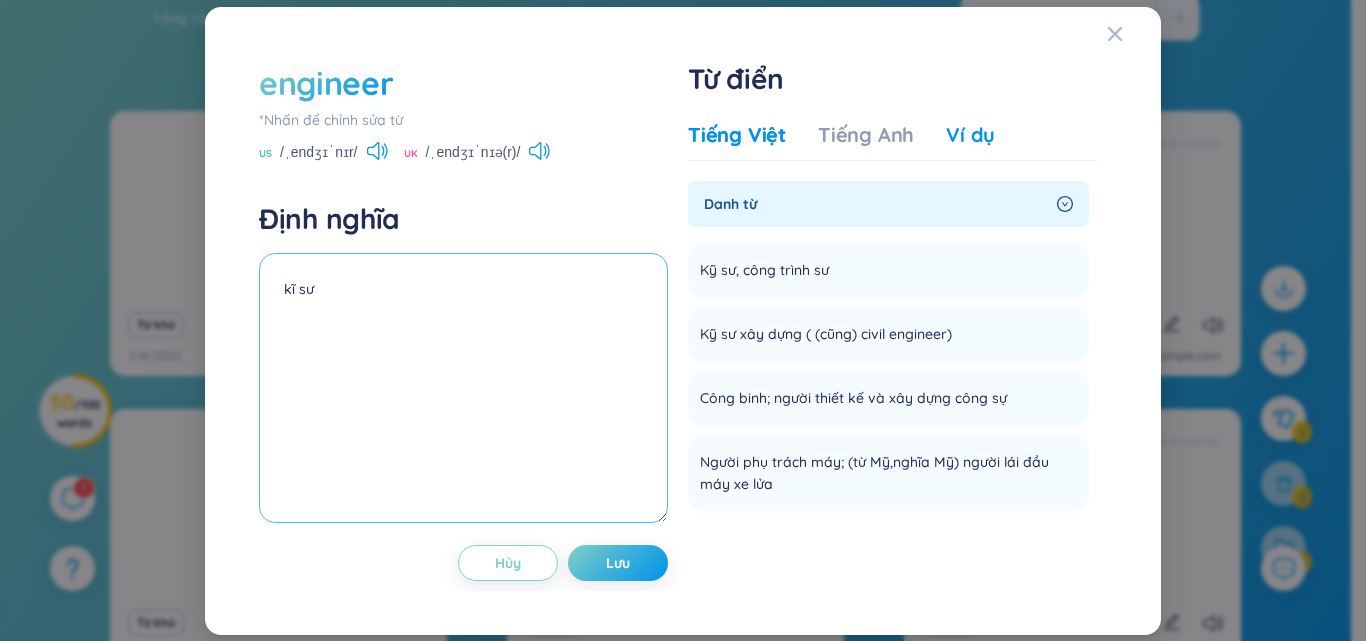 type on "kĩ sư" 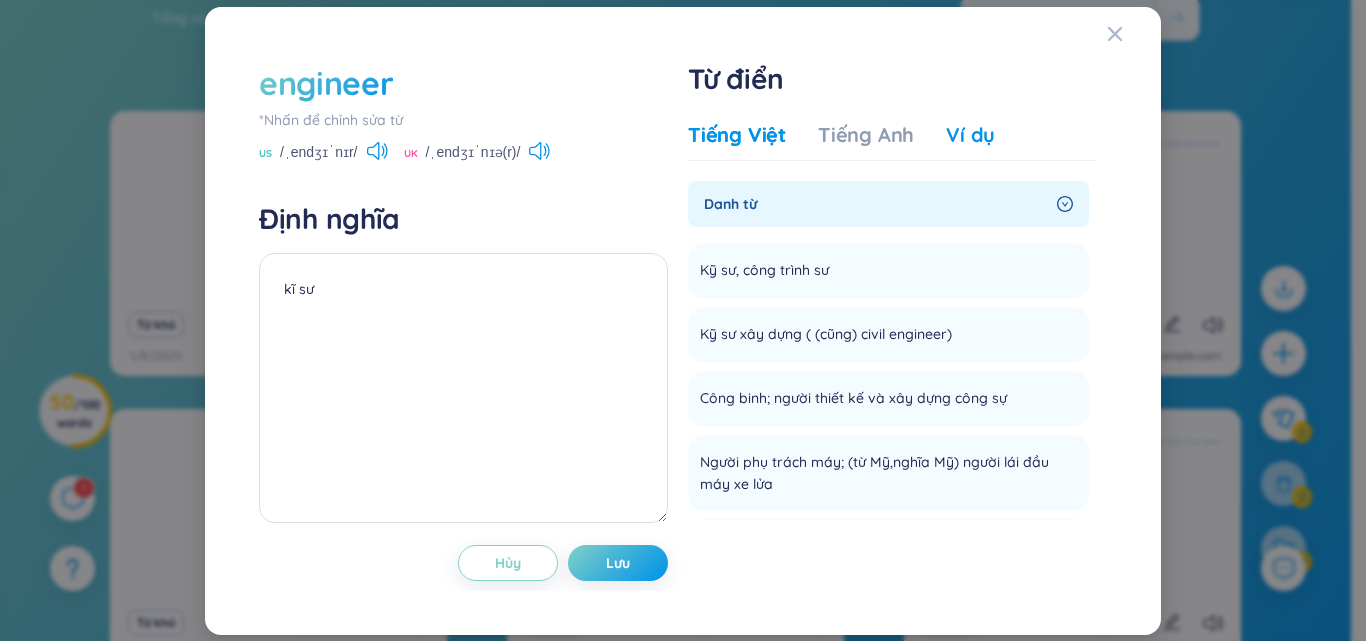 click on "Ví dụ" at bounding box center [970, 135] 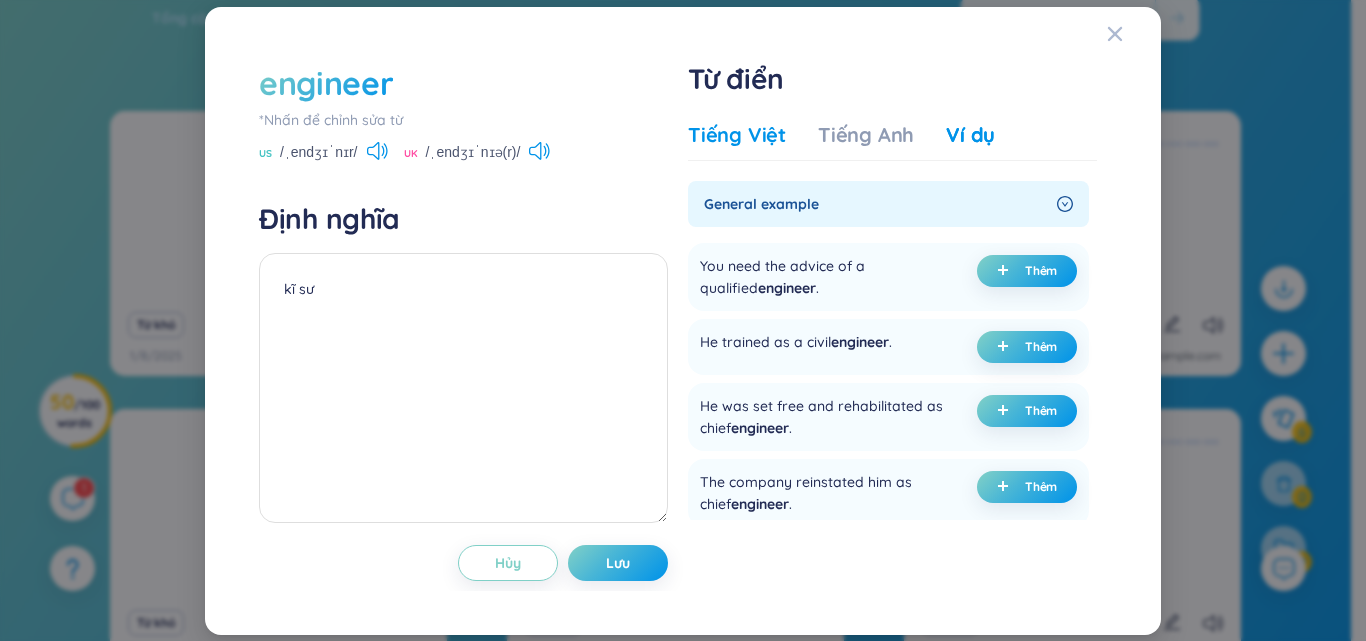 click on "Tiếng Việt" at bounding box center (737, 135) 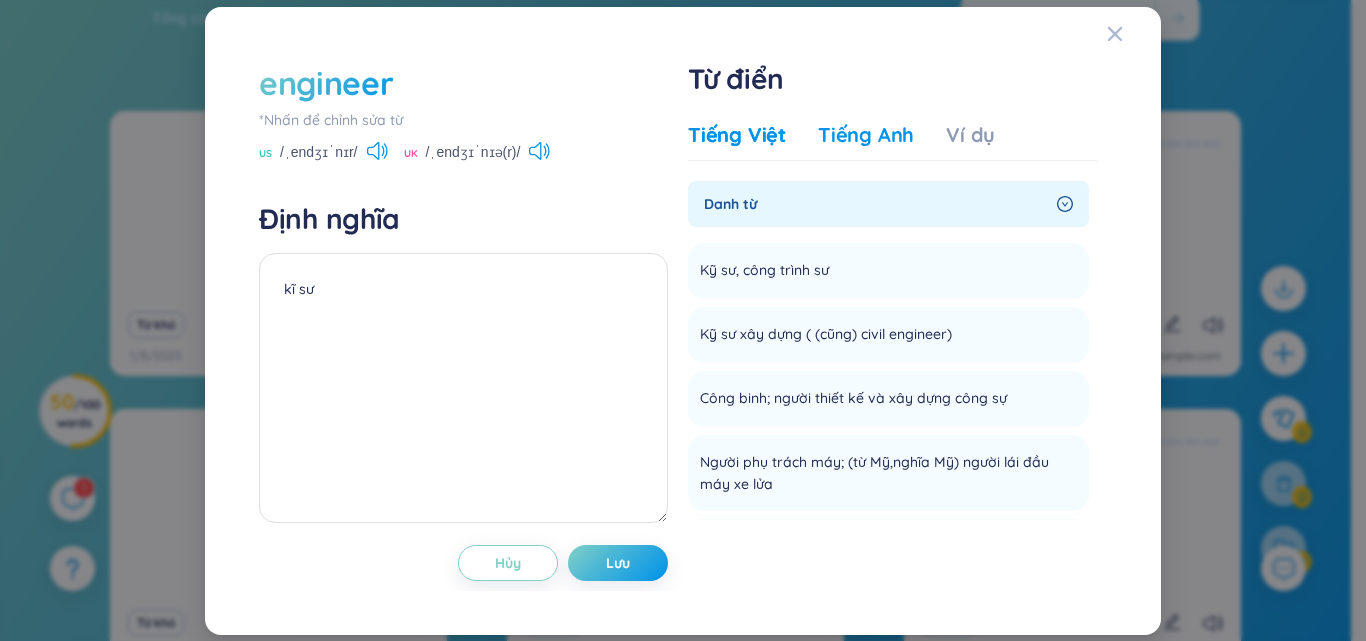 click on "Tiếng Anh" at bounding box center (866, 135) 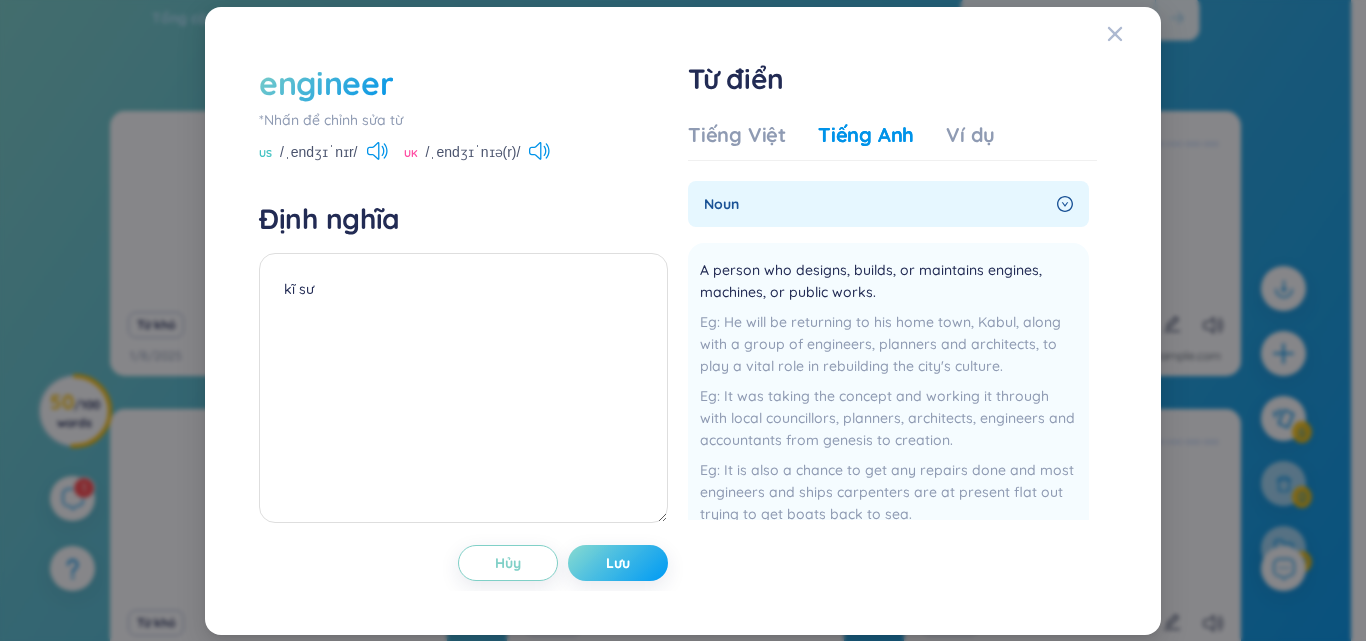 click on "Lưu" at bounding box center (618, 563) 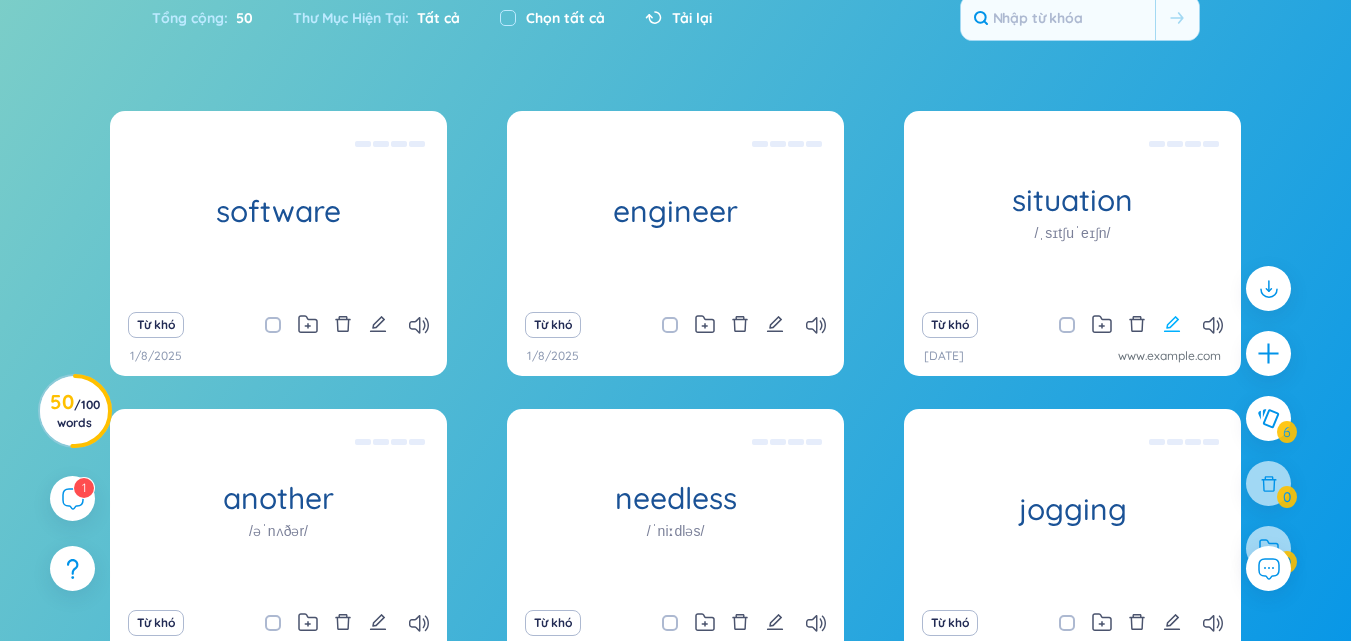 click 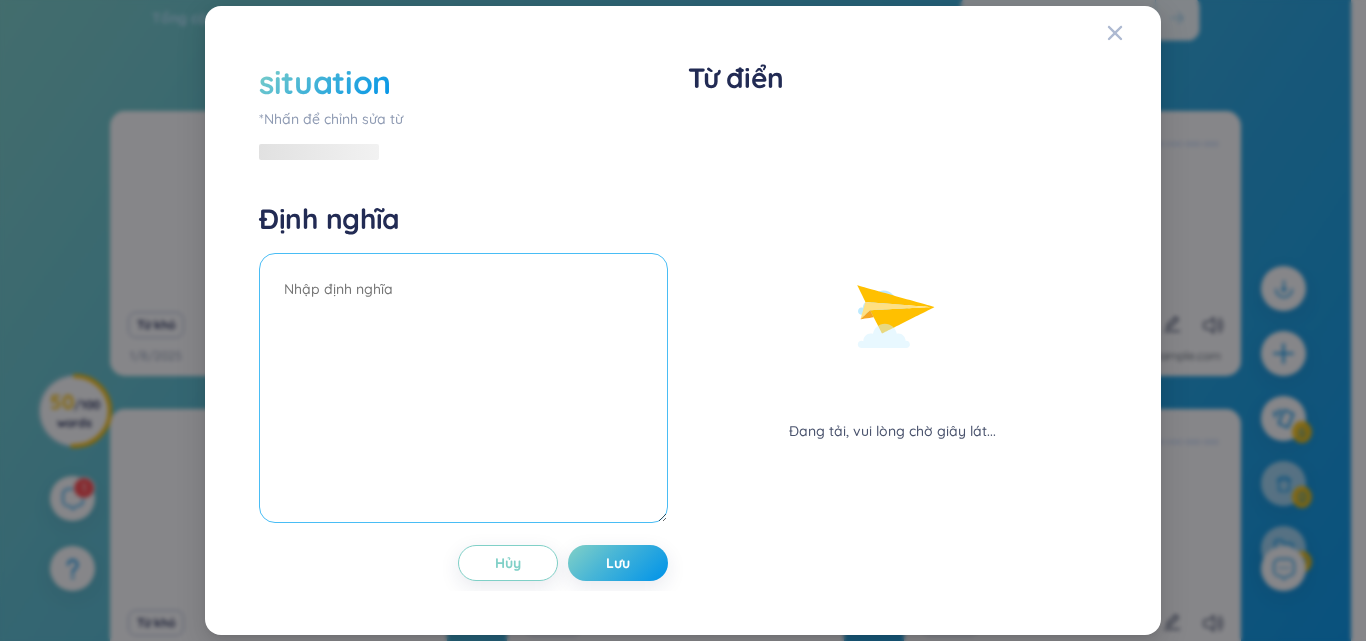 click at bounding box center [463, 388] 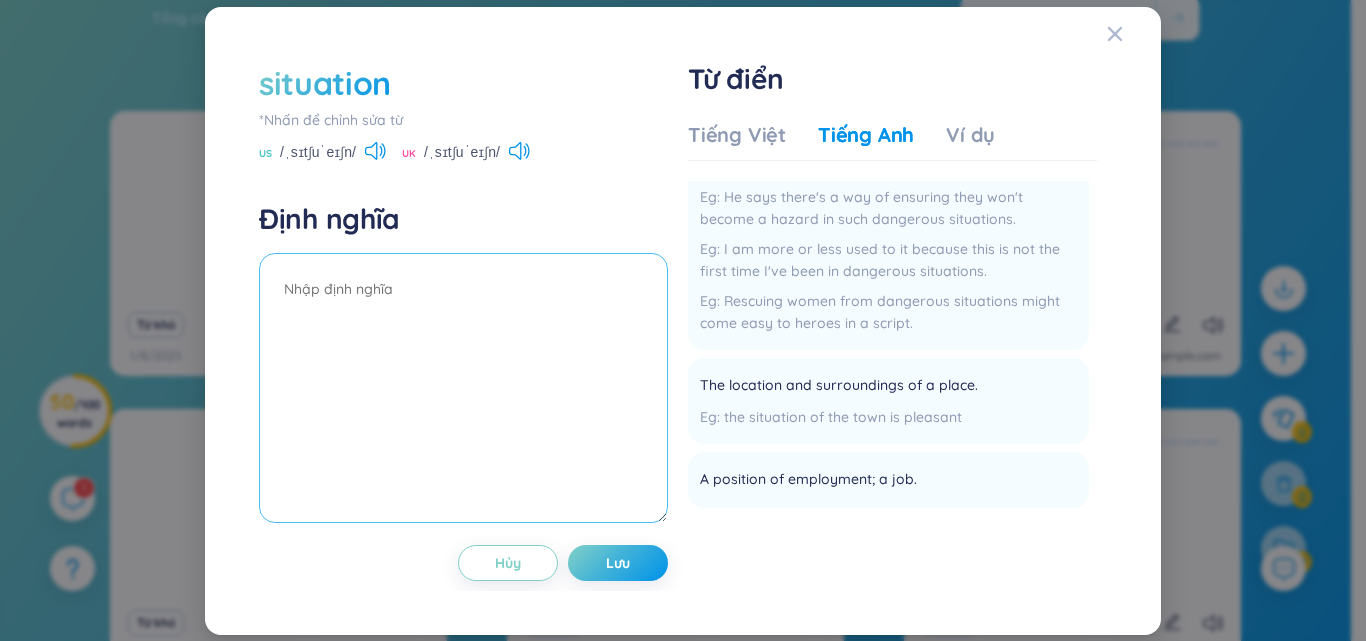 scroll, scrollTop: 0, scrollLeft: 0, axis: both 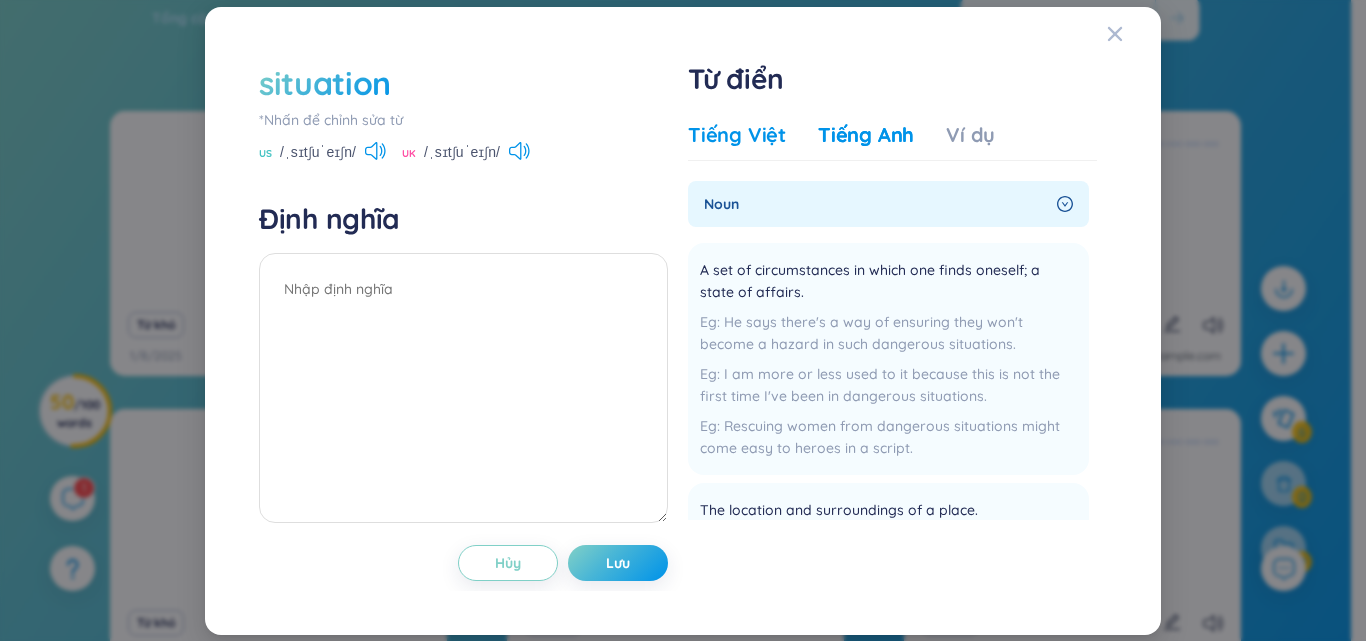 click on "Tiếng Việt" at bounding box center [737, 135] 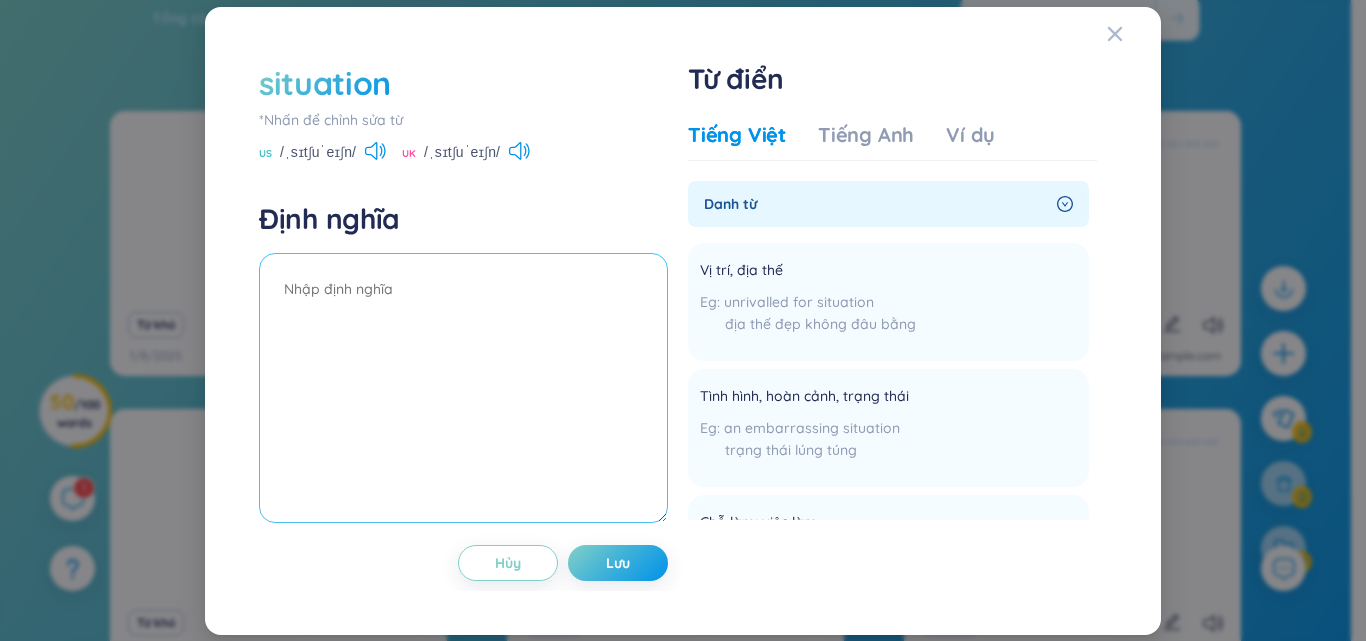 click at bounding box center [463, 388] 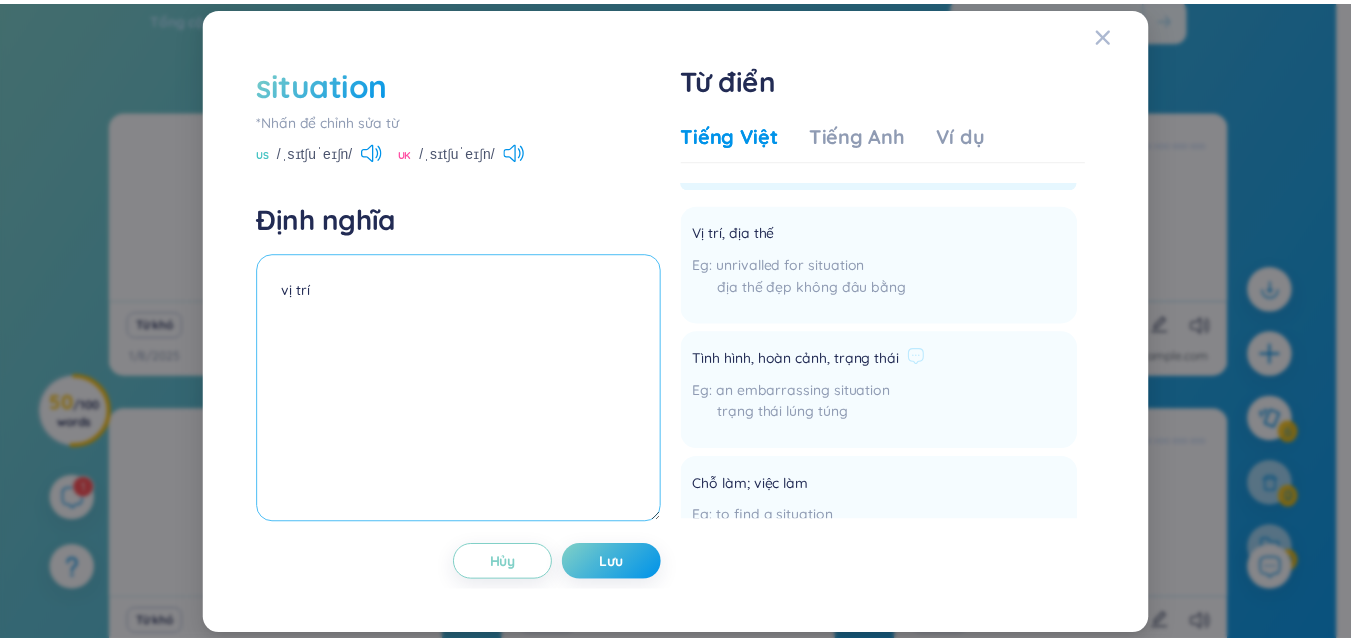 scroll, scrollTop: 0, scrollLeft: 0, axis: both 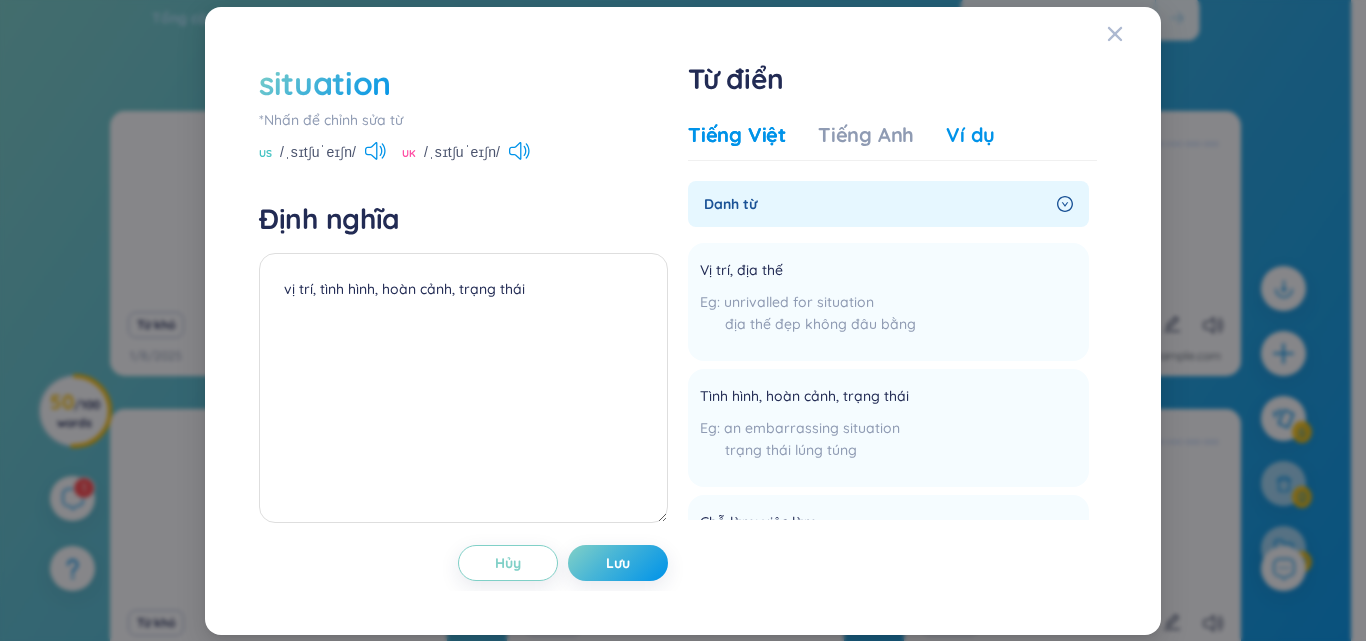 click on "Ví dụ" at bounding box center (970, 135) 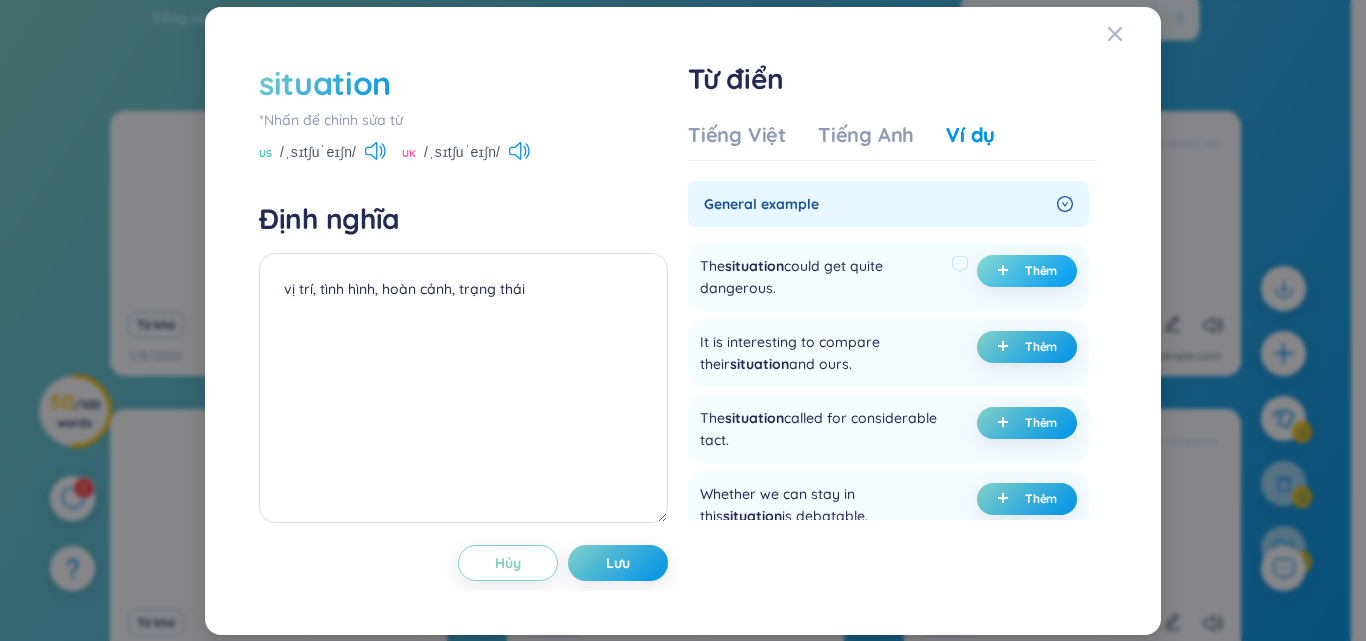 click at bounding box center [1007, 271] 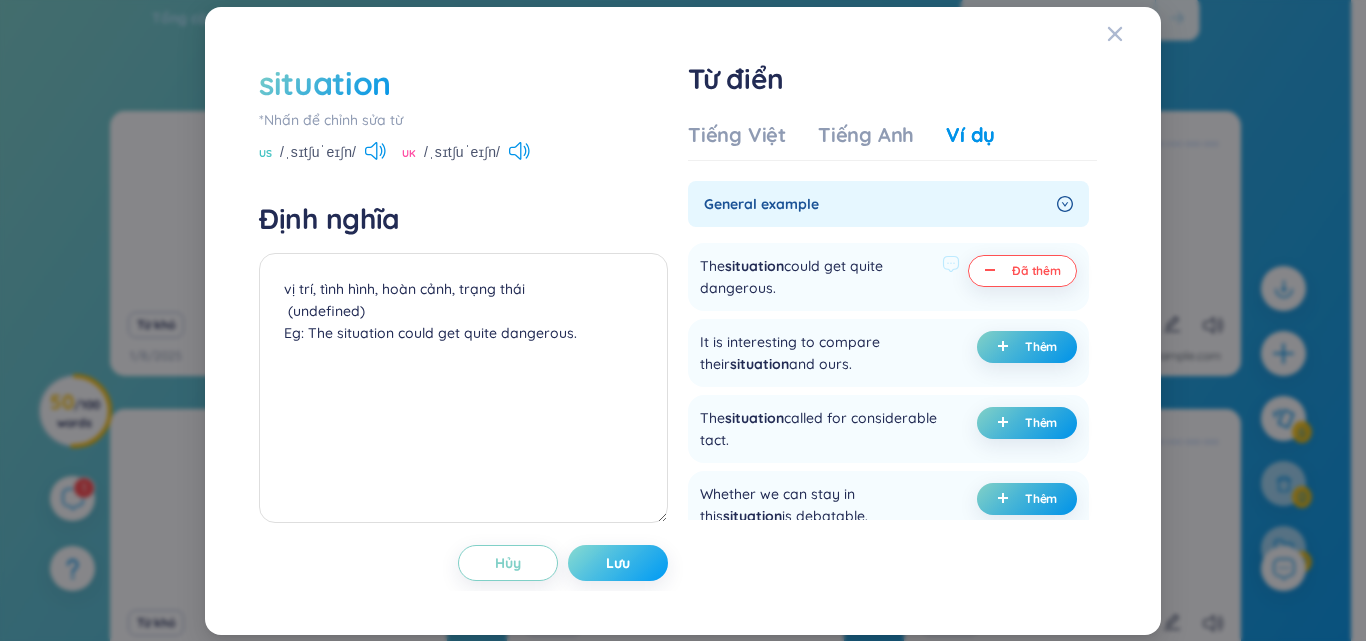click on "Lưu" at bounding box center [618, 563] 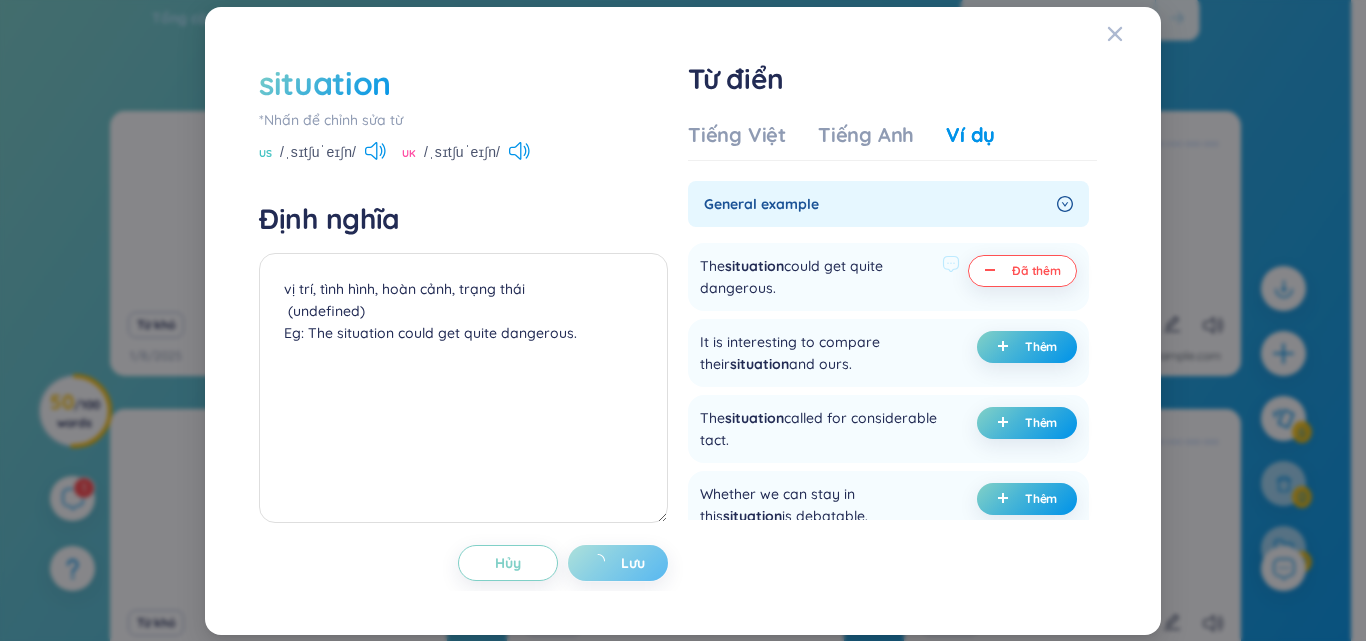 type on "vị trí, tình hình, hoàn cảnh, trạng thái
(undefined)
Eg: The situation could get quite dangerous." 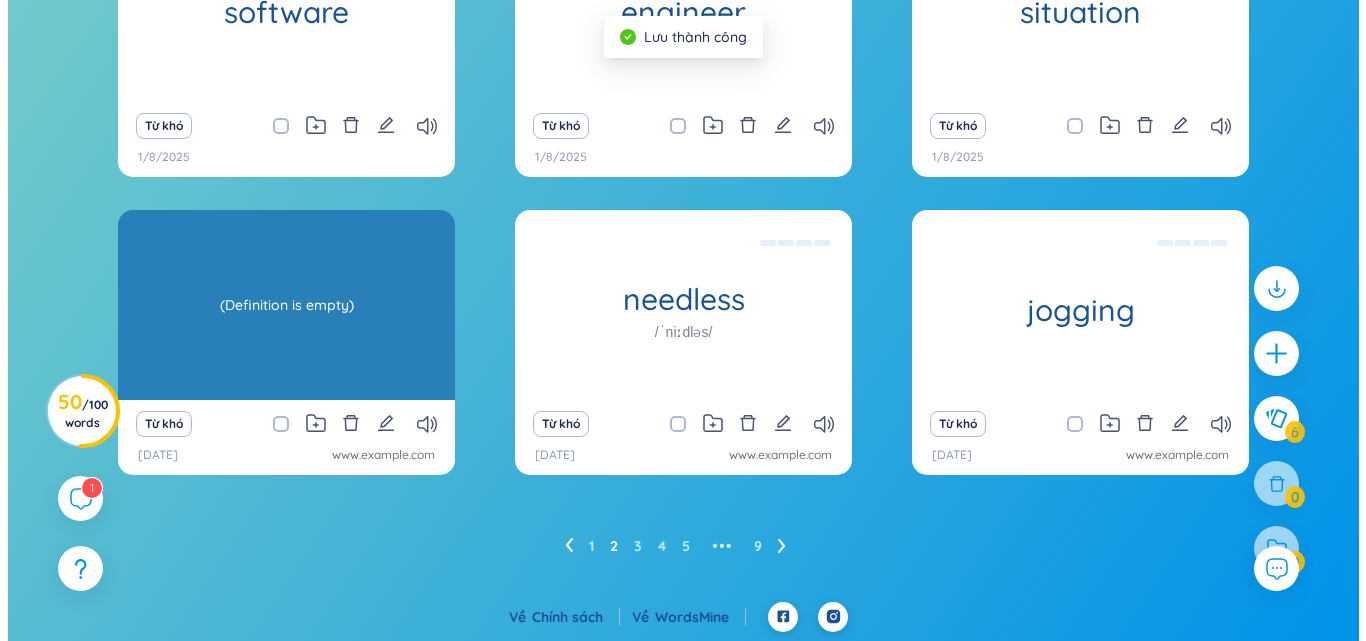 scroll, scrollTop: 310, scrollLeft: 0, axis: vertical 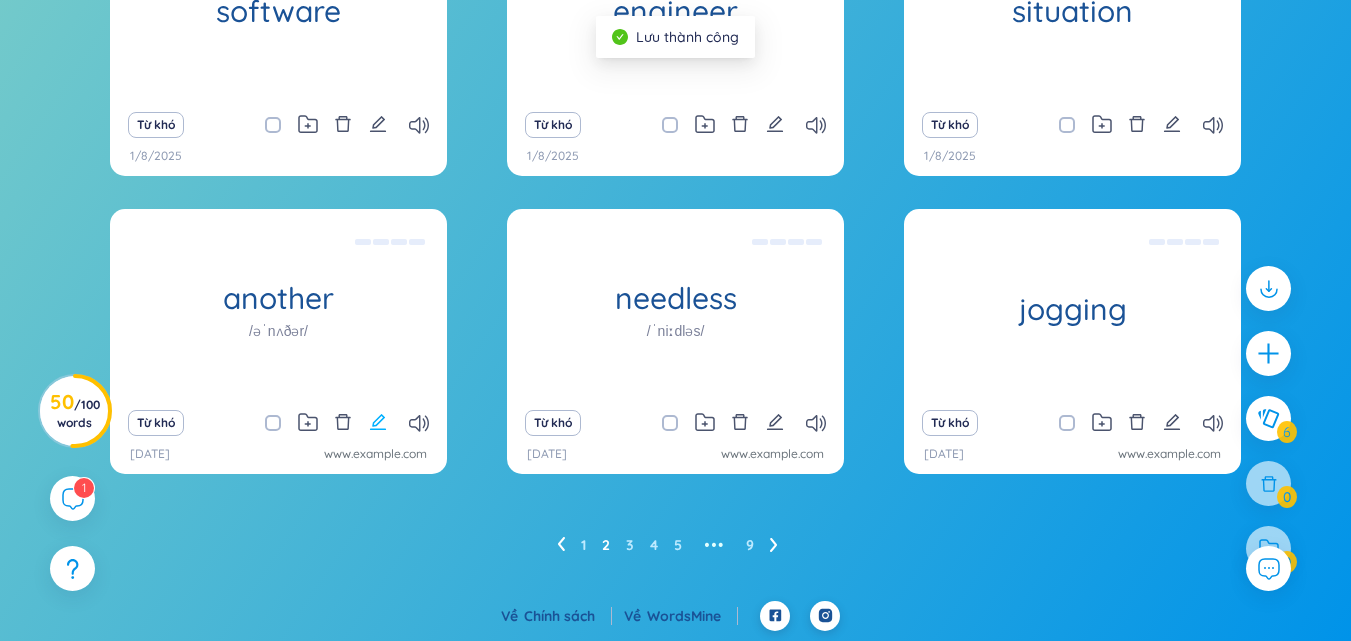 click 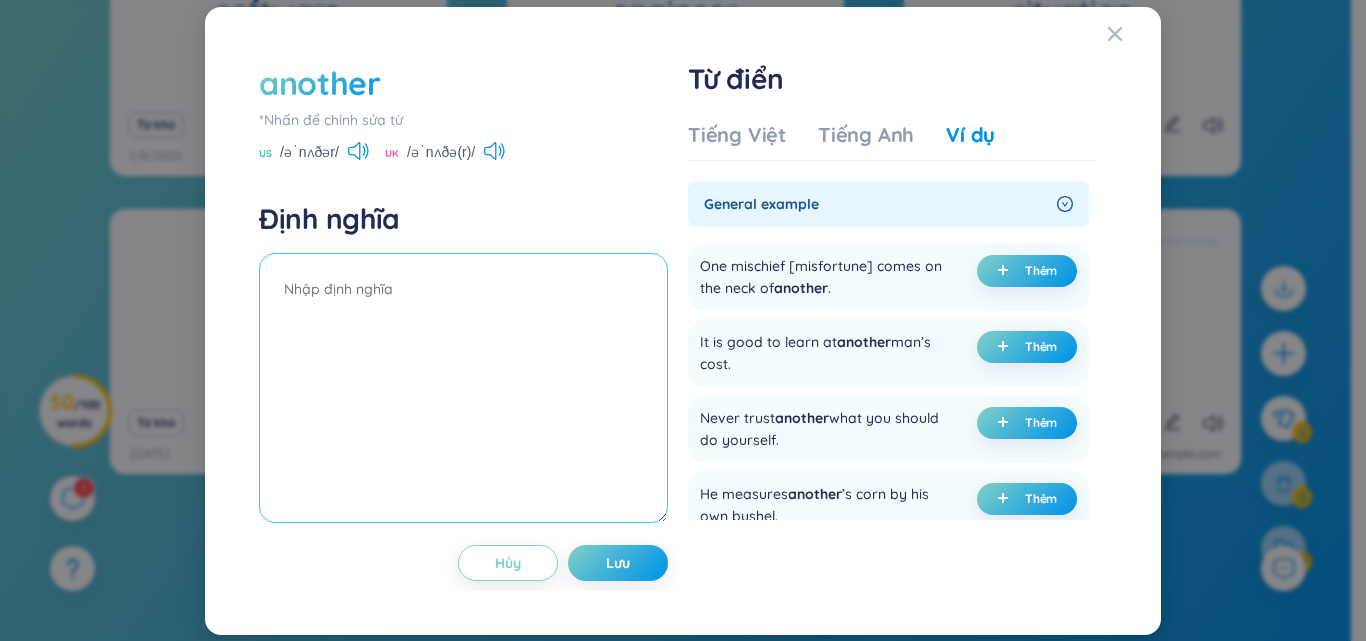 click at bounding box center (463, 388) 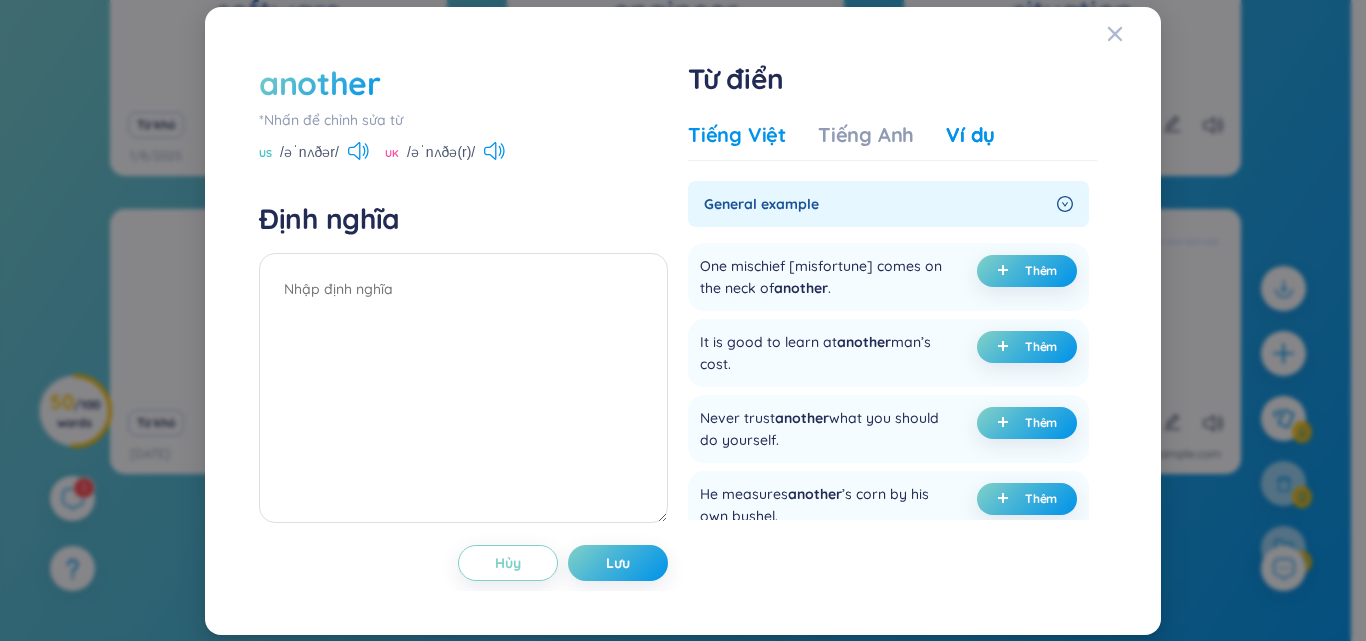 click on "Tiếng Việt" at bounding box center (737, 135) 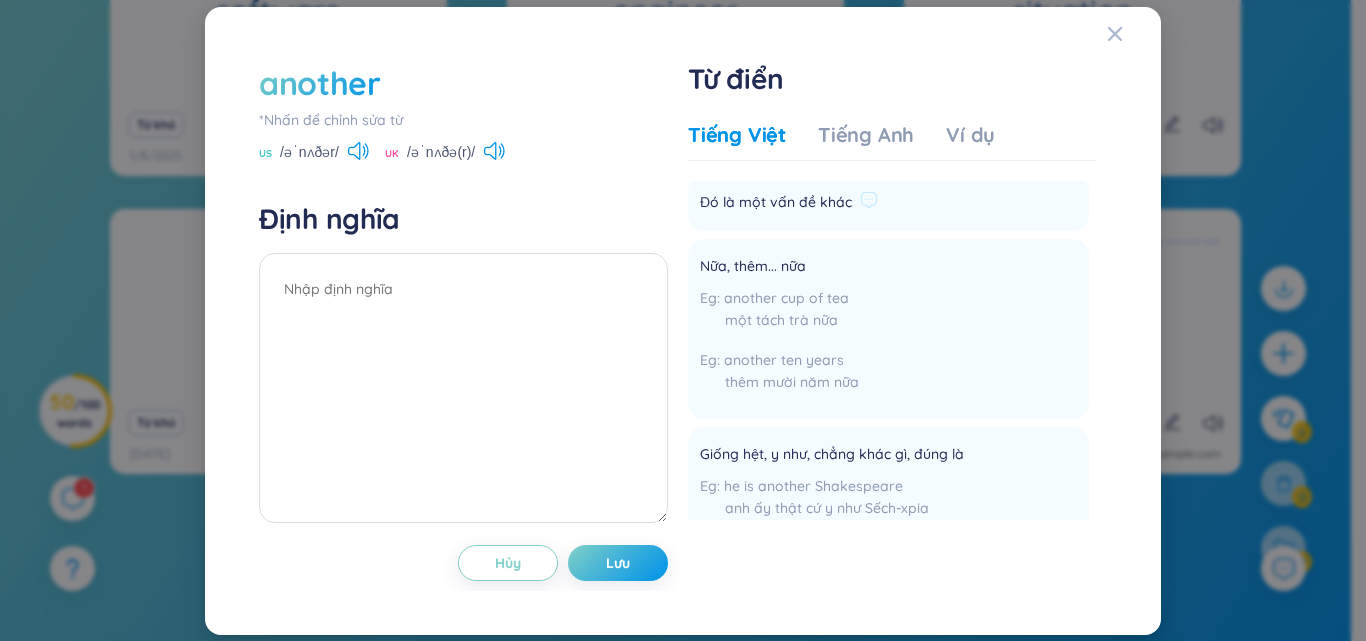 scroll, scrollTop: 0, scrollLeft: 0, axis: both 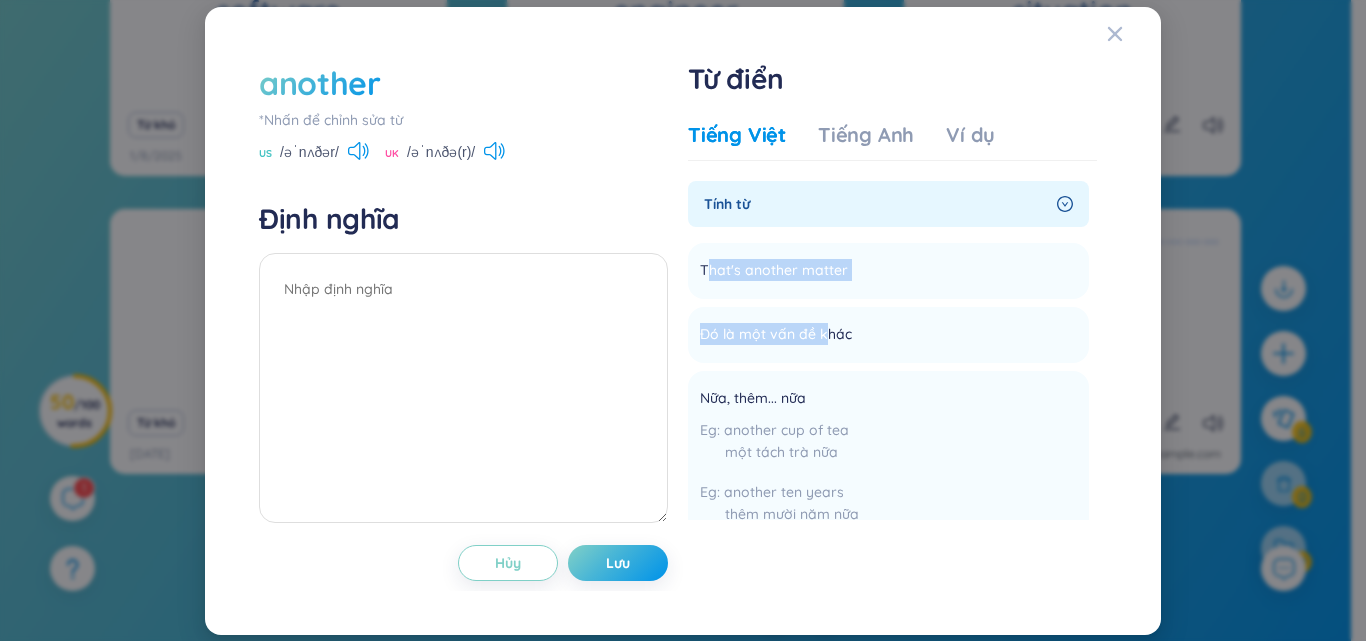 drag, startPoint x: 706, startPoint y: 260, endPoint x: 828, endPoint y: 302, distance: 129.02713 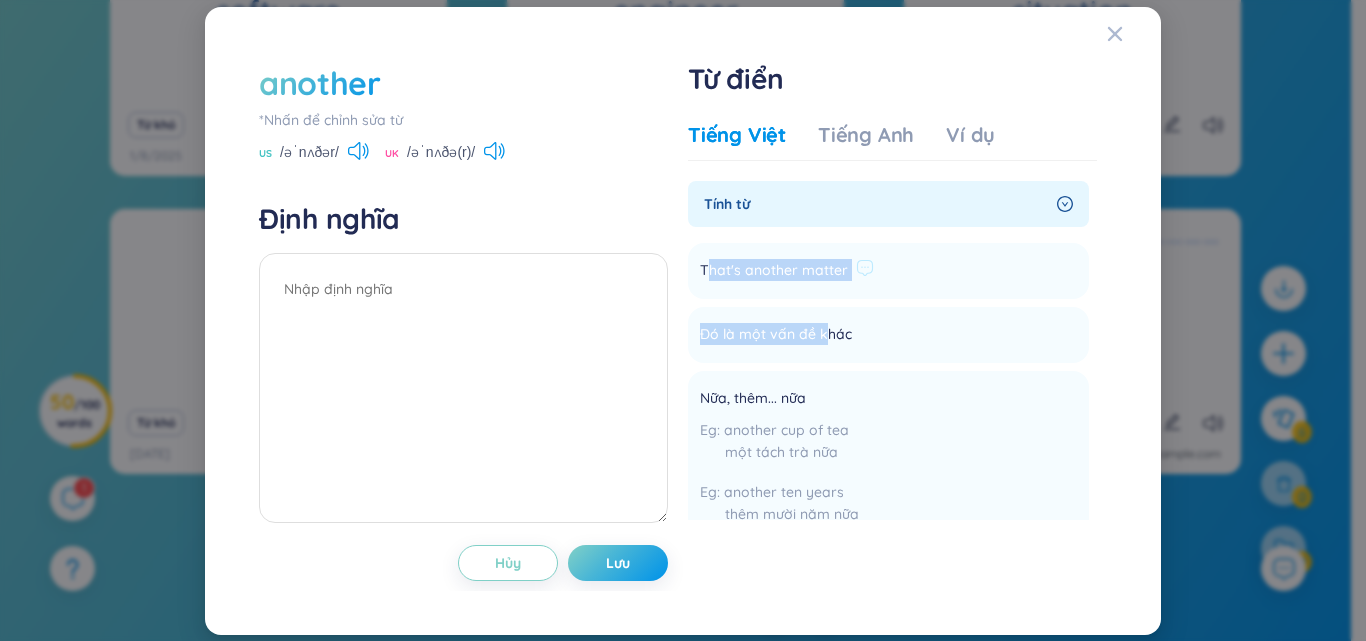 click on "That's another matter Thêm" at bounding box center [888, 271] 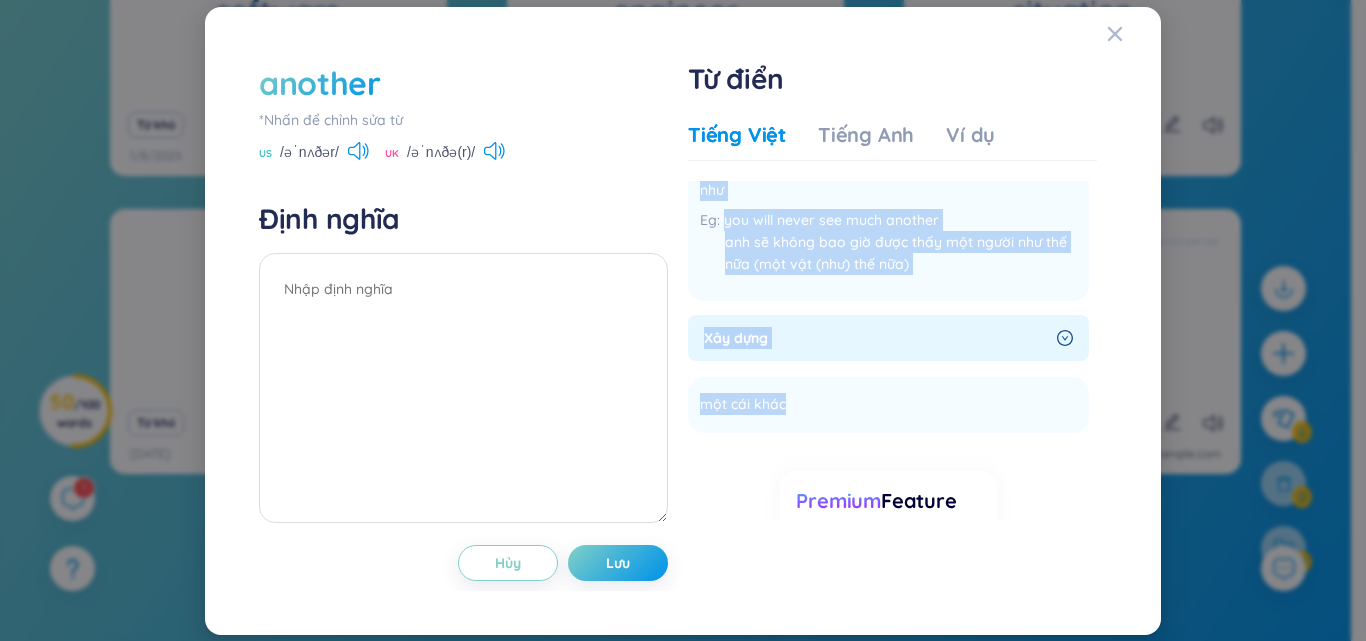 scroll, scrollTop: 1000, scrollLeft: 0, axis: vertical 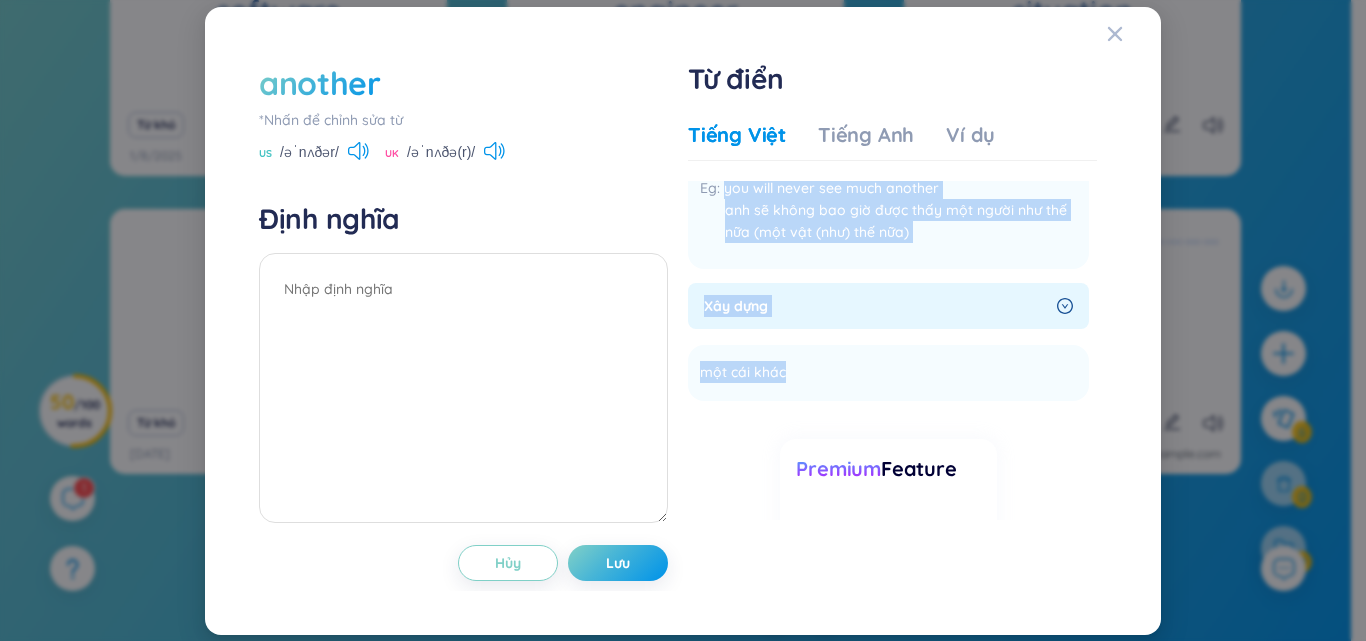 drag, startPoint x: 702, startPoint y: 253, endPoint x: 879, endPoint y: 370, distance: 212.17445 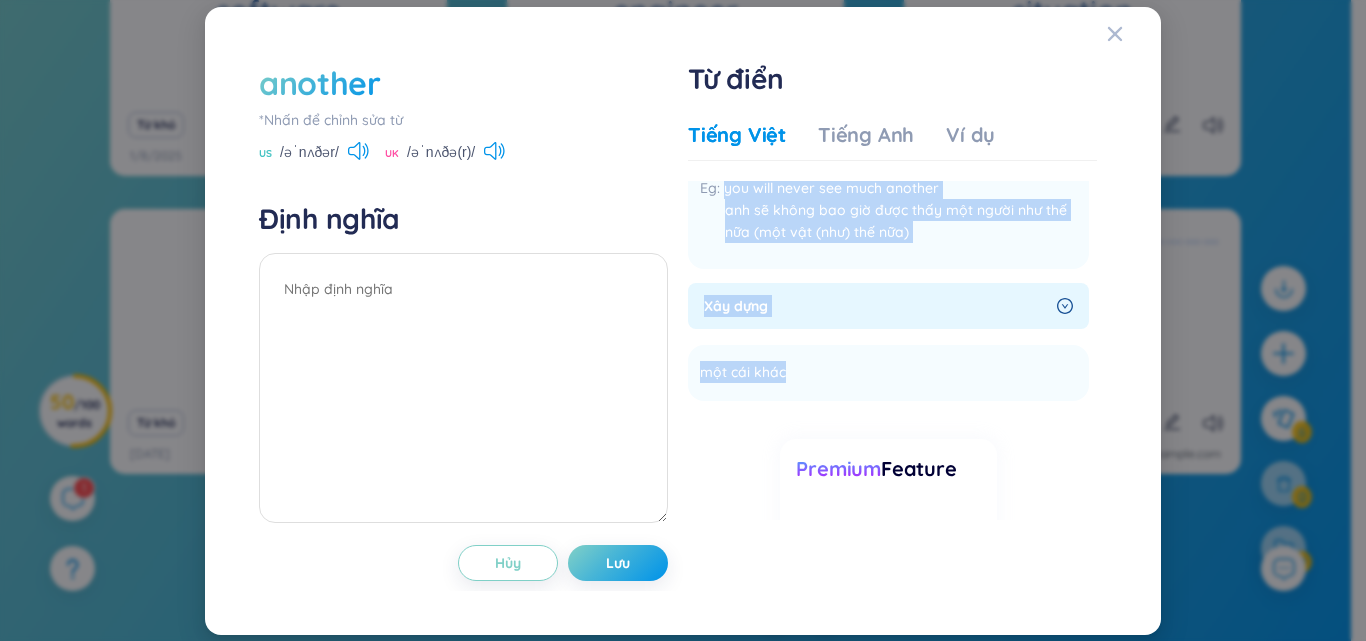 copy on "That's another matter Thêm Đó là một vấn đề khác Thêm Nữa, thêm... nữa another cup of tea một tách trà nữa another ten years thêm mười năm nữa Thêm Giống hệt, y như, chẳng khác gì, đúng là he is another Shakespeare anh ấy thật cứ y như Sếch-xpia you will never see such another man anh sẽ không bao giờ được thấy một người như thế nữa Thêm Đại từ Người khác, cái khác; người kia, cái kia I don't like this book, give me another tôi không thích quyển sách này, cho tôi quyển sách khác one way or another bằng cách này hay bằng cách khác one after another lần lượt người nọ sau người kia Thêm Người cùng loại, vật cùng loại; người hệt như, vật hệt như you will never see much another anh sẽ không bao giờ được thấy một người như thế nữa (một vật (như) thế nữa) Thêm Xây dựng một cái khác Thêm" 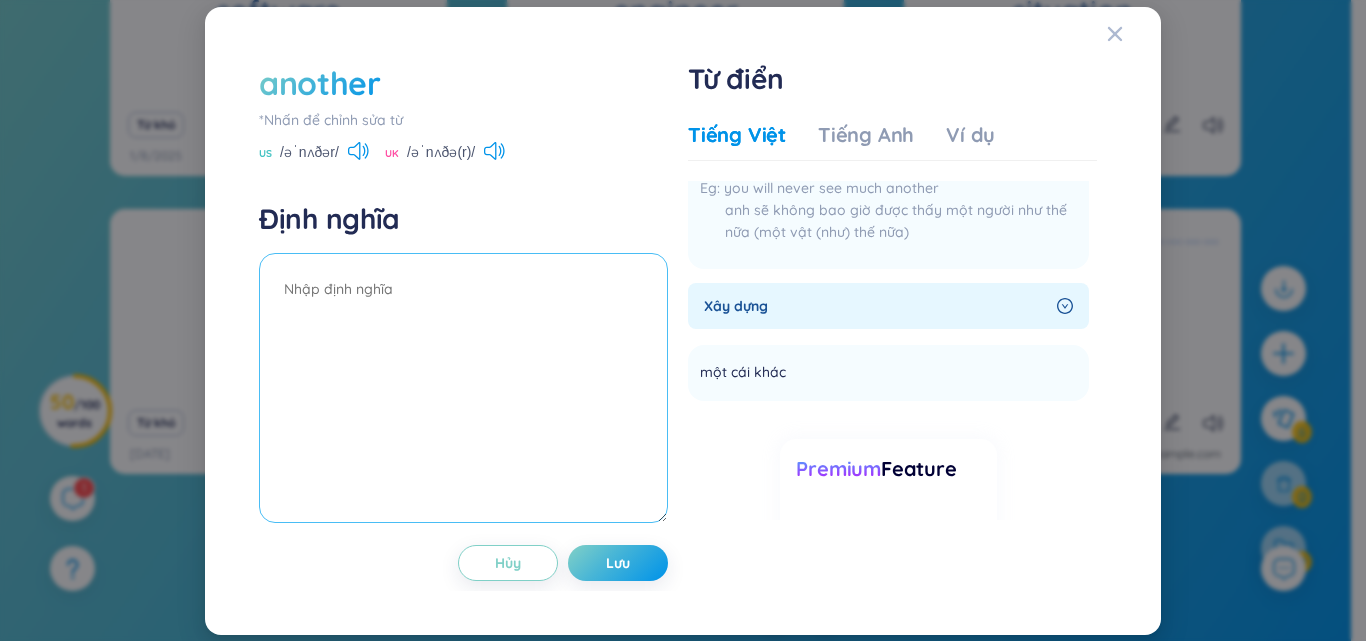 click at bounding box center [463, 388] 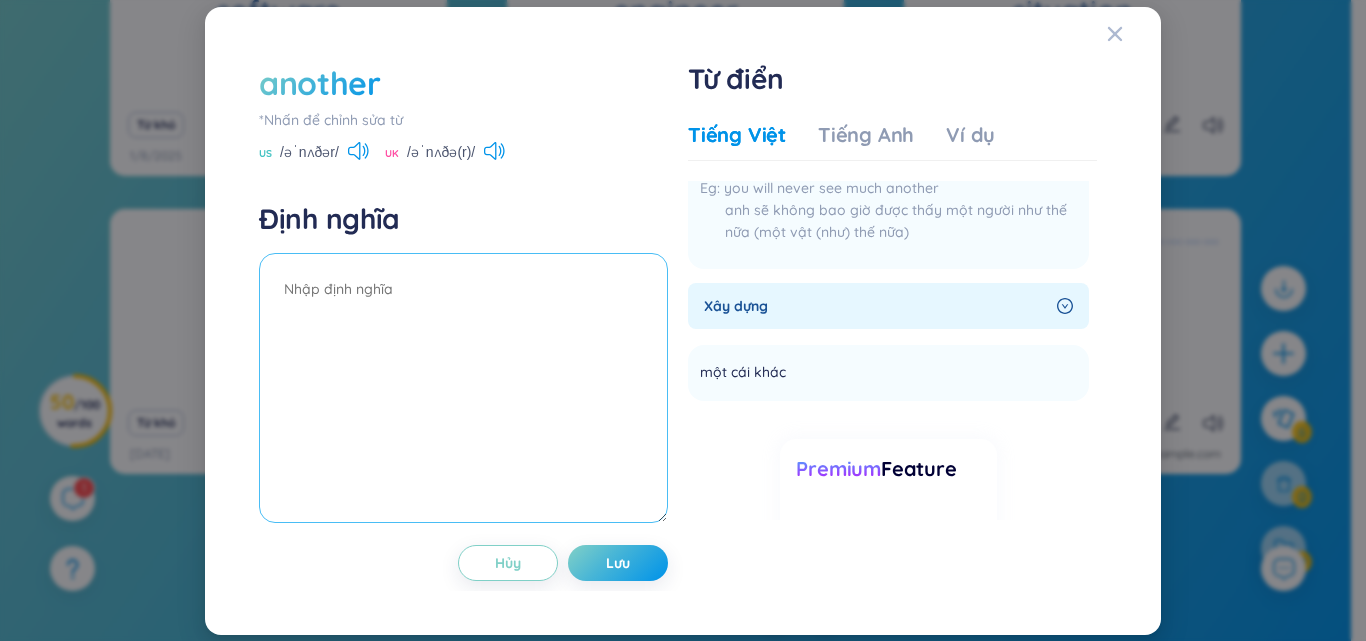 paste on "That's another matter
Đó là một vấn đề khác
Nữa, thêm... nữa
another cup of tea
một tách trà nữa
another ten years
thêm mười năm nữa
Giống hệt, y như, chẳng khác gì, đúng là
he is another Shakespeare
anh ấy thật cứ y như Sếch-xpia
you will never see such another man
anh sẽ không bao giờ được thấy một người như thế nữa
Đại từ
Người khác, cái khác; người kia, cái kia
I don't like this book, give me another
tôi không thích quyển sách này, cho tôi quyển sách khác
one way or another
bằng cách này hay bằng cách khác
one after another
lần lượt người nọ sau người kia
Người cùng loại, vật cùng loại; người hệt như, vật hệt như
you will never see much another
anh sẽ không bao giờ được thấy một người như thế nữa (một vật (như) thế nữa)
Xây dựng
một cái khác" 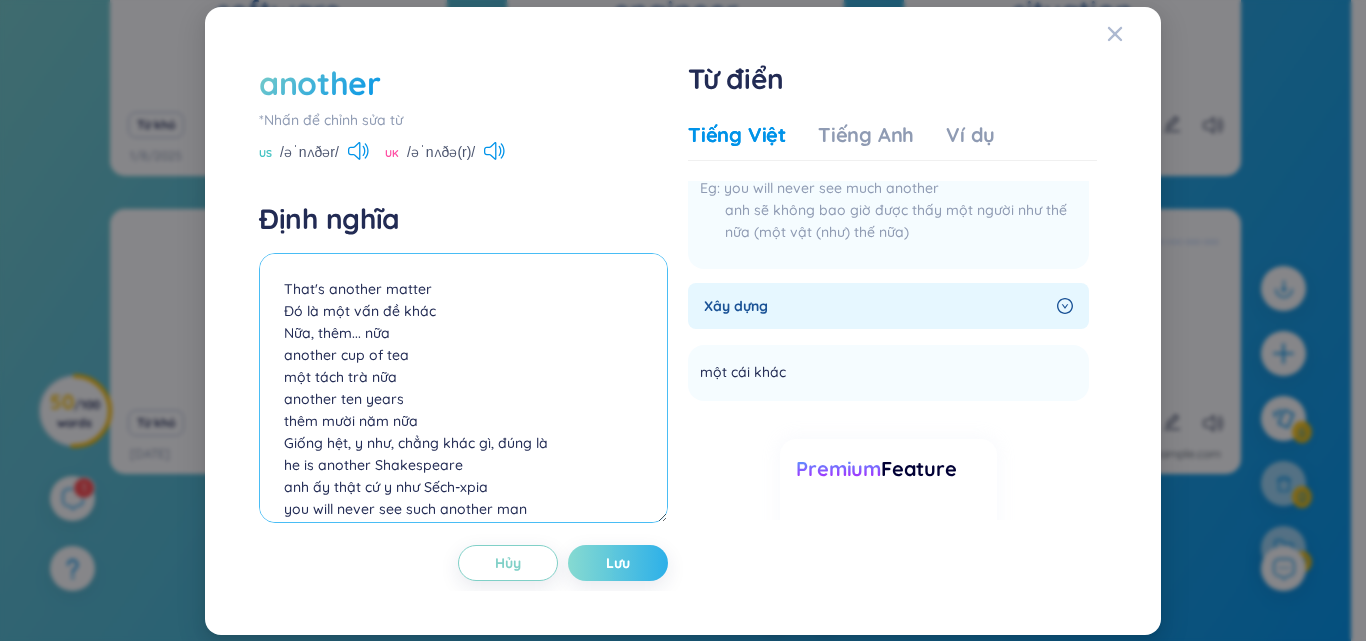 scroll, scrollTop: 437, scrollLeft: 0, axis: vertical 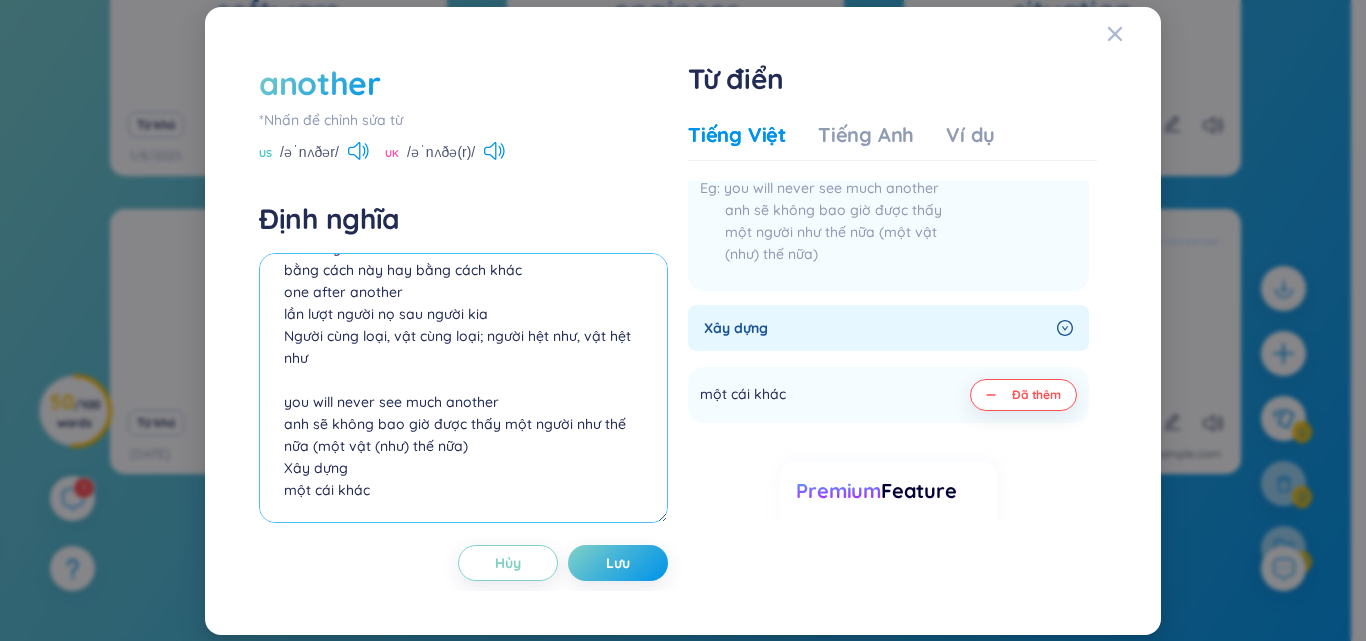 type on "That's another matter
Đó là một vấn đề khác
Nữa, thêm... nữa
another cup of tea
một tách trà nữa
another ten years
thêm mười năm nữa
Giống hệt, y như, chẳng khác gì, đúng là
he is another Shakespeare
anh ấy thật cứ y như Sếch-xpia
you will never see such another man
anh sẽ không bao giờ được thấy một người như thế nữa
Đại từ
Người khác, cái khác; người kia, cái kia
I don't like this book, give me another
tôi không thích quyển sách này, cho tôi quyển sách khác
one way or another
bằng cách này hay bằng cách khác
one after another
lần lượt người nọ sau người kia
Người cùng loại, vật cùng loại; người hệt như, vật hệt như
you will never see much another
anh sẽ không bao giờ được thấy một người như thế nữa (một vật (như) thế nữa)
Xây dựng
một cái khác" 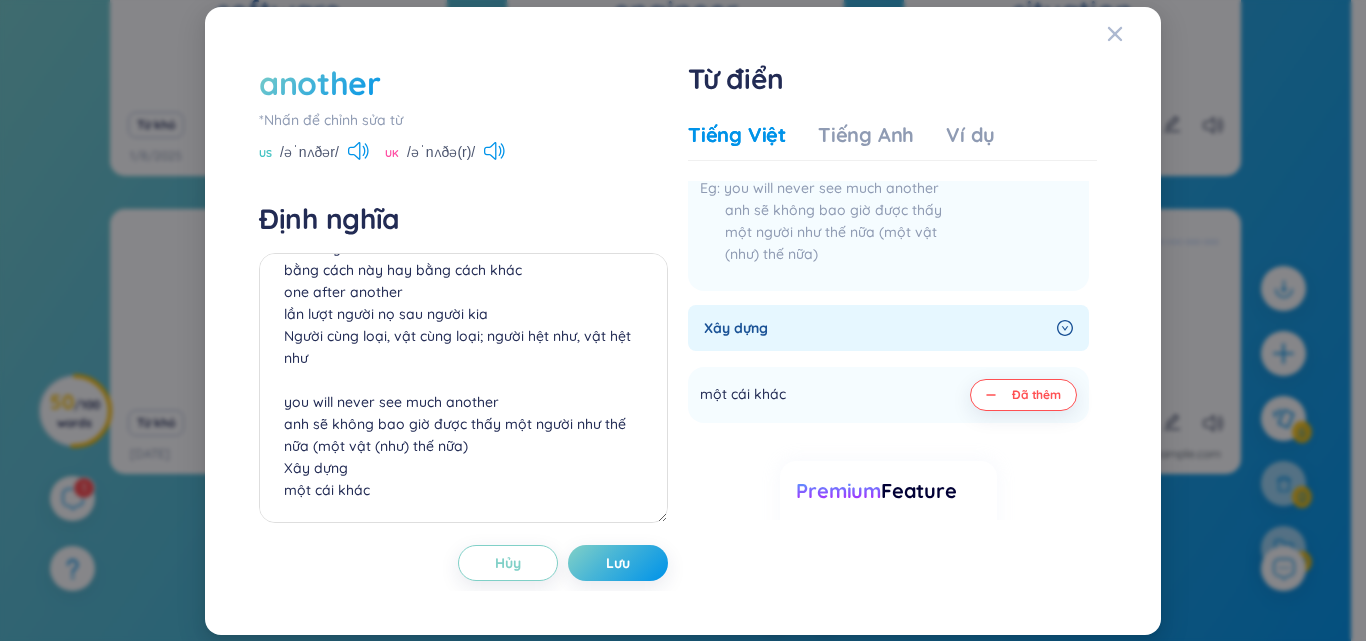 click on "another *Nhấn để chỉnh sửa từ US /əˈnʌðər/ UK /əˈnʌðə(r)/ Định nghĩa Hủy Lưu Từ điển Tiếng Việt Tiếng Anh Ví dụ Tính từ That's another matter Đã thêm Đó là một vấn đề khác Đã thêm Nữa, thêm... nữa another cup of tea một tách trà nữa another ten years thêm mười năm nữa Đã thêm Giống hệt, y như, chẳng khác gì, đúng là he is another Shakespeare anh ấy thật cứ y như Sếch-xpia you will never see such another man anh sẽ không bao giờ được thấy một người như thế nữa Đã thêm Đại từ Người khác, cái khác; người kia, cái kia I don't like this book, give me another tôi không thích quyển sách này, cho tôi quyển sách khác one way or another bằng cách này hay bằng cách khác one after another lần lượt người nọ sau người kia Đã thêm Người cùng loại, vật cùng loại; người hệt như, vật hệt như you will never see much another .  ." at bounding box center (683, 321) 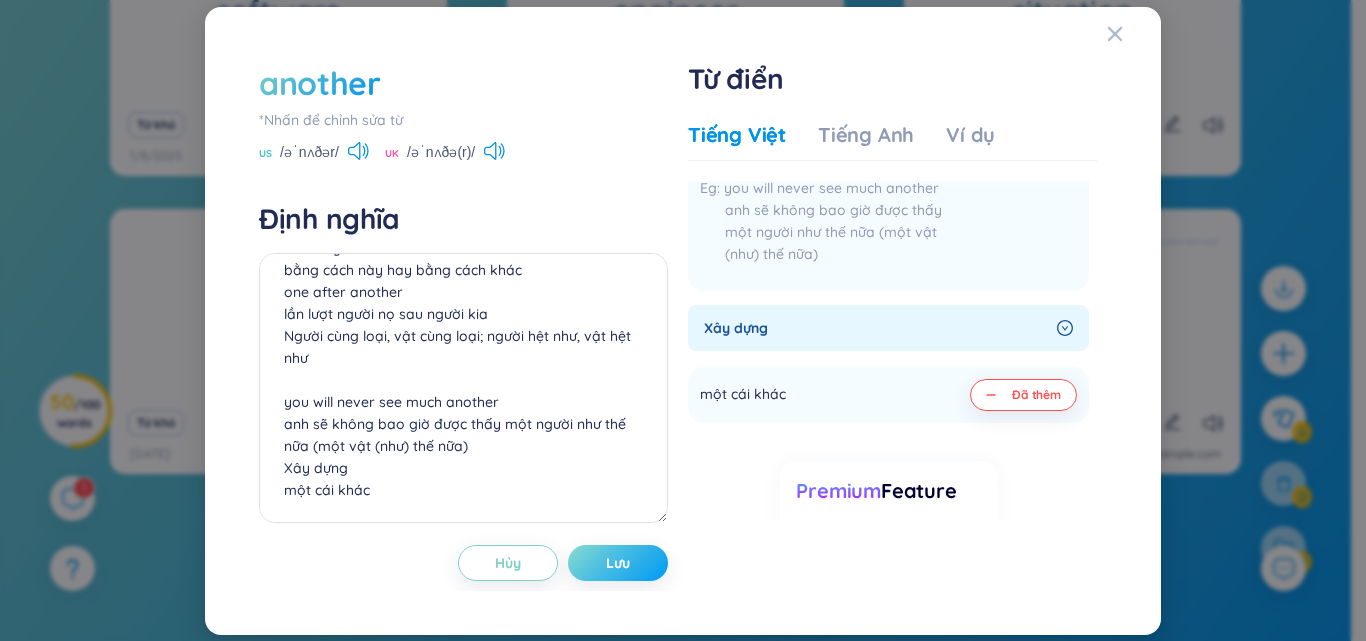 click on "Lưu" at bounding box center (618, 563) 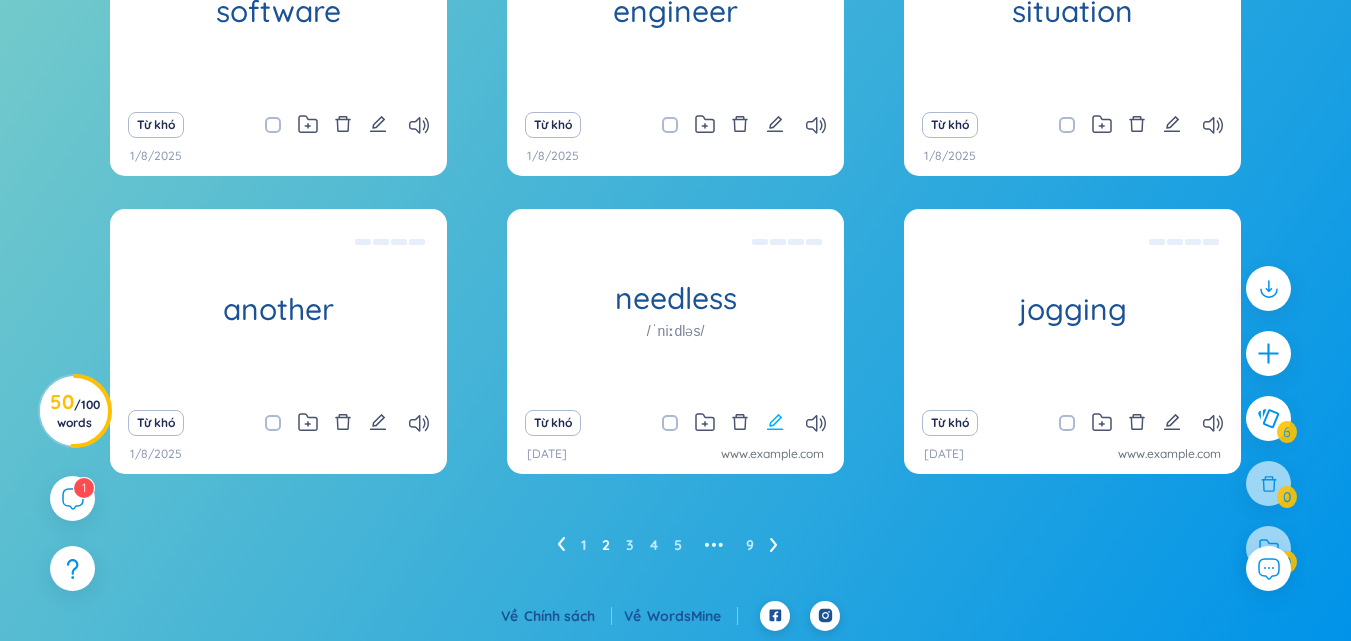 click 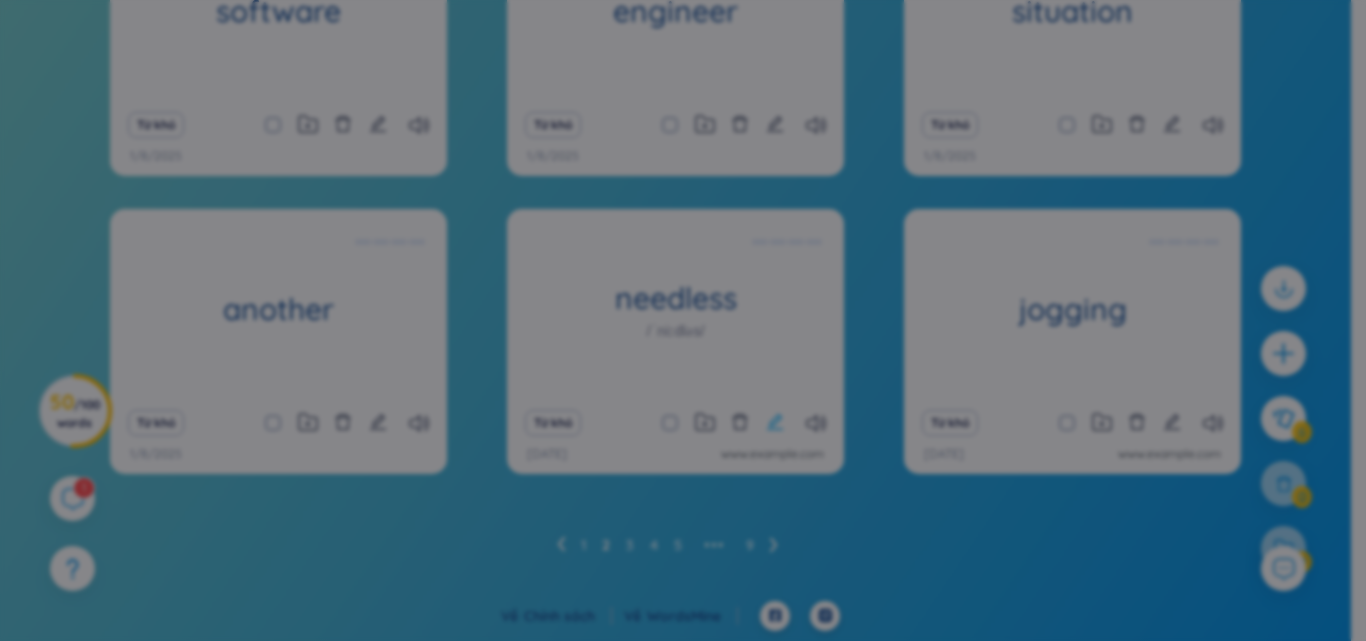 scroll, scrollTop: 0, scrollLeft: 0, axis: both 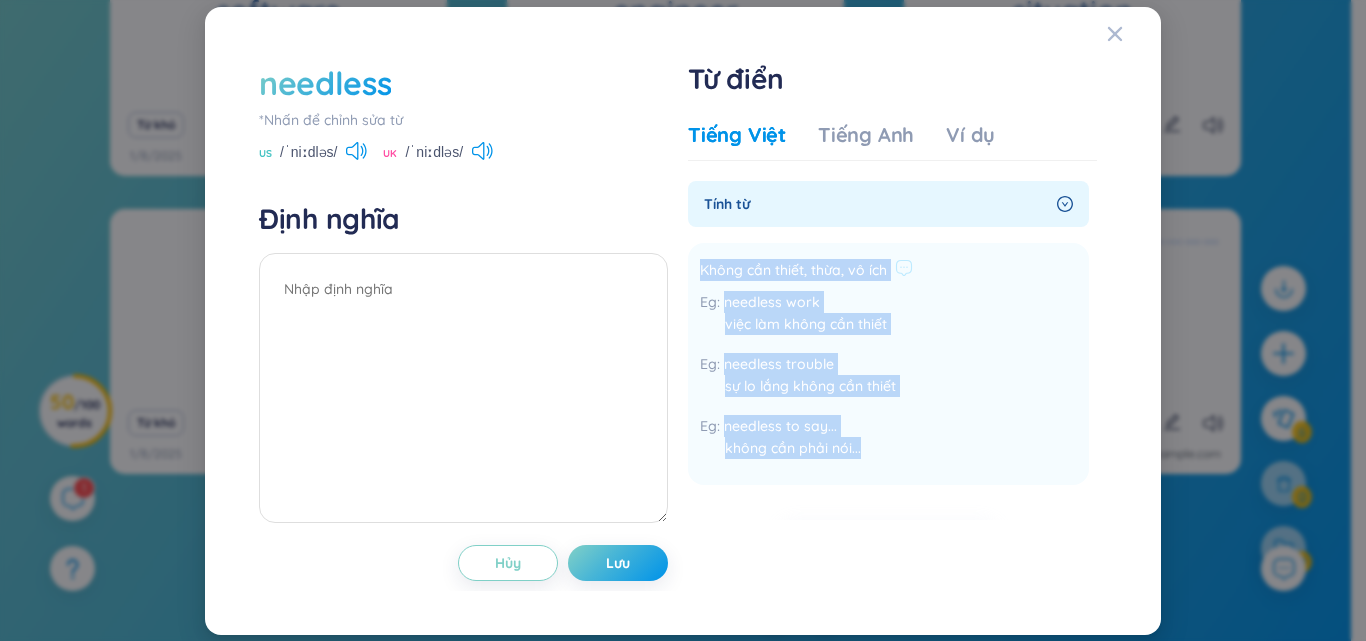 drag, startPoint x: 696, startPoint y: 264, endPoint x: 883, endPoint y: 456, distance: 268.01678 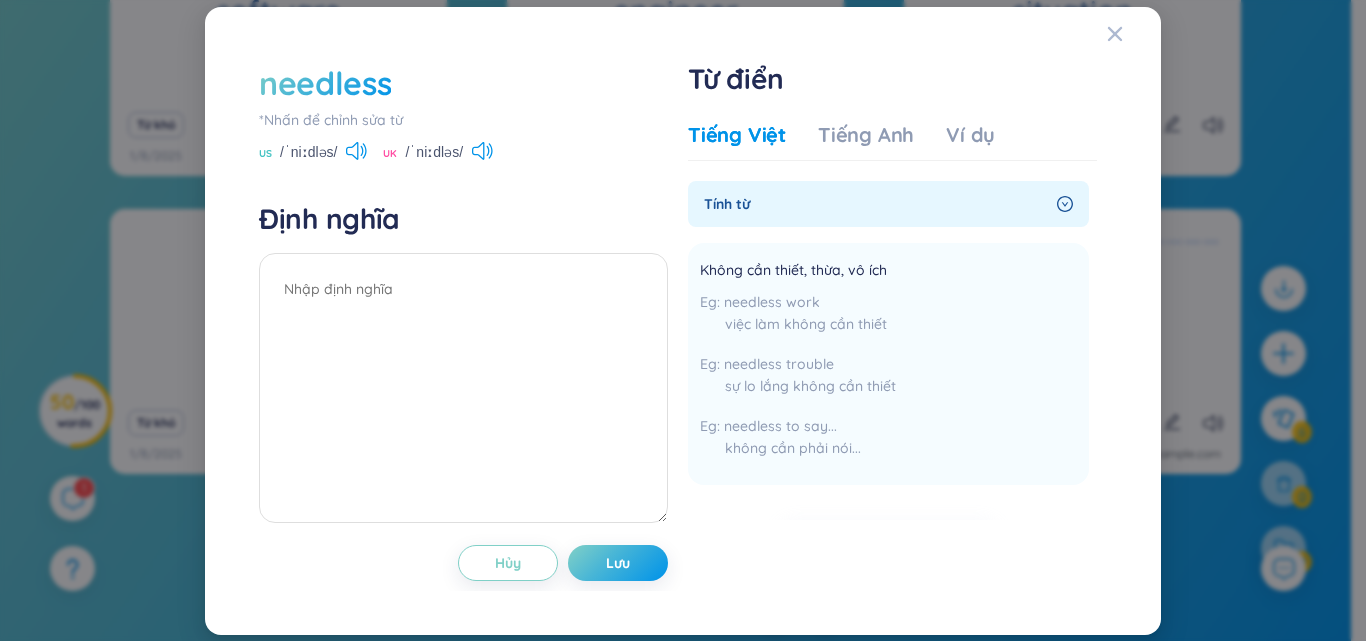click on "needless *Nhấn để chỉnh sửa từ US /ˈniːdləs/ UK /ˈniːdləs/ Định nghĩa Hủy Lưu Từ điển Tiếng Việt Tiếng Anh Ví dụ Tính từ Không cần thiết, thừa, vô ích needless work việc làm không cần thiết needless trouble sự lo lắng không cần thiết needless to say... không cần phải nói... Thêm Premium Feature Nâng cấp Premium Nâng cấp tài khoản để có nhiều định nghĩa hơn Không có dữ liệu Hủy Lưu" at bounding box center [683, 321] 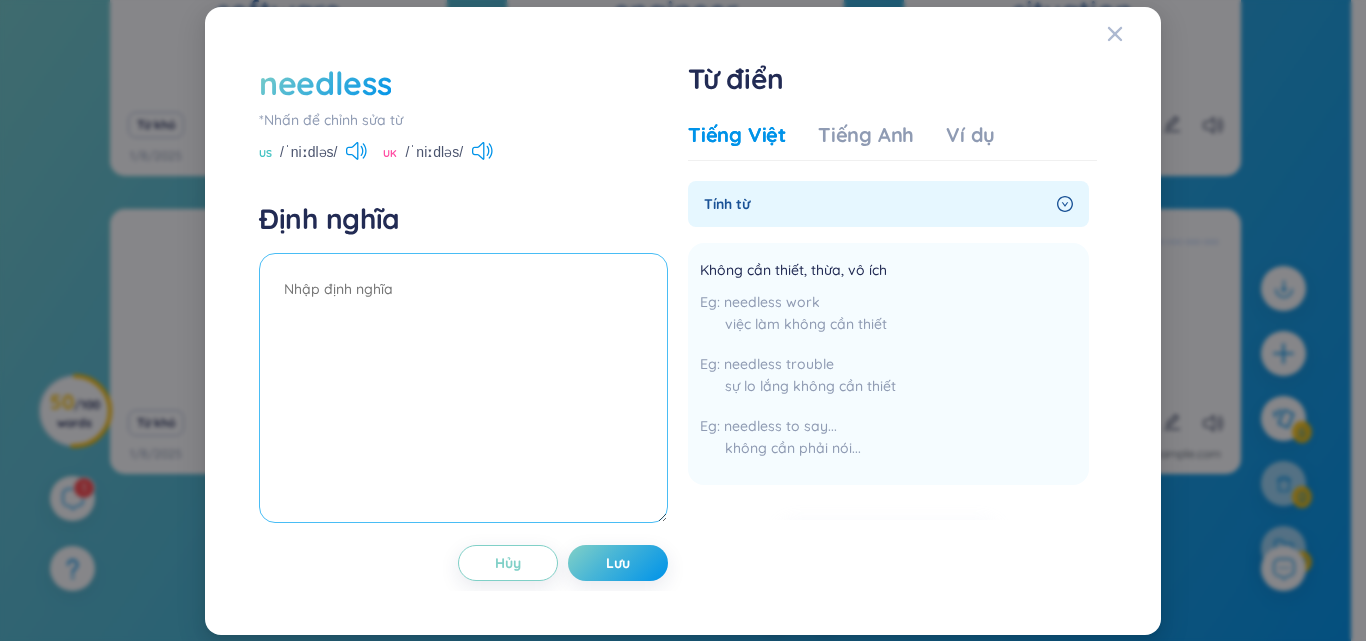 click at bounding box center [463, 388] 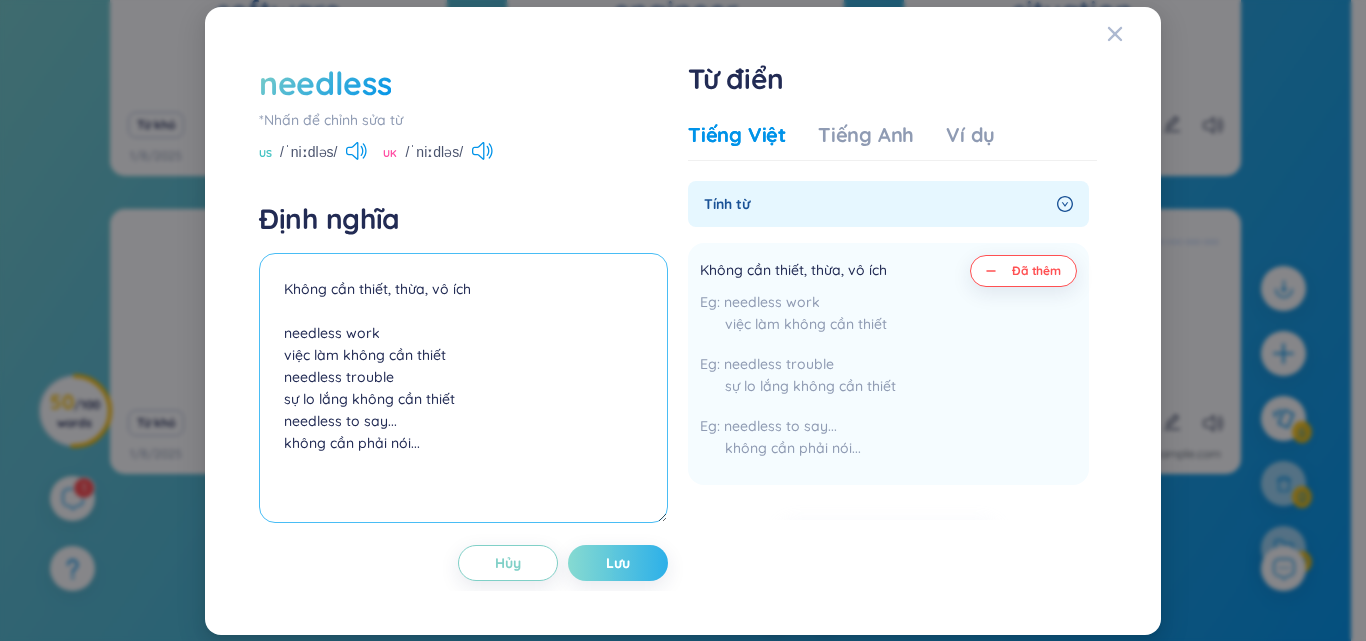 type on "Không cần thiết, thừa, vô ích
needless work
việc làm không cần thiết
needless trouble
sự lo lắng không cần thiết
needless to say...
không cần phải nói..." 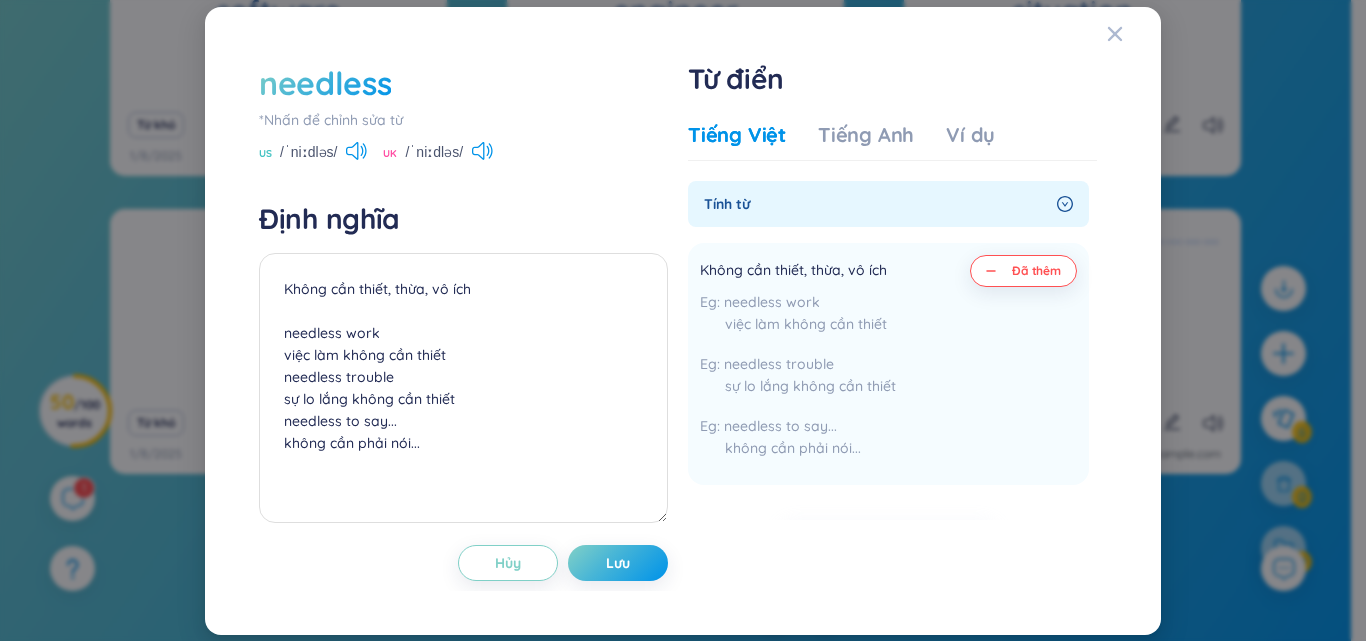 drag, startPoint x: 620, startPoint y: 558, endPoint x: 662, endPoint y: 535, distance: 47.88528 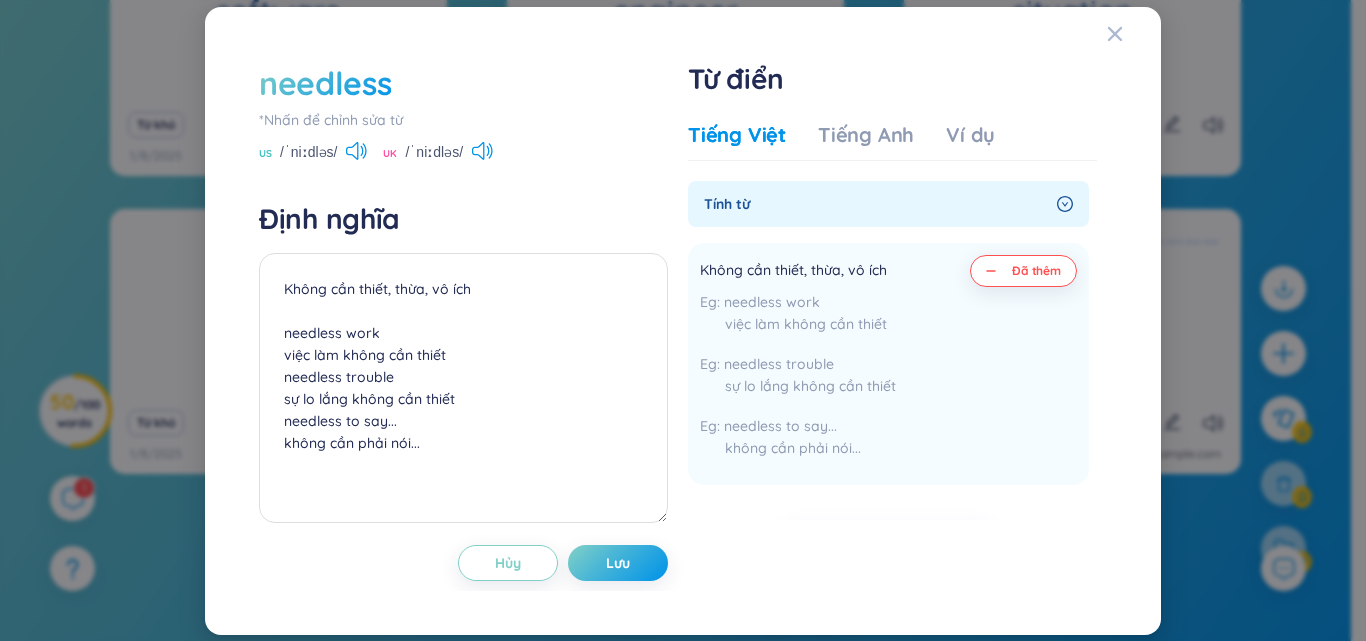 click on "Lưu" at bounding box center (618, 563) 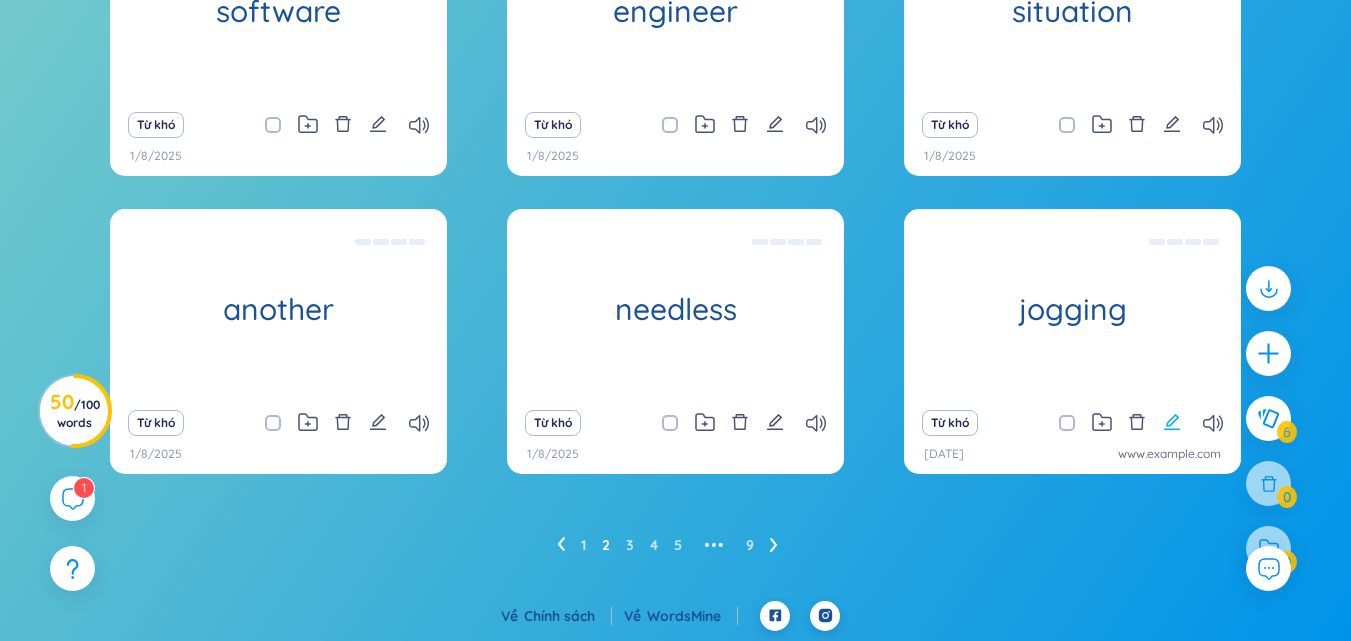 click 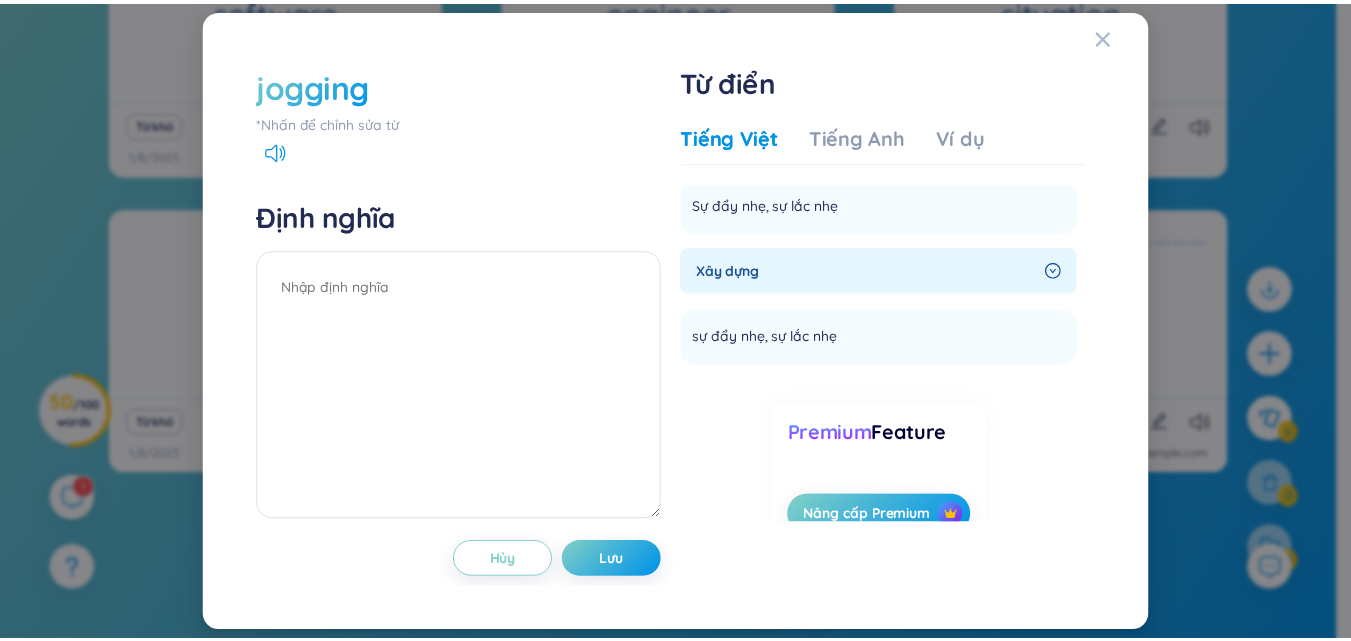 scroll, scrollTop: 0, scrollLeft: 0, axis: both 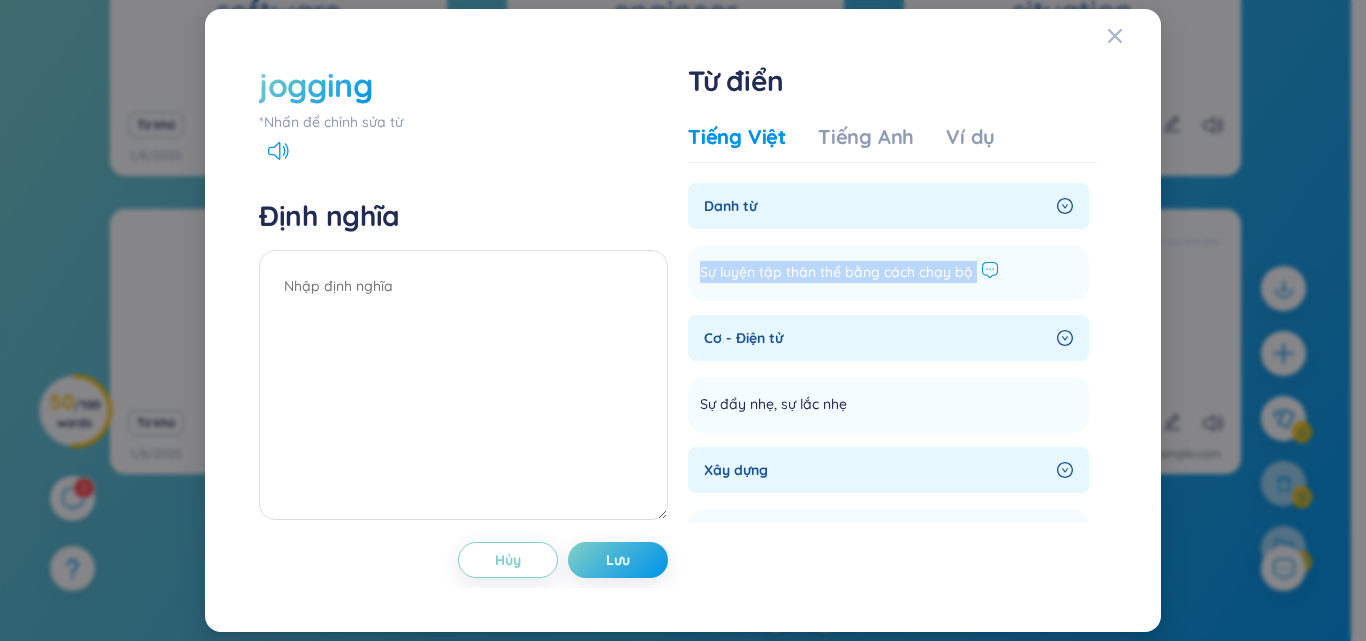 drag, startPoint x: 703, startPoint y: 267, endPoint x: 993, endPoint y: 267, distance: 290 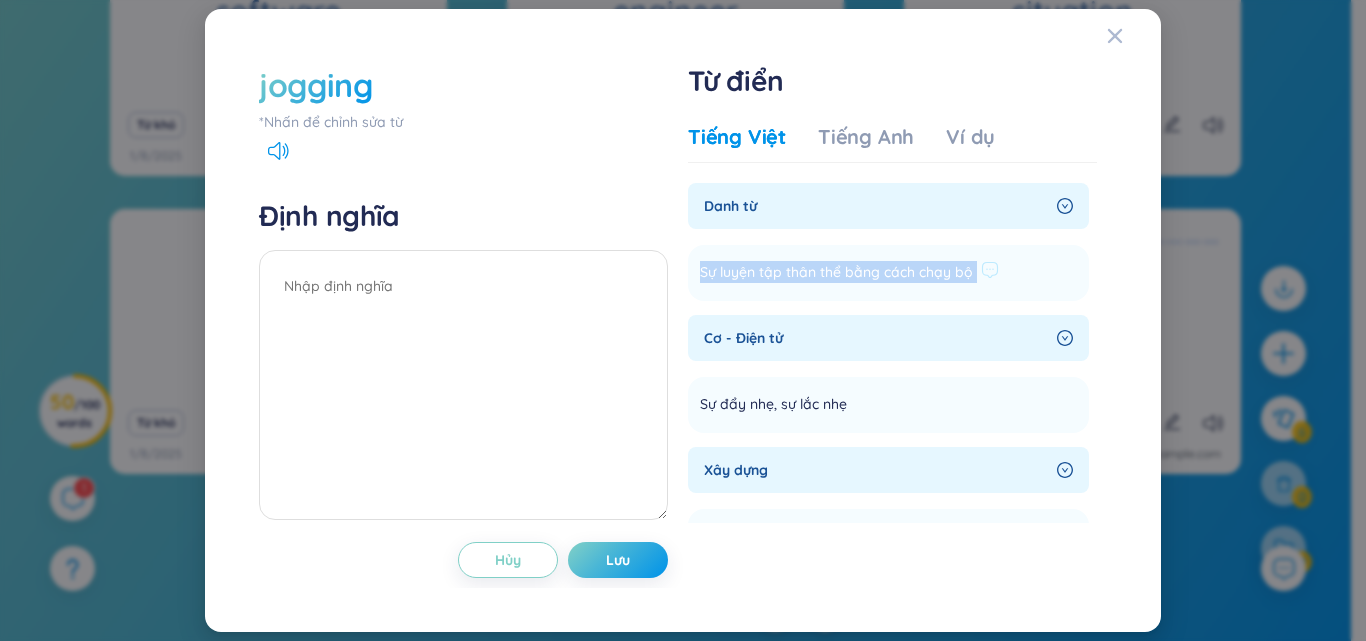 click on "Sự luyện tập thân thể bằng cách chạy bộ Thêm" at bounding box center (888, 273) 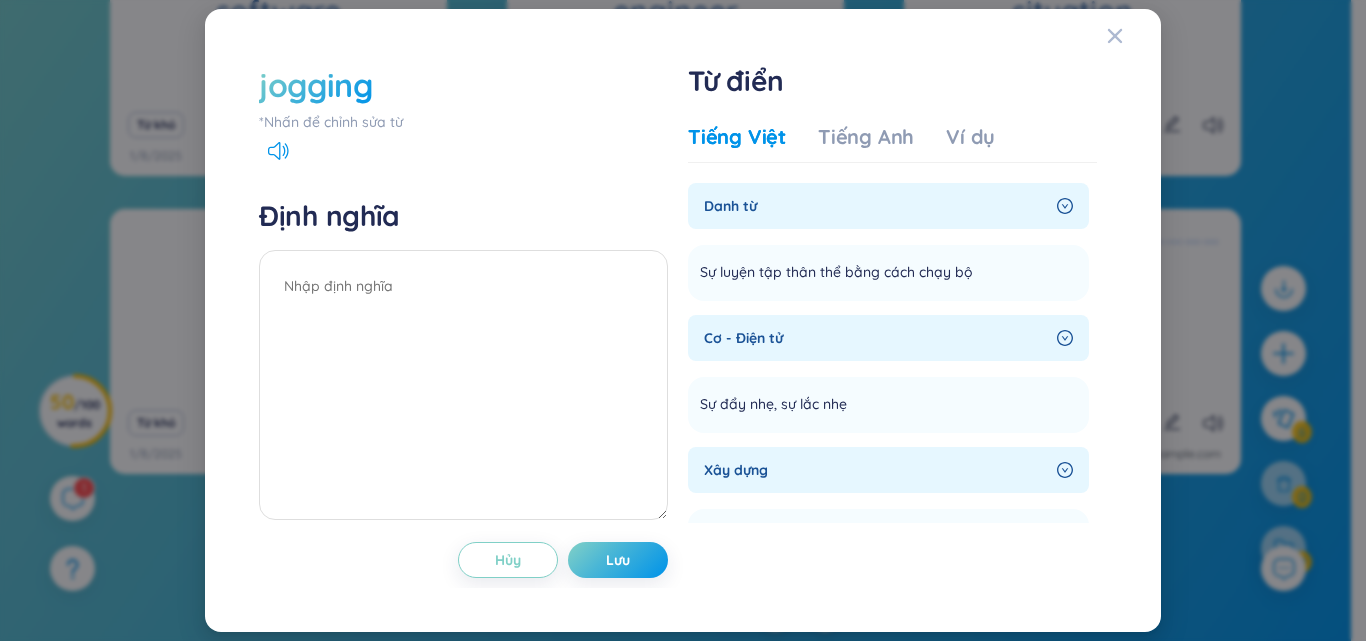 click 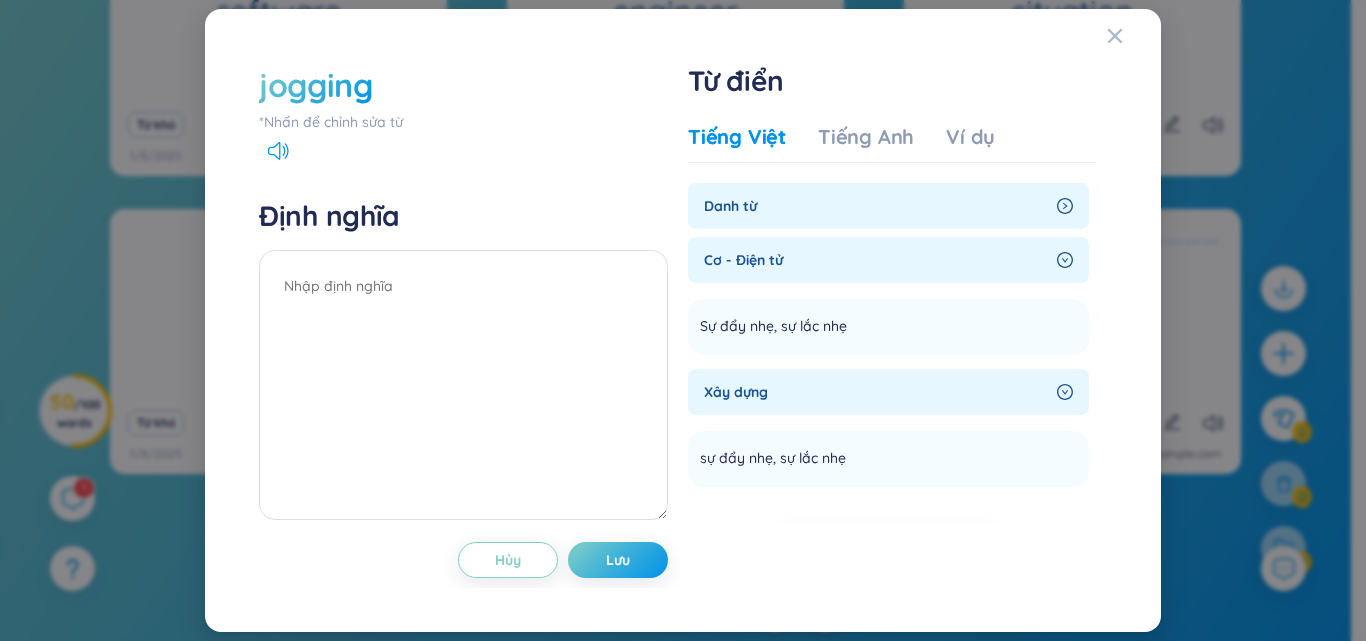 click 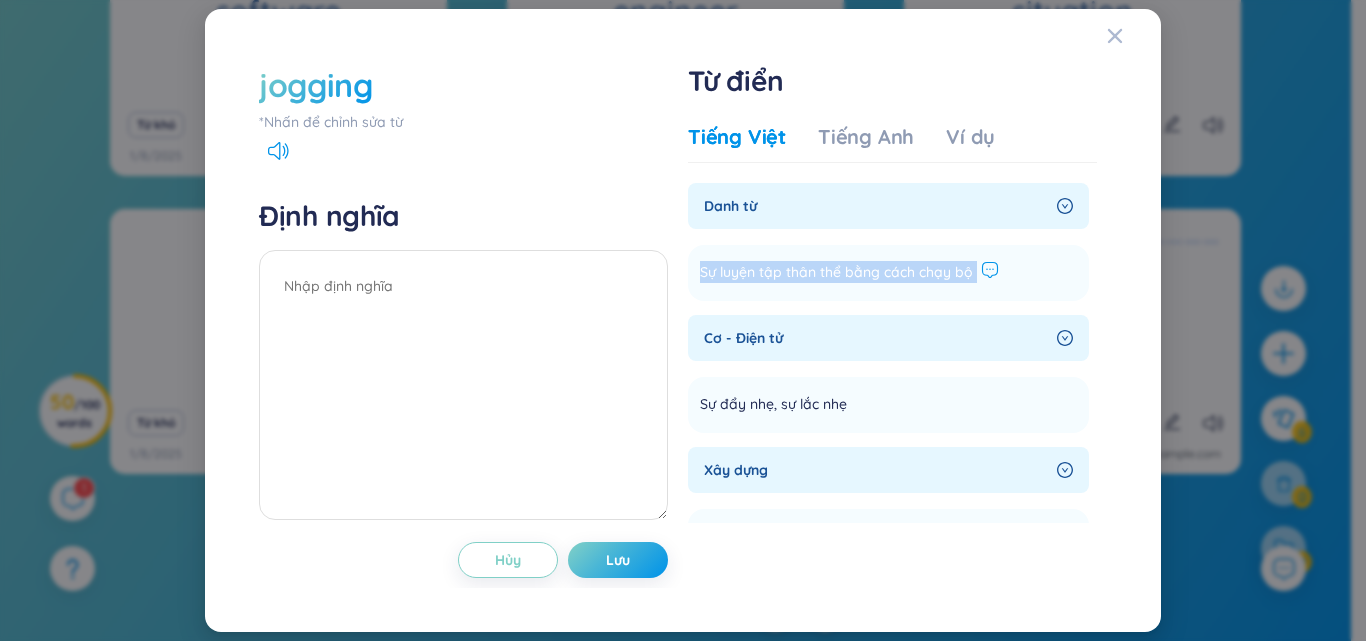 drag, startPoint x: 699, startPoint y: 266, endPoint x: 996, endPoint y: 273, distance: 297.0825 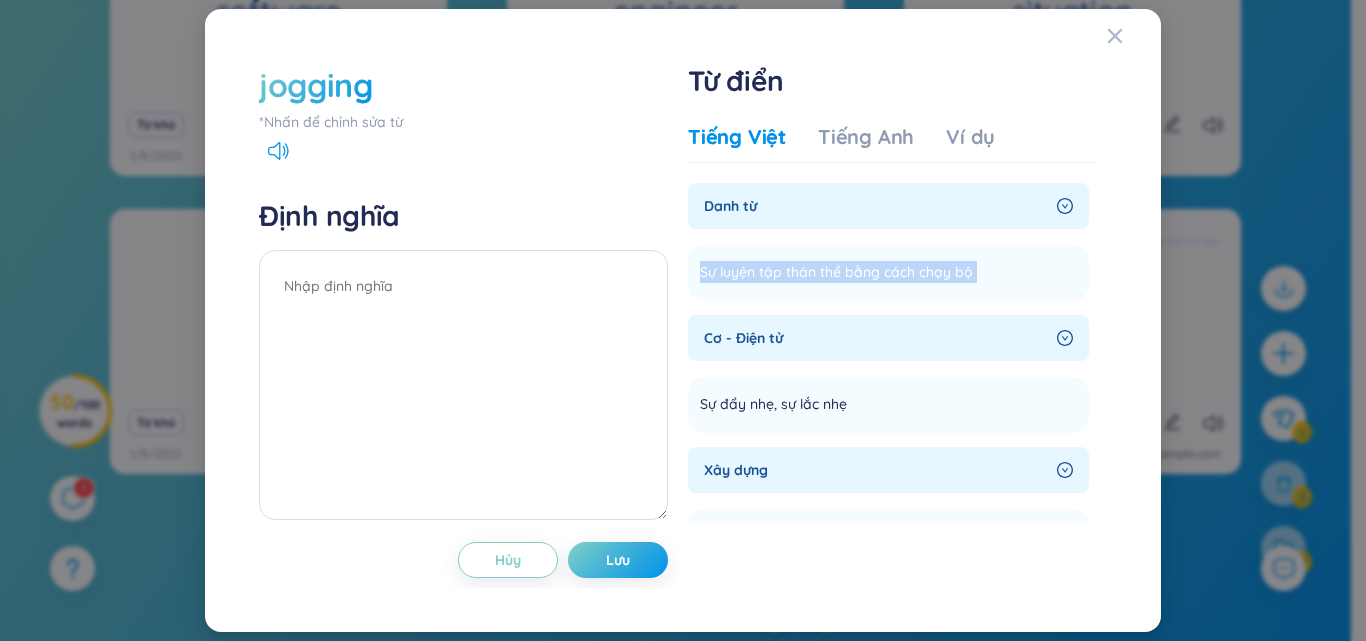 drag, startPoint x: 906, startPoint y: 280, endPoint x: 1031, endPoint y: 240, distance: 131.24405 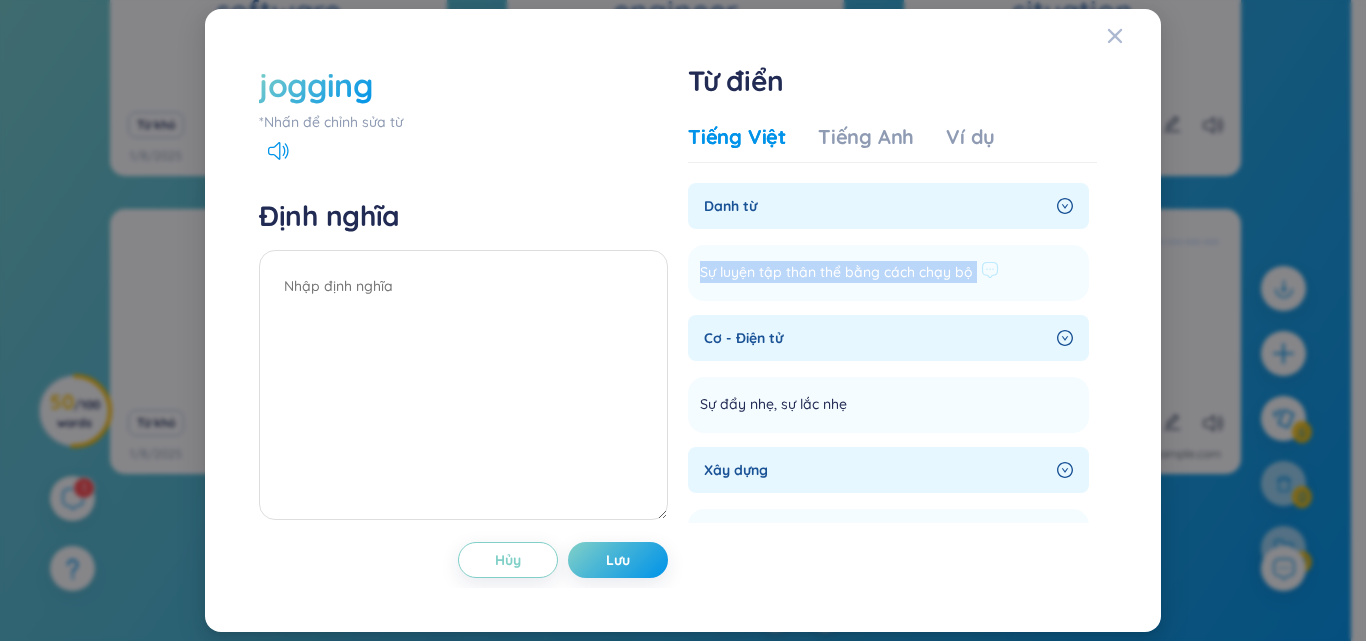 drag, startPoint x: 701, startPoint y: 273, endPoint x: 1017, endPoint y: 264, distance: 316.12814 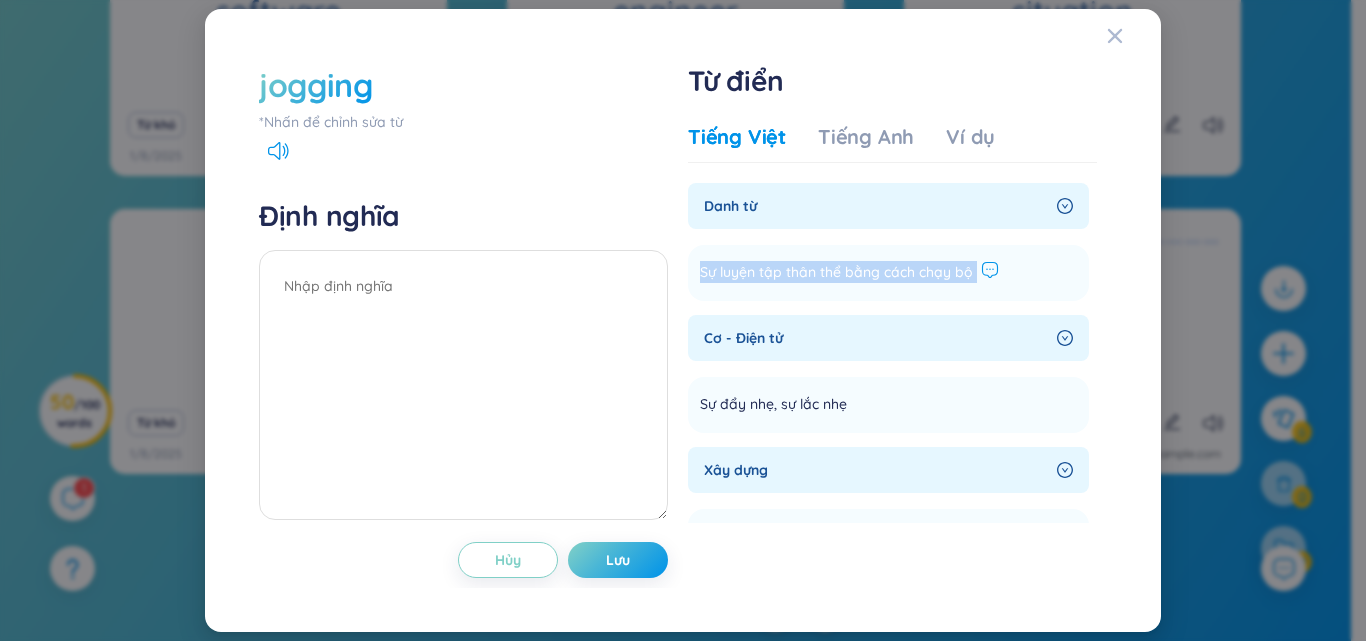 click 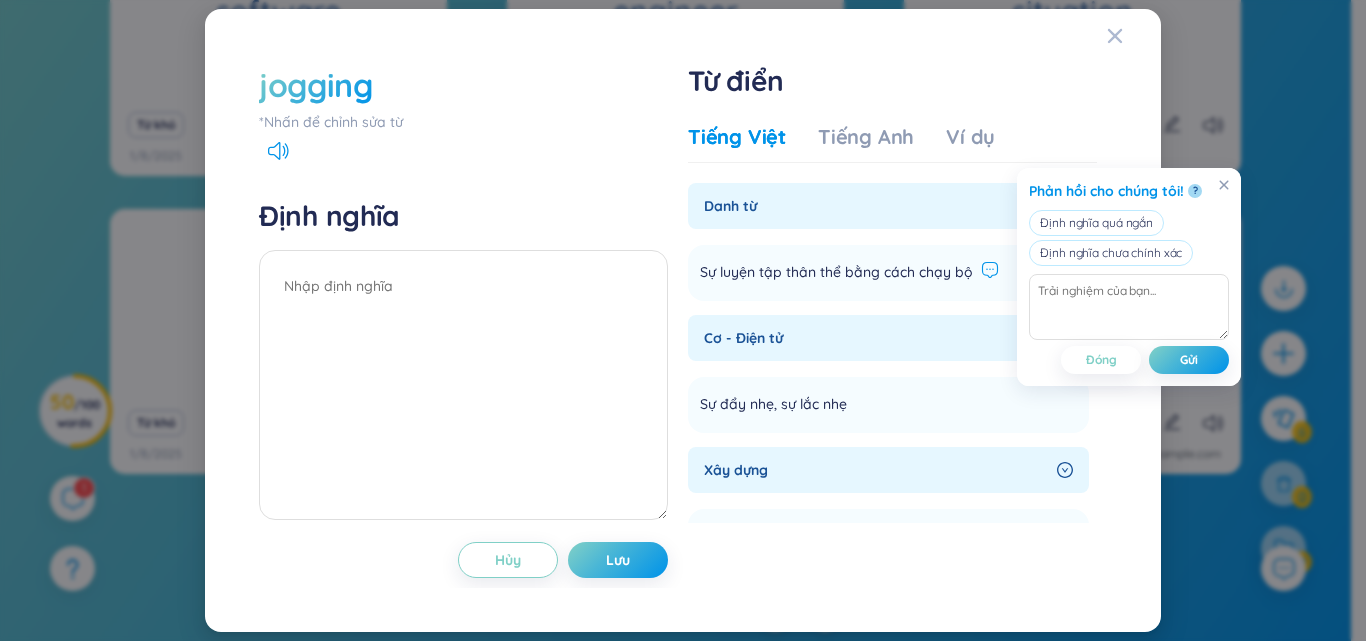 click on "Sự luyện tập thân thể bằng cách chạy bộ" at bounding box center [836, 273] 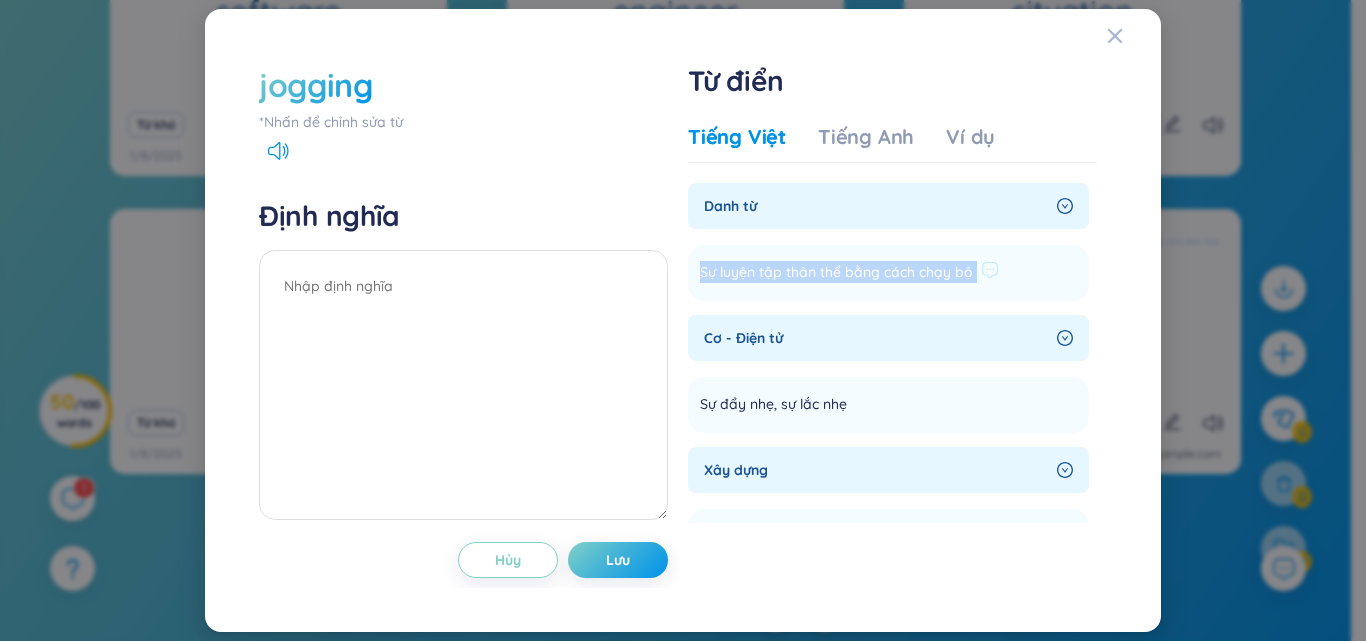drag, startPoint x: 695, startPoint y: 266, endPoint x: 999, endPoint y: 273, distance: 304.08057 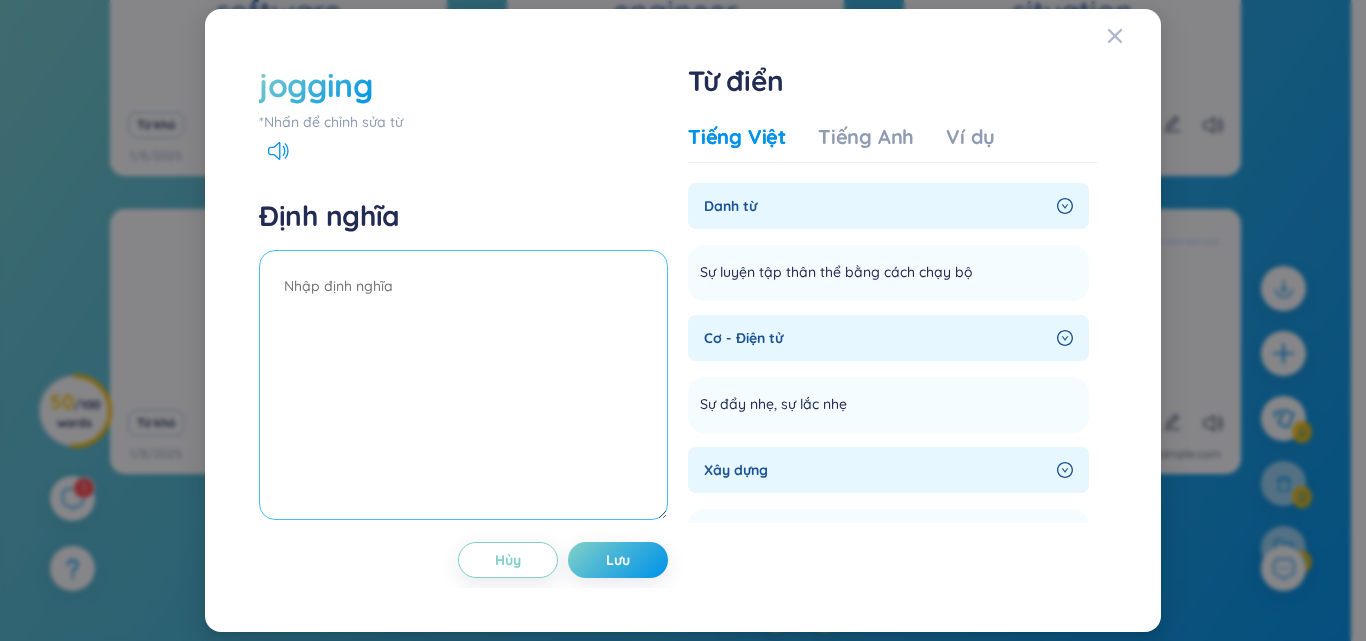 click at bounding box center (463, 385) 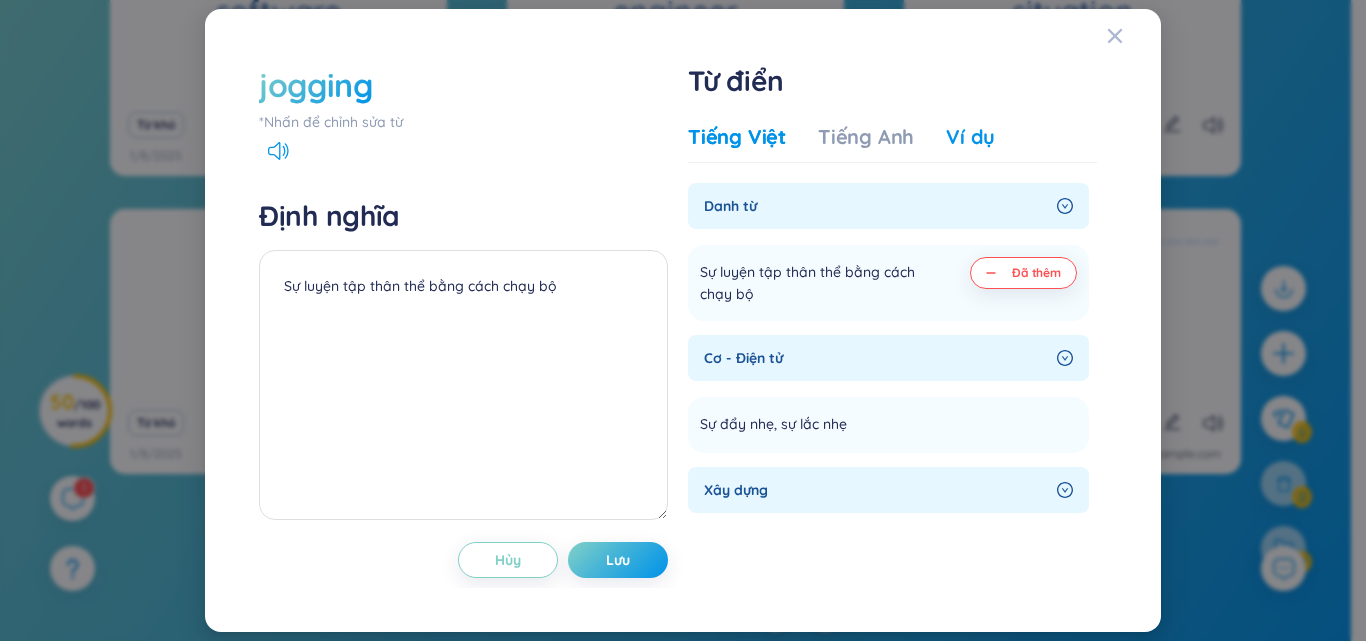 click on "Ví dụ" at bounding box center (970, 137) 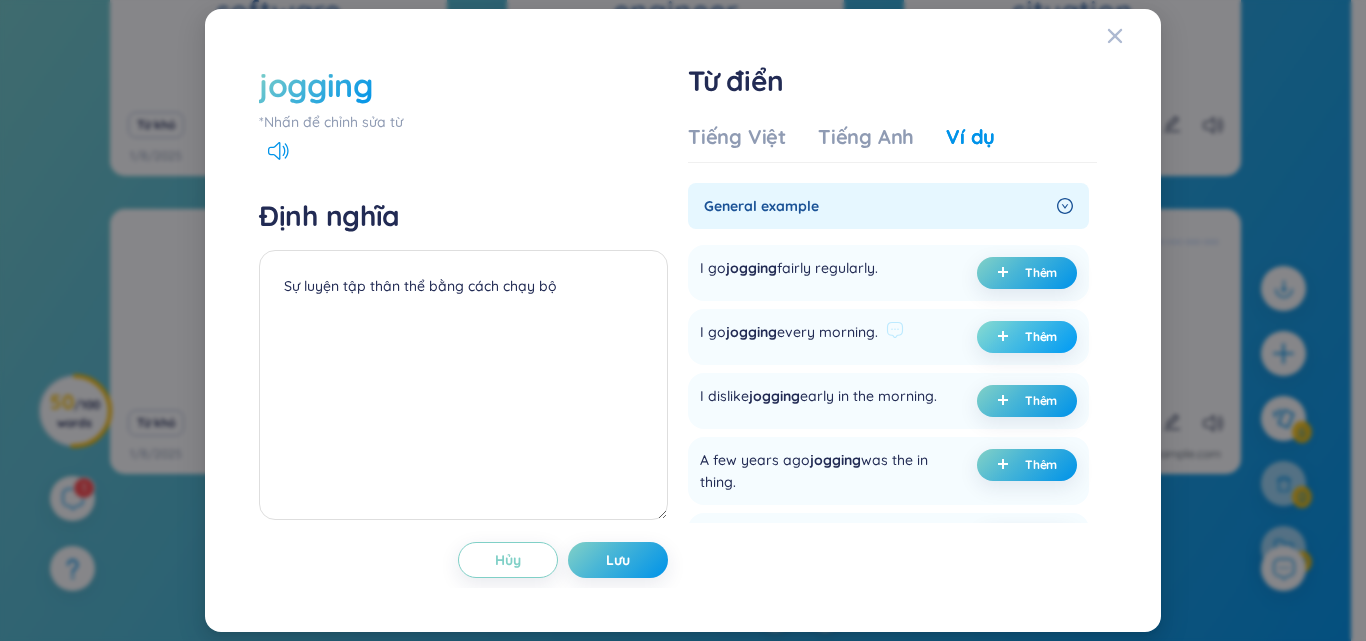 click at bounding box center (1007, 337) 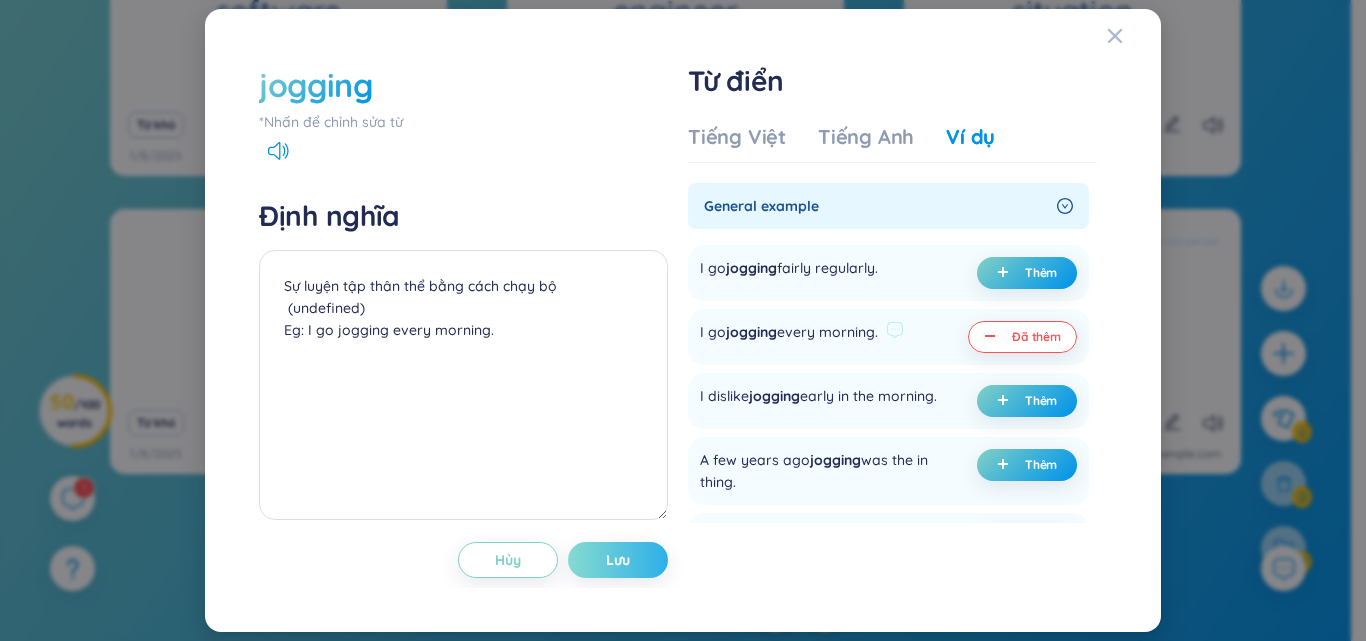 drag, startPoint x: 617, startPoint y: 589, endPoint x: 614, endPoint y: 568, distance: 21.213203 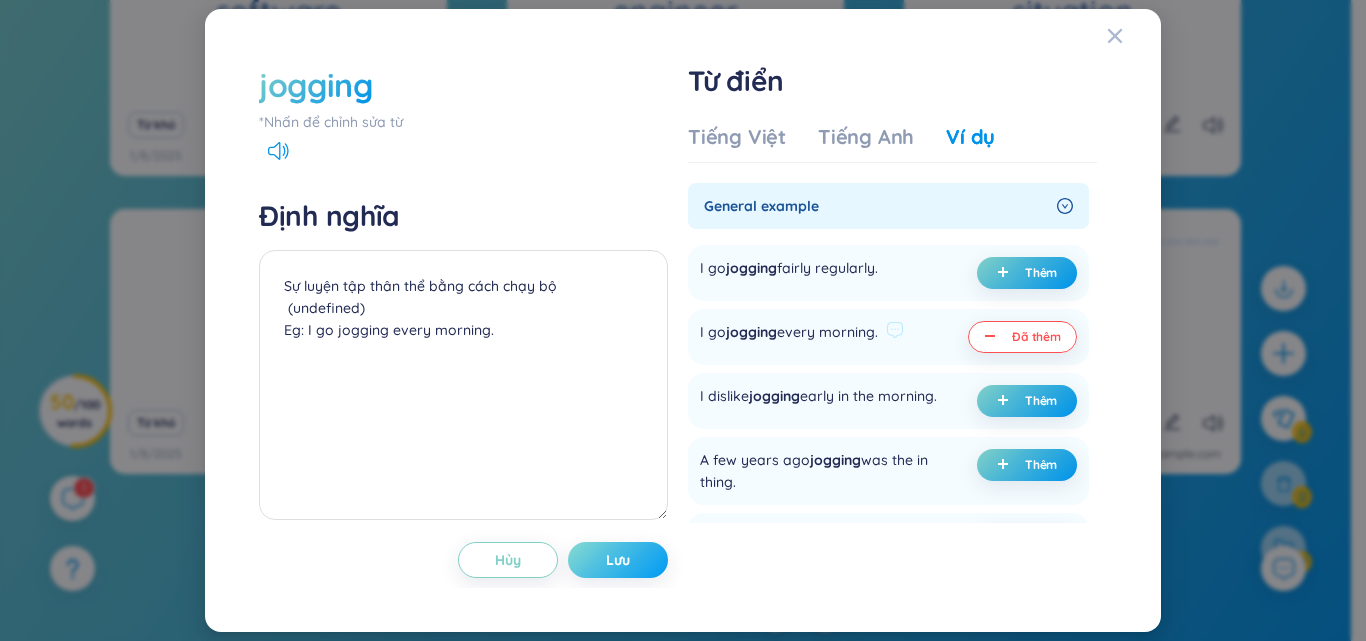 click on "Lưu" at bounding box center [618, 560] 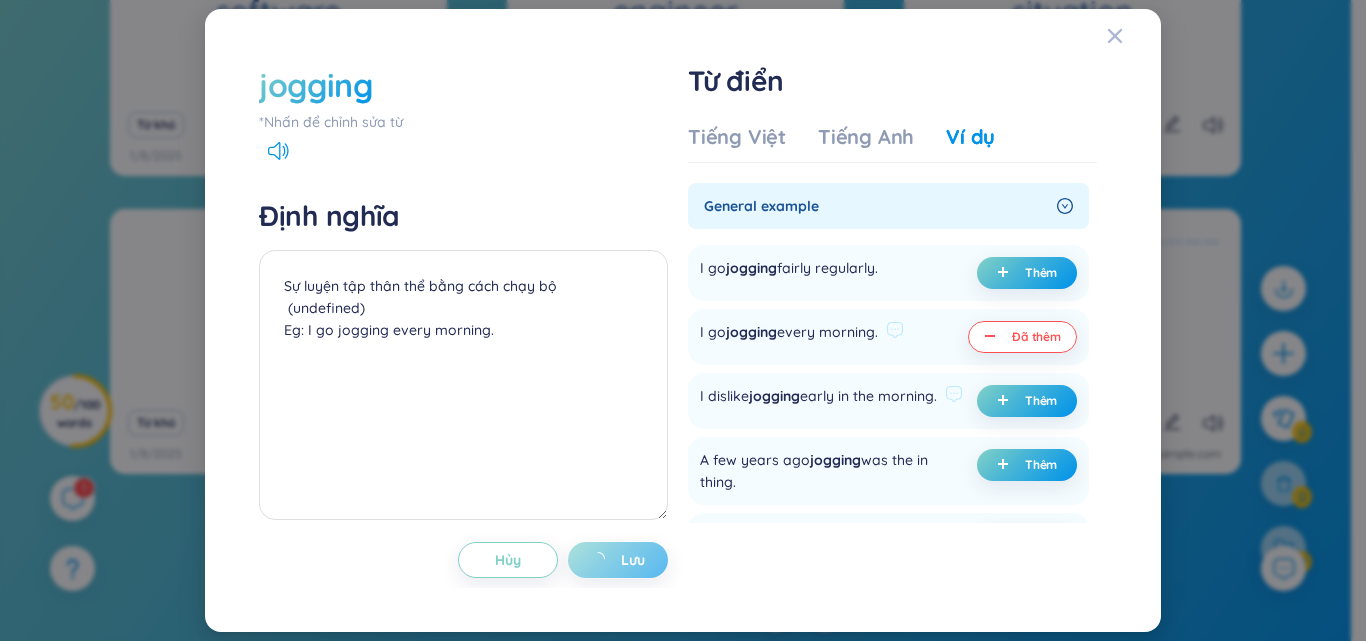 type on "Sự luyện tập thân thể bằng cách chạy bộ
(undefined)
Eg: I go jogging every morning." 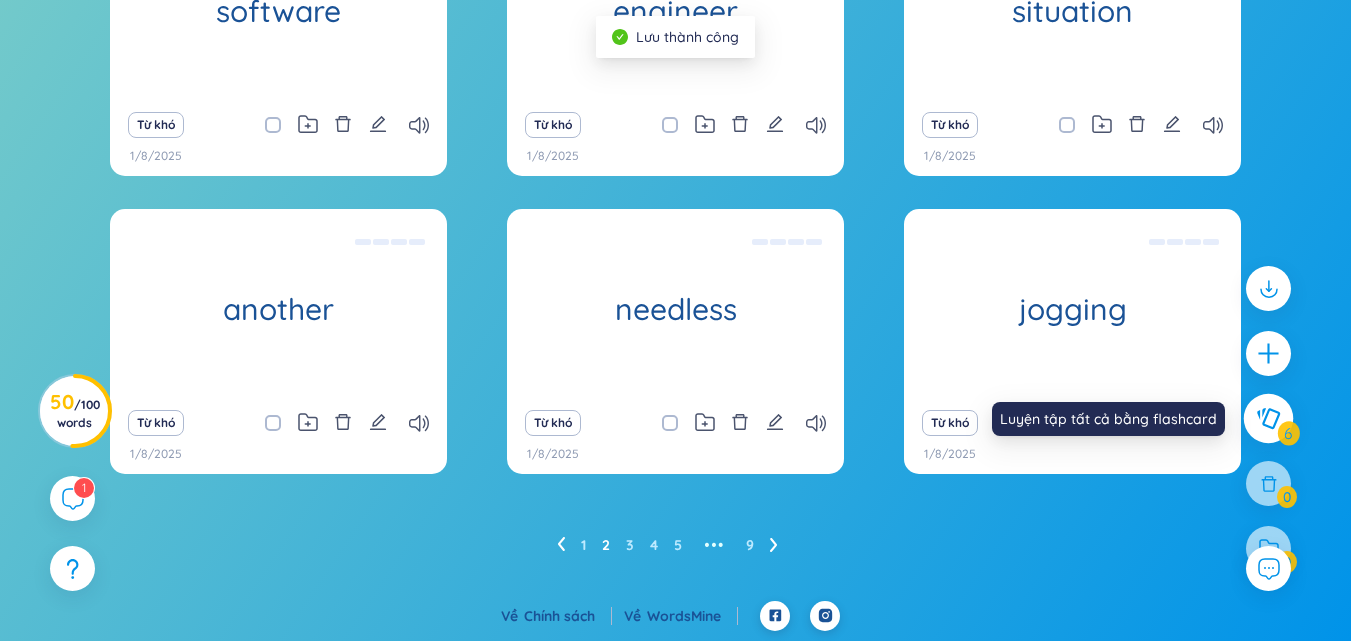 click 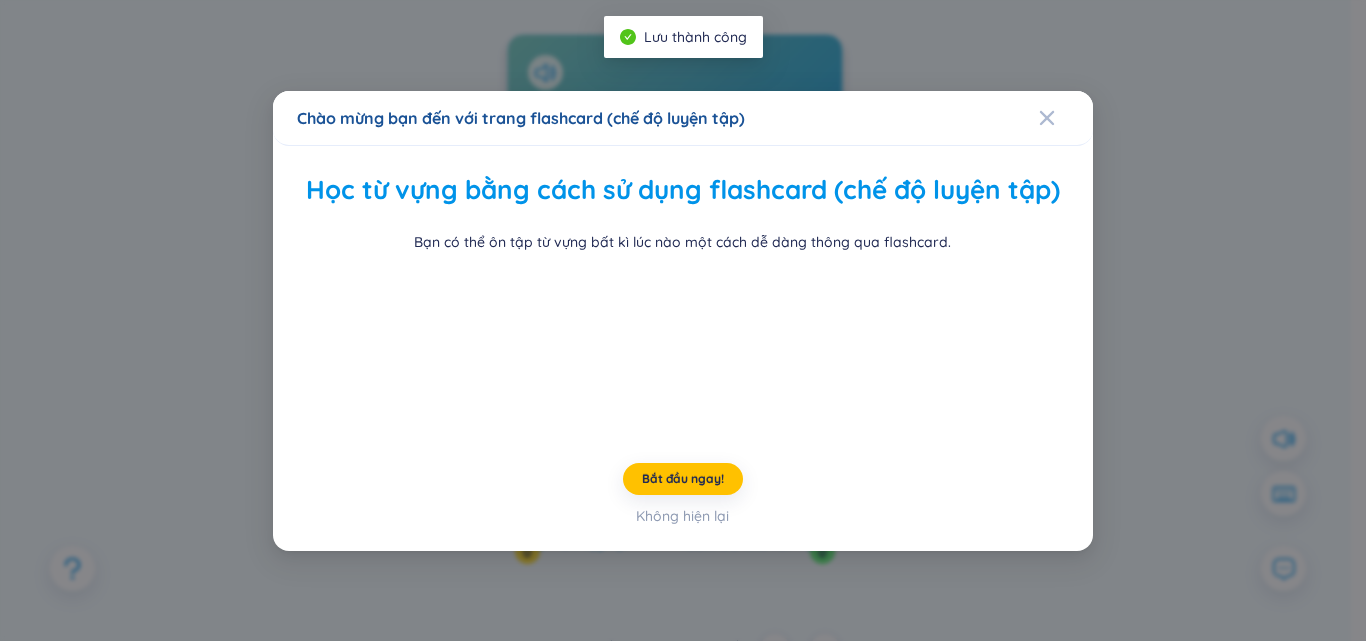 scroll, scrollTop: 43, scrollLeft: 0, axis: vertical 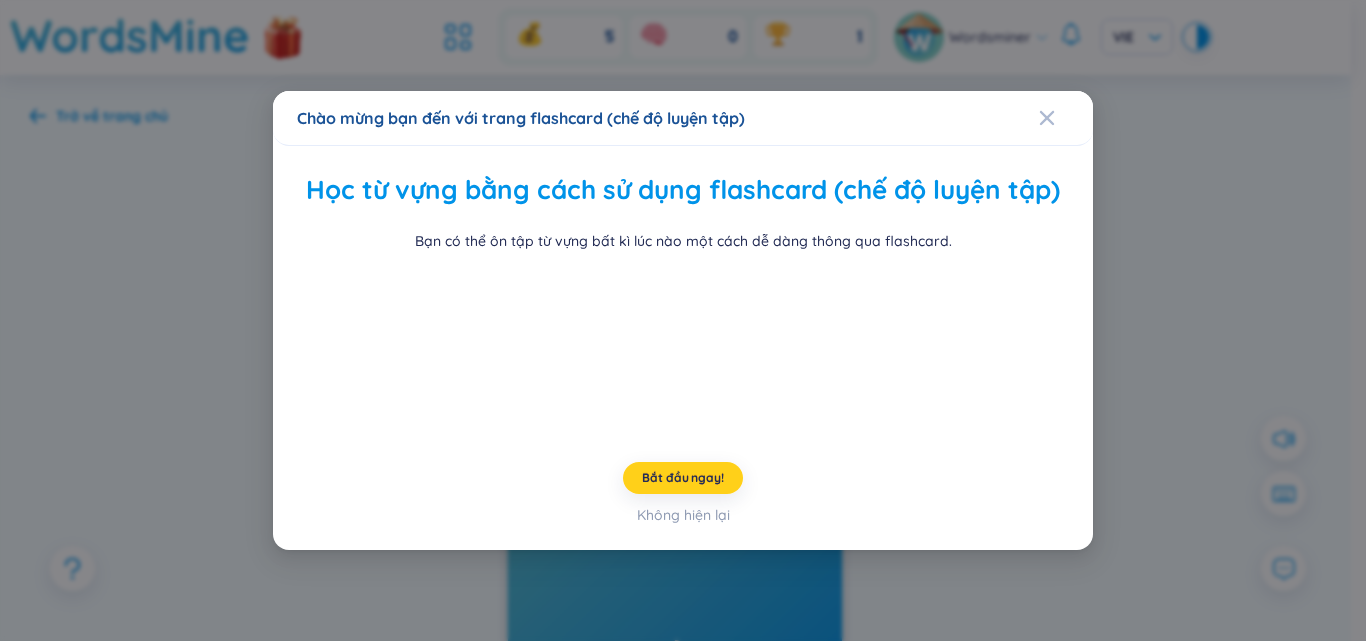 click on "Bắt đầu ngay!" at bounding box center (682, 478) 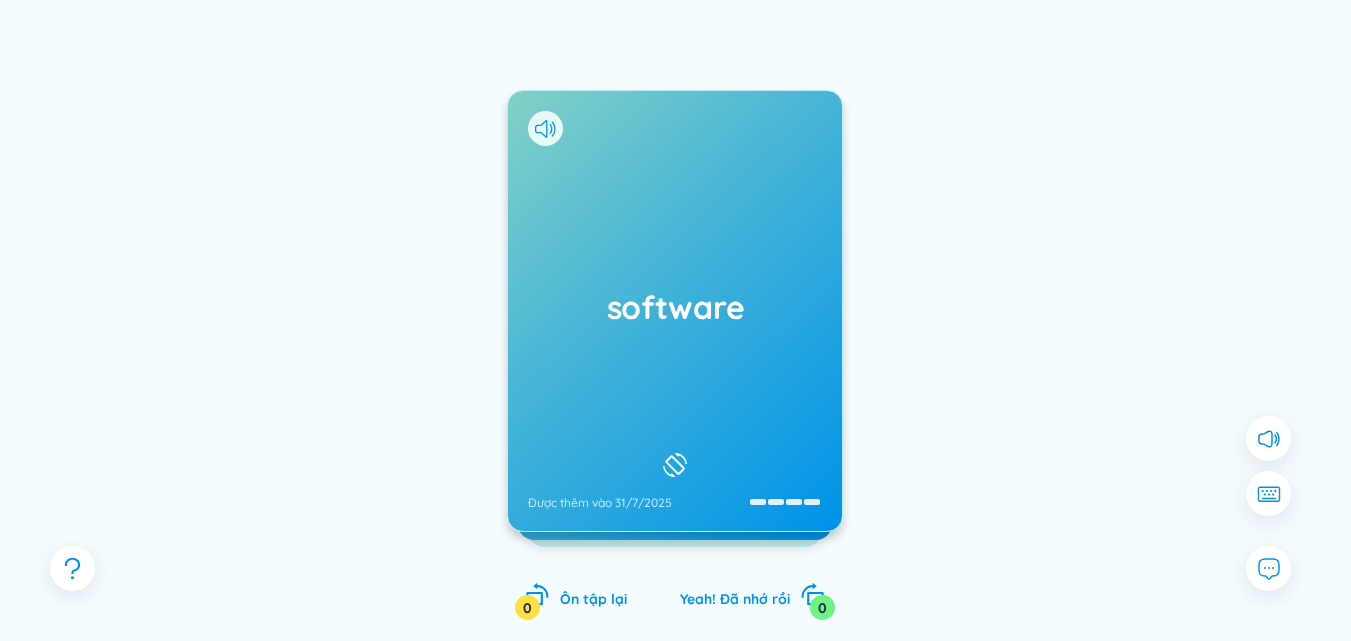 scroll, scrollTop: 200, scrollLeft: 0, axis: vertical 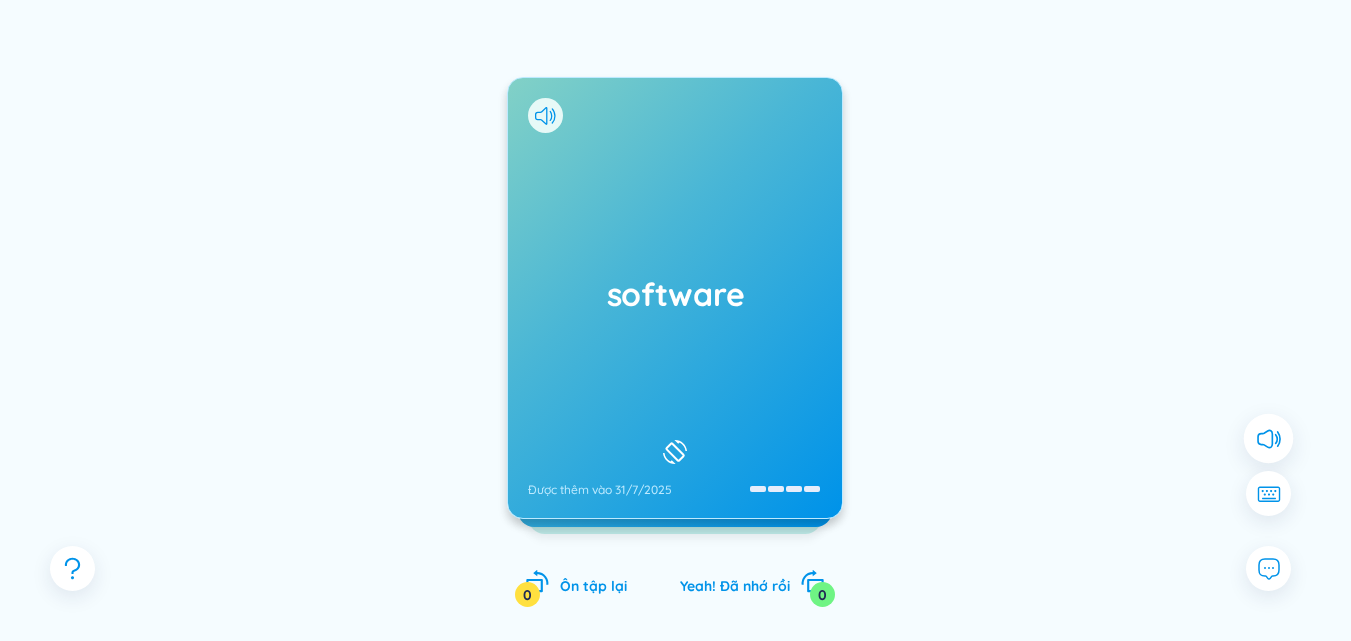 click at bounding box center (1269, 439) 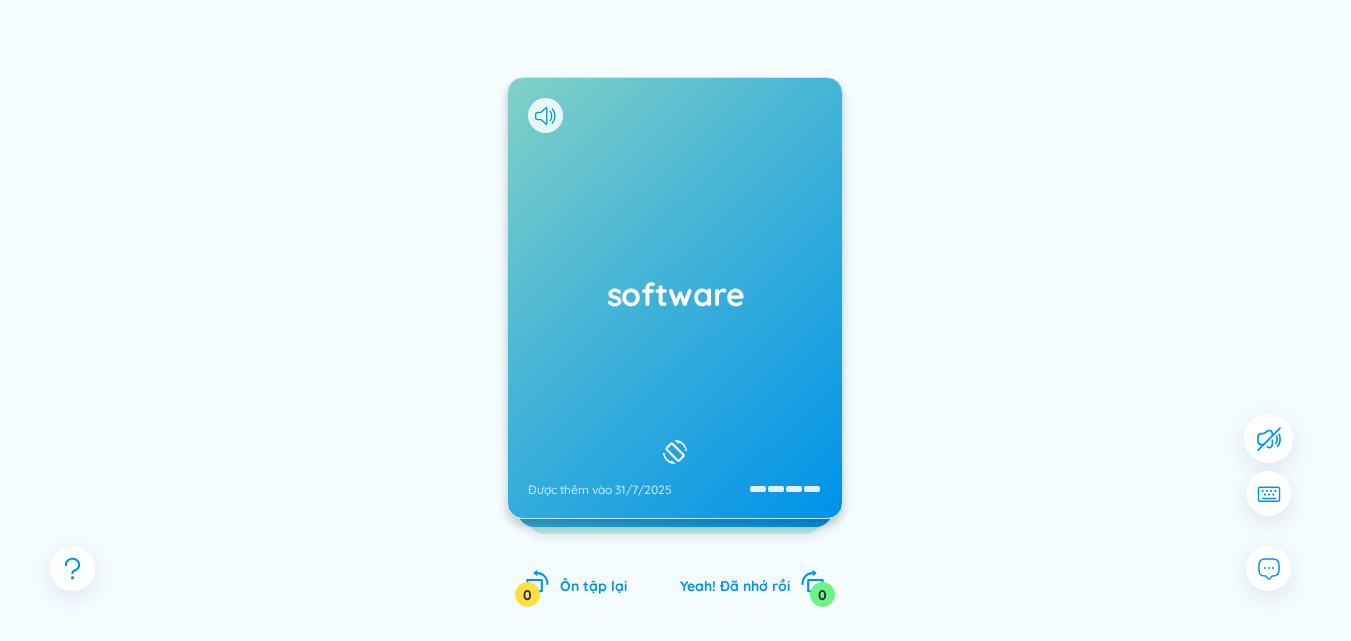 click 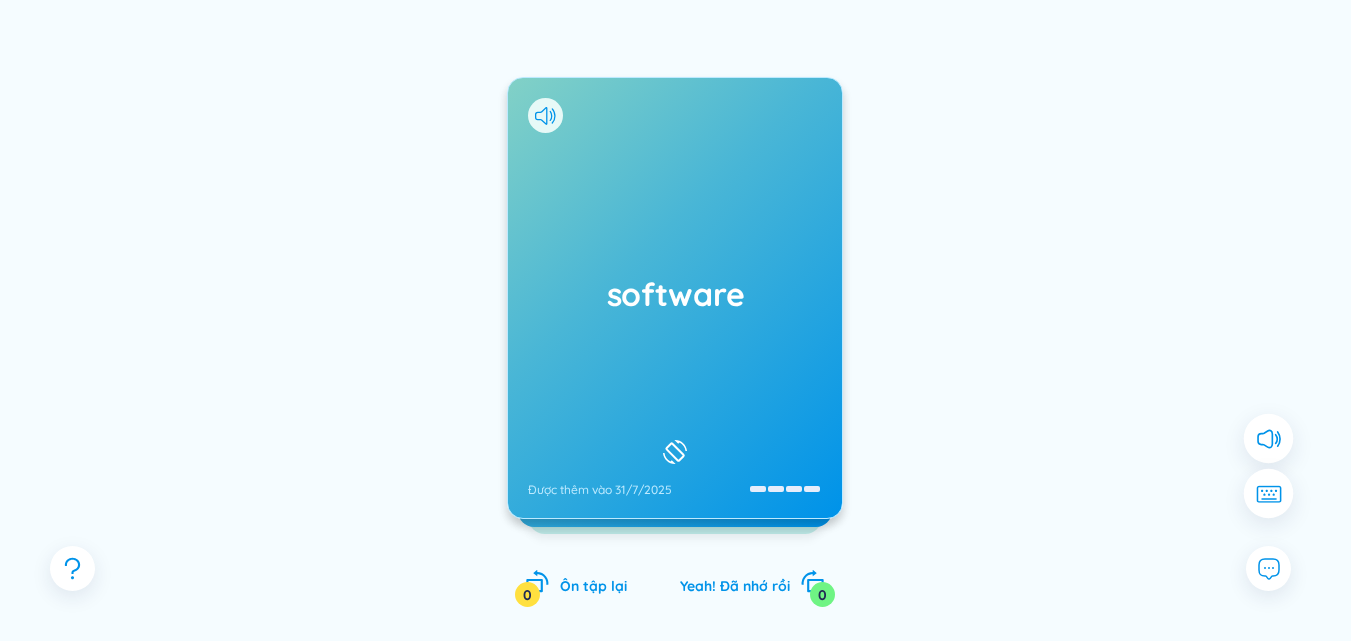 click at bounding box center [1269, 494] 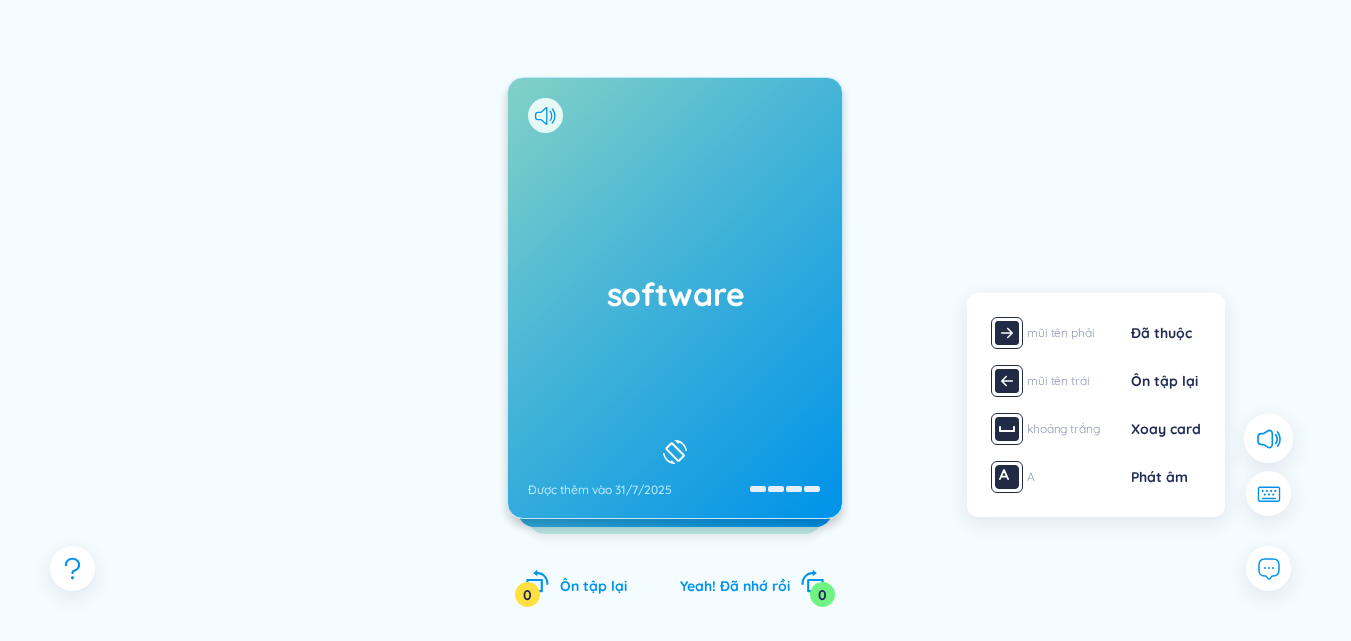 click at bounding box center [1112, 362] 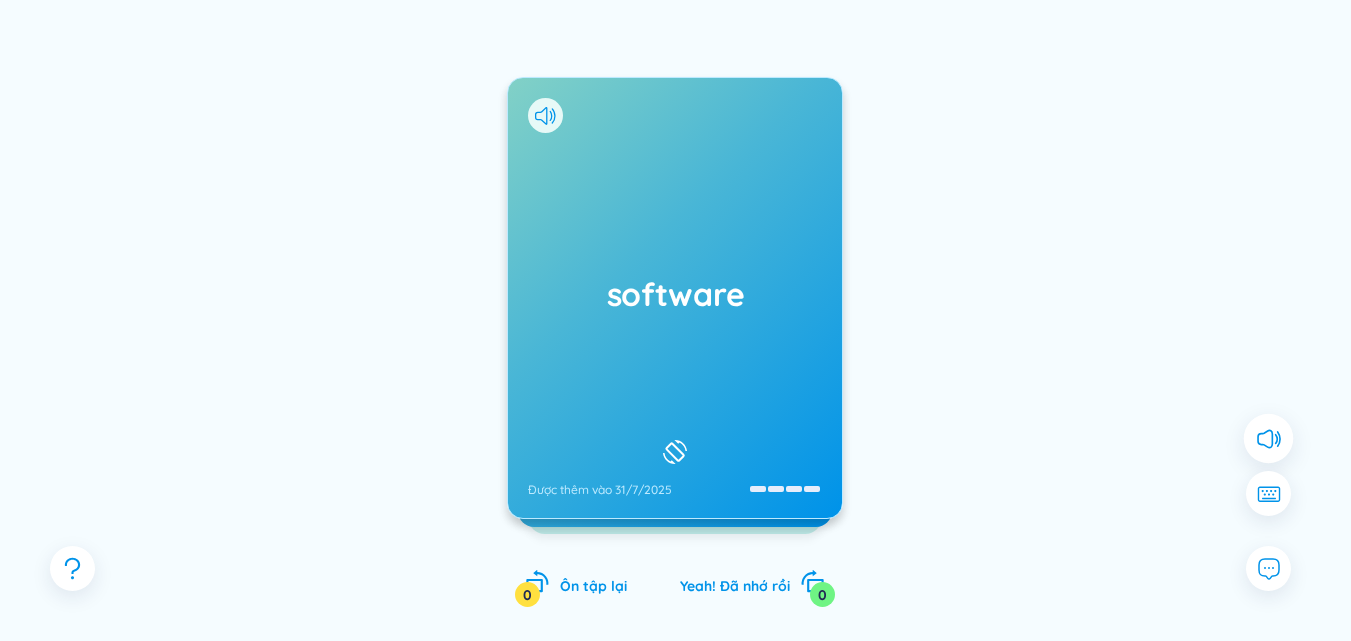 click at bounding box center (545, 115) 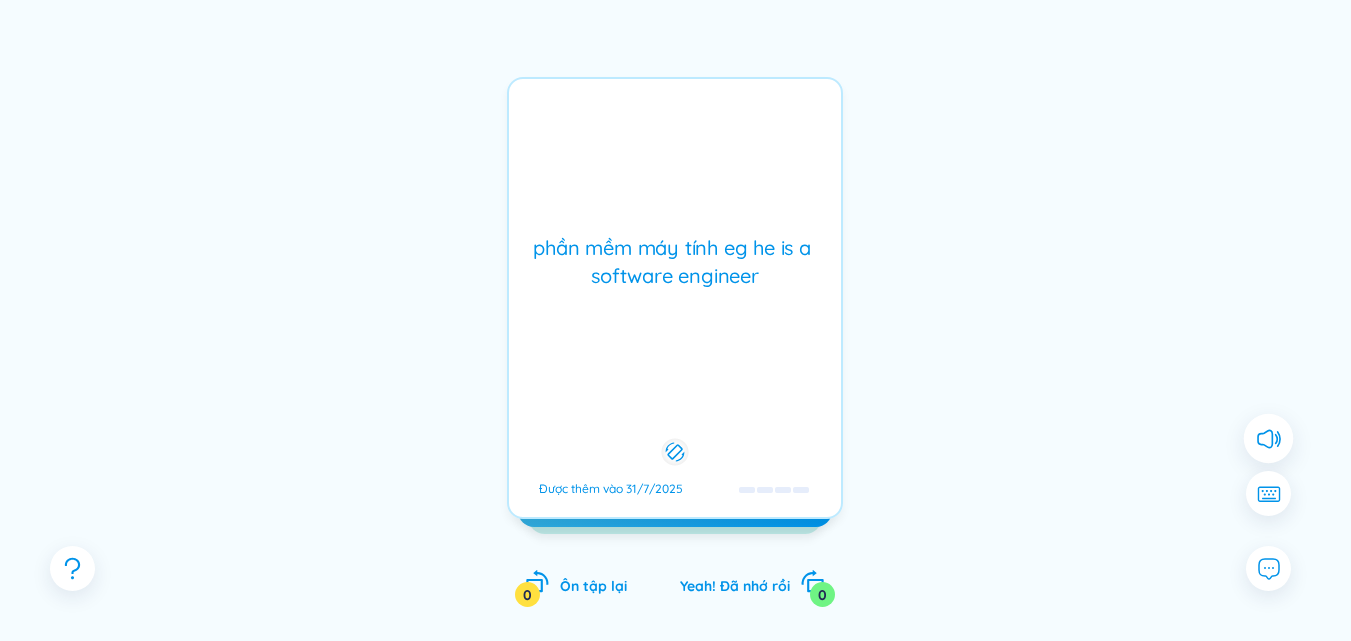 click on "phần mềm máy tính eg he is a software engineer Được thêm vào [DATE]" at bounding box center [675, 298] 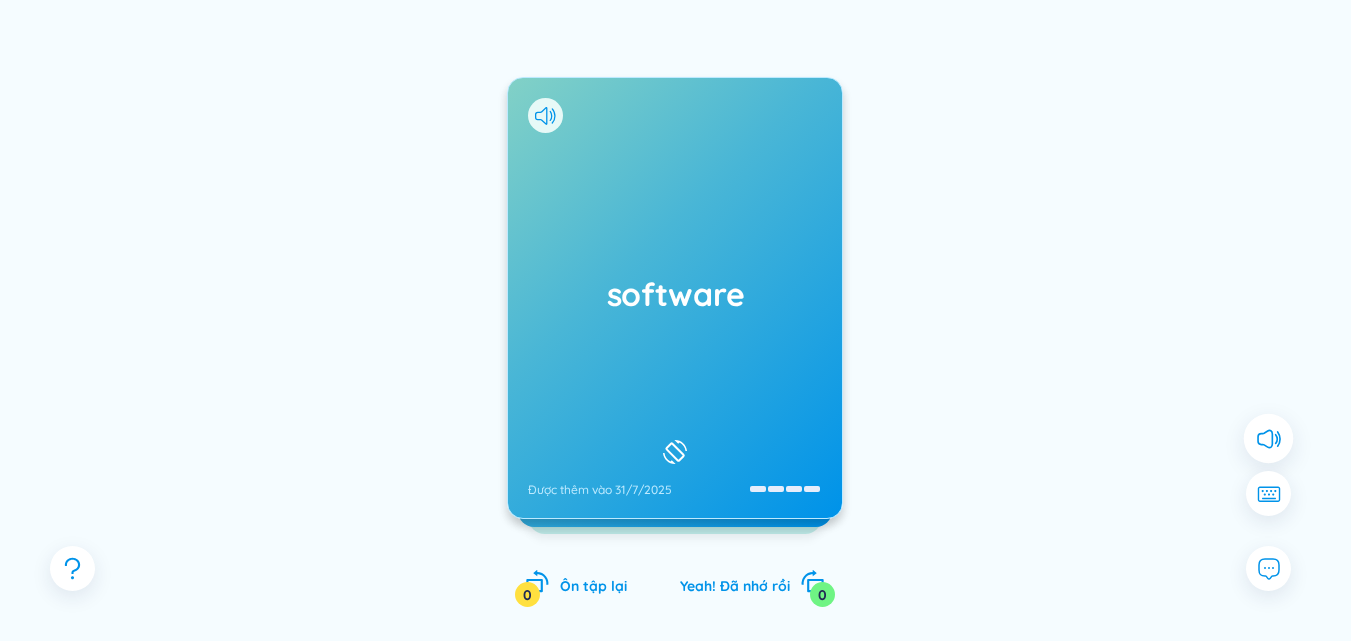 click on "software" at bounding box center (675, 294) 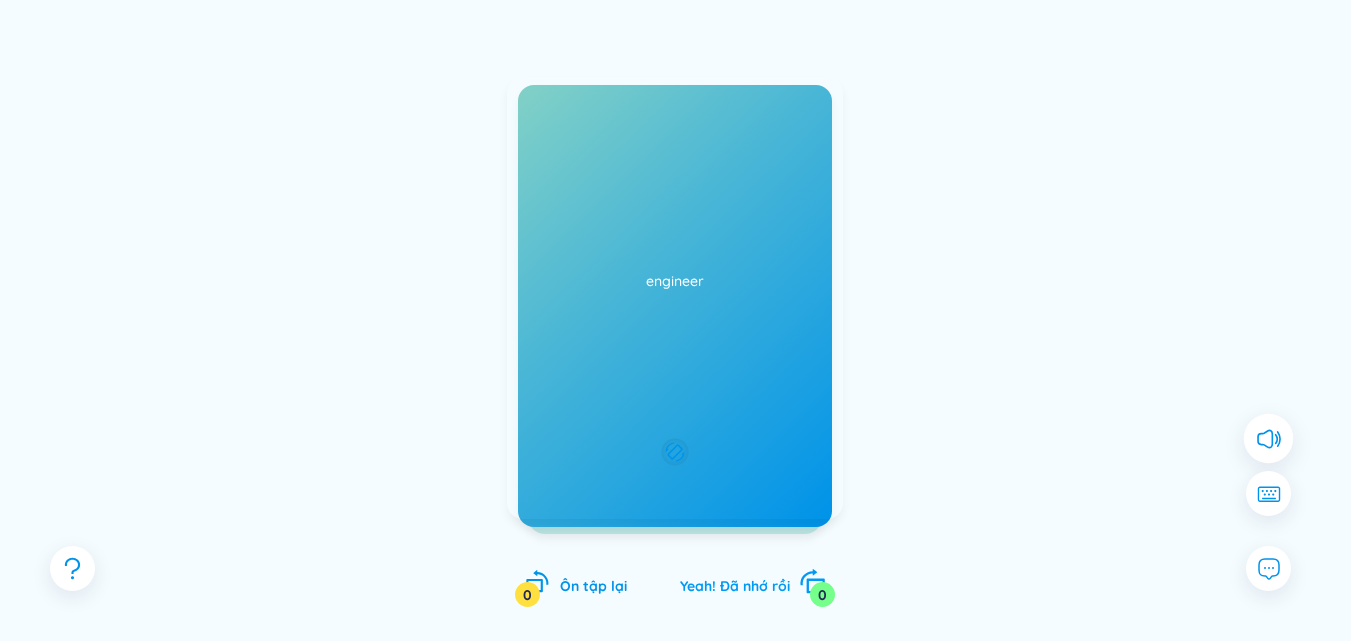 click on "Yeah! Đã nhớ rồi" at bounding box center (735, 586) 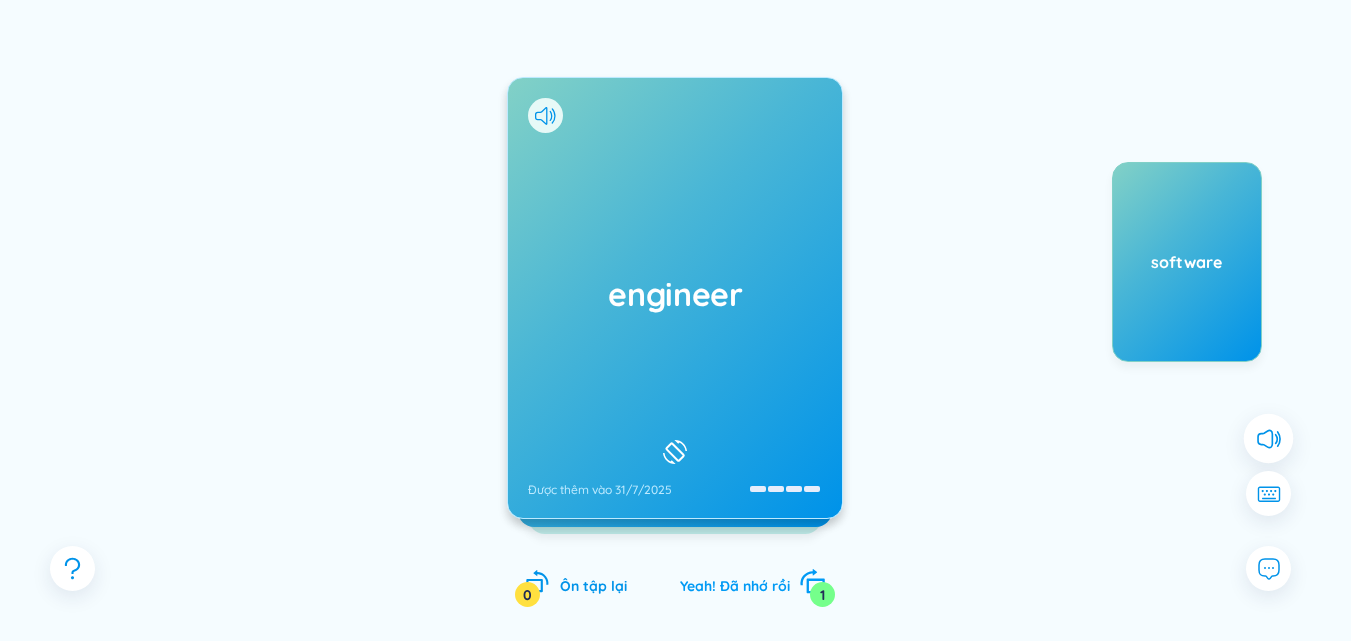 click on "Yeah! Đã nhớ rồi 1" at bounding box center [752, 583] 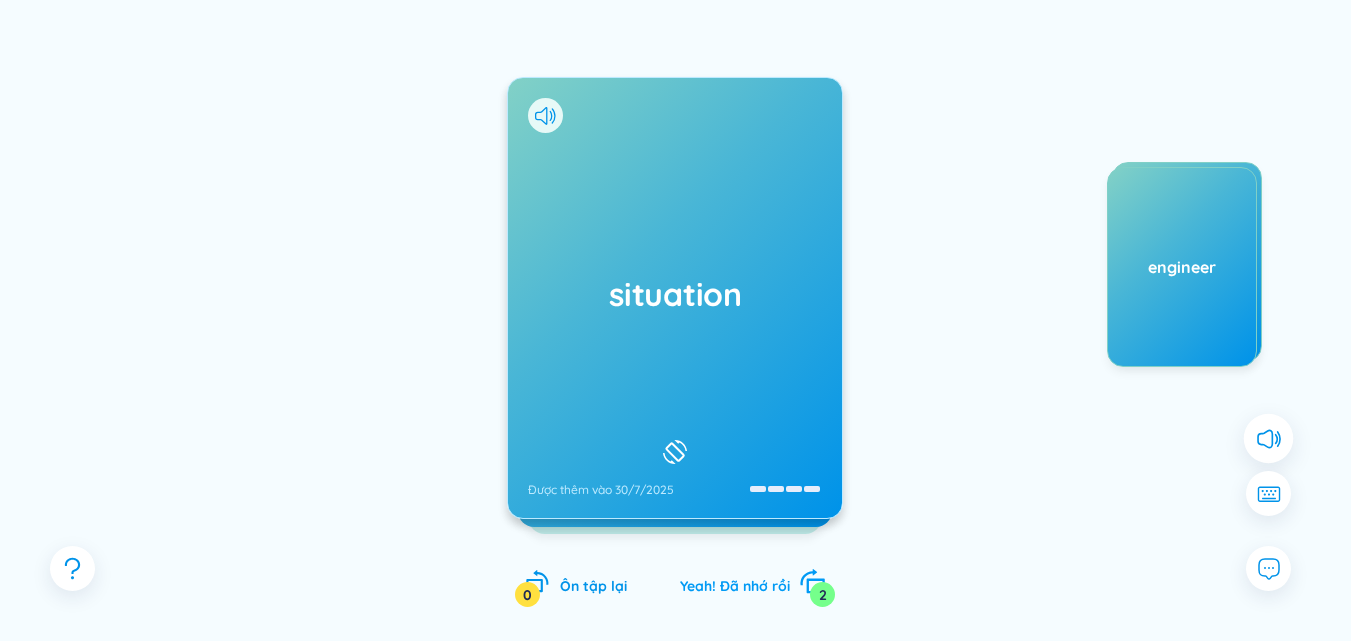 click on "Yeah! Đã nhớ rồi 2" at bounding box center (752, 583) 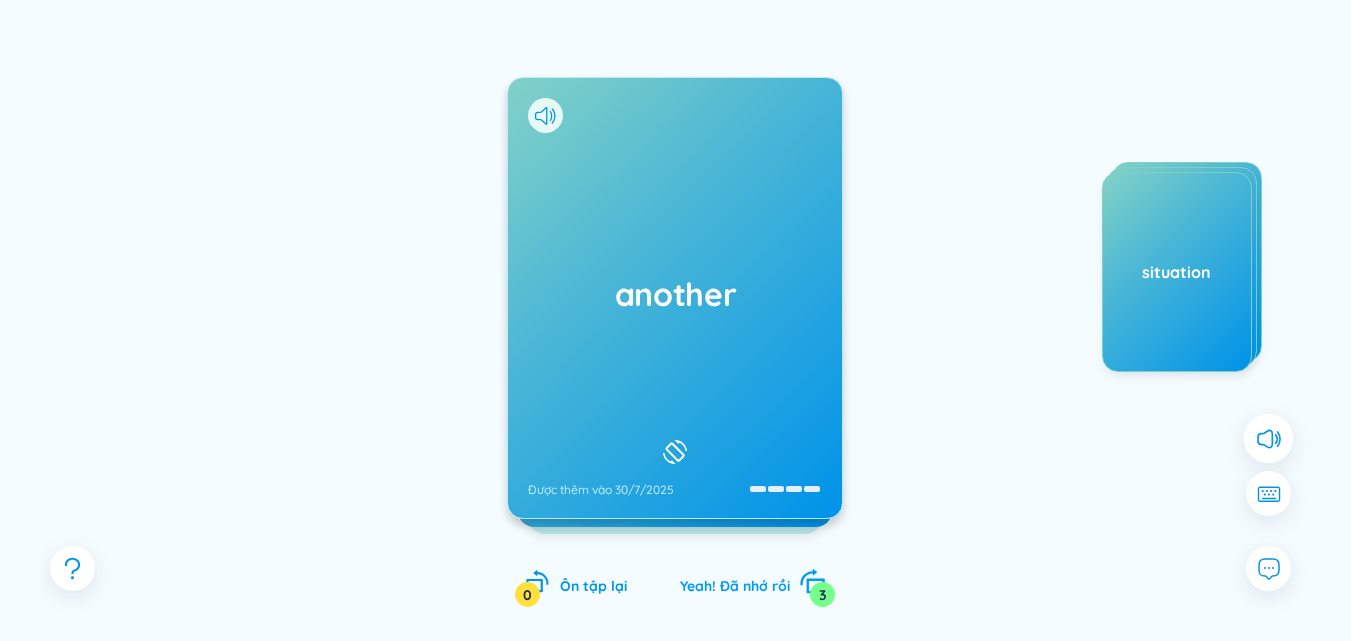 click on "Yeah! Đã nhớ rồi 3" at bounding box center (752, 583) 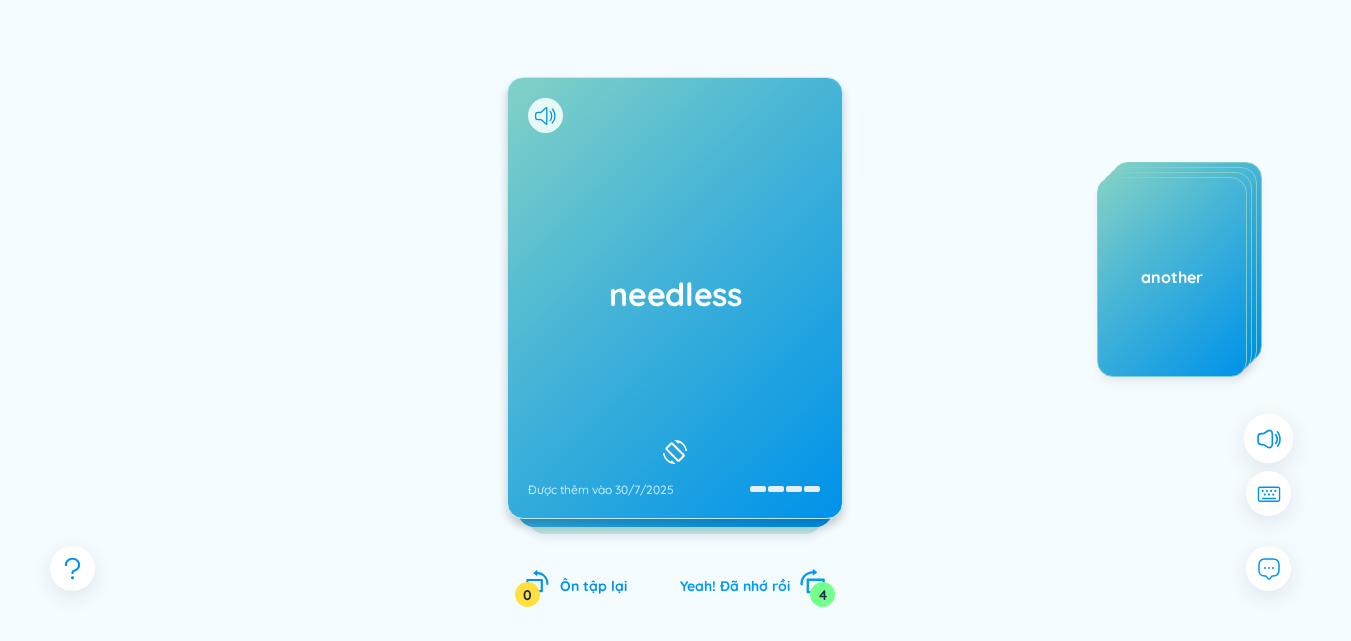 click on "Yeah! Đã nhớ rồi 4" at bounding box center (752, 583) 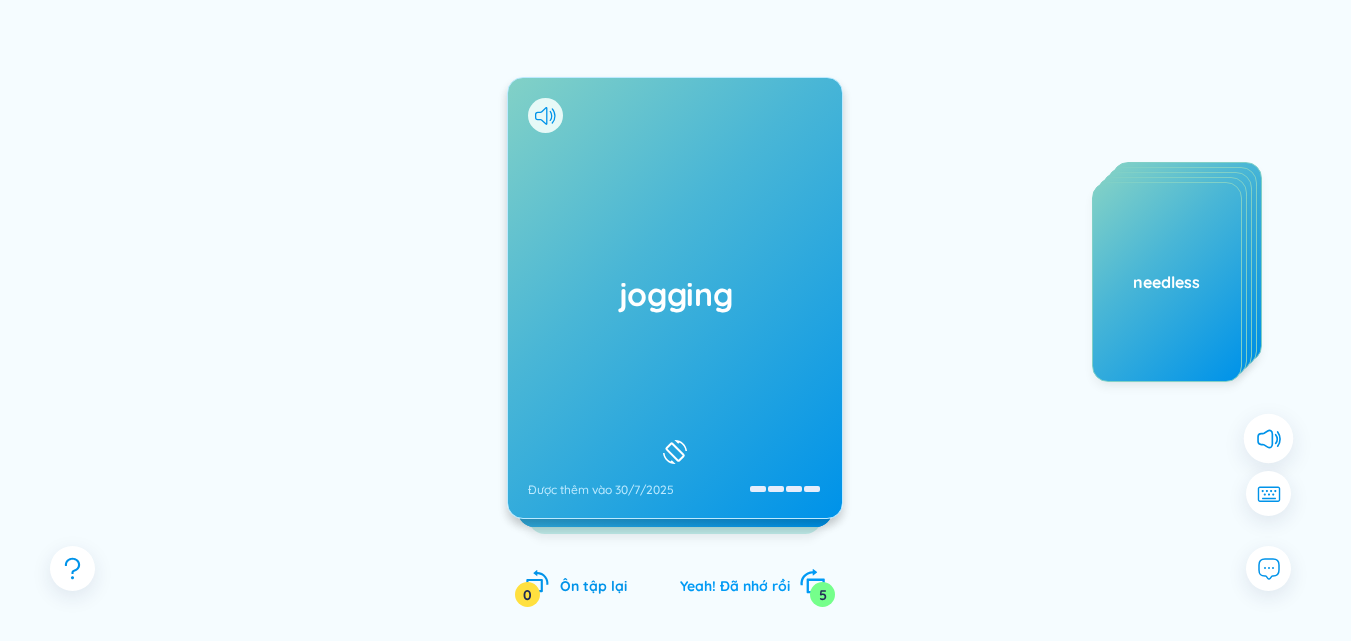 click on "Yeah! Đã nhớ rồi 5" at bounding box center [752, 583] 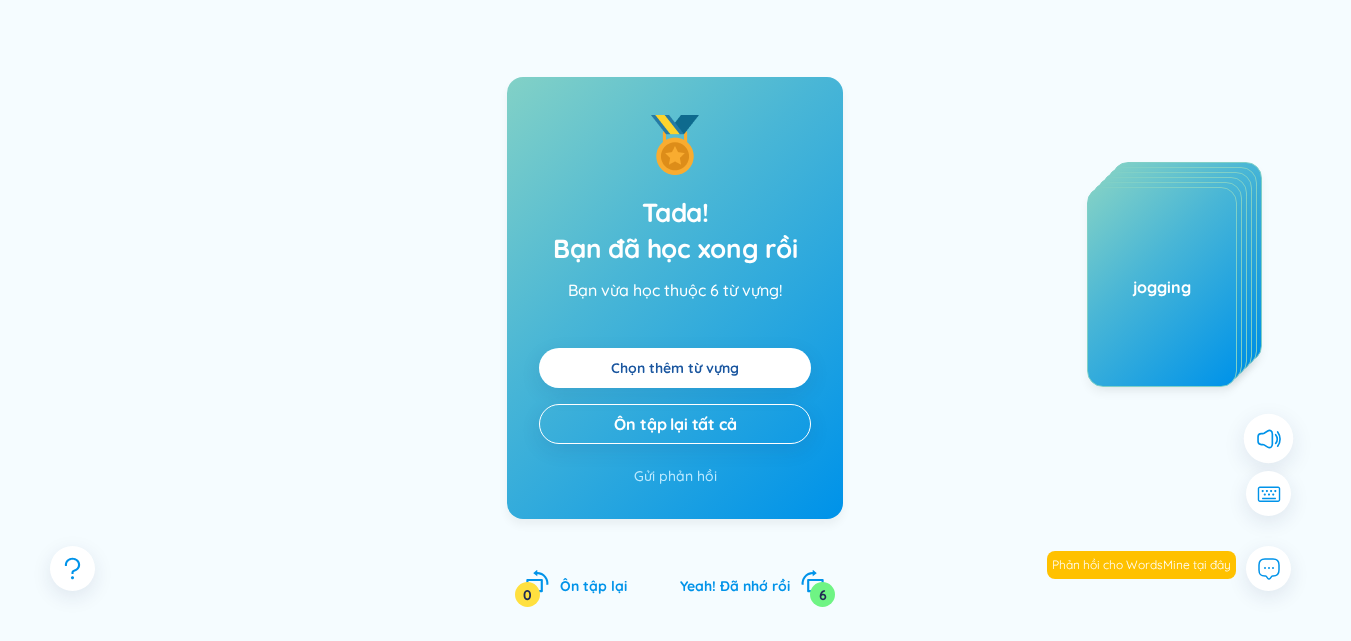 click on "Chọn thêm từ vựng" at bounding box center (675, 368) 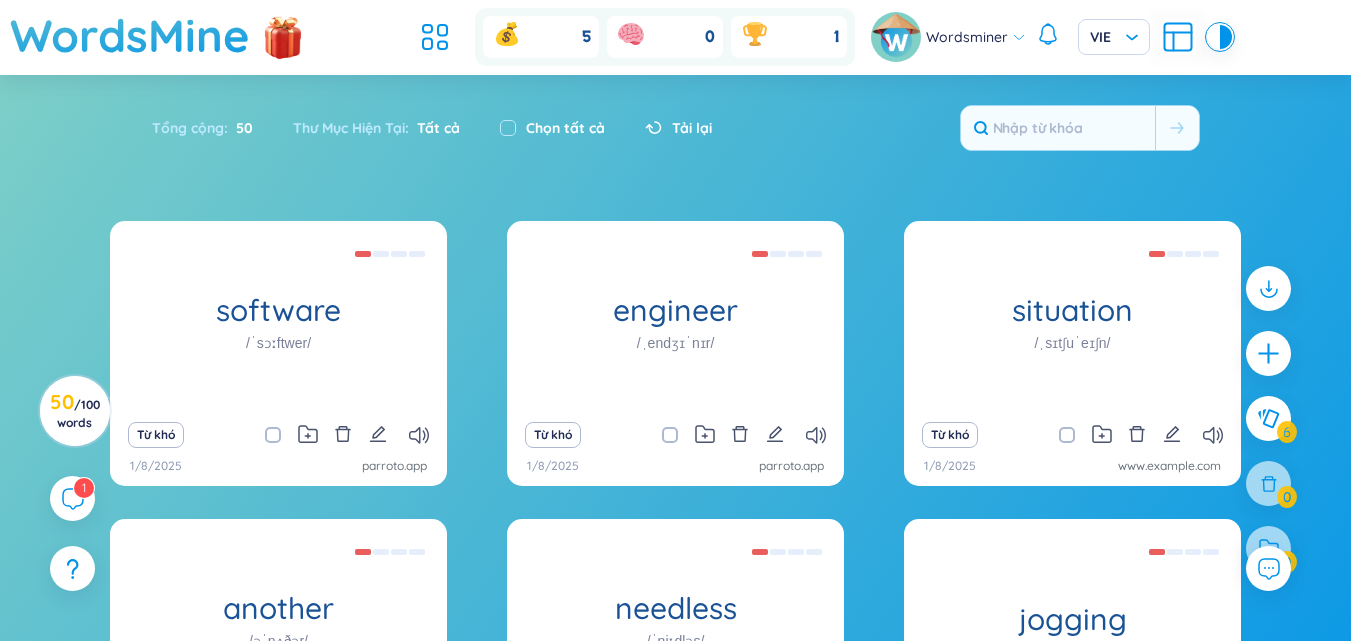 scroll, scrollTop: 310, scrollLeft: 0, axis: vertical 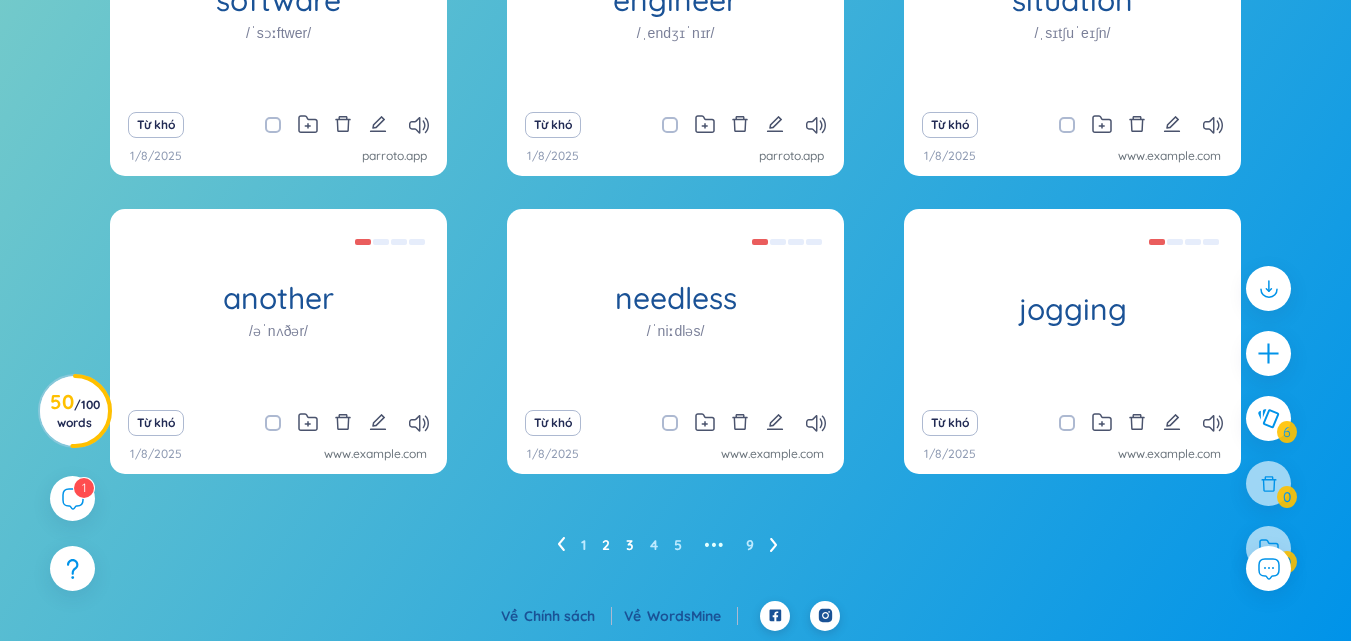 click on "3" at bounding box center (630, 545) 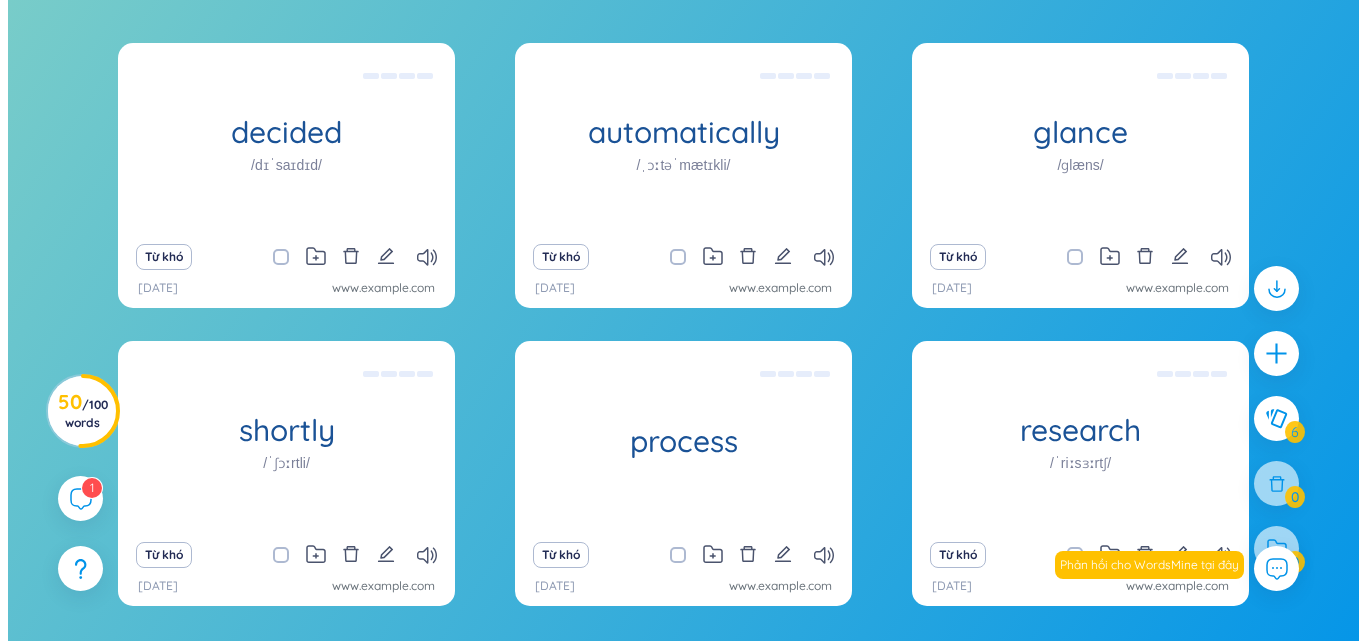 scroll, scrollTop: 210, scrollLeft: 0, axis: vertical 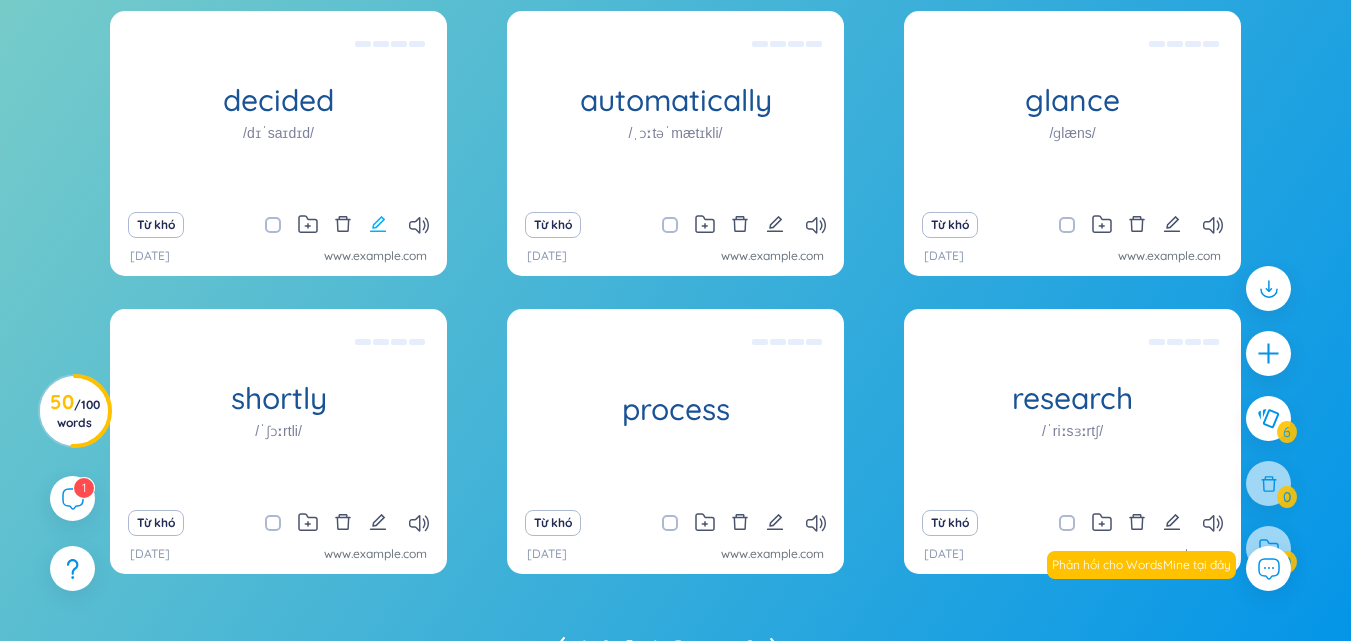 click 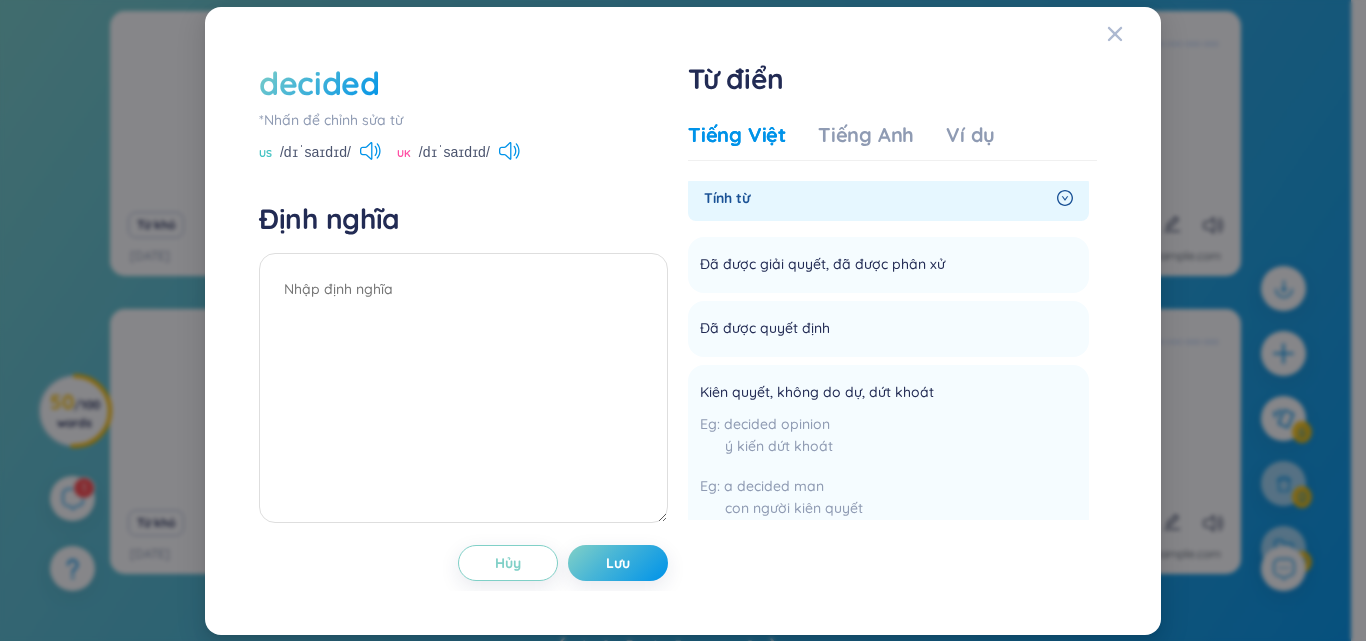 scroll, scrollTop: 0, scrollLeft: 0, axis: both 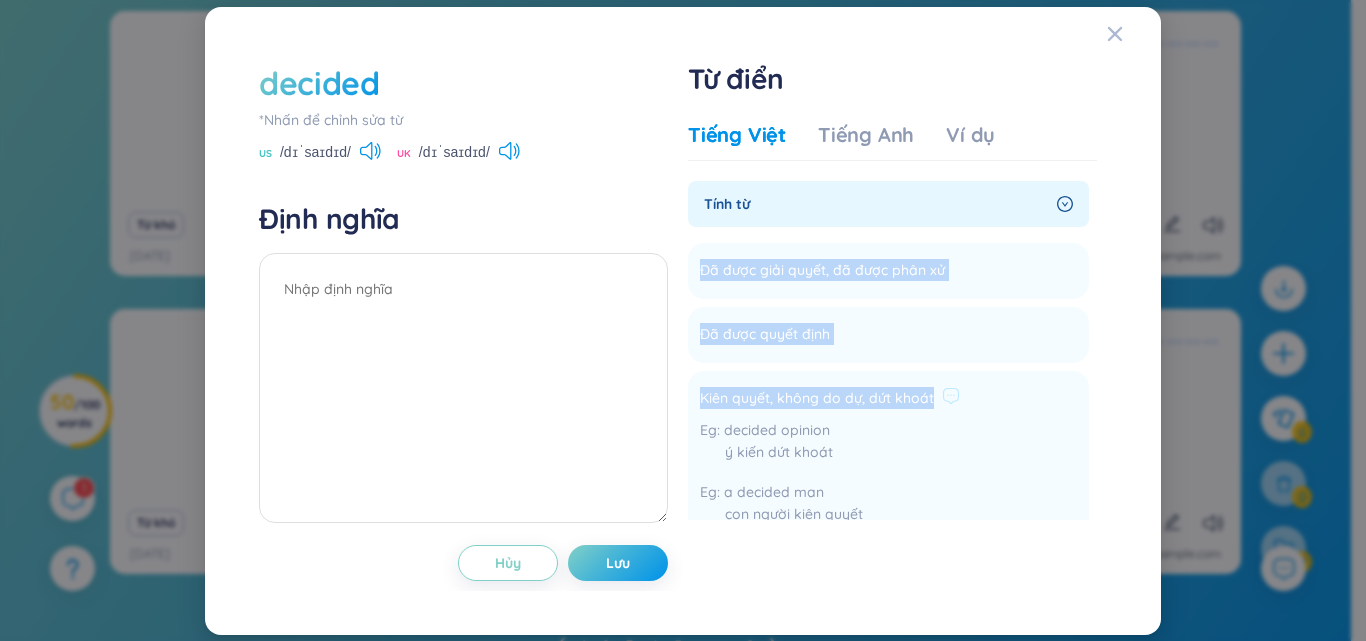 drag, startPoint x: 705, startPoint y: 267, endPoint x: 969, endPoint y: 387, distance: 289.9931 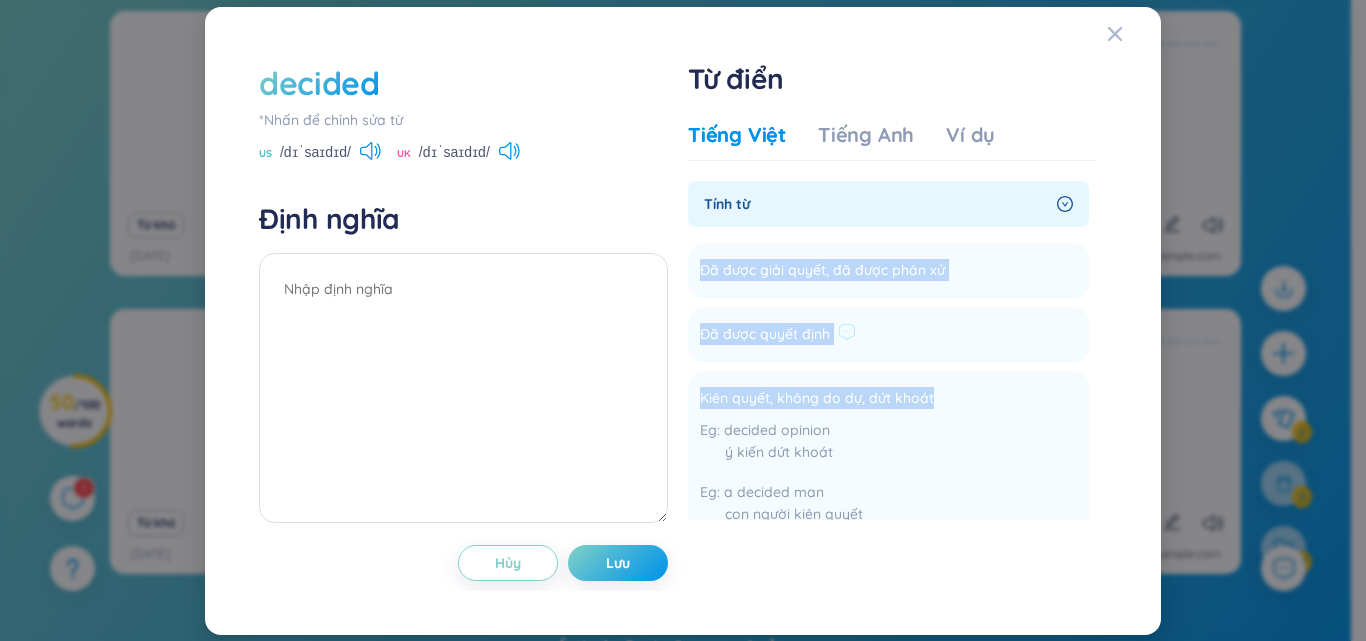 click on "Đã được quyết định Thêm" at bounding box center (888, 335) 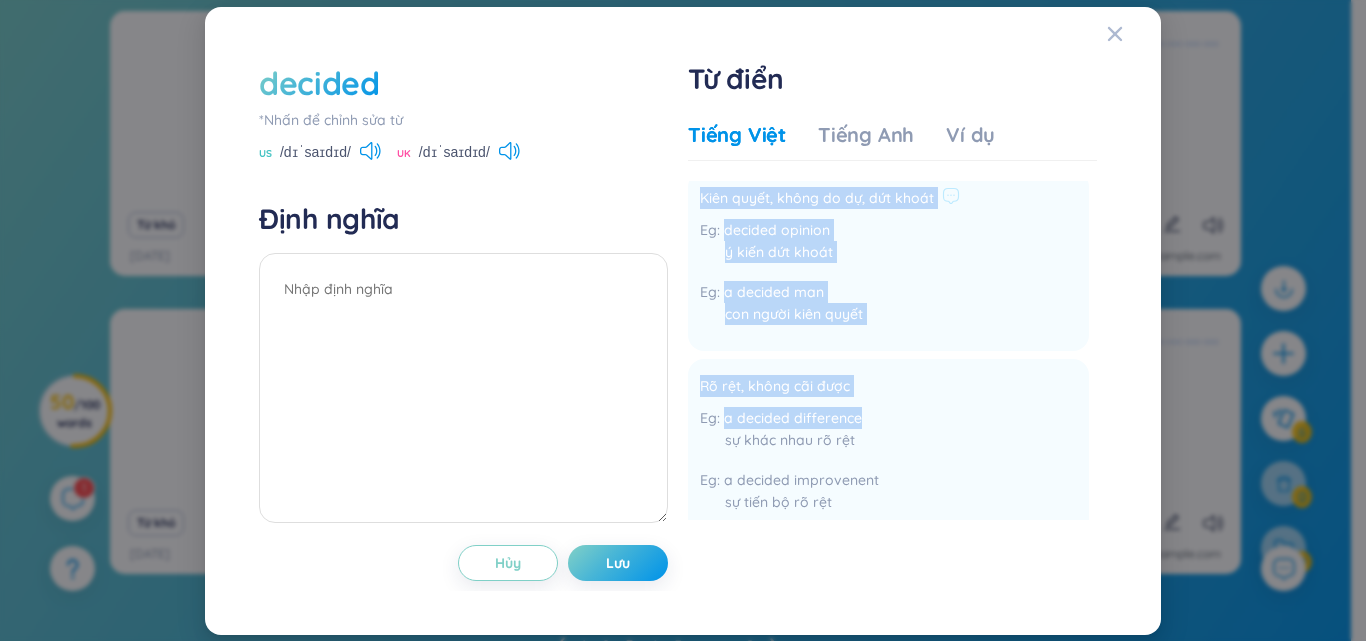 scroll, scrollTop: 300, scrollLeft: 0, axis: vertical 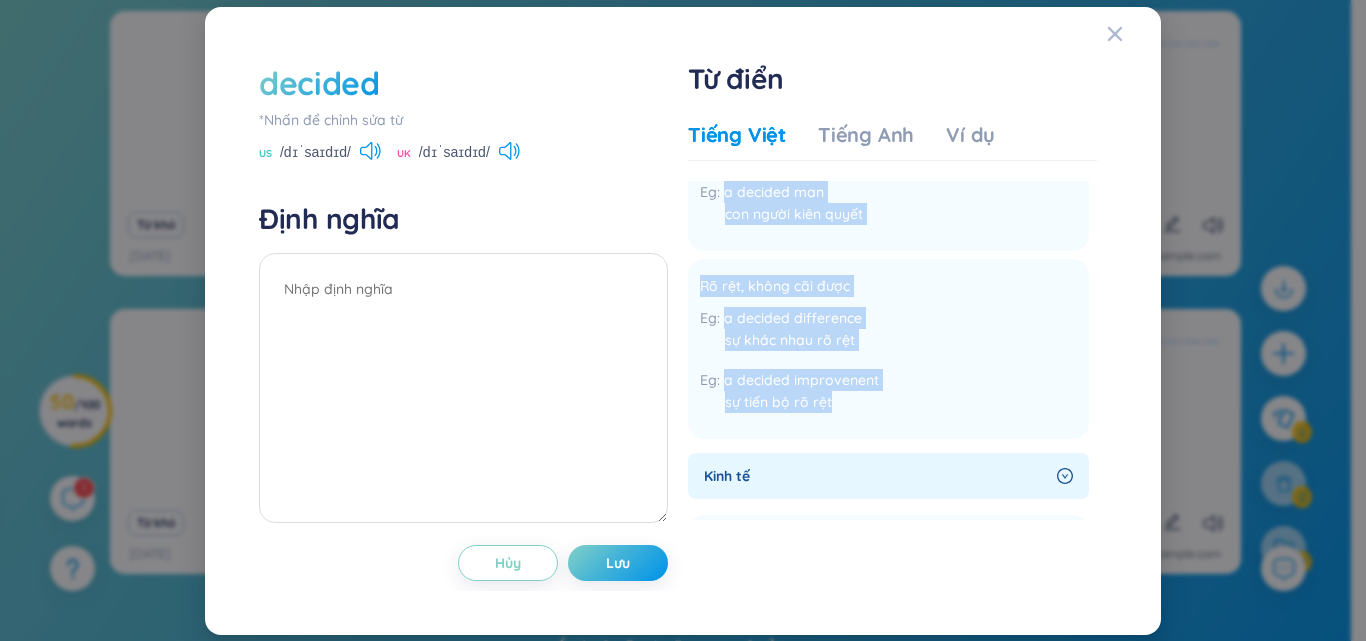 drag, startPoint x: 696, startPoint y: 265, endPoint x: 902, endPoint y: 413, distance: 253.6533 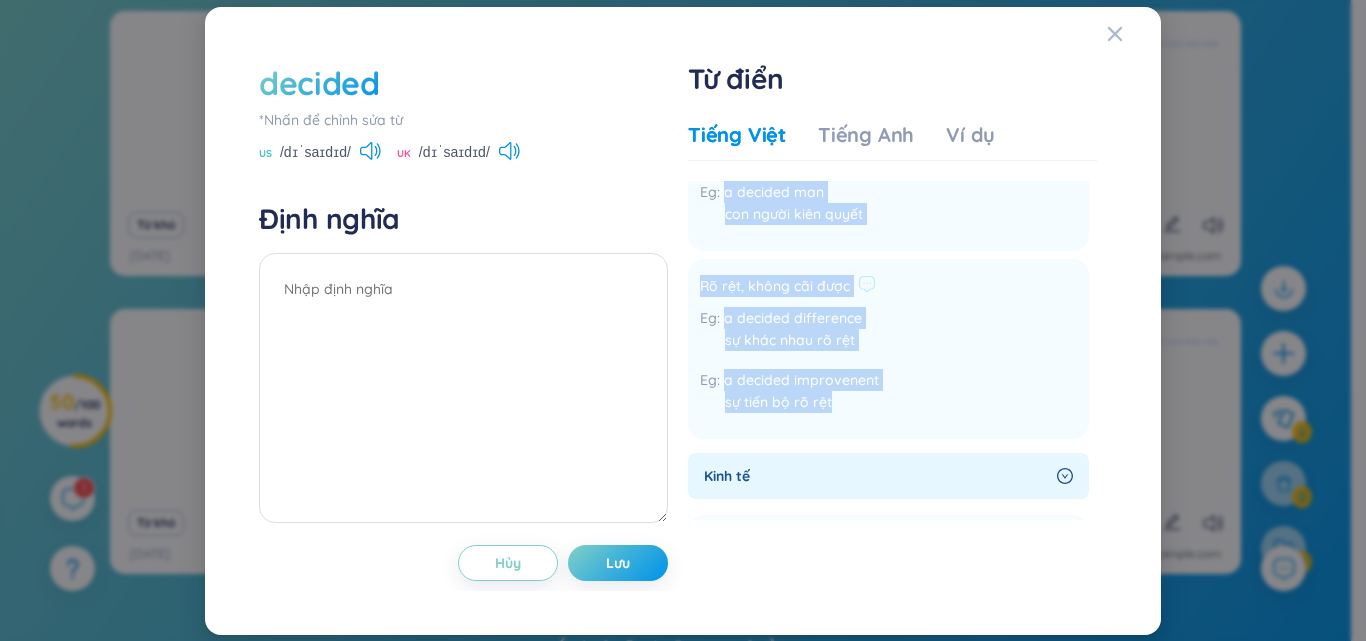 copy on "Đã được giải quyết, đã được phân xử Thêm Đã được quyết định Thêm Kiên quyết, không do dự, dứt khoát decided opinion ý kiến dứt khoát a decided man con người kiên quyết Thêm Rõ rệt, không cãi được a decided difference sự khác nhau rõ rệt a decided improvenent sự tiến bộ rõ rệt" 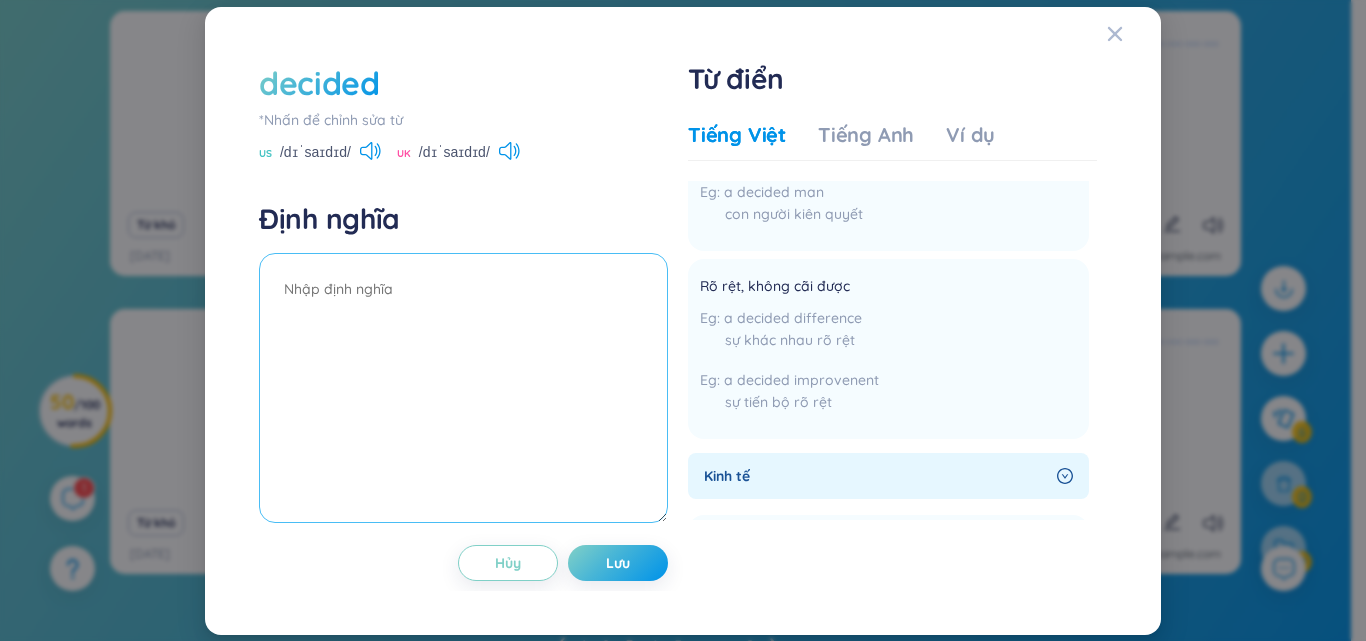 click at bounding box center (463, 388) 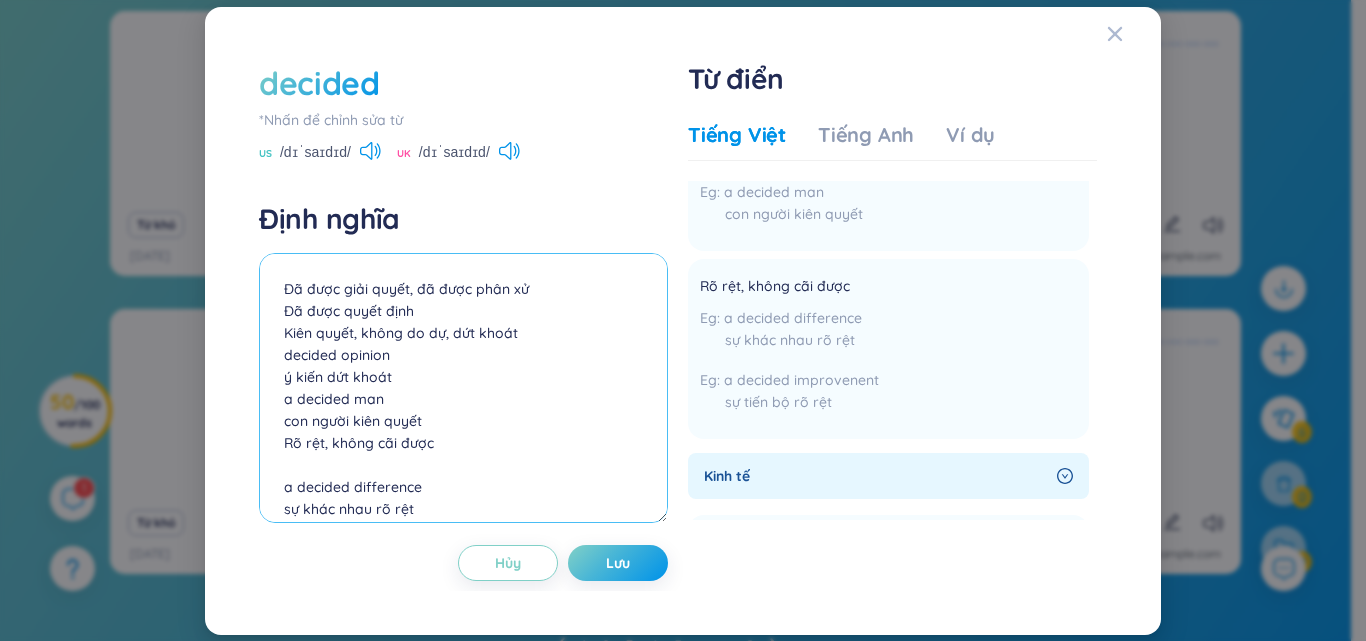 scroll, scrollTop: 41, scrollLeft: 0, axis: vertical 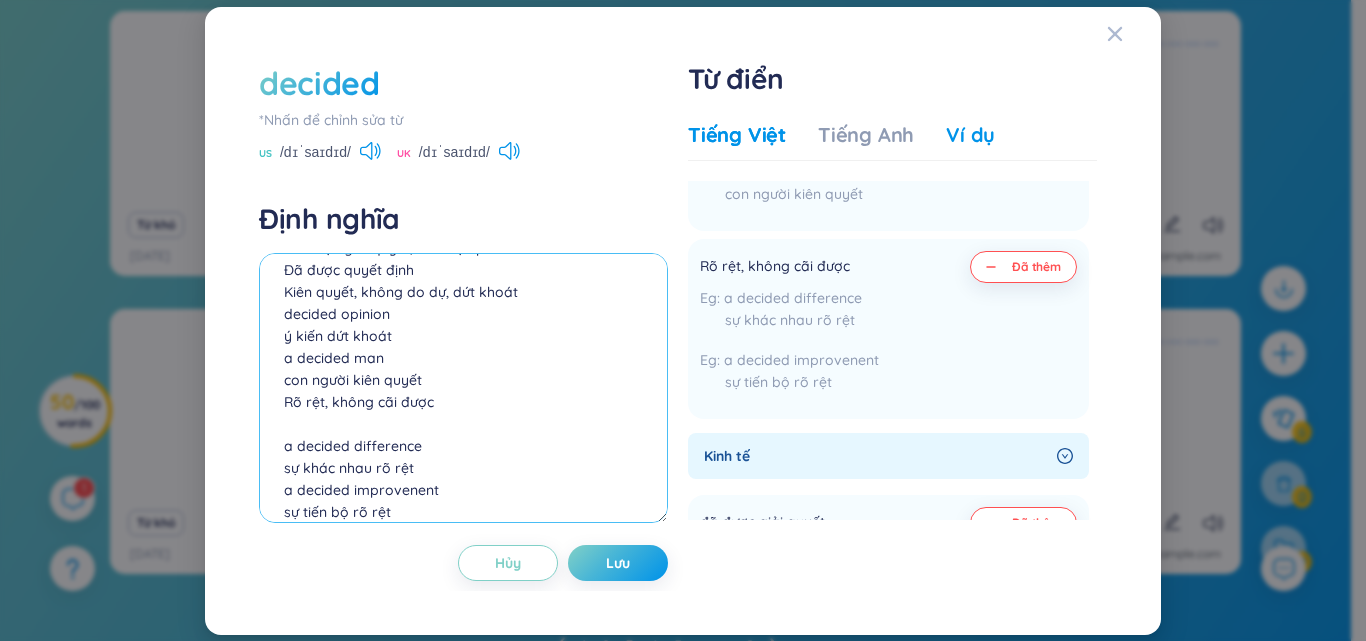 type on "Đã được giải quyết, đã được phân xử
Đã được quyết định
Kiên quyết, không do dự, dứt khoát
decided opinion
ý kiến dứt khoát
a decided man
con người kiên quyết
Rõ rệt, không cãi được
a decided difference
sự khác nhau rõ rệt
a decided improvenent
sự tiến bộ rõ rệt" 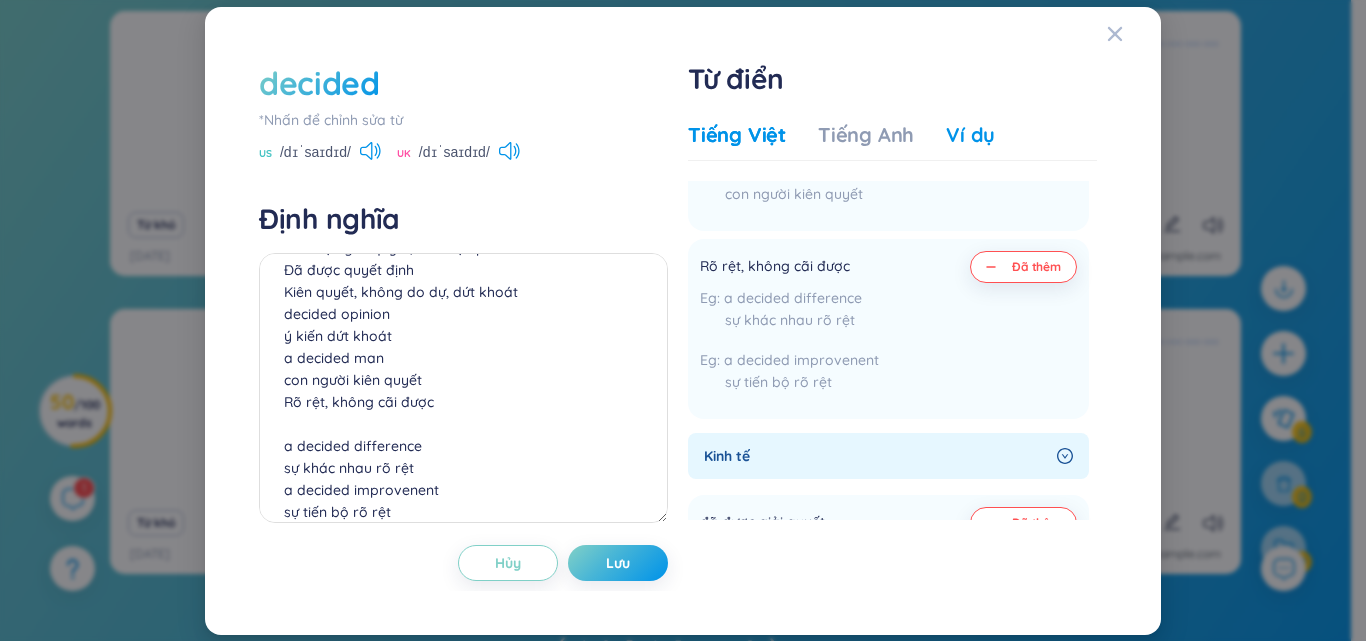 click on "Ví dụ" at bounding box center [970, 135] 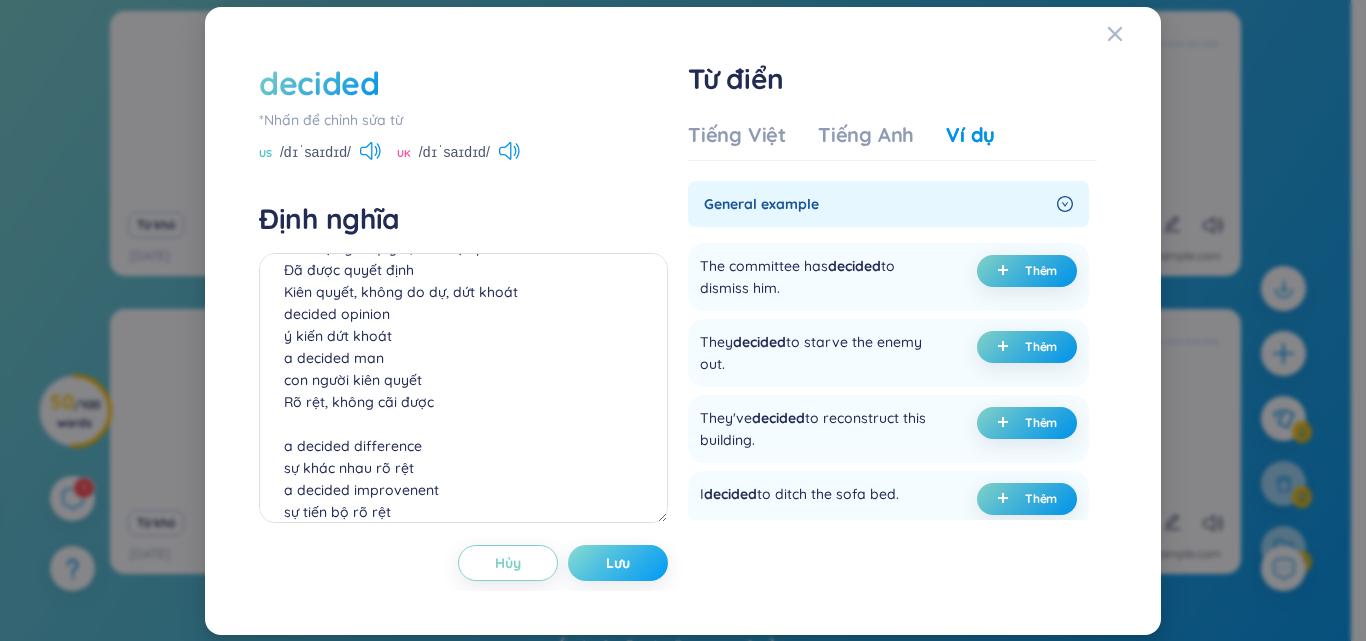 click on "Lưu" at bounding box center (618, 563) 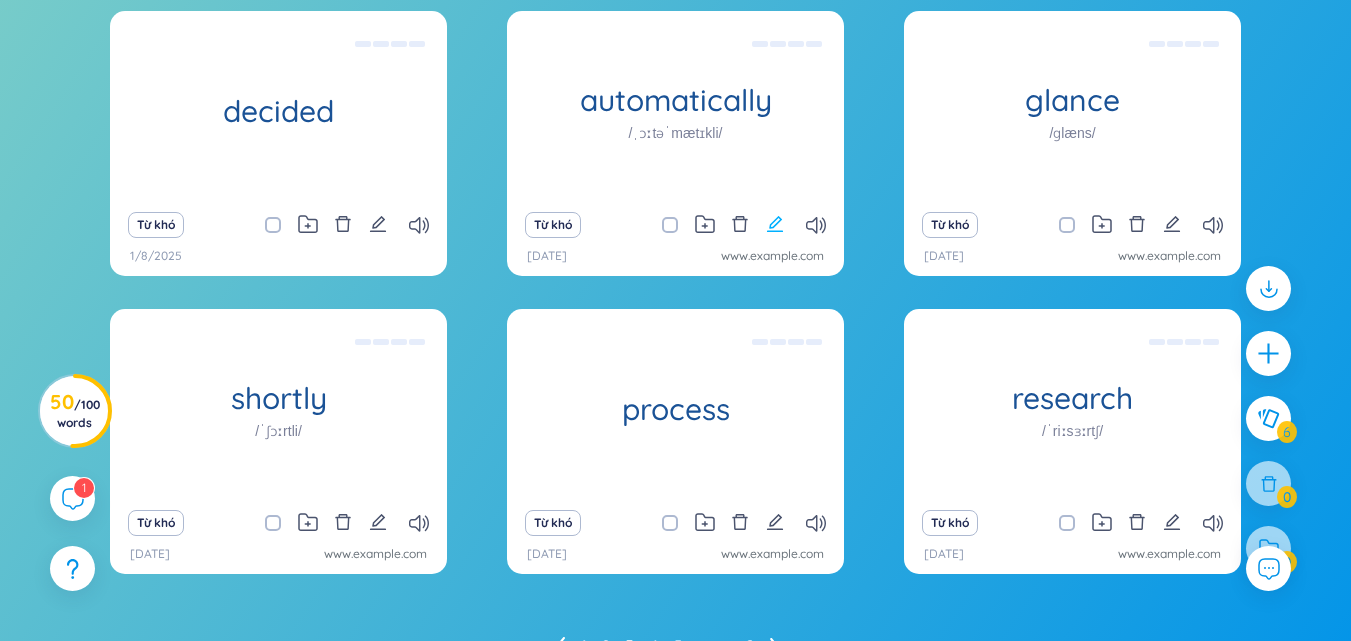 click 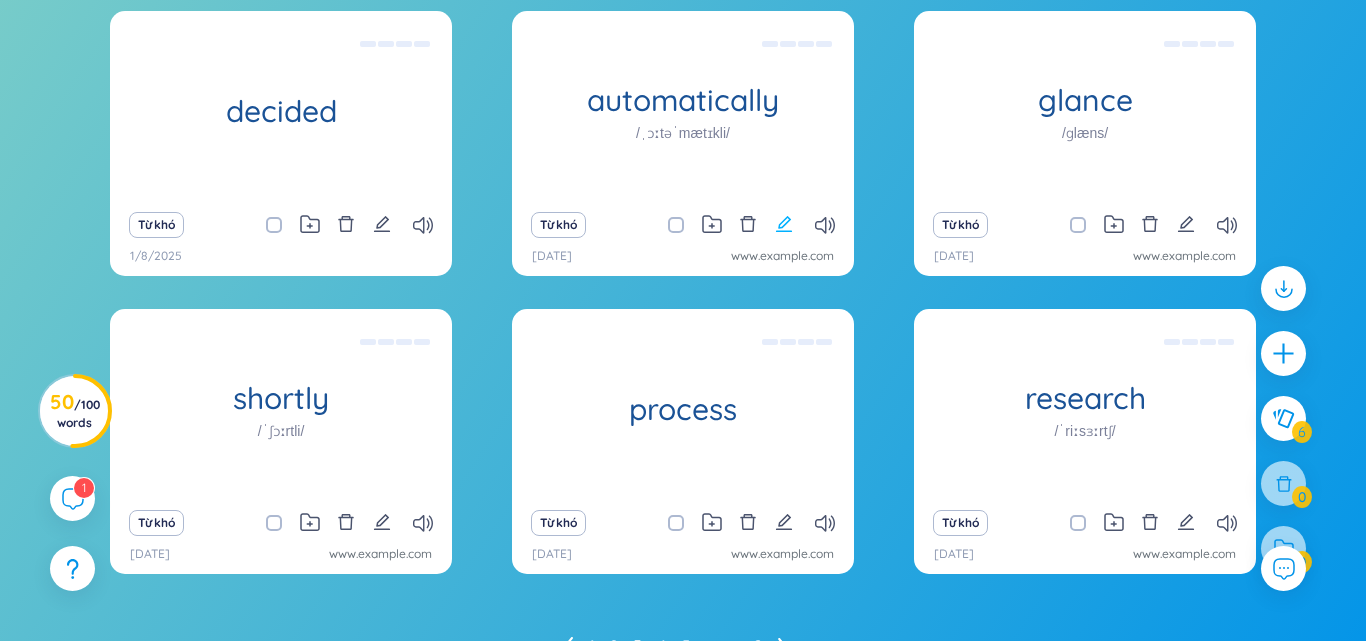 scroll, scrollTop: 0, scrollLeft: 0, axis: both 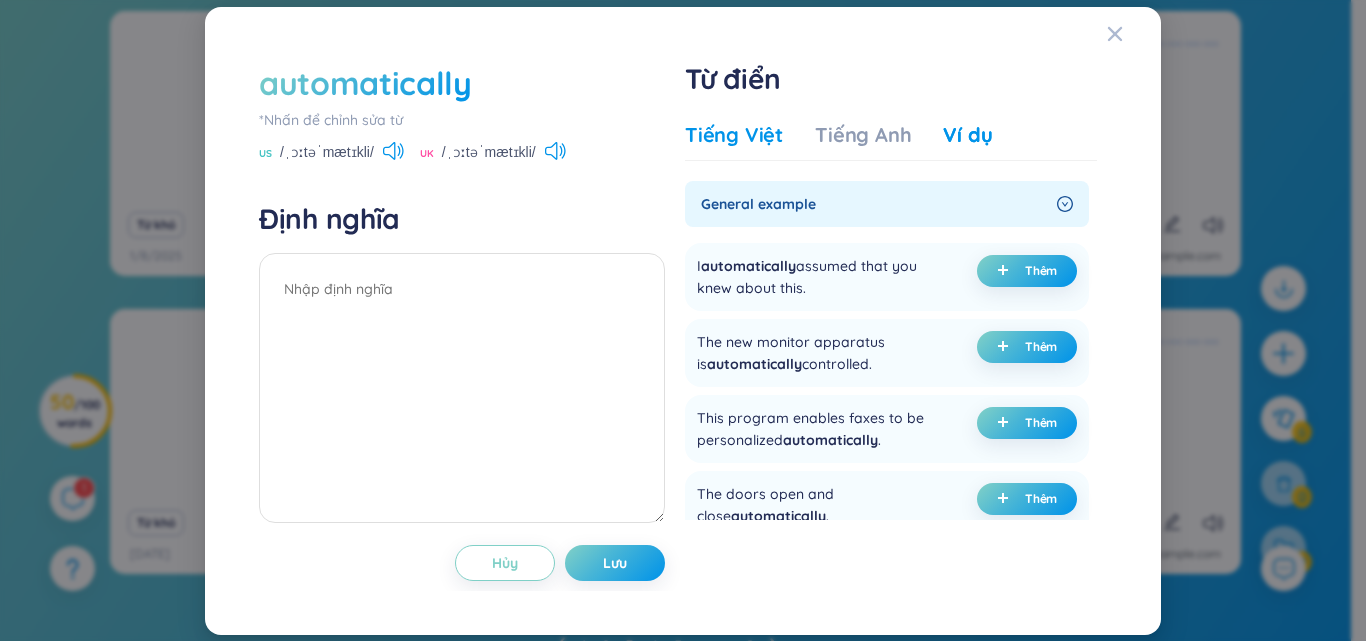click on "Tiếng Việt" at bounding box center (734, 135) 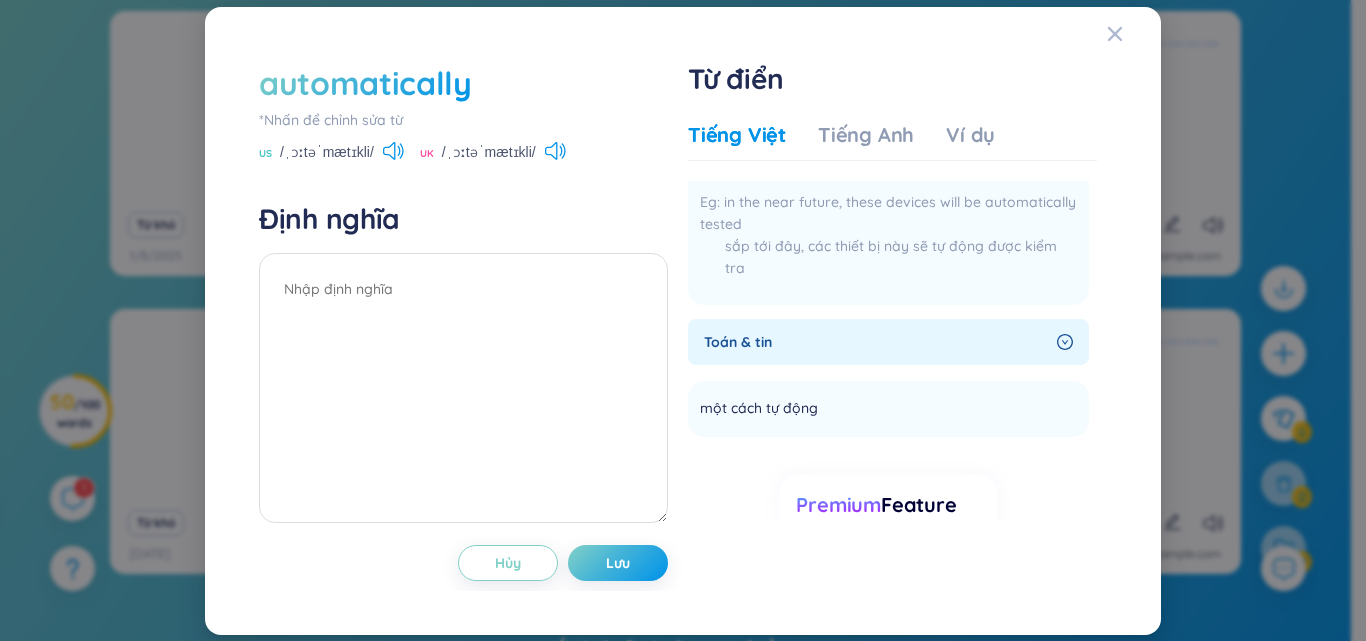scroll, scrollTop: 0, scrollLeft: 0, axis: both 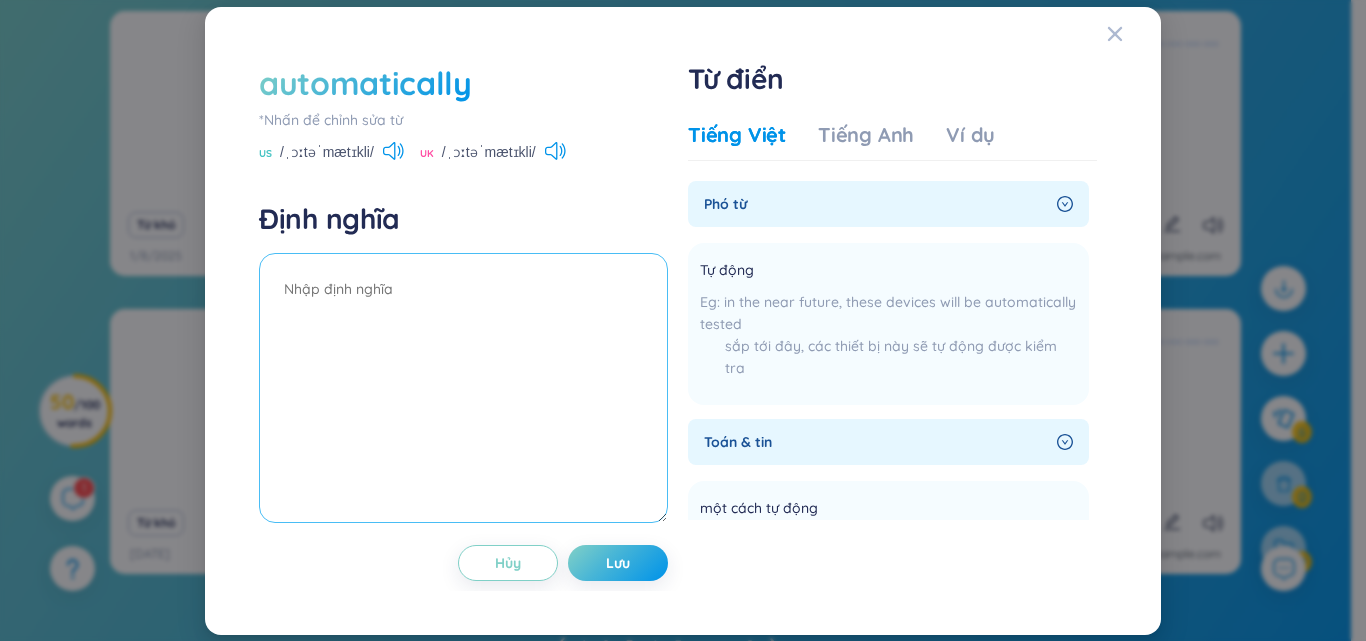click at bounding box center [463, 388] 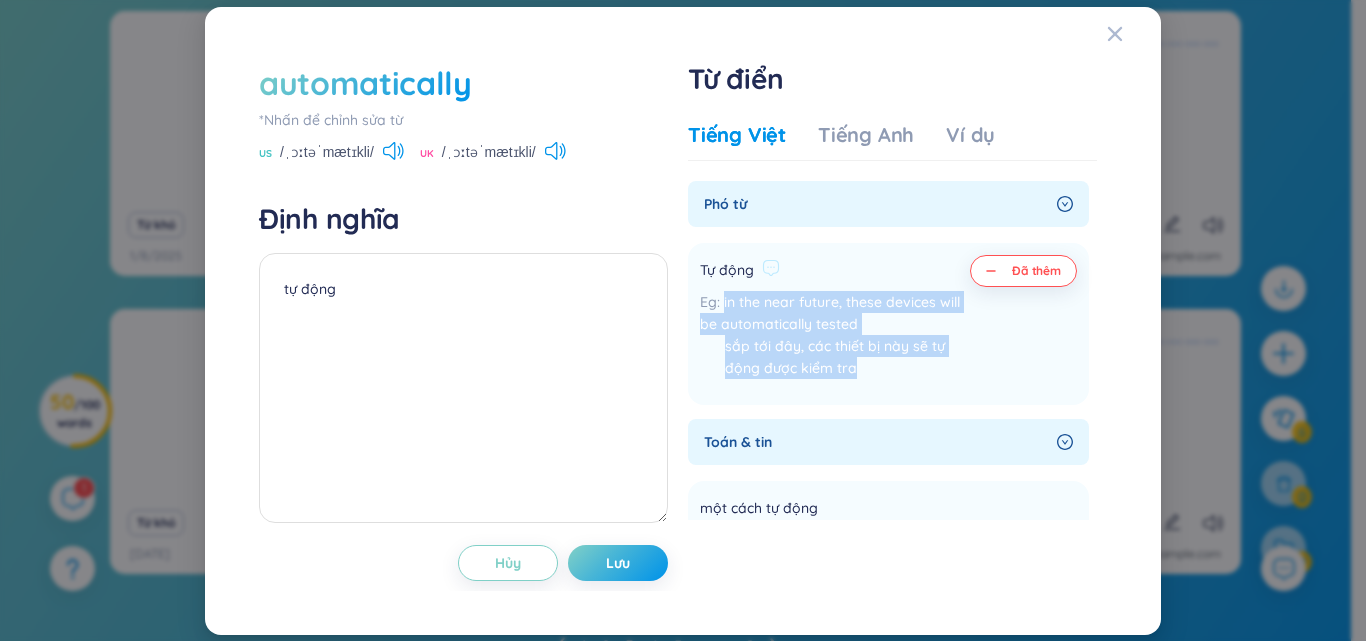 drag, startPoint x: 698, startPoint y: 301, endPoint x: 857, endPoint y: 375, distance: 175.37674 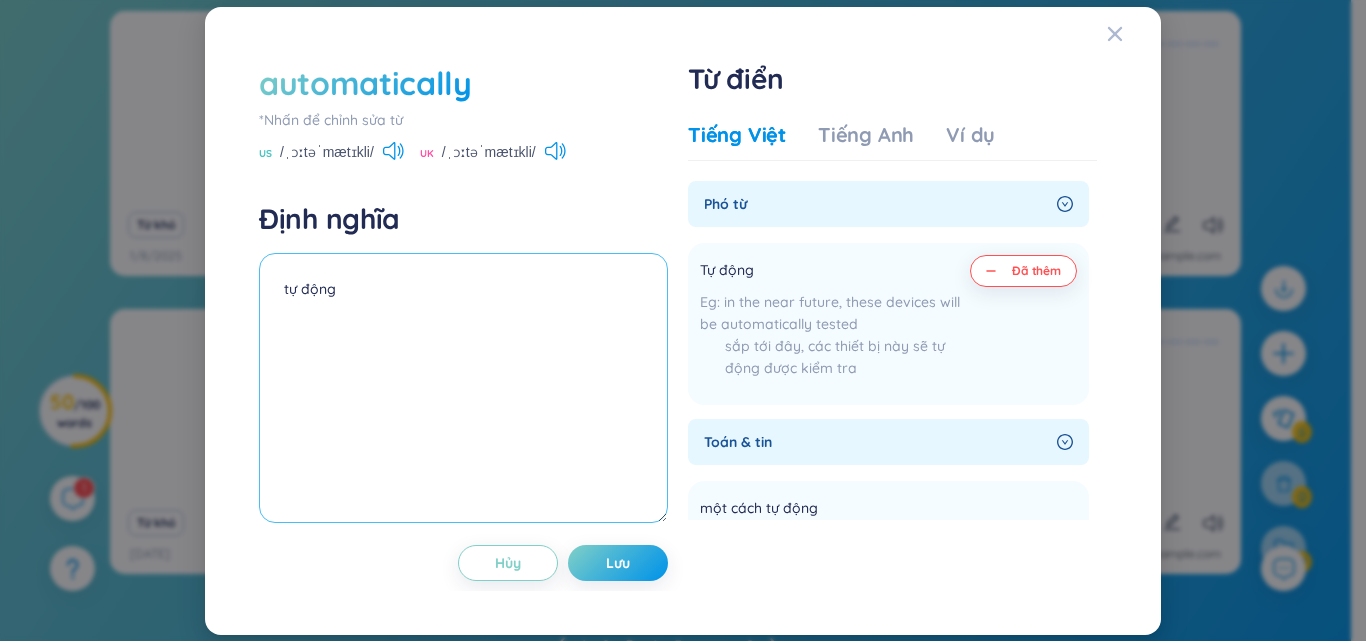 click on "tự động" at bounding box center (463, 388) 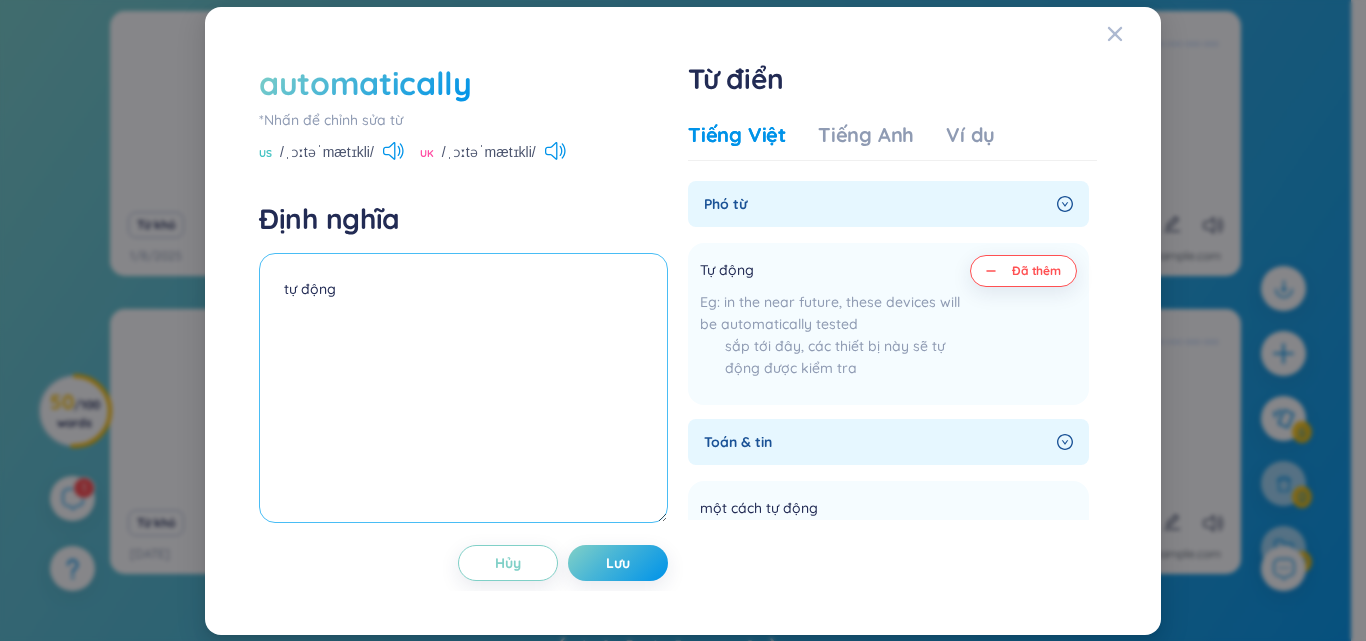 paste on "in the near future, these devices will be automatically tested
sắp tới đây, các thiết bị này sẽ tự động được kiểm tra" 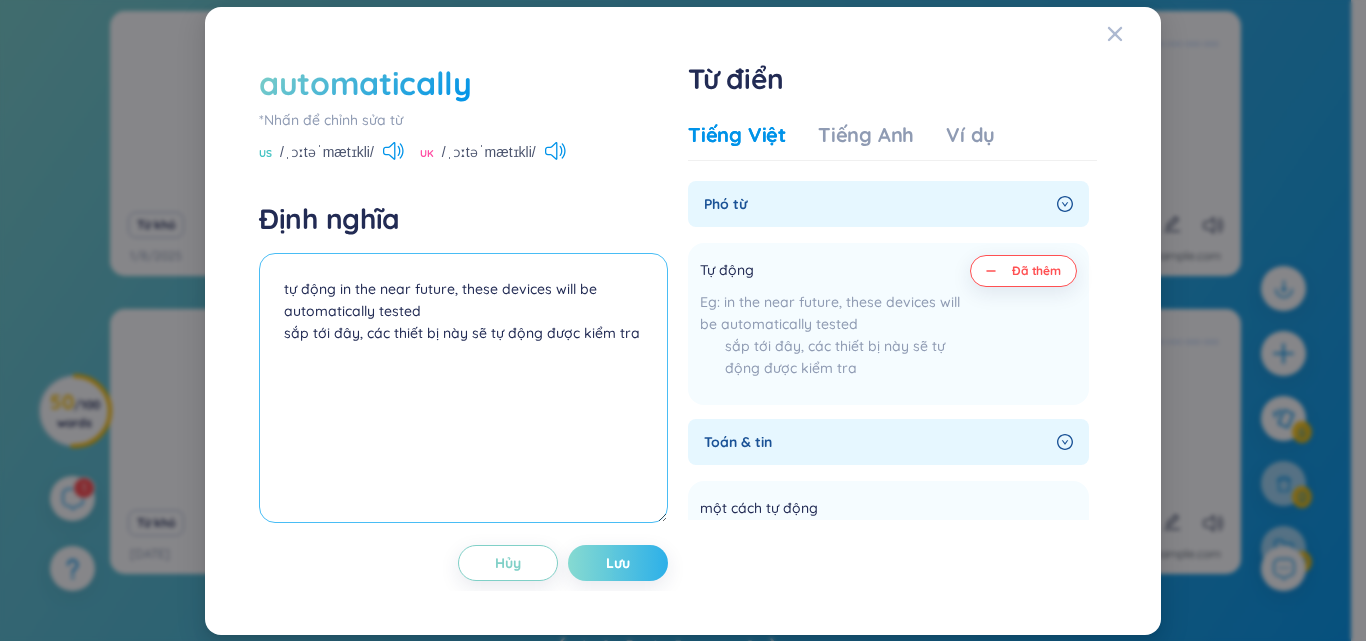 type on "tự động in the near future, these devices will be automatically tested
sắp tới đây, các thiết bị này sẽ tự động được kiểm tra" 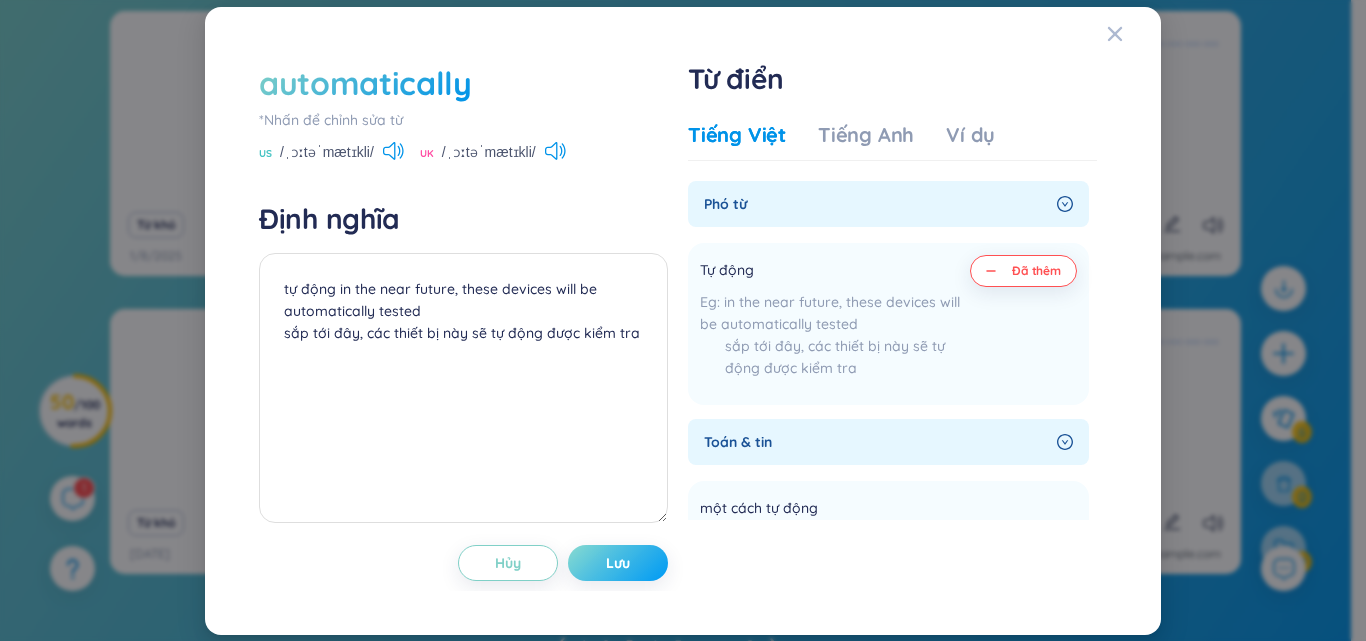 click on "Lưu" at bounding box center (618, 563) 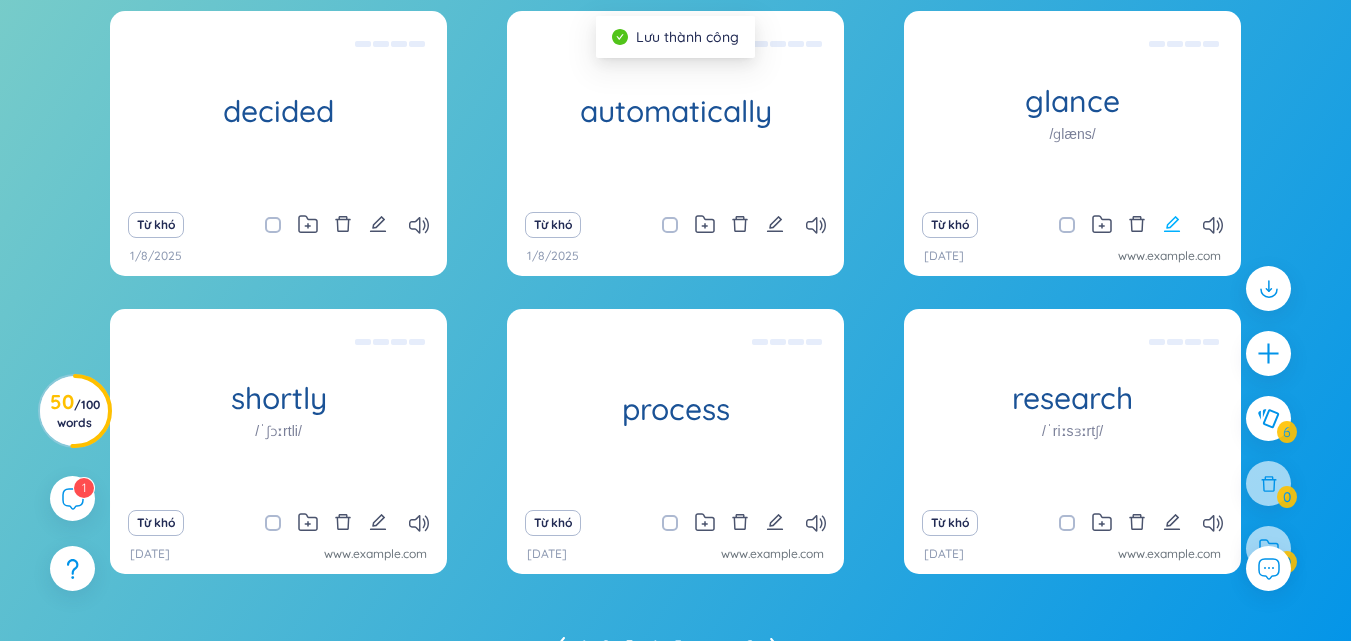 click 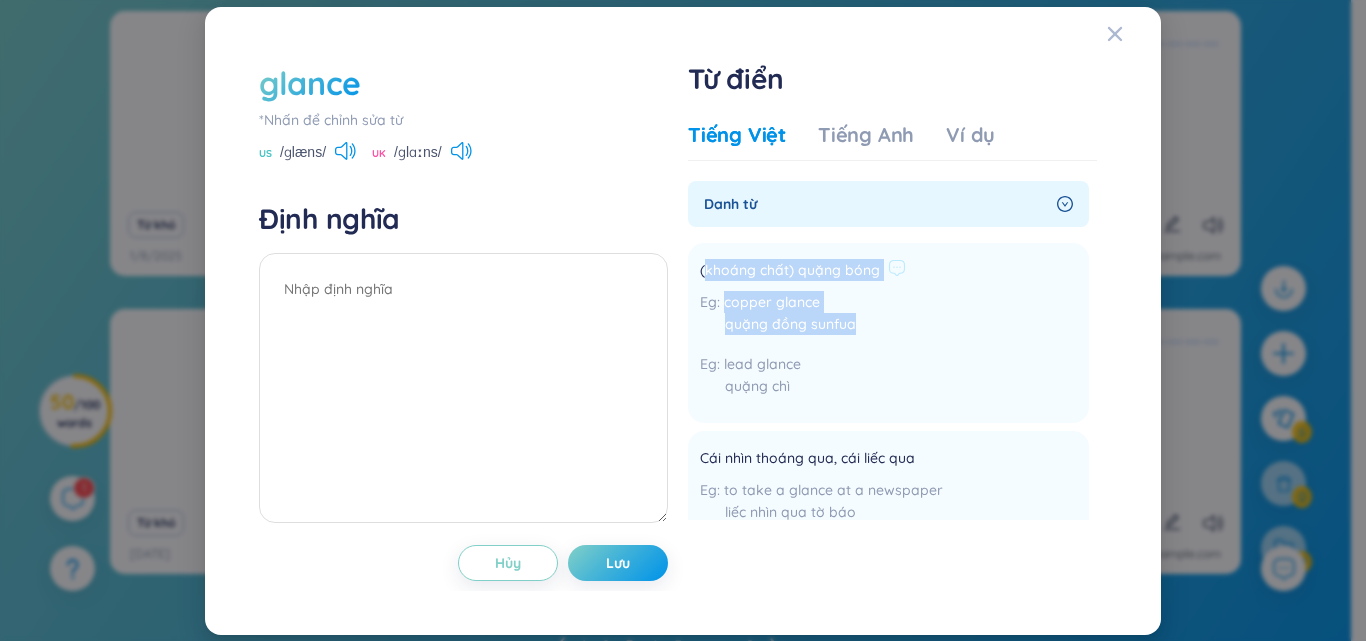 drag, startPoint x: 703, startPoint y: 260, endPoint x: 933, endPoint y: 331, distance: 240.70937 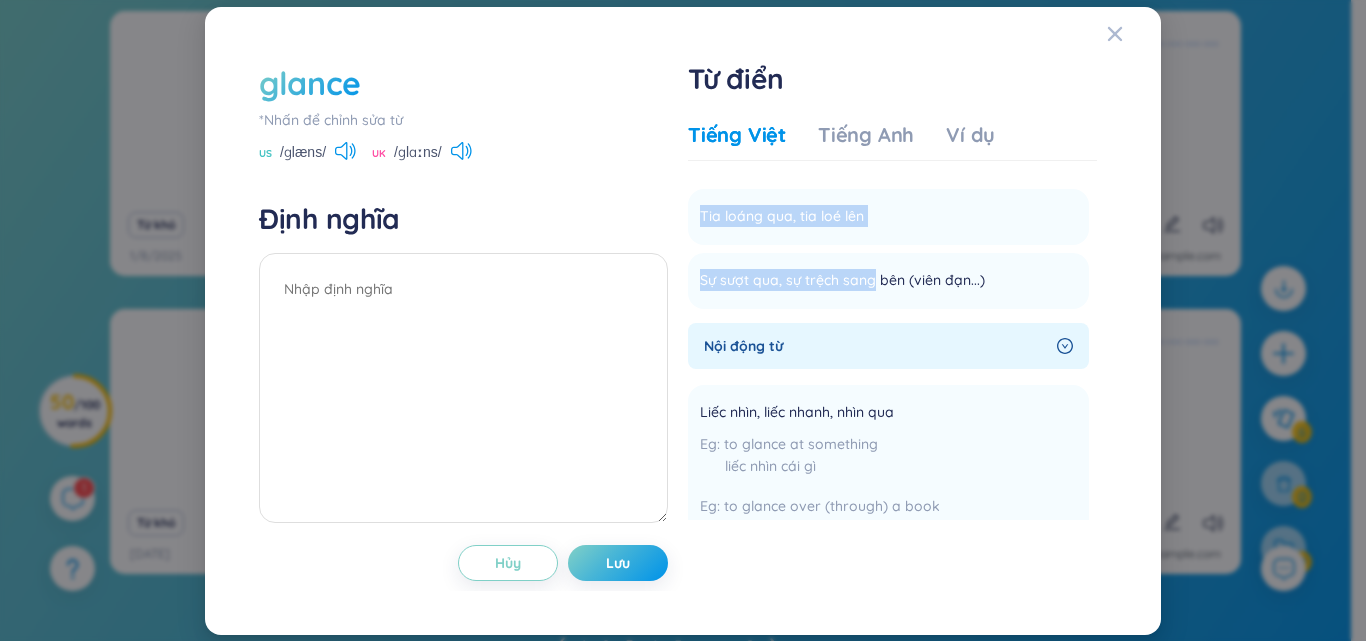 scroll, scrollTop: 500, scrollLeft: 0, axis: vertical 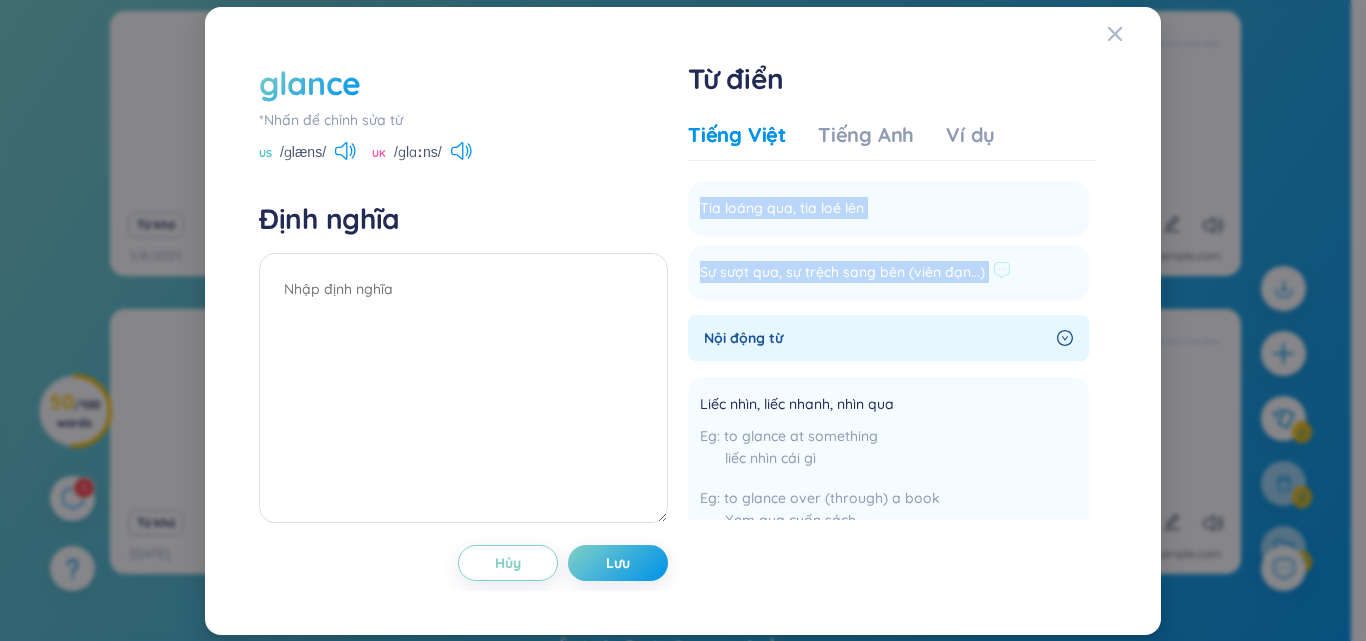 drag, startPoint x: 691, startPoint y: 260, endPoint x: 1027, endPoint y: 275, distance: 336.33466 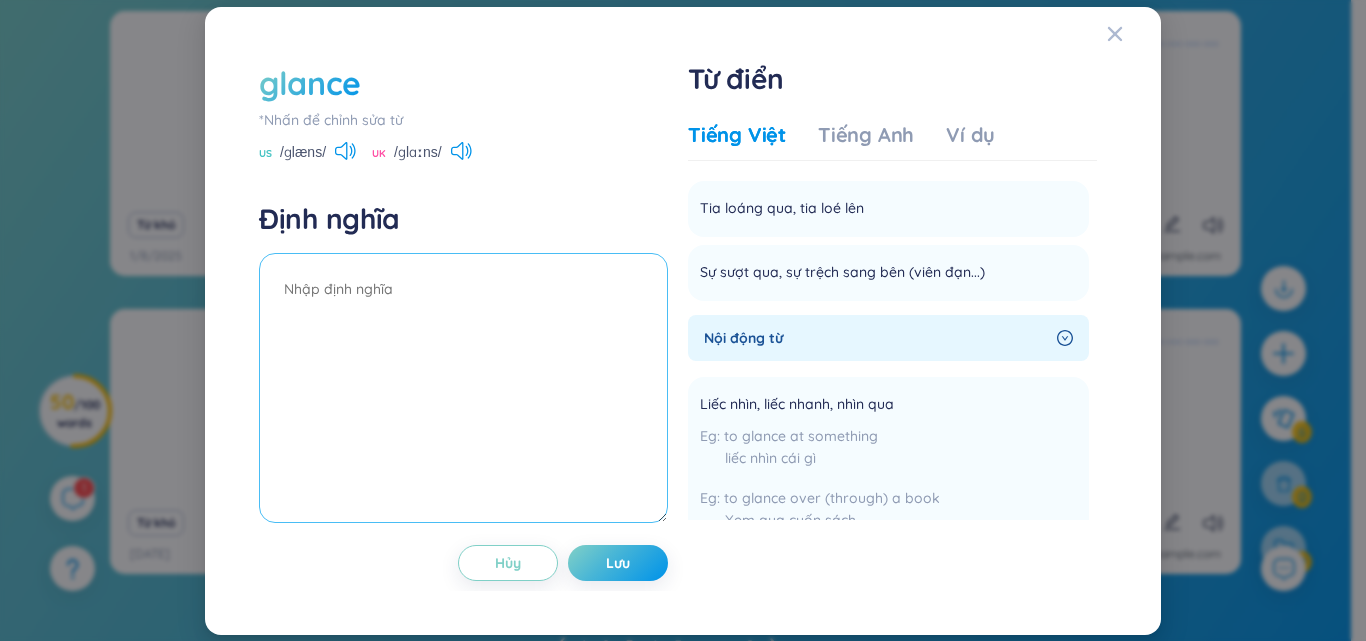 click at bounding box center [463, 388] 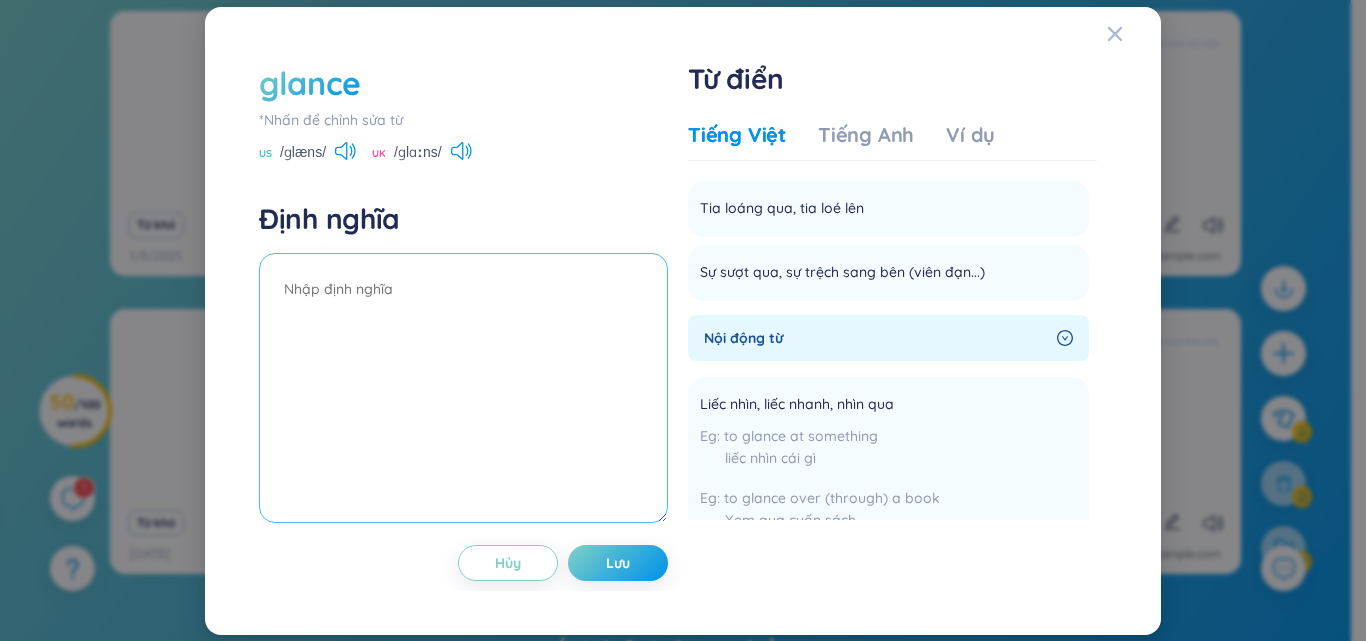 paste on "(khoáng chất) quặng bóng
copper glance
quặng đồng sunfua
lead glance
quặng chì
Cái nhìn thoáng qua, cái liếc qua
to take a glance at a newspaper
liếc nhìn qua tờ báo
at a glance
chỉ thoáng nhìn một cái
at first glance
thoạt nhìn, thoáng nhìn
Tia loáng qua, tia loé lên
Sự sượt qua, sự trệch sang bên (viên đạn...)" 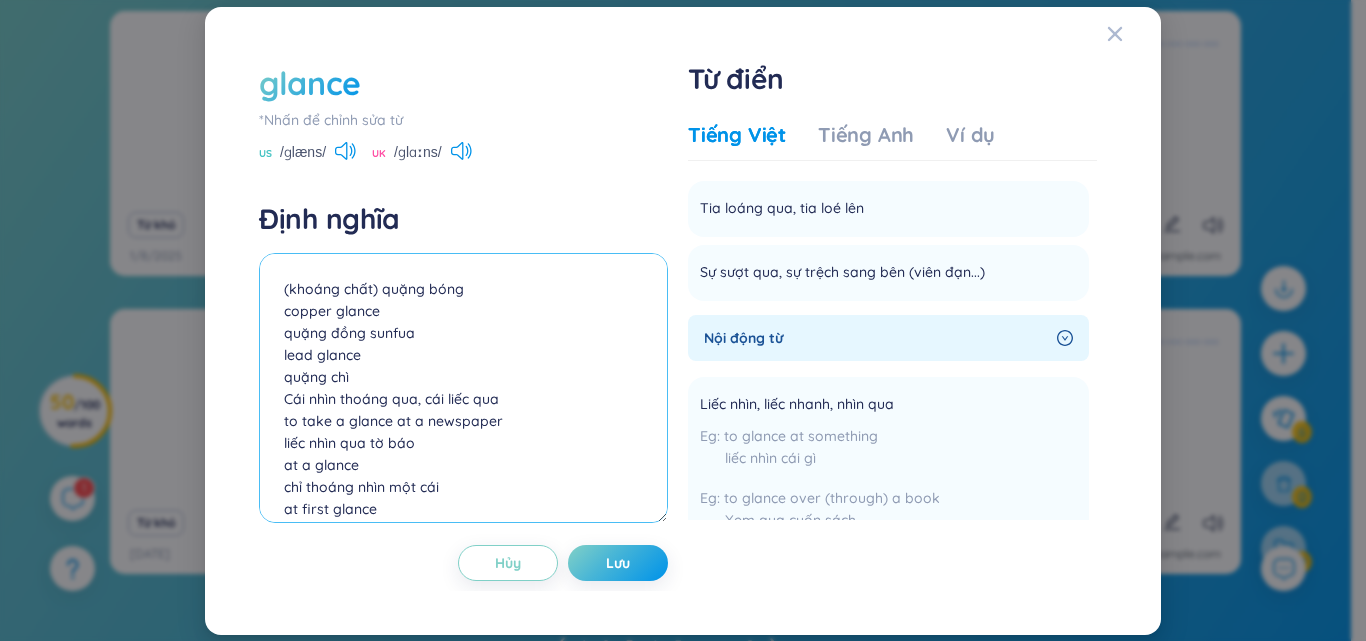 scroll, scrollTop: 107, scrollLeft: 0, axis: vertical 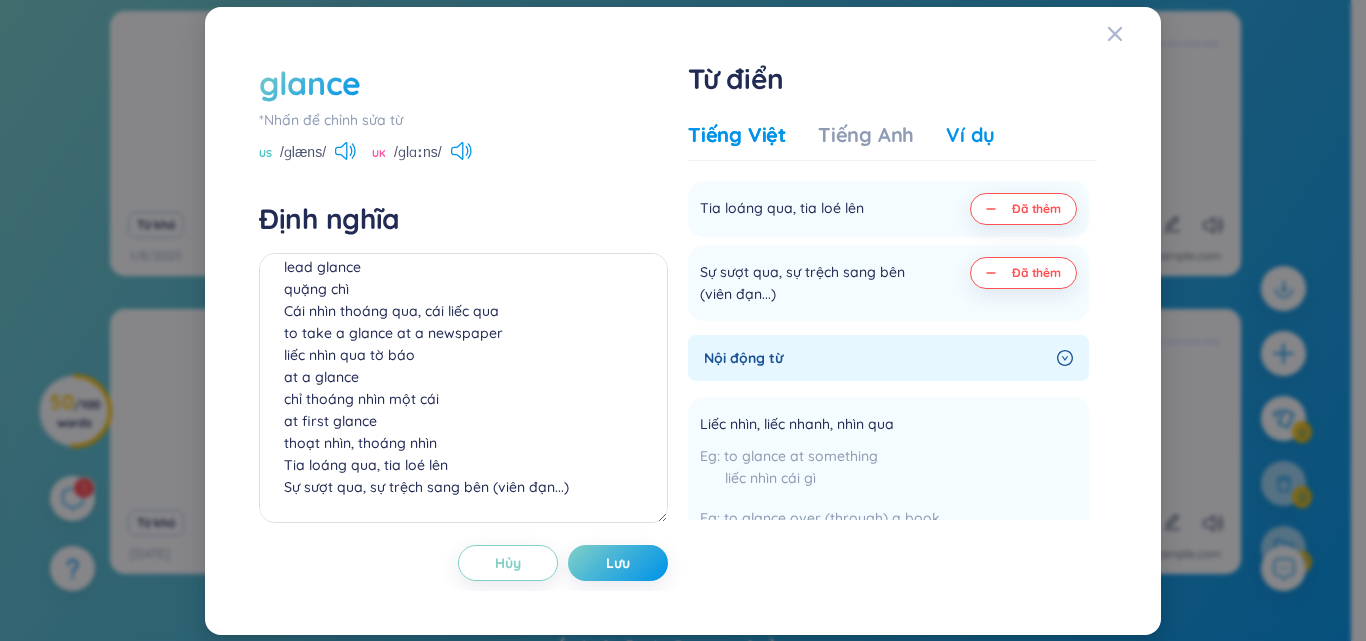 click on "Ví dụ" at bounding box center (970, 135) 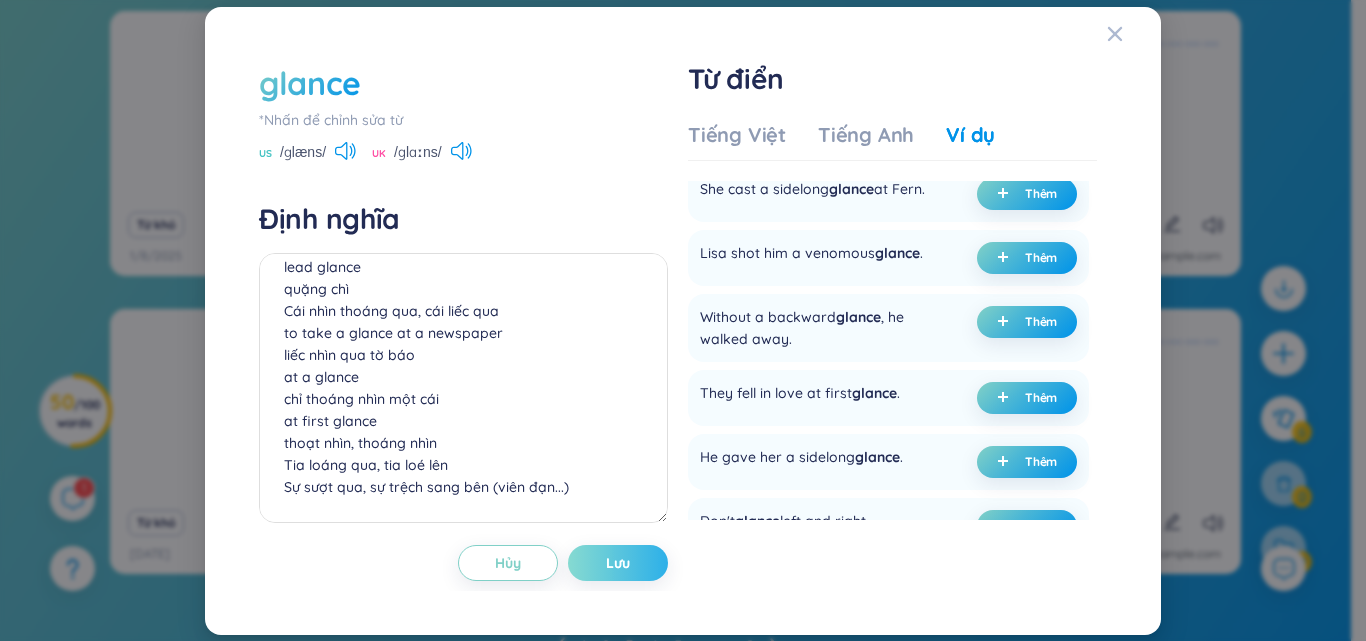 scroll, scrollTop: 100, scrollLeft: 0, axis: vertical 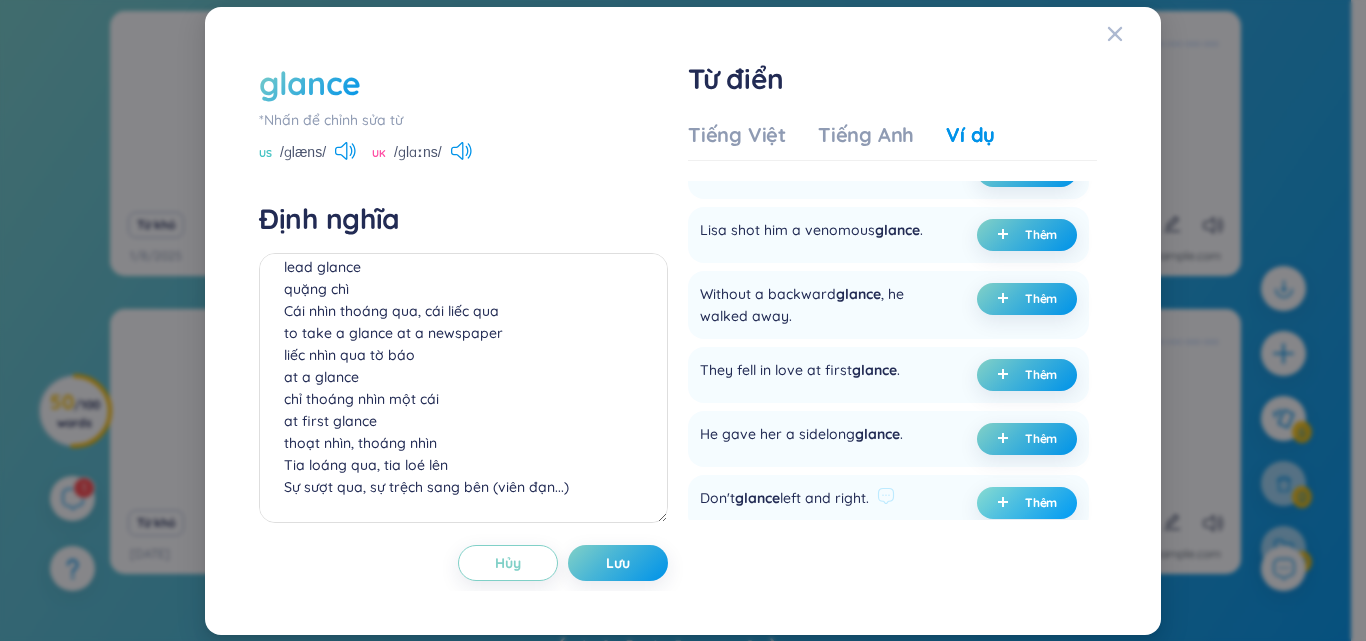 click on "Thêm" at bounding box center (1041, 503) 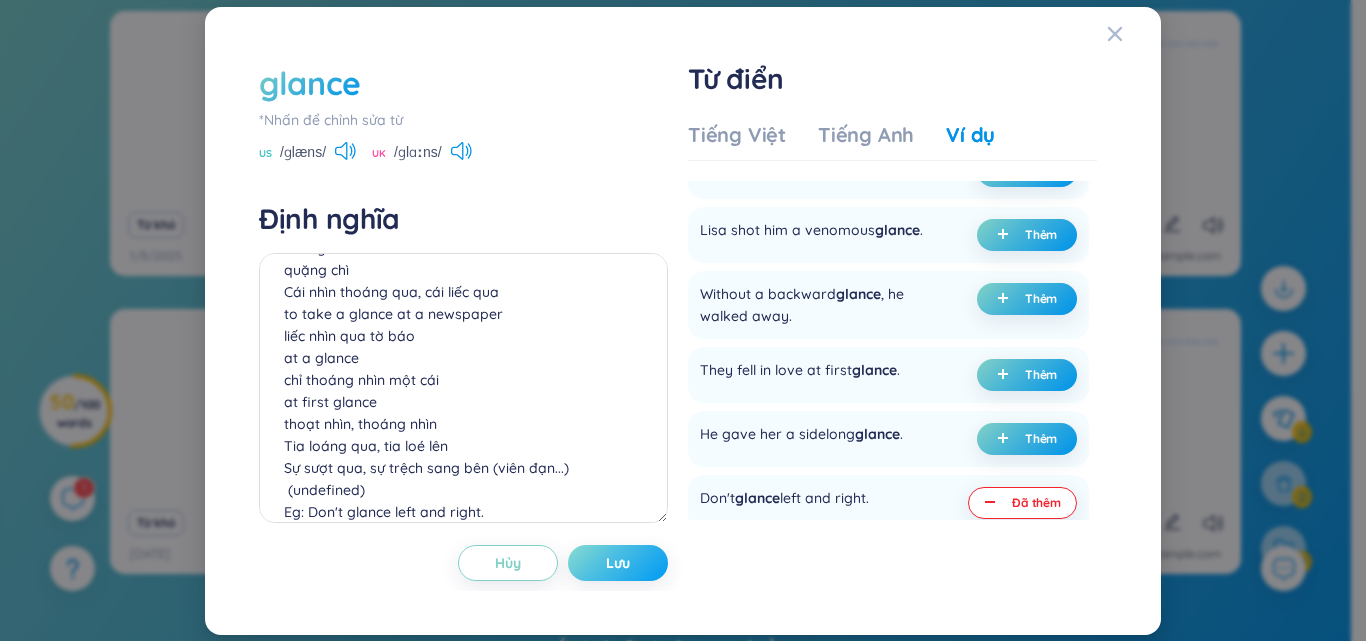 click on "Lưu" at bounding box center [618, 563] 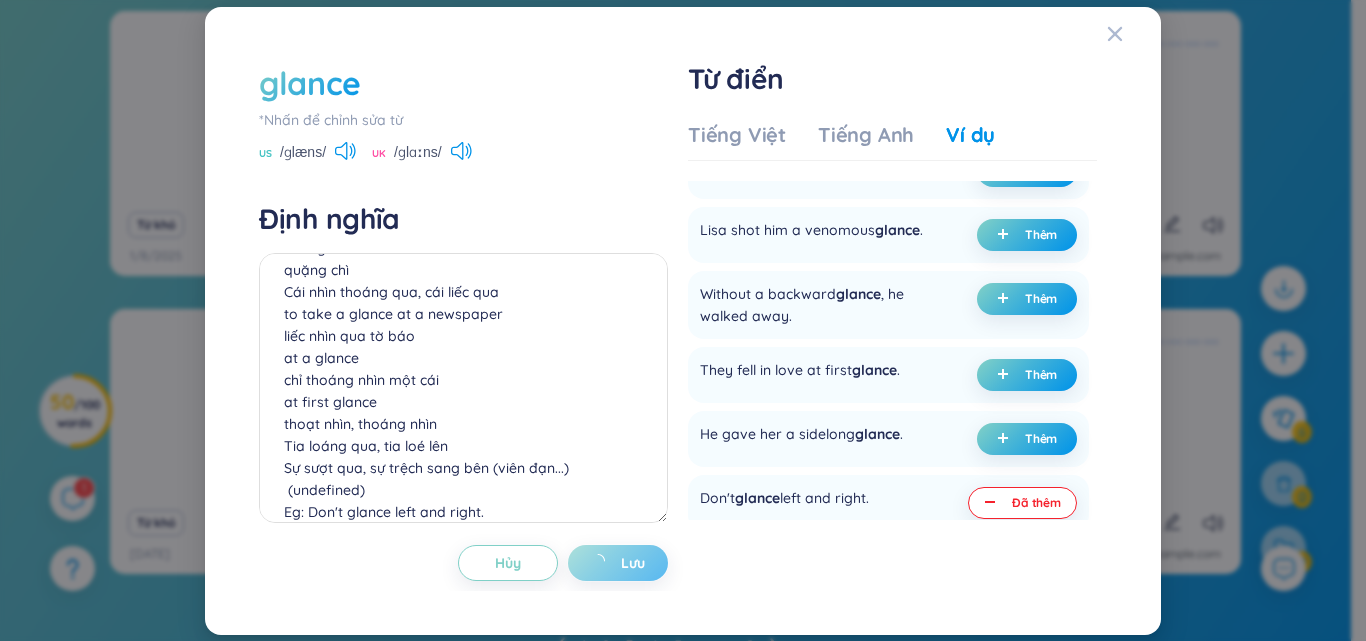 type on "(khoáng chất) quặng bóng
copper glance
quặng đồng sunfua
lead glance
quặng chì
Cái nhìn thoáng qua, cái liếc qua
to take a glance at a newspaper
liếc nhìn qua tờ báo
at a glance
chỉ thoáng nhìn một cái
at first glance
thoạt nhìn, thoáng nhìn
Tia loáng qua, tia loé lên
Sự sượt qua, sự trệch sang bên (viên đạn...)
(undefined)
Eg: Don't glance left and right." 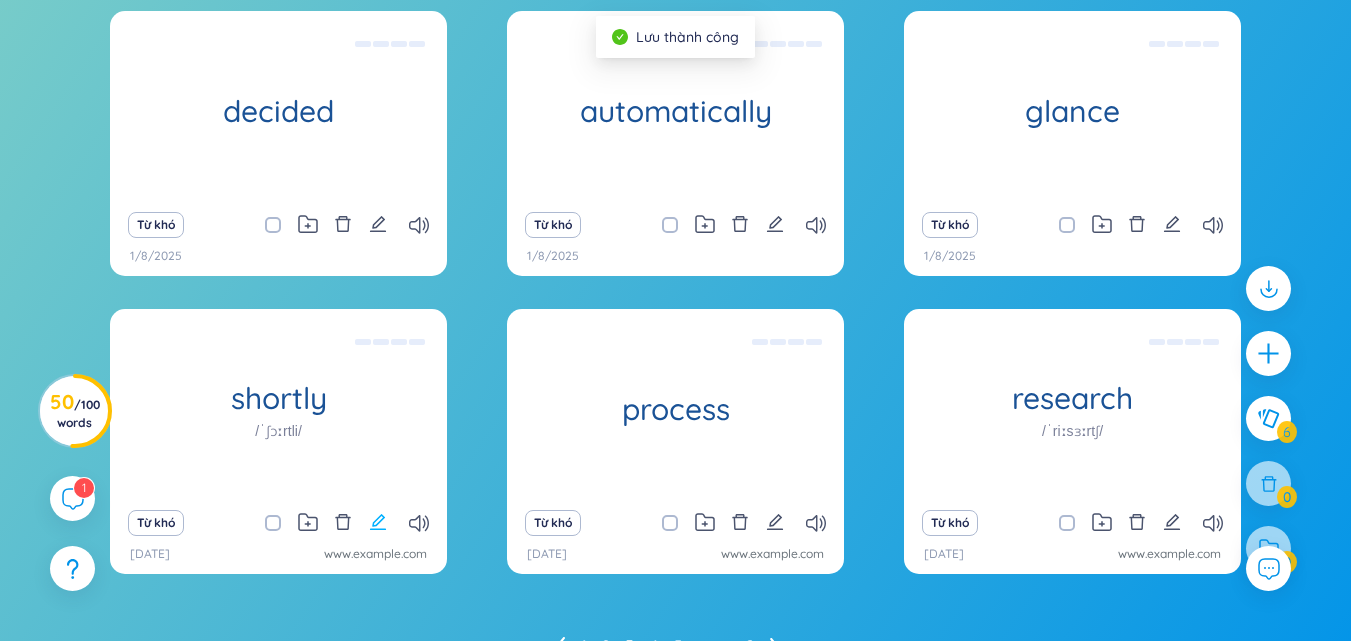 click 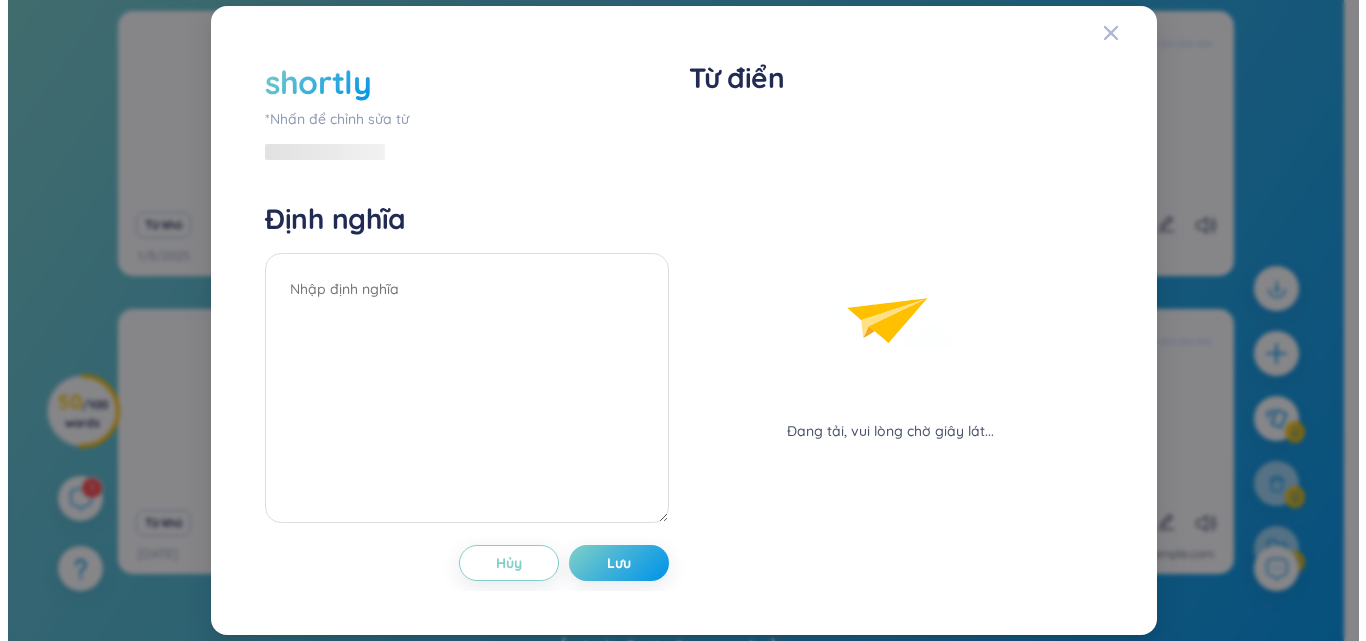 scroll, scrollTop: 0, scrollLeft: 0, axis: both 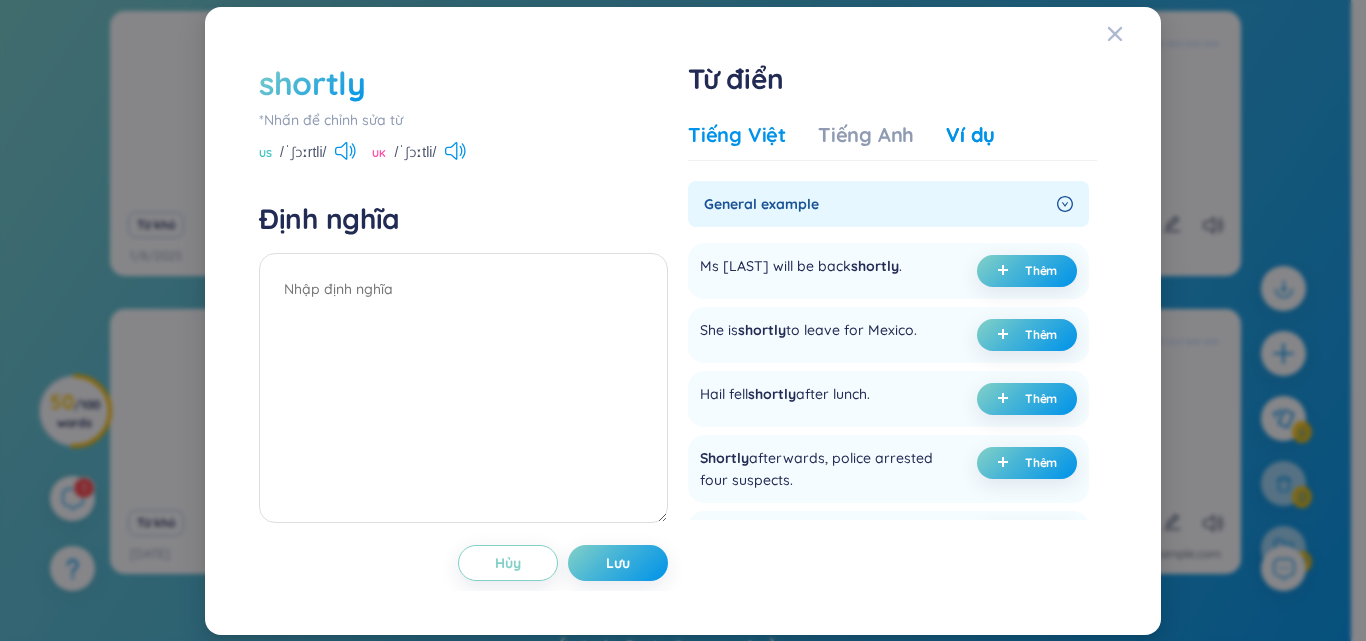 click on "Tiếng Việt" at bounding box center (737, 135) 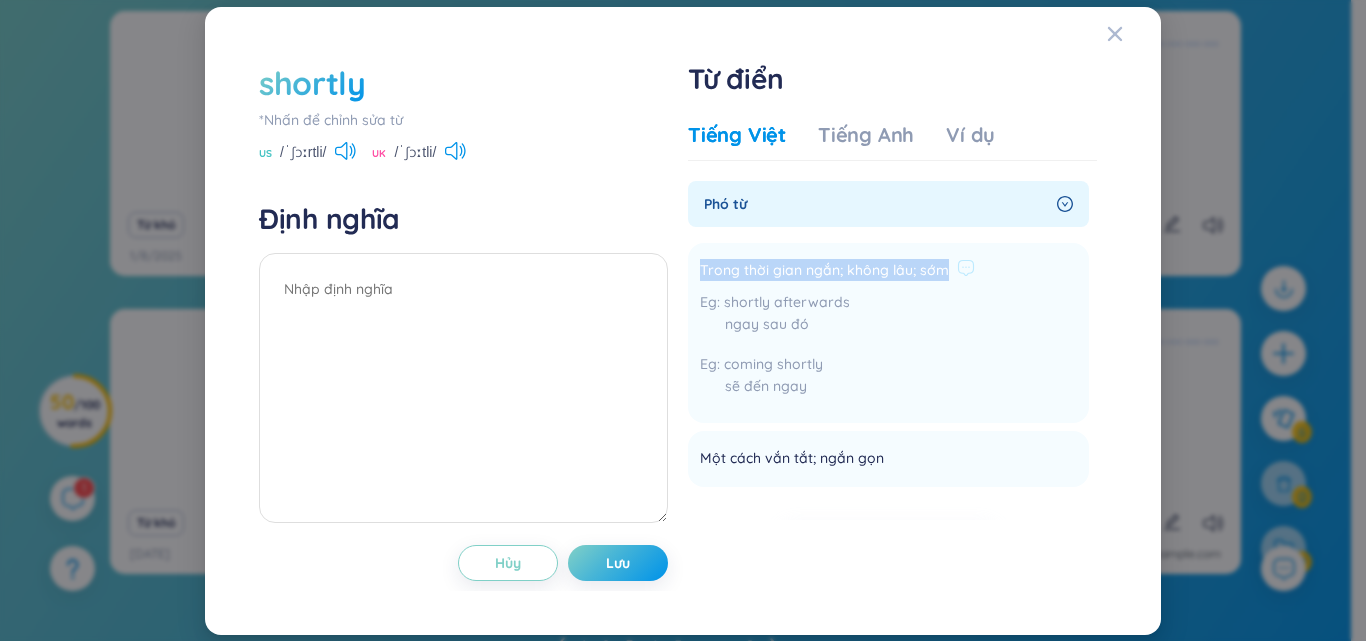 drag, startPoint x: 698, startPoint y: 256, endPoint x: 1003, endPoint y: 263, distance: 305.08032 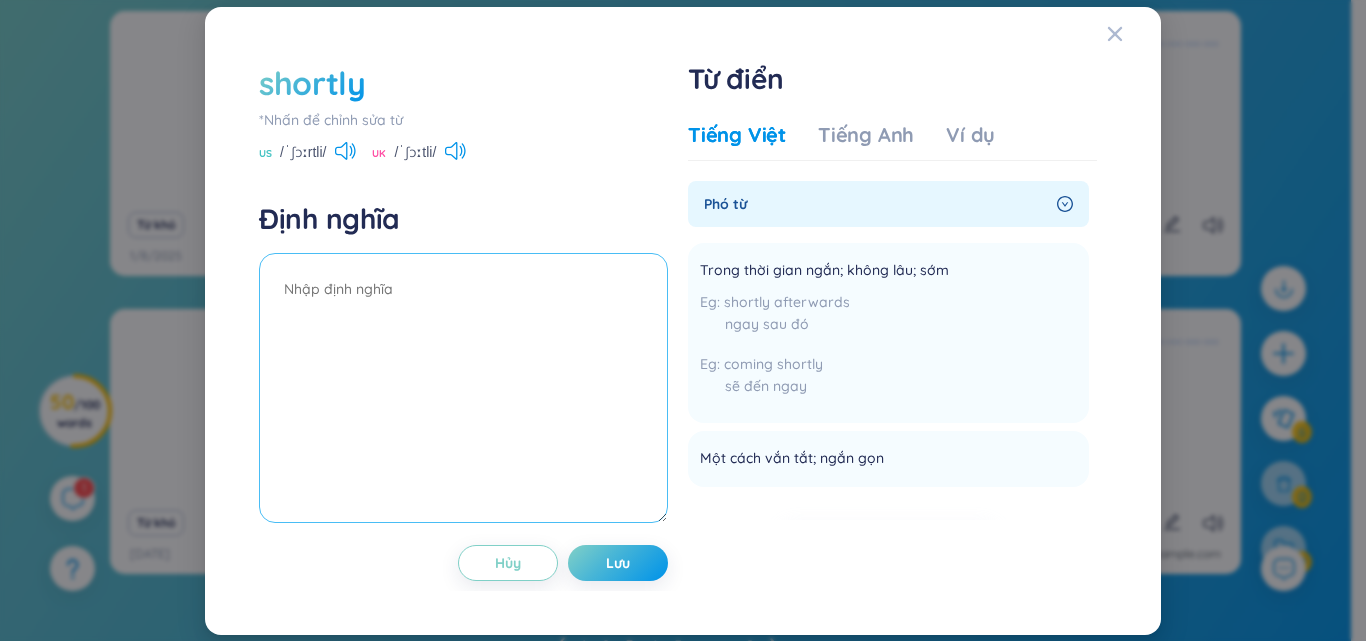 click at bounding box center (463, 388) 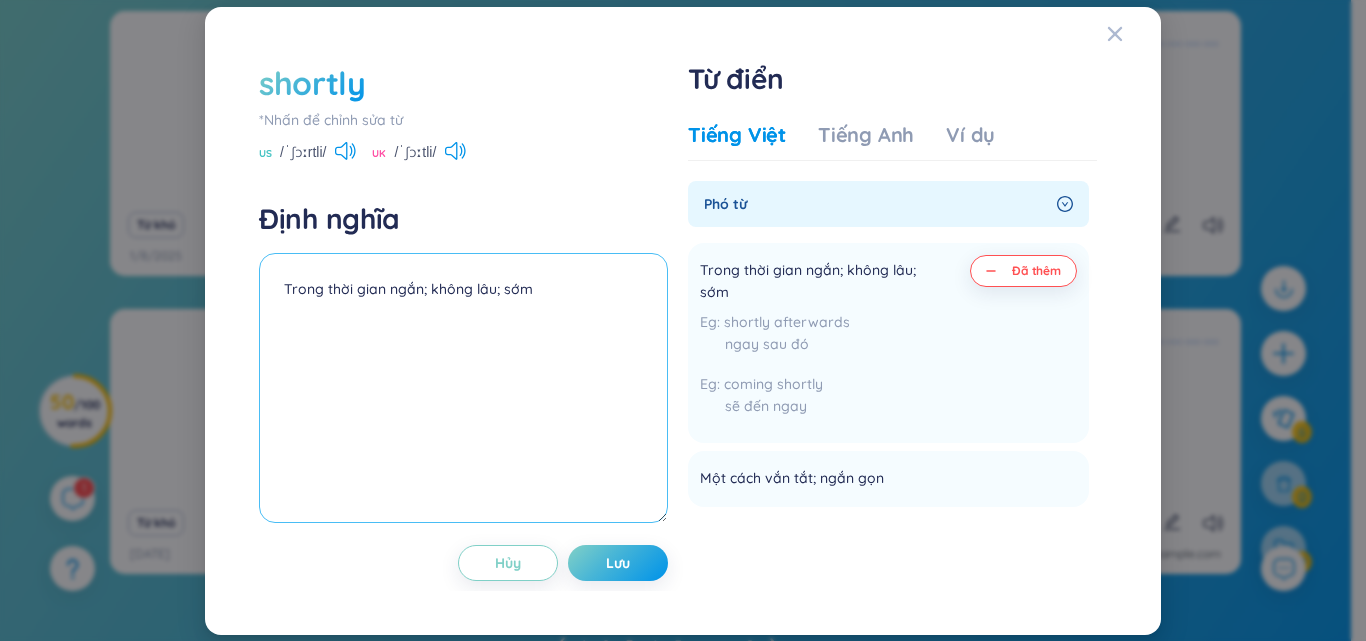 type on "Trong thời gian ngắn; không lâu; sớm" 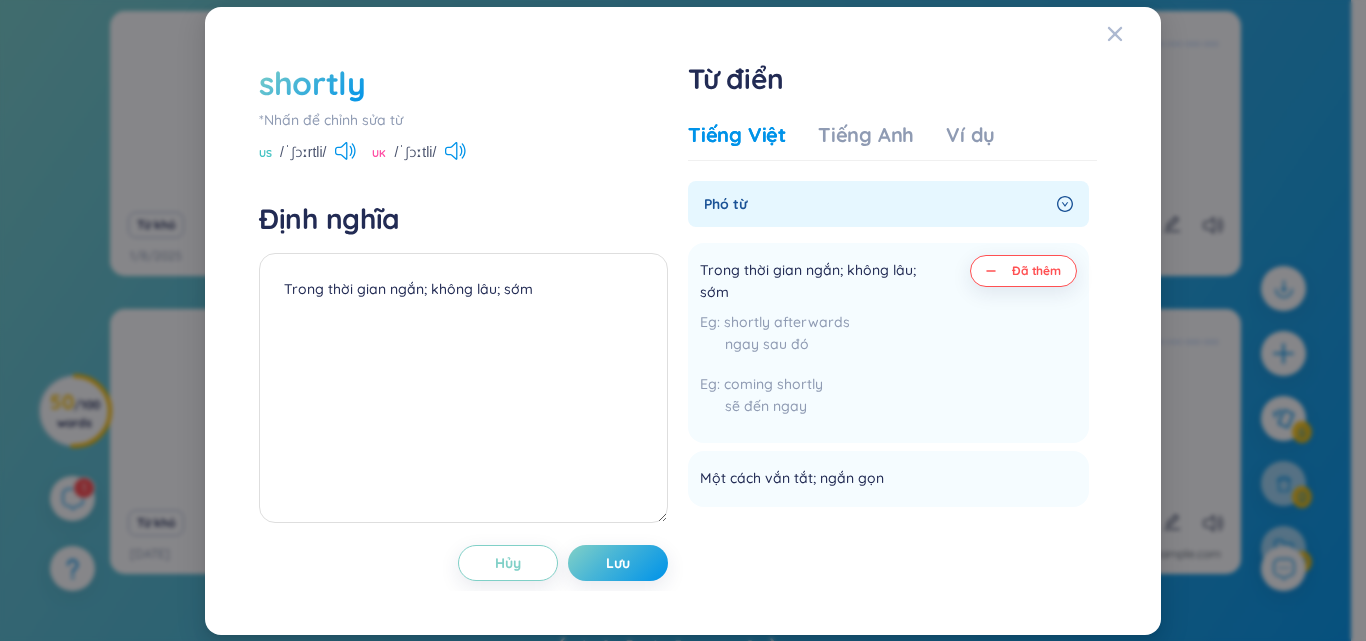 click on "shortly *Nhấn để chỉnh sửa từ US /ˈʃɔːrtli/ UK /ˈʃɔːtli/ Định nghĩa Trong thời gian ngắn; không lâu; sớm
Hủy Lưu Từ điển Tiếng Việt Tiếng Anh Ví dụ Phó từ Trong thời gian ngắn; không lâu; sớm shortly afterwards ngay sau đó coming shortly sẽ đến ngay Đã thêm Một cách vắn tắt; ngắn gọn Thêm Premium  Feature Nâng cấp Premium Nâng cấp tài khoản để có nhiều định nghĩa hơn Không có dữ liệu General example Ms Jones will be back  shortly . Thêm She is  shortly  to leave for Mexico. Thêm Hail fell  shortly  after lunch. Thêm Shortly  afterwards, police arrested four suspects. Thêm Duff explained his meaning  shortly  but clearly. Thêm I saw Simon  shortly  before his departure for Russia. Thêm The police evacuated the village  shortly  before the explosion. Thêm The Senate is expected to pass the bill  shortly . Thêm The plane crashed  shortly  after takeoff. Thêm Their trial will  shortly  begin." at bounding box center (683, 321) 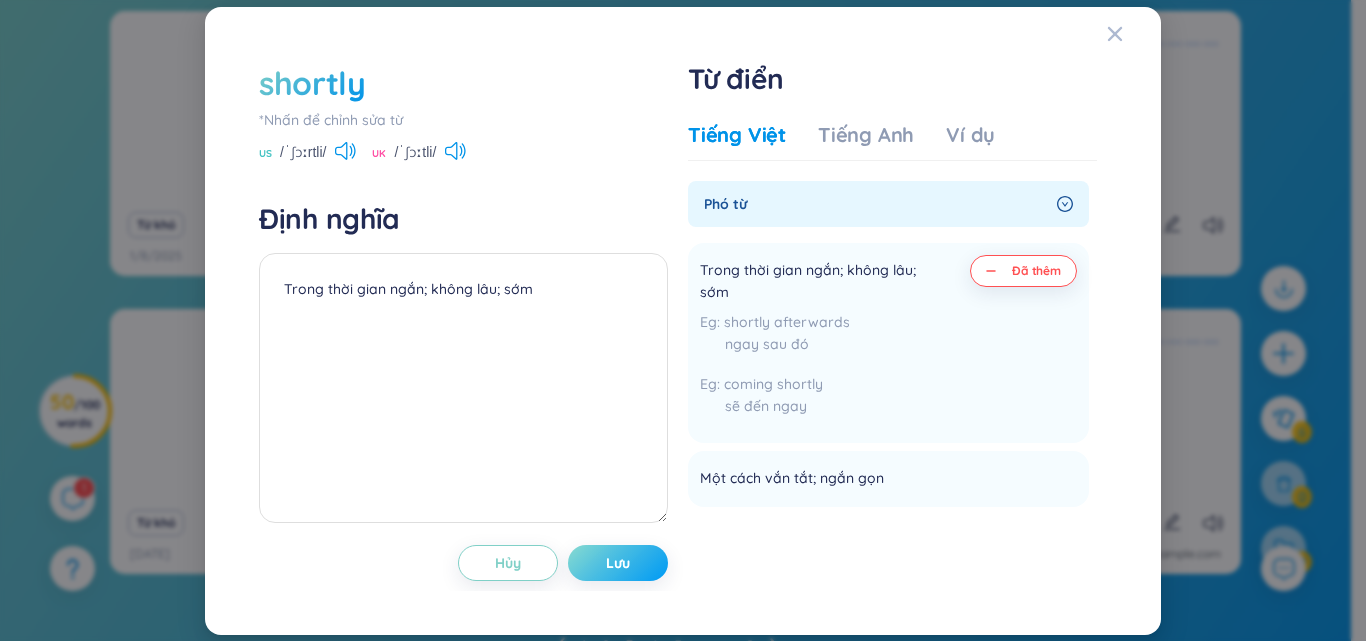 click on "Lưu" at bounding box center (618, 563) 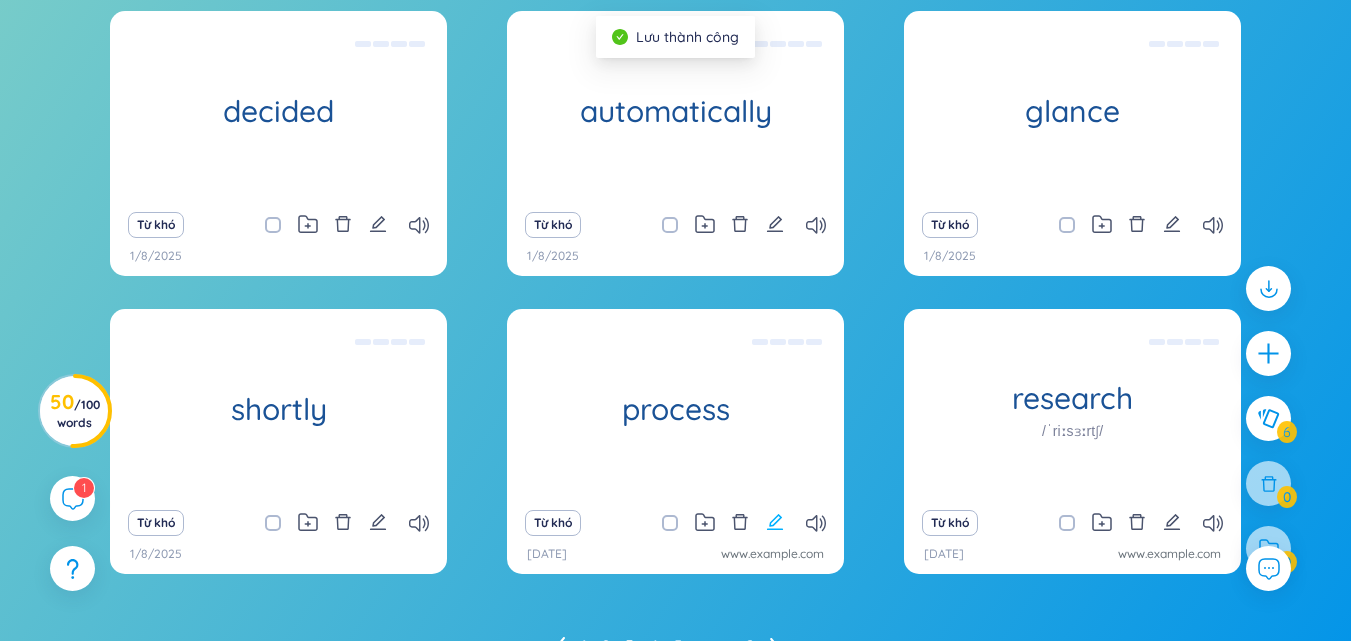 click 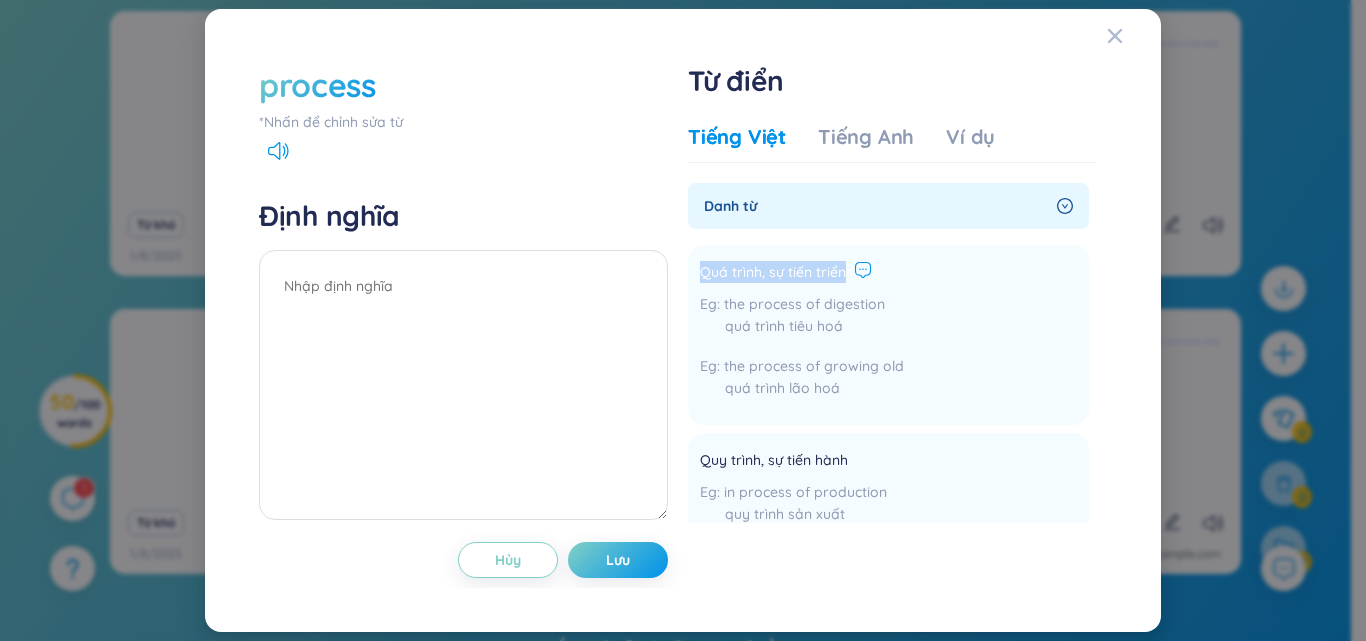 drag, startPoint x: 696, startPoint y: 267, endPoint x: 861, endPoint y: 266, distance: 165.00304 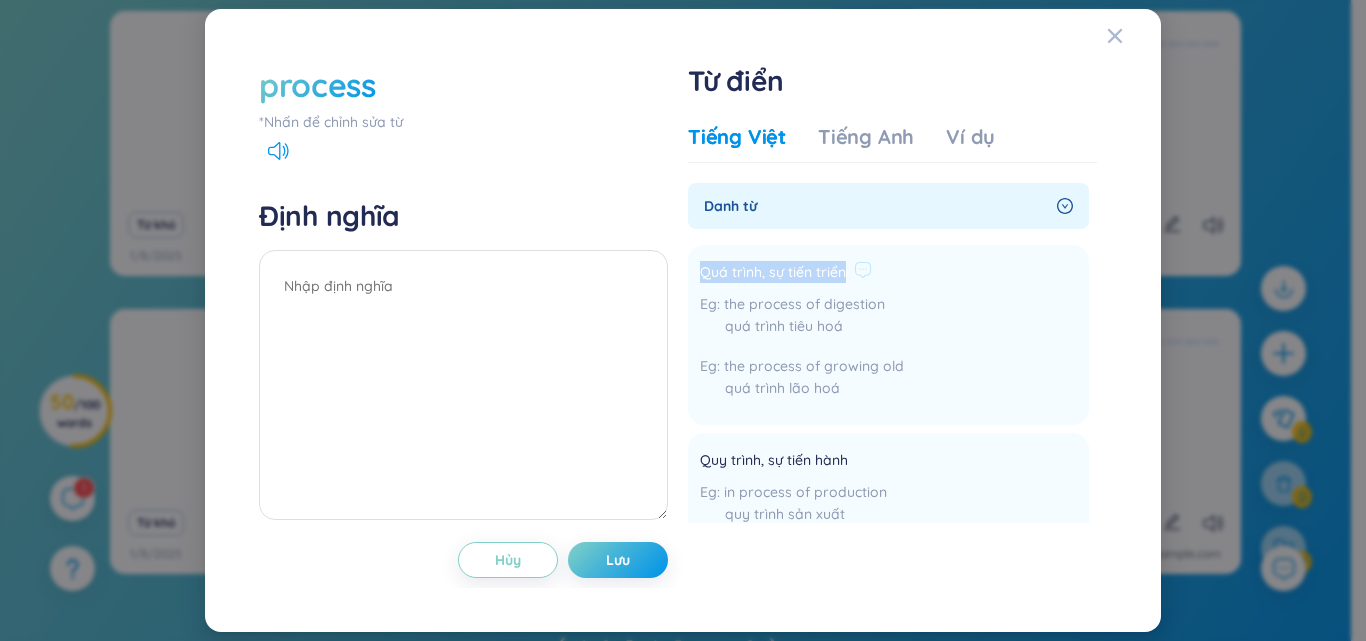 click on "Quá trình, sự tiến triển the process of digestion quá trình tiêu hoá the process of growing old quá trình lão hoá Thêm" at bounding box center [888, 335] 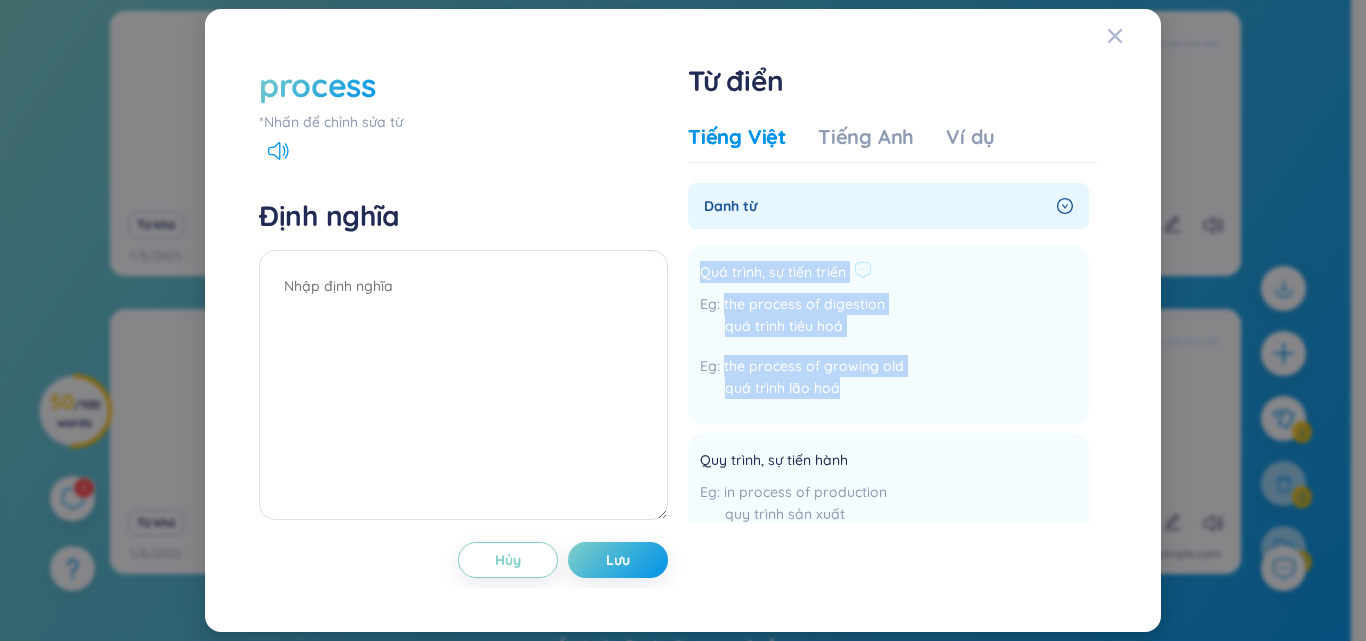 drag, startPoint x: 701, startPoint y: 268, endPoint x: 905, endPoint y: 400, distance: 242.98148 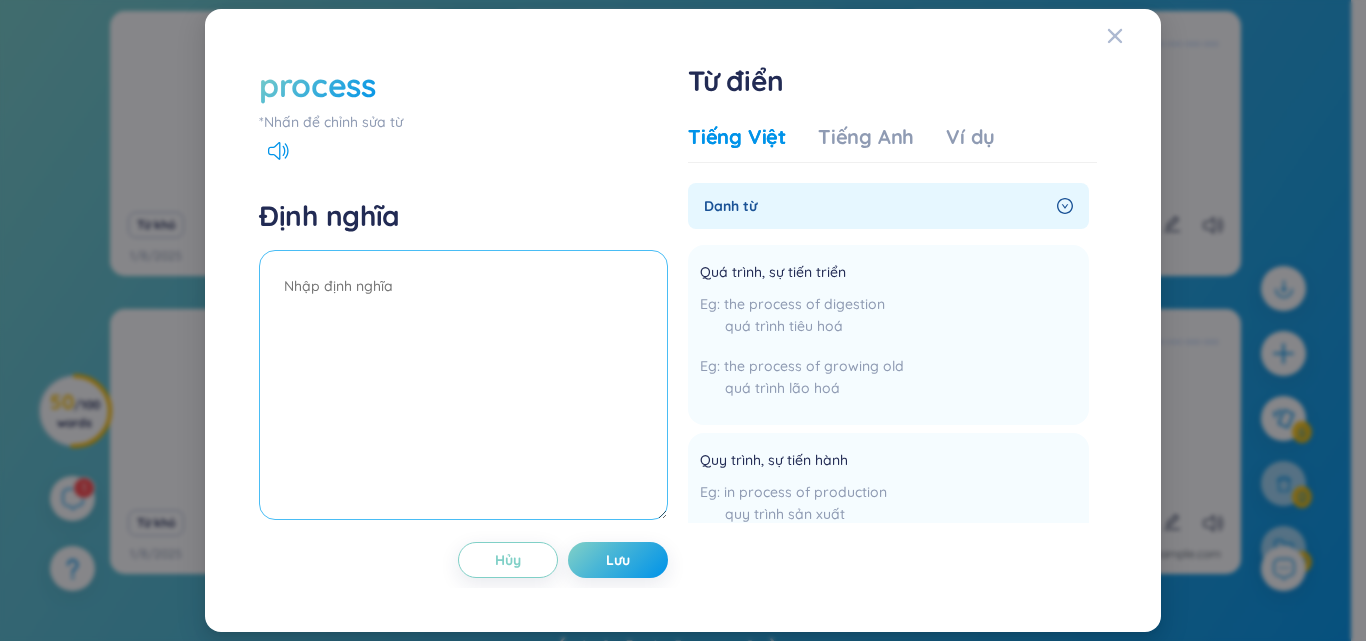 click at bounding box center (463, 385) 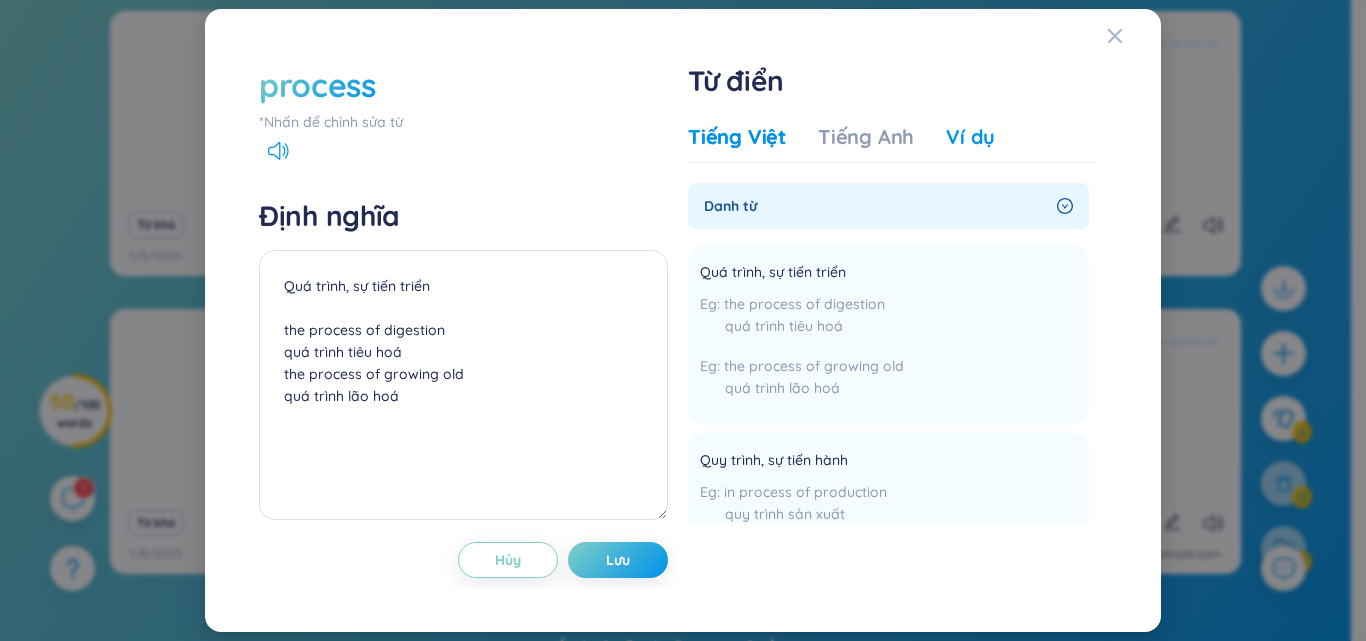 click on "Ví dụ" at bounding box center (970, 137) 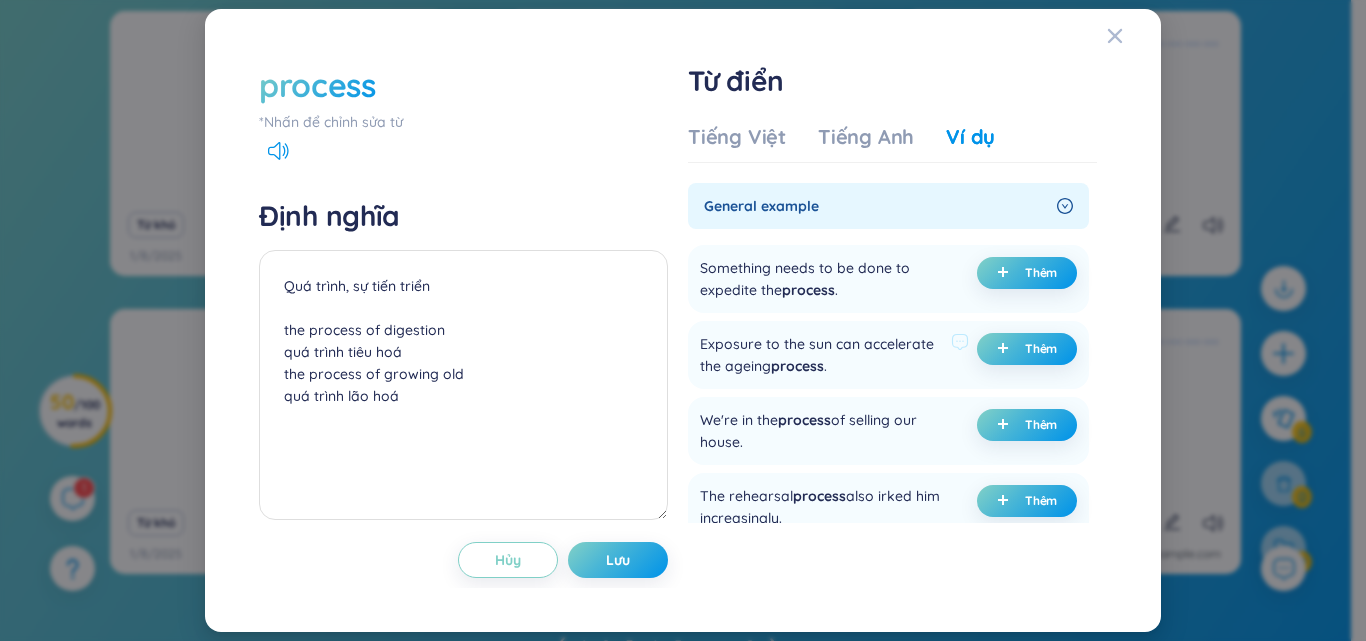 drag, startPoint x: 1011, startPoint y: 418, endPoint x: 997, endPoint y: 369, distance: 50.96077 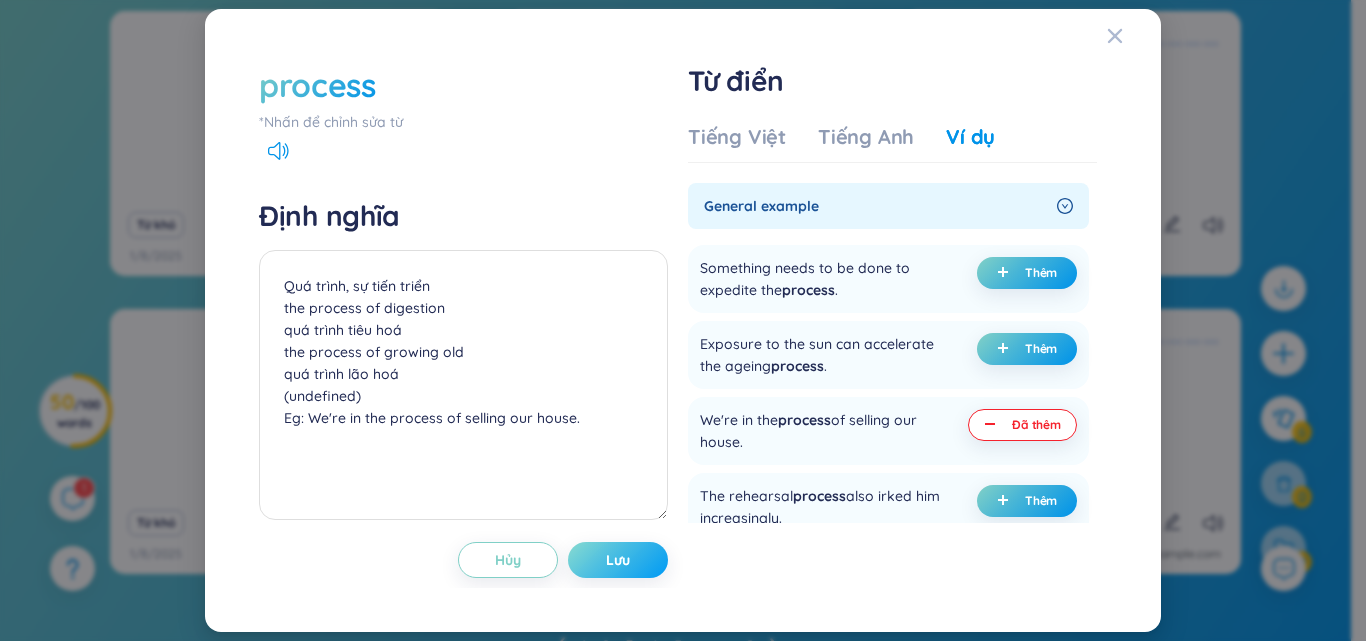 click on "Lưu" at bounding box center [618, 560] 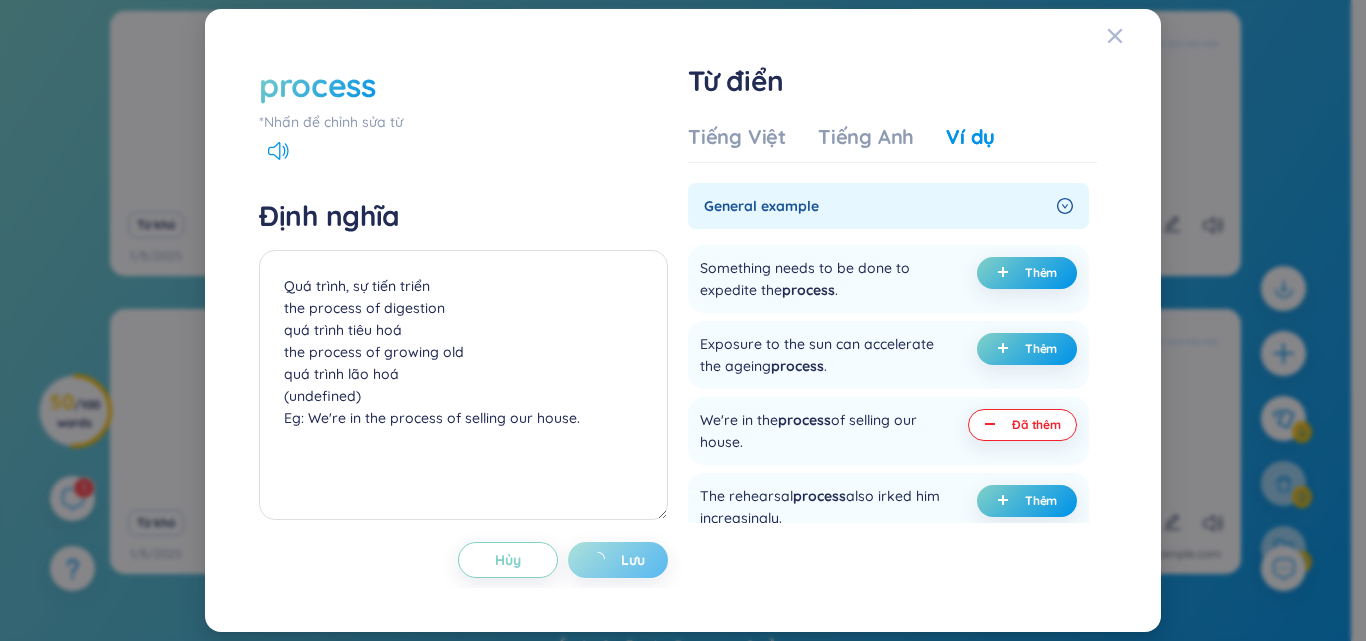 type on "Quá trình, sự tiến triển
the process of digestion
quá trình tiêu hoá
the process of growing old
quá trình lão hoá
(undefined)
Eg: We're in the process of selling our house." 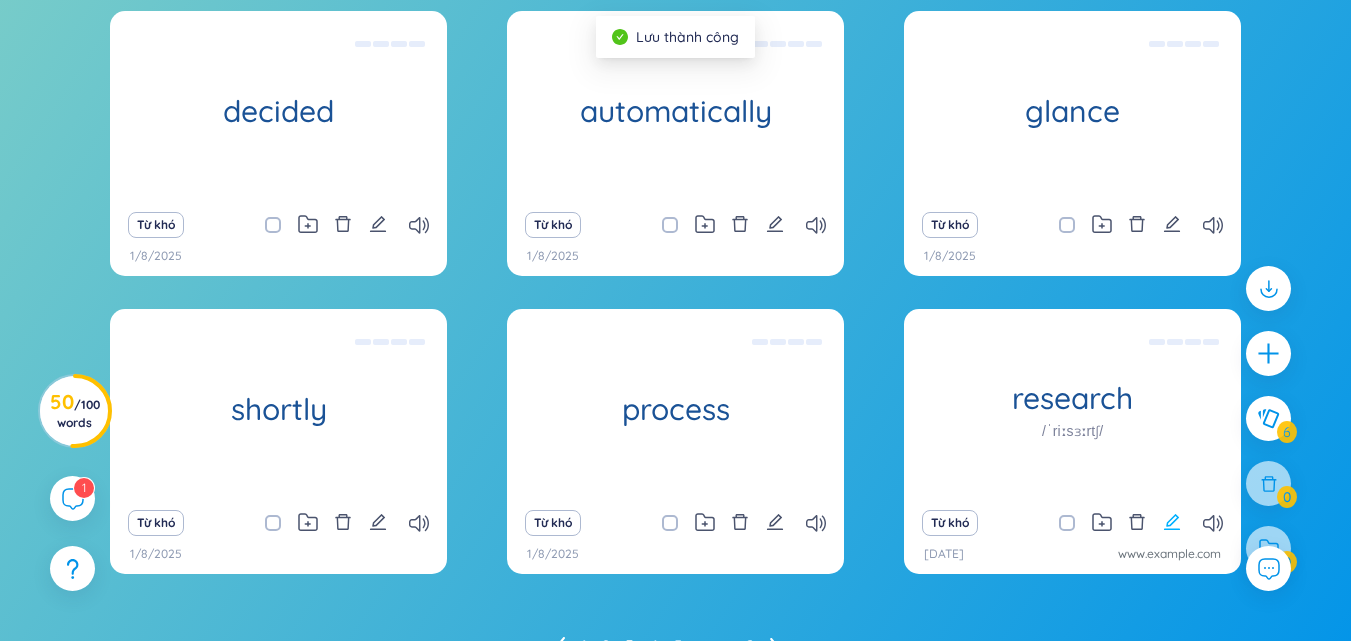 click 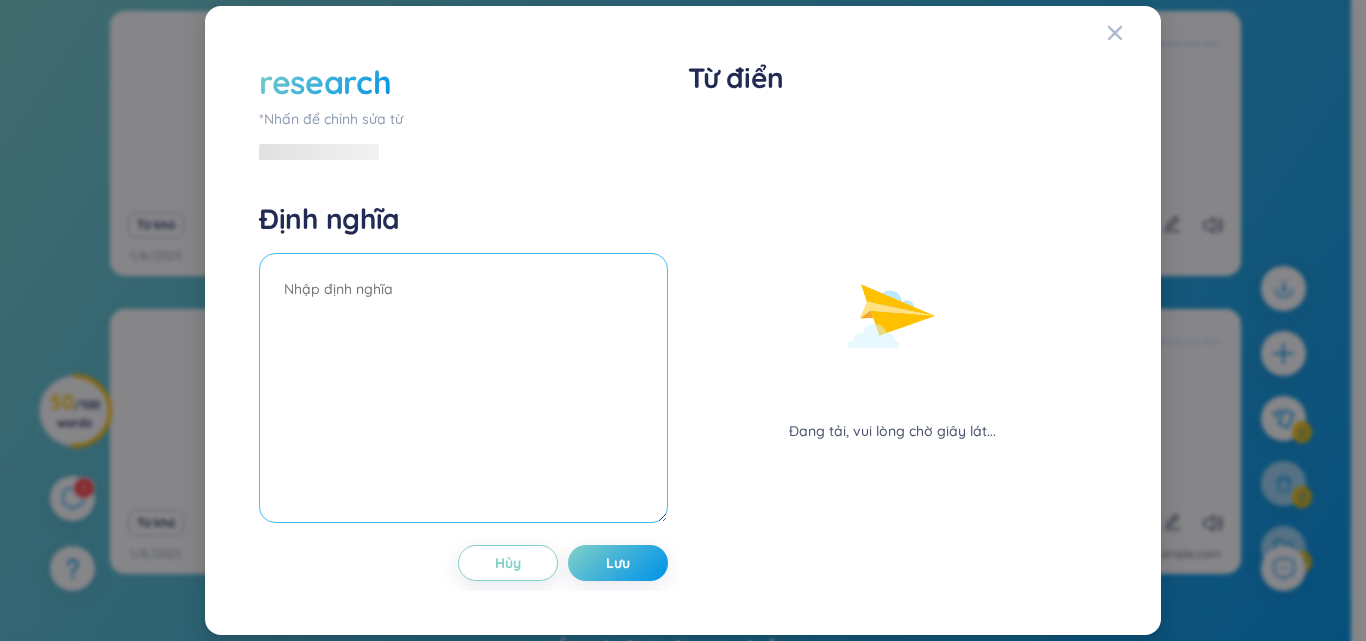 click at bounding box center [463, 388] 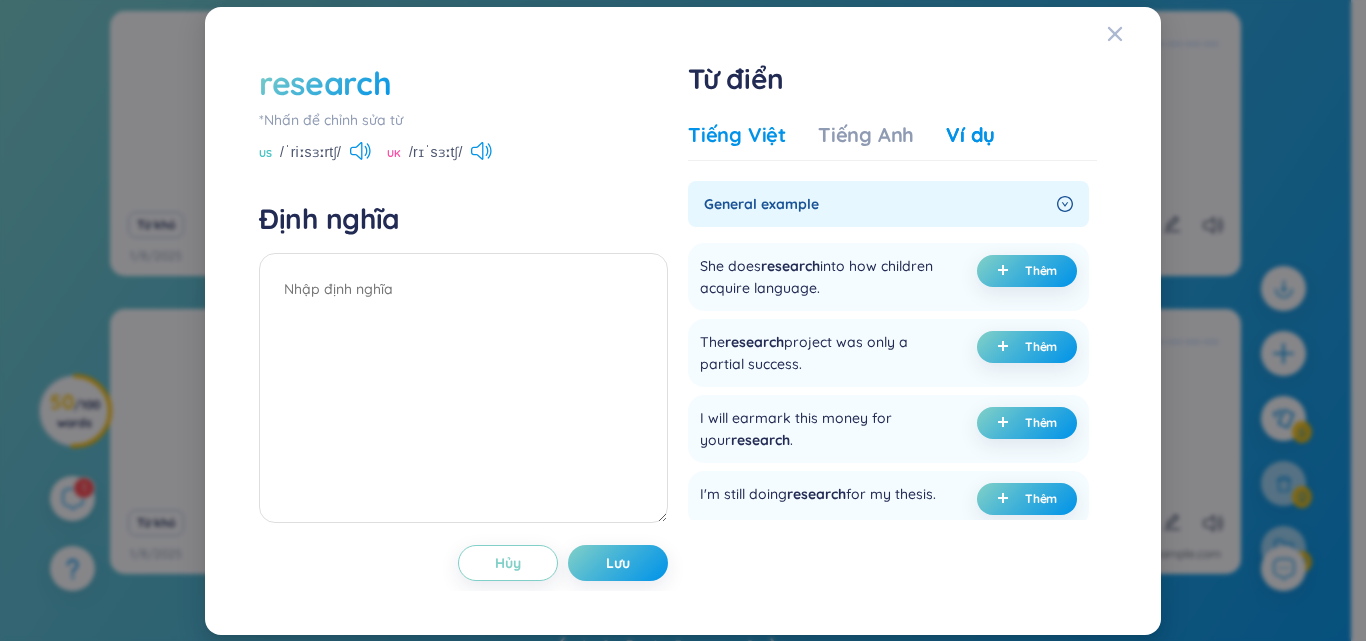 click on "Tiếng Việt" at bounding box center (737, 135) 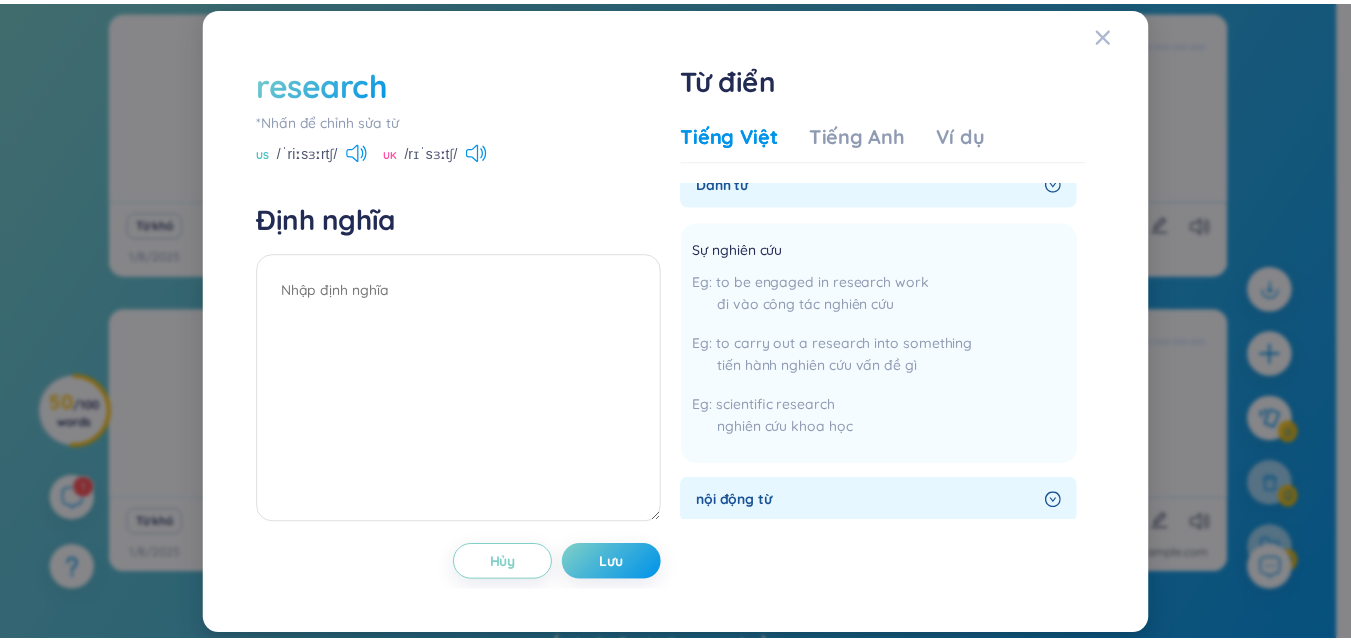 scroll, scrollTop: 0, scrollLeft: 0, axis: both 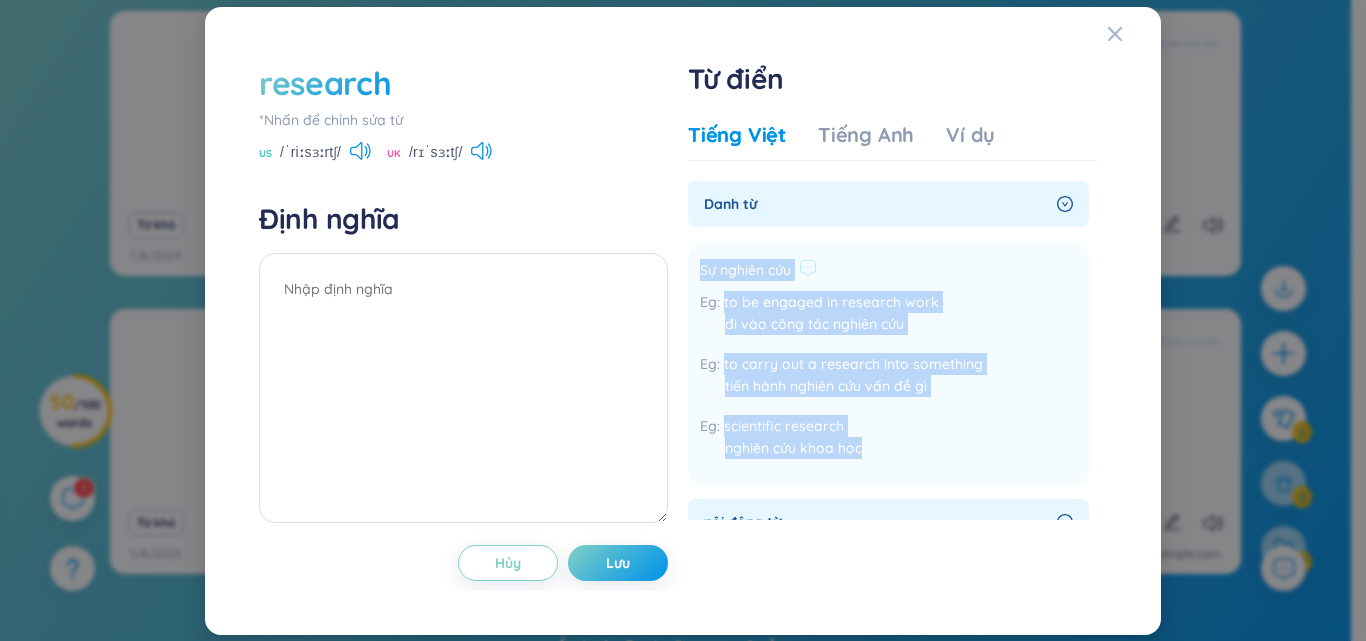 drag, startPoint x: 696, startPoint y: 267, endPoint x: 946, endPoint y: 476, distance: 325.85425 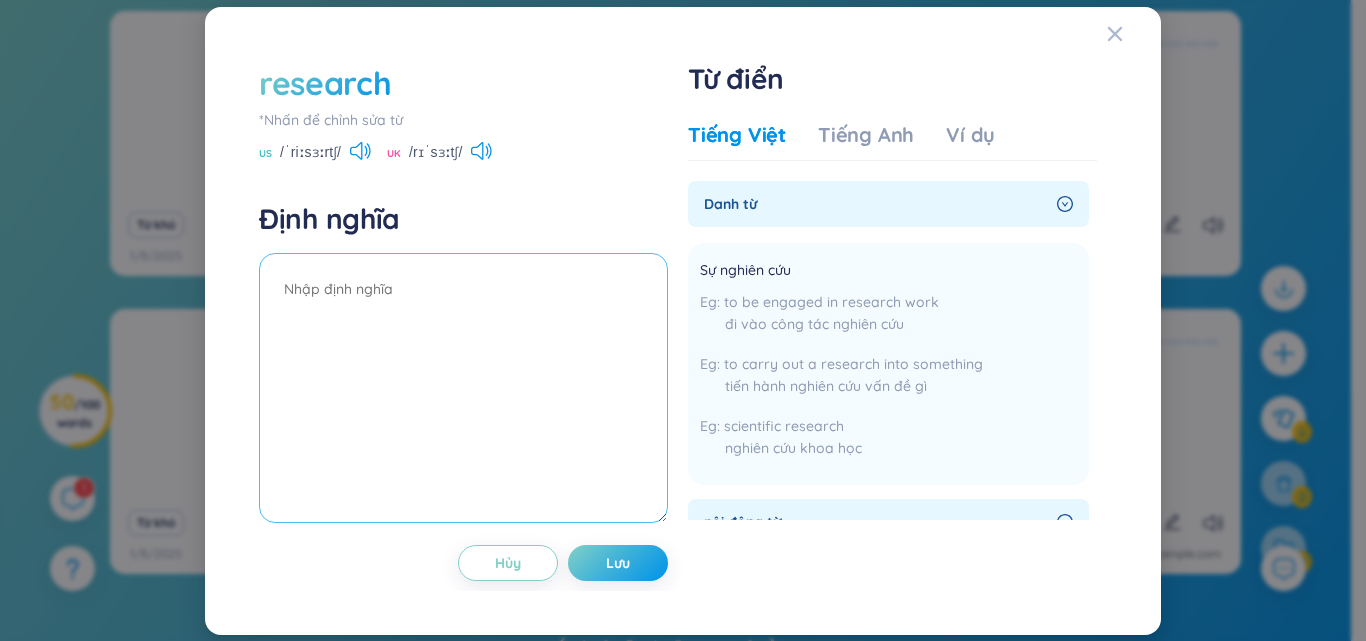 click at bounding box center [463, 388] 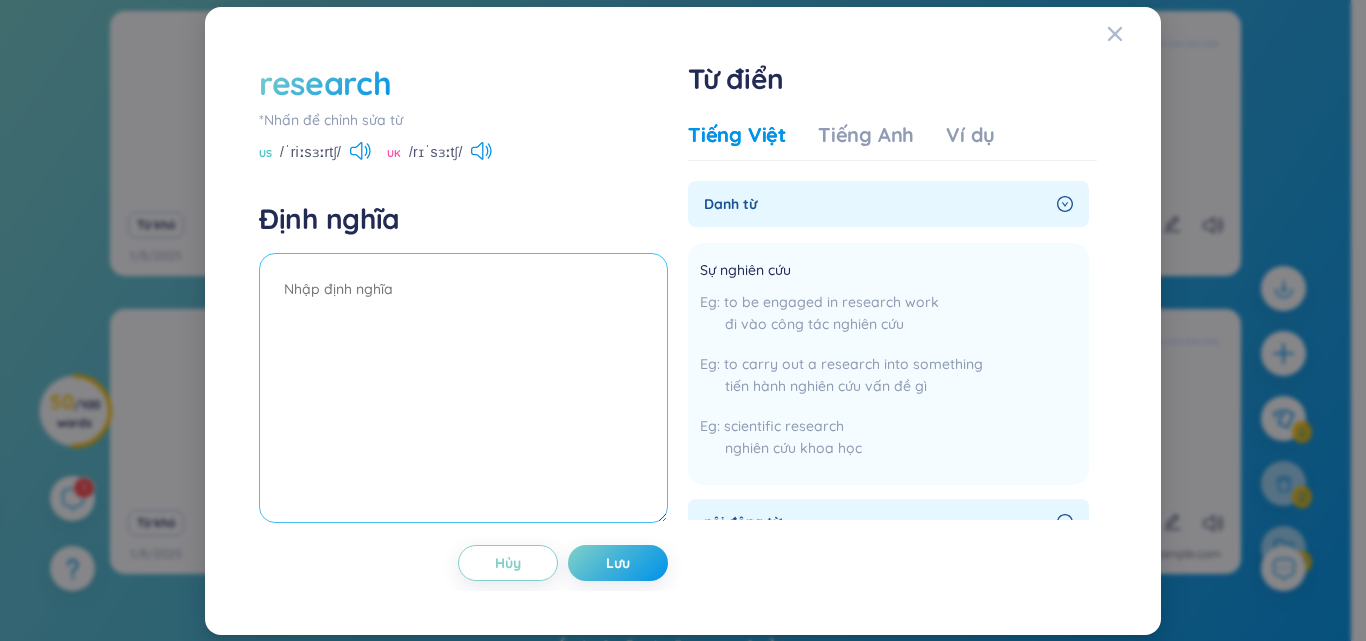 paste on "Sự nghiên cứu
to be engaged in research work
đi vào công tác nghiên cứu
to carry out a research into something
tiến hành nghiên cứu vấn đề gì
scientific research
nghiên cứu khoa học" 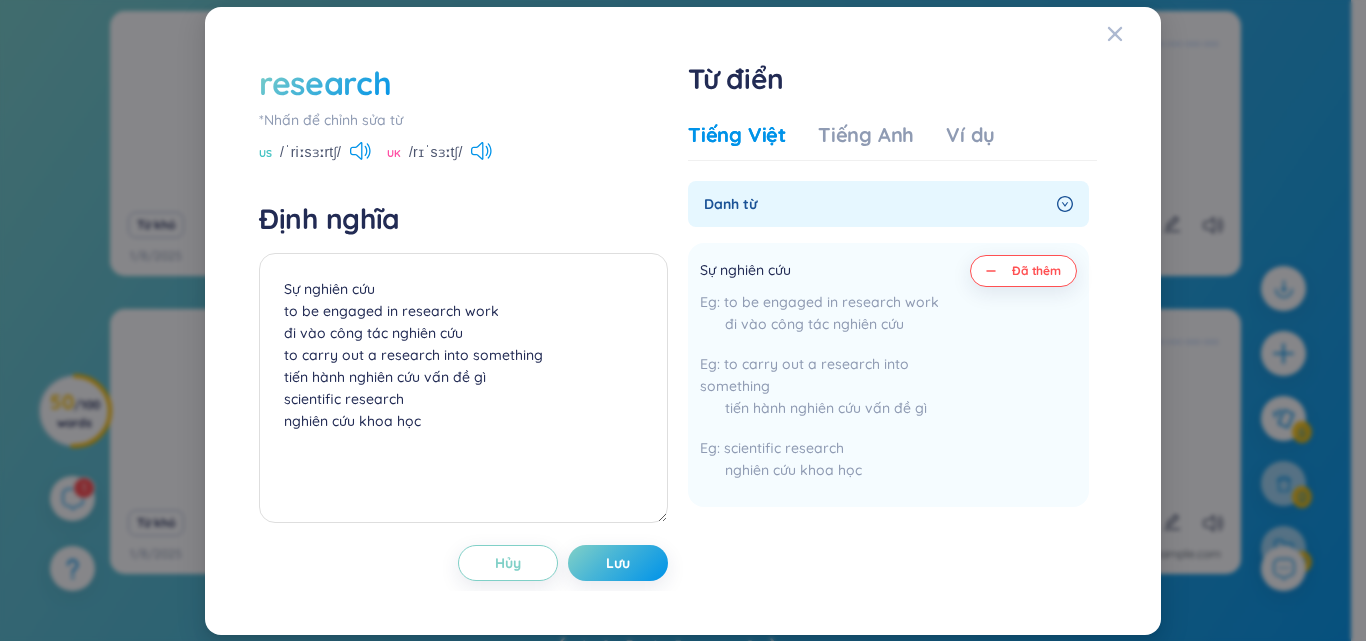 click on "Tiếng Việt Tiếng Anh Ví dụ Danh từ Sự nghiên cứu to be engaged in research work đi vào công tác nghiên cứu to carry out a research into something tiến hành nghiên cứu vấn đề gì scientific research nghiên cứu khoa học Đã thêm nội động từ Nghiên cứu, tiến hành nghiên cứu to researching into/on the spread of AIDS nghiên cứu về sự lan truyền của bệnh AIDS to research into the causes of cancer người nghiên cứu nguyên nhân của bệnh ung thư Thêm Cơ - Điện tử Sự nghiên cứu, (v) nghiên cứu, khảo sát Thêm Xây dựng tìm tòi Thêm Kỹ thuật chung sự khảo sát Thêm sự nghiên cứu fundamental research sự nghiên cứu cơ bản forestry research sự nghiên cứu rừng geothermal research sự nghiên cứu địa nhiệt Đã thêm Kinh tế điều tra marketing research điều tra nghiên cứu tiếp thị market Research Corporation of America Công ty điều tra thị trường Mỹ Thêm The" at bounding box center [892, 337] 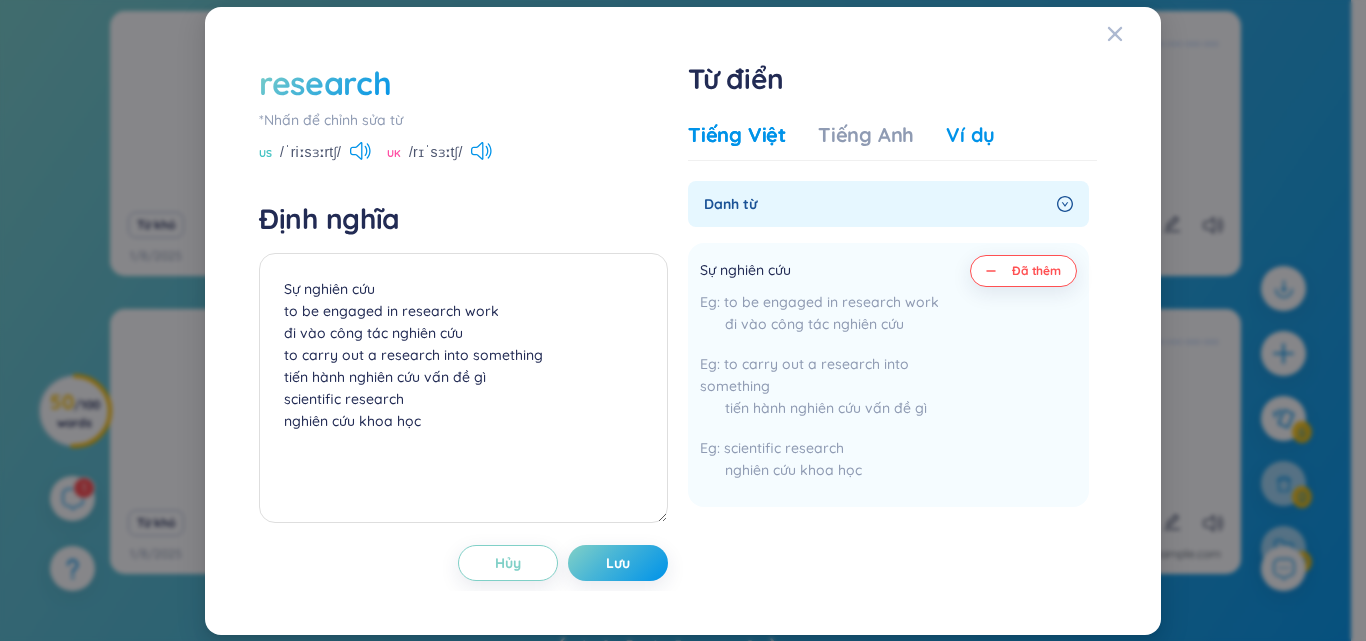 click on "Ví dụ" at bounding box center [970, 135] 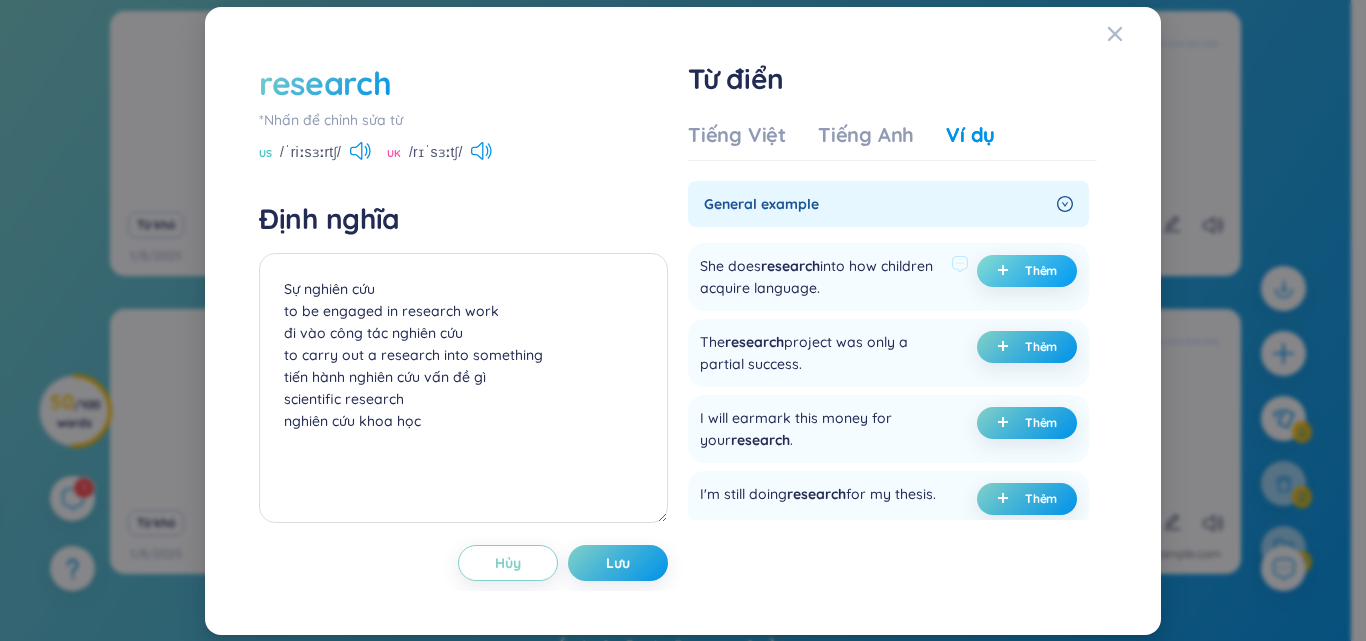 click on "Thêm" at bounding box center (1041, 271) 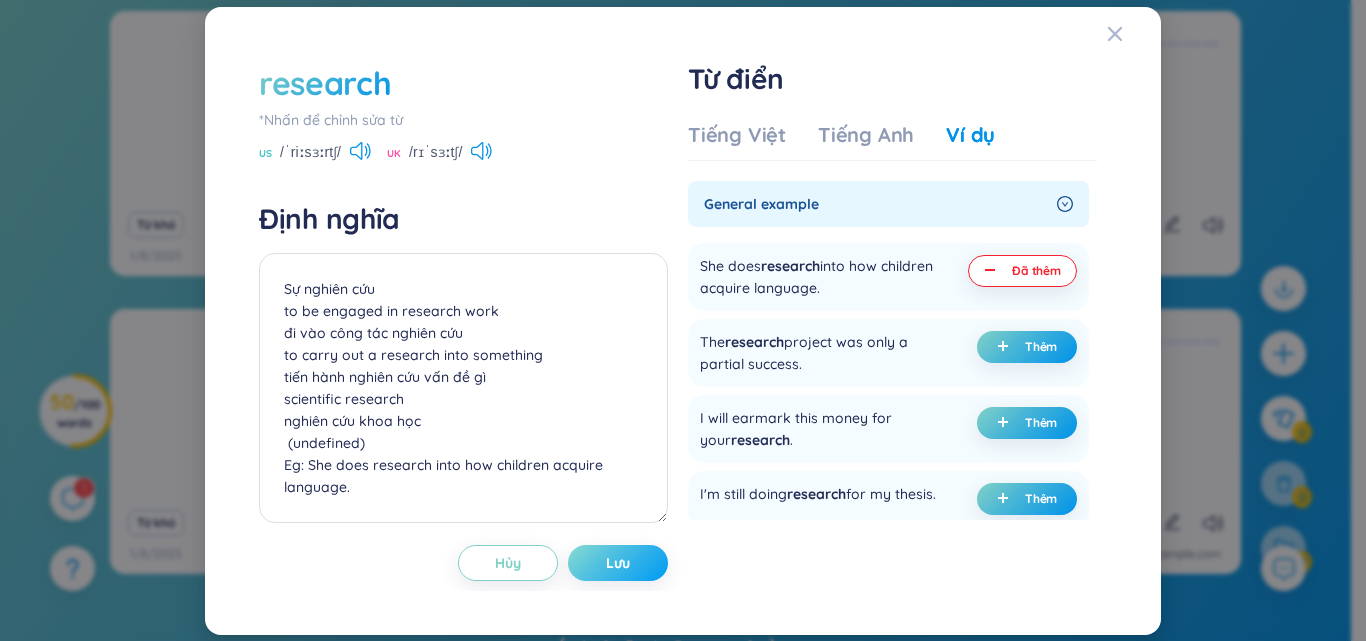 click on "Lưu" at bounding box center (618, 563) 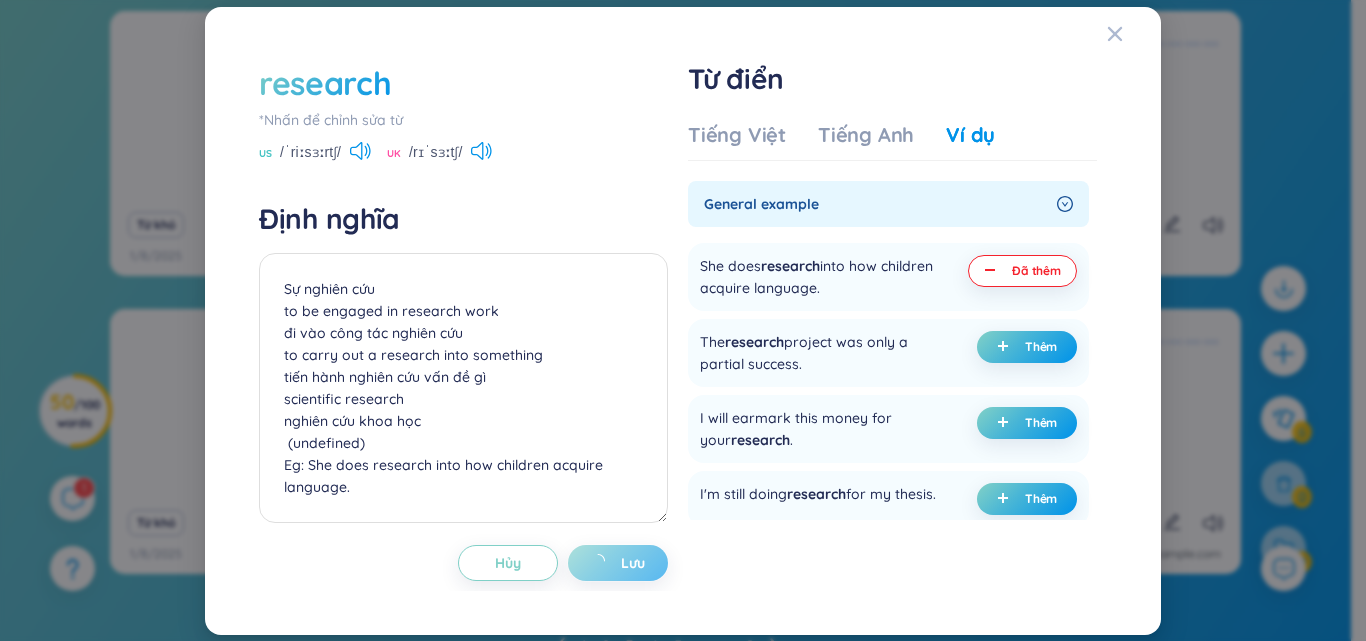 type on "Sự nghiên cứu
to be engaged in research work
đi vào công tác nghiên cứu
to carry out a research into something
tiến hành nghiên cứu vấn đề gì
scientific research
nghiên cứu khoa học
(undefined)
Eg: She does research into how children acquire language." 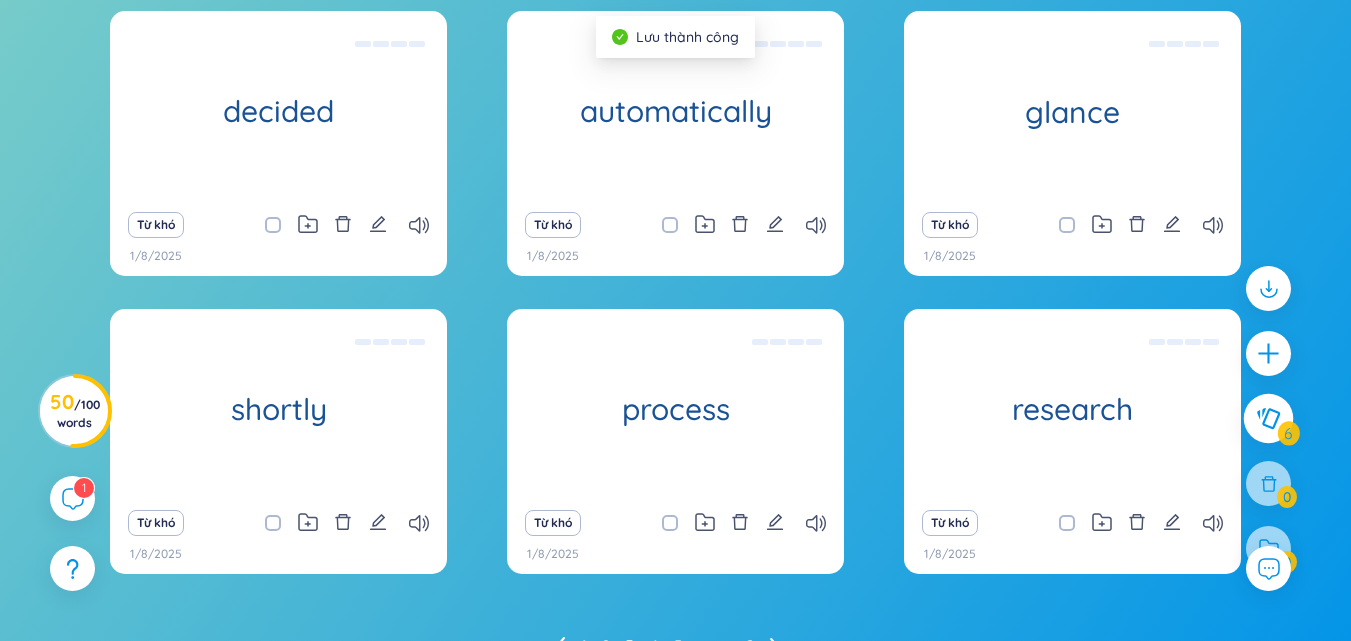 click 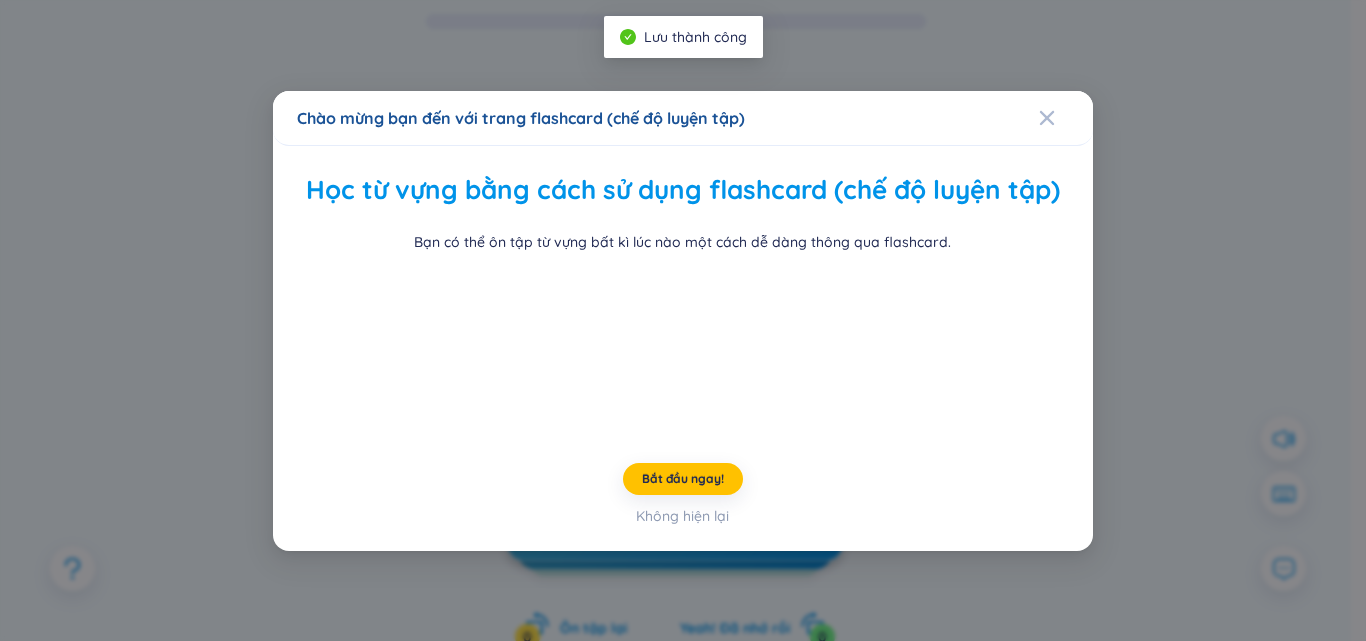 scroll, scrollTop: 3, scrollLeft: 0, axis: vertical 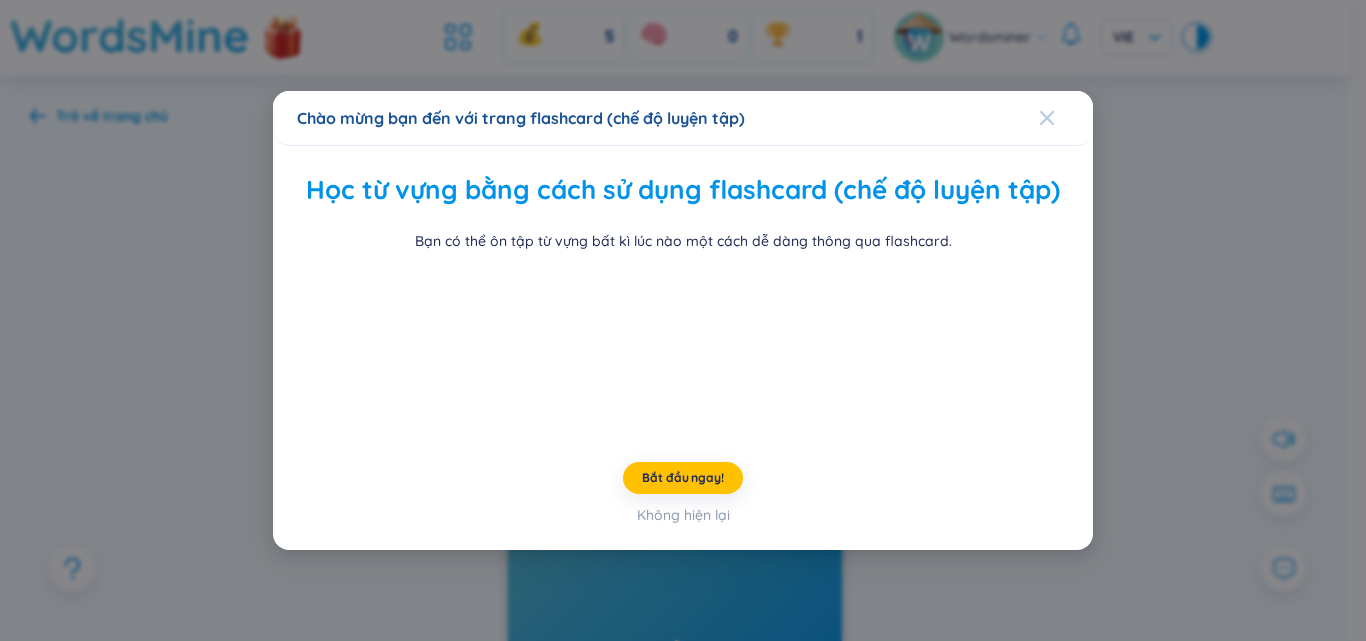 click 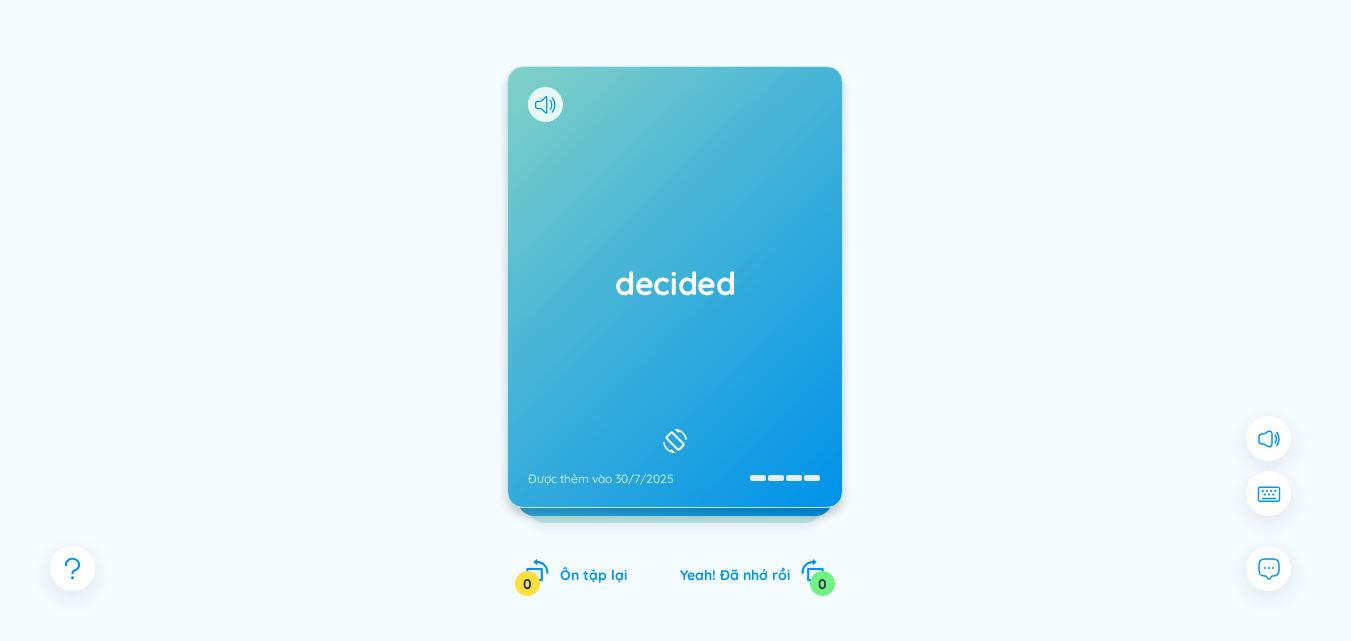 scroll, scrollTop: 176, scrollLeft: 0, axis: vertical 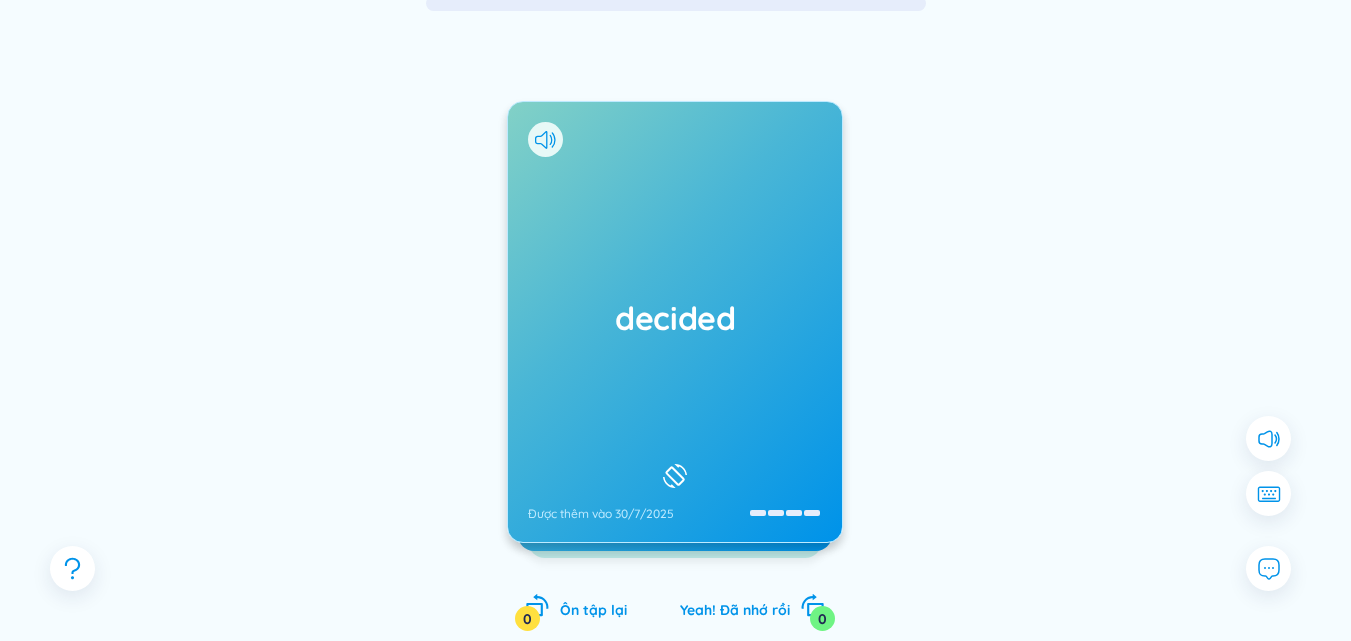 click on "decided Được thêm vào [DATE]" at bounding box center (675, 322) 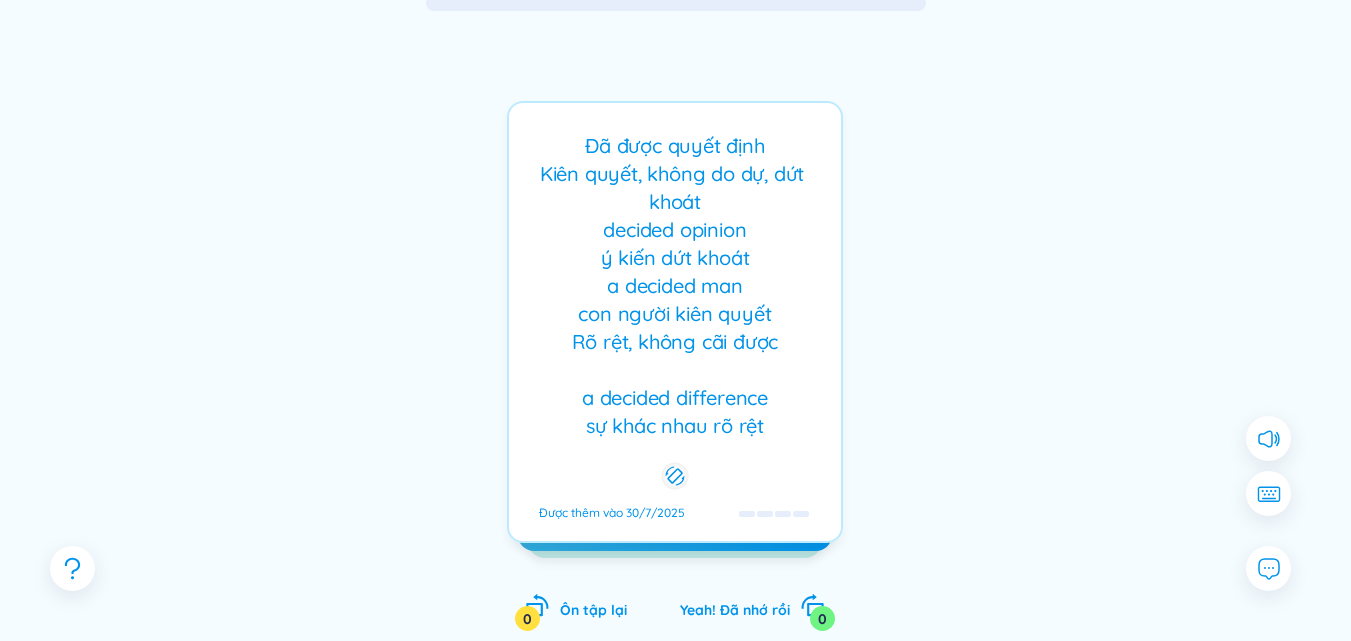 scroll, scrollTop: 100, scrollLeft: 0, axis: vertical 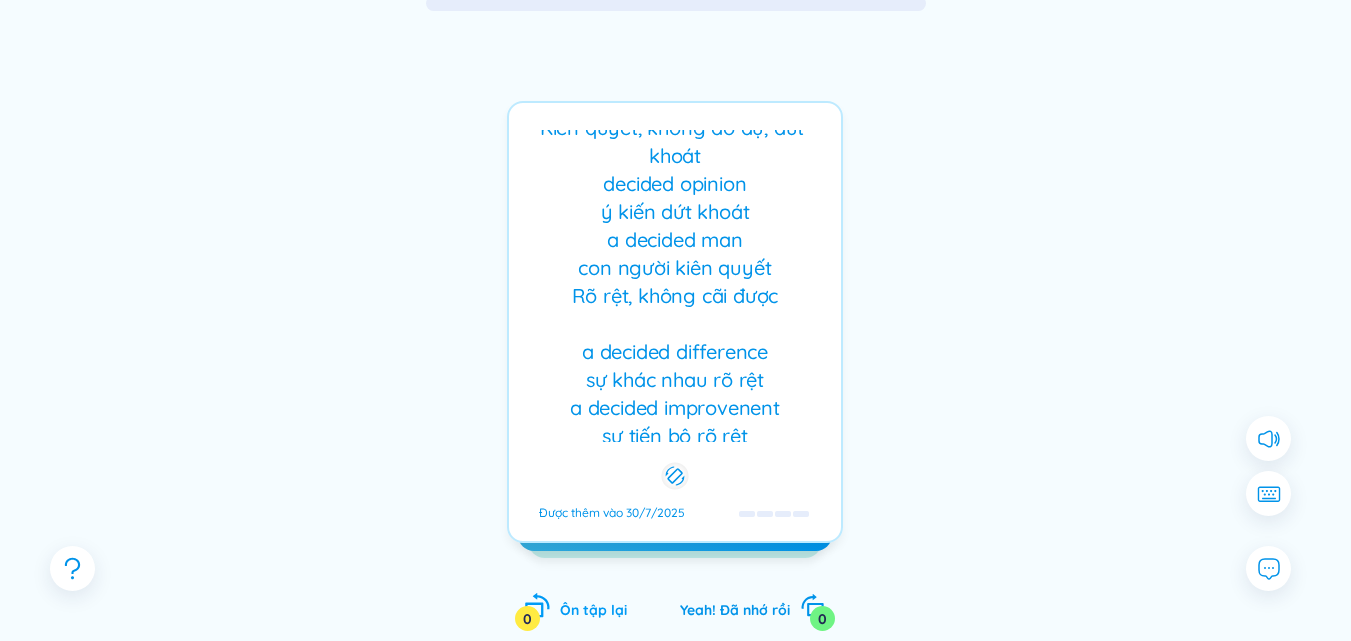 click on "0" at bounding box center [527, 618] 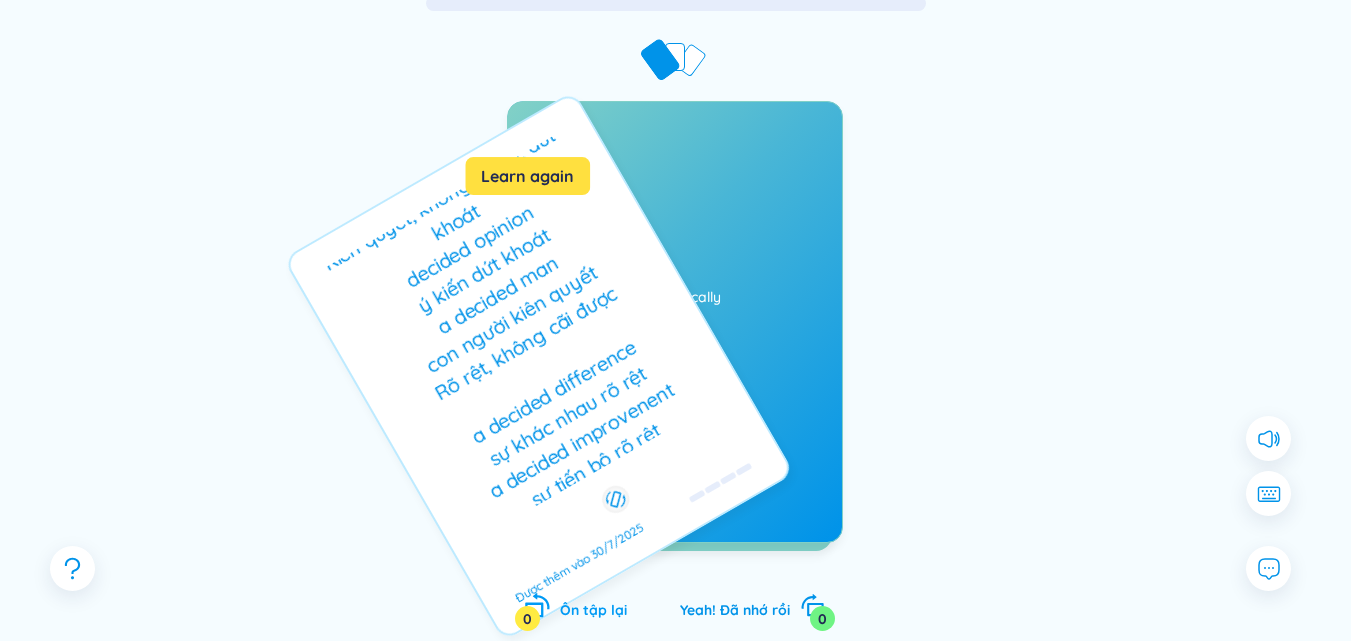 scroll, scrollTop: 0, scrollLeft: 0, axis: both 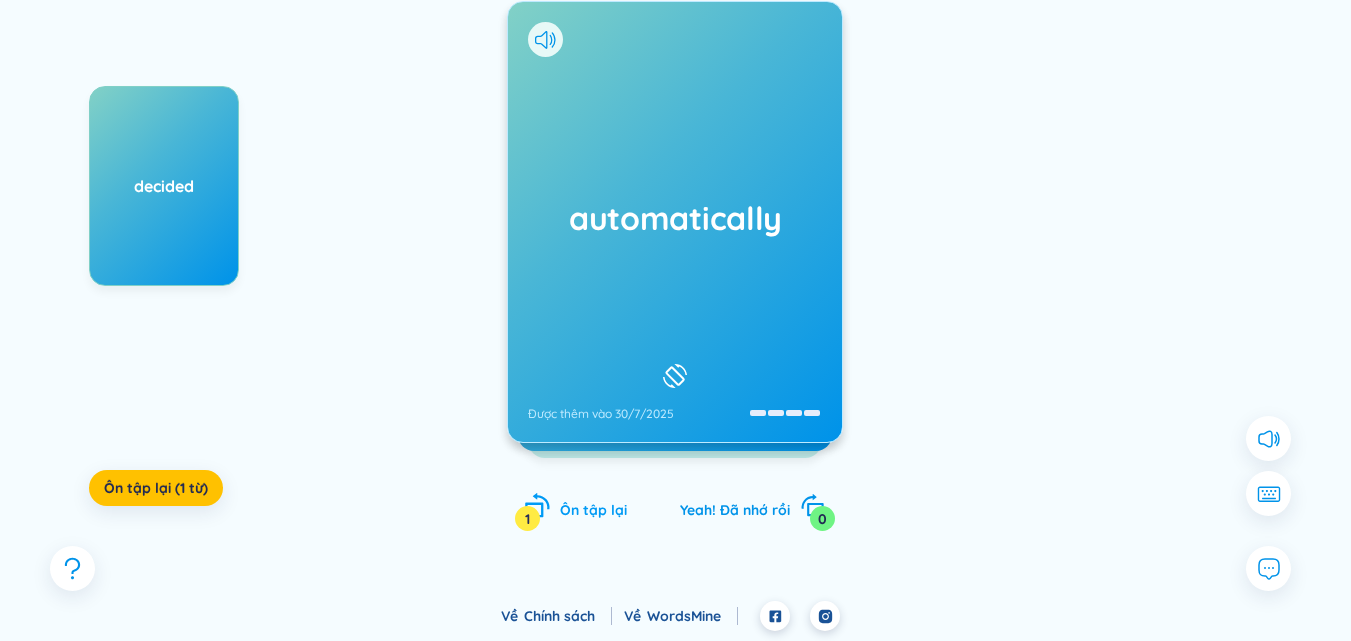 click on "Ôn tập lại 1" at bounding box center [576, 507] 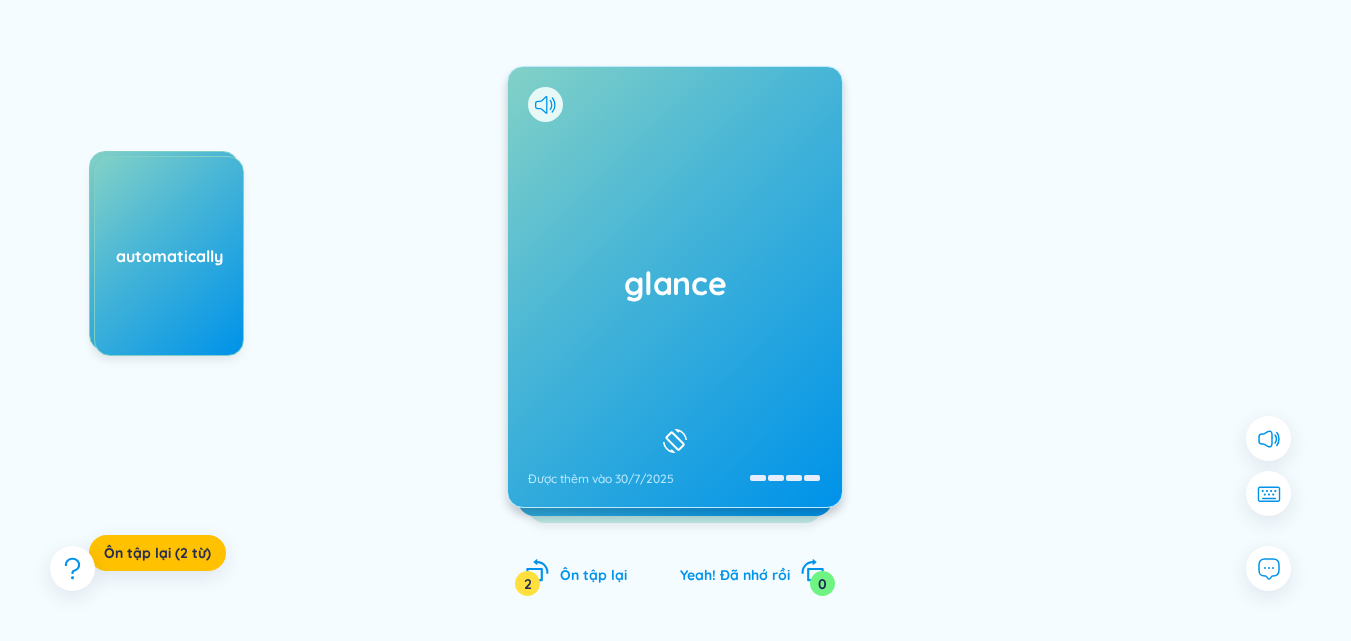 scroll, scrollTop: 176, scrollLeft: 0, axis: vertical 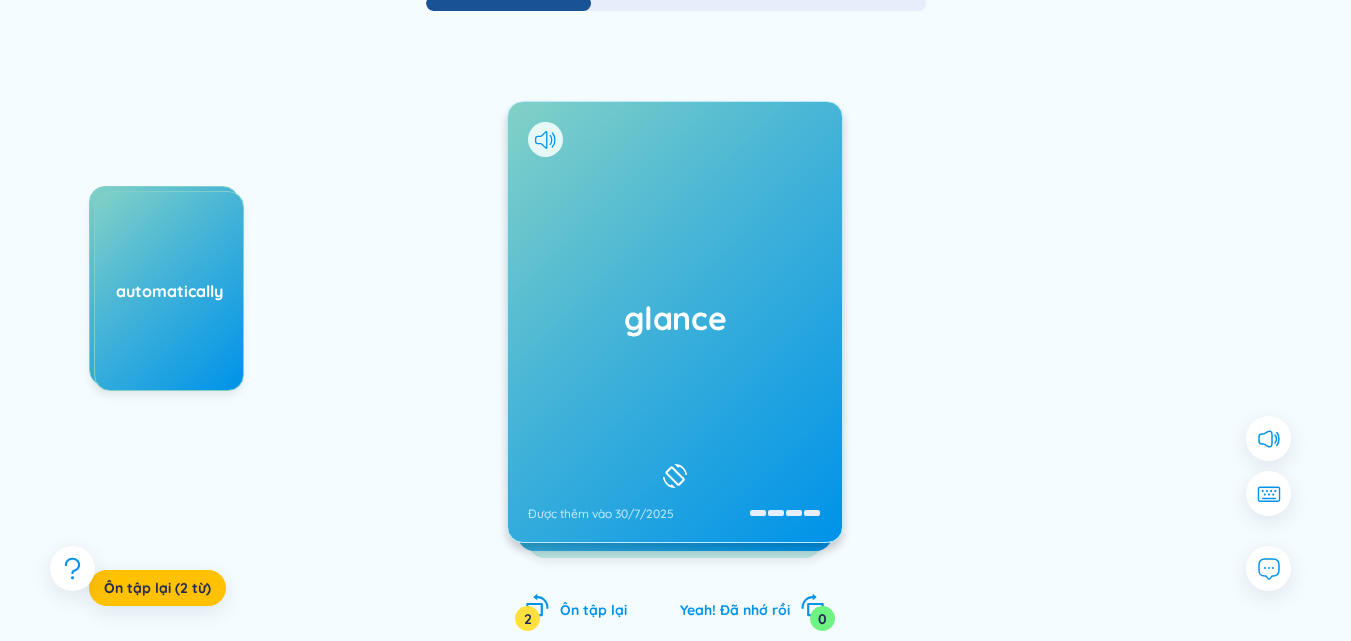 click on "glance" at bounding box center (675, 318) 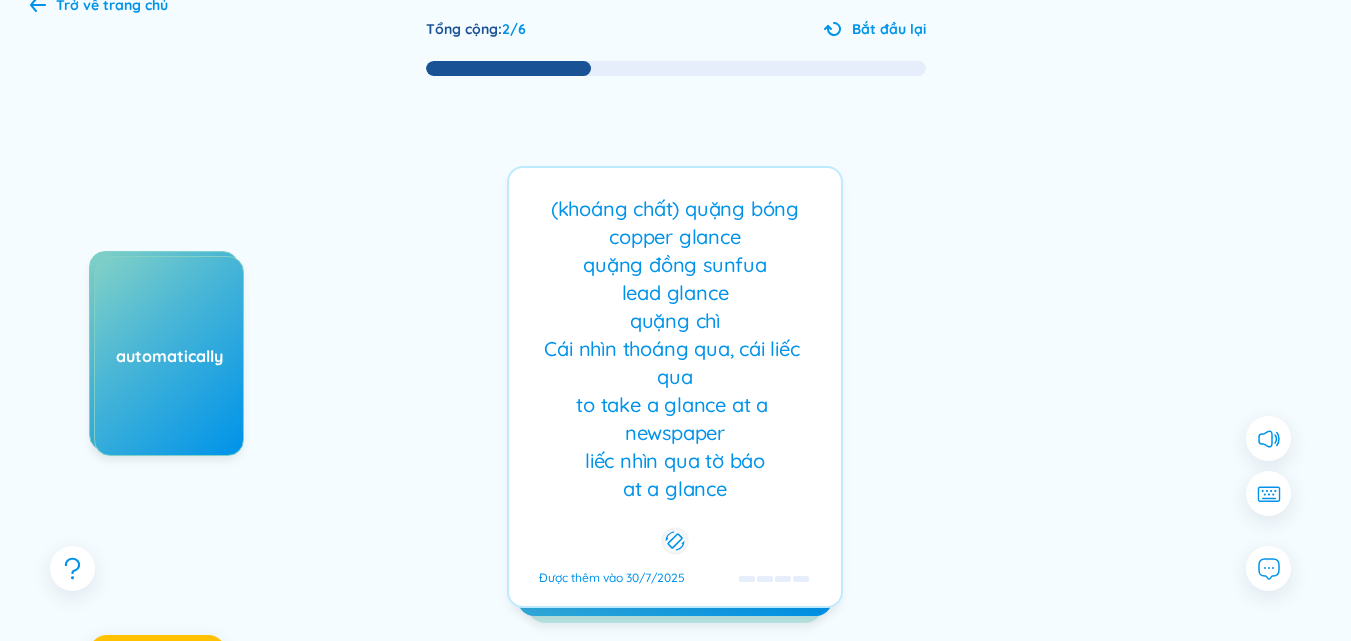 scroll, scrollTop: 76, scrollLeft: 0, axis: vertical 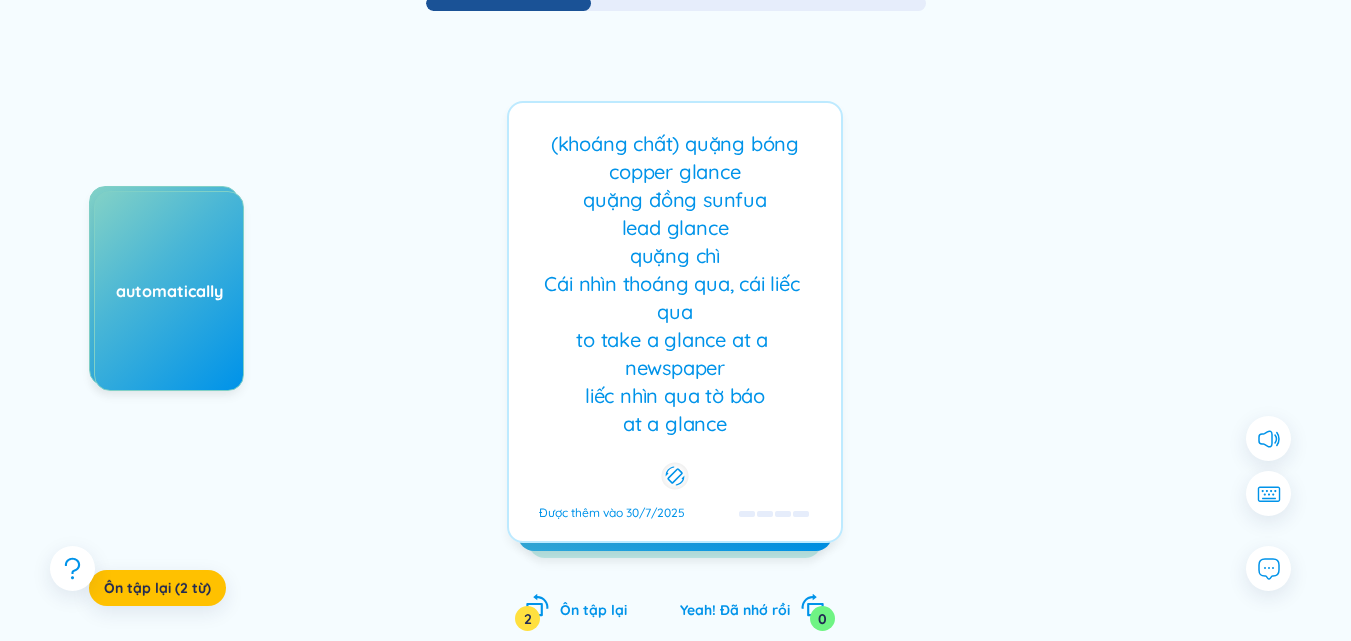 click at bounding box center (1112, 386) 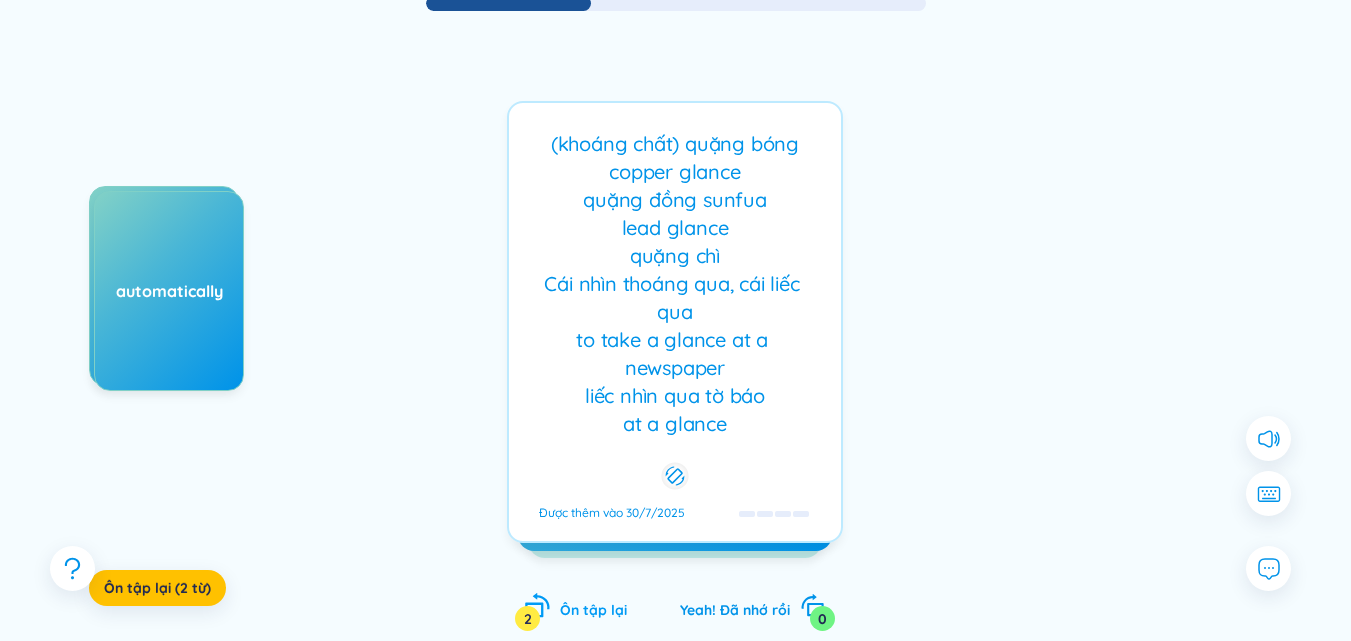 click on "2" at bounding box center (527, 618) 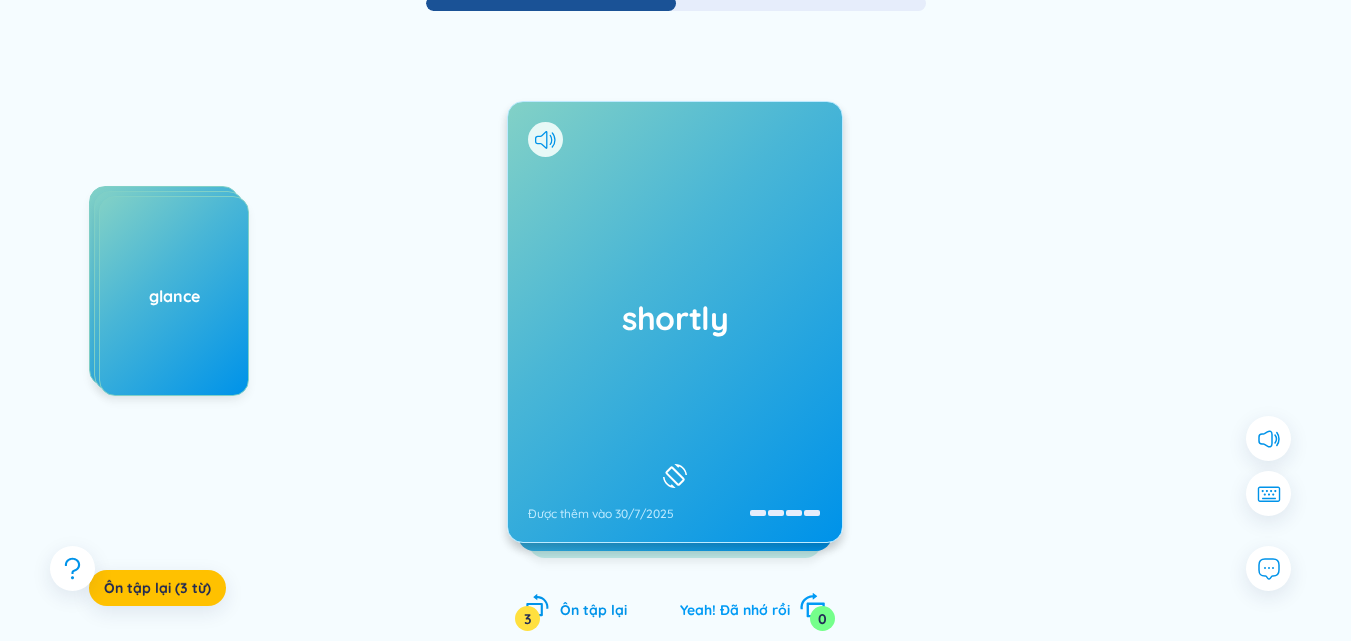 click on "Yeah! Đã nhớ rồi" at bounding box center (735, 610) 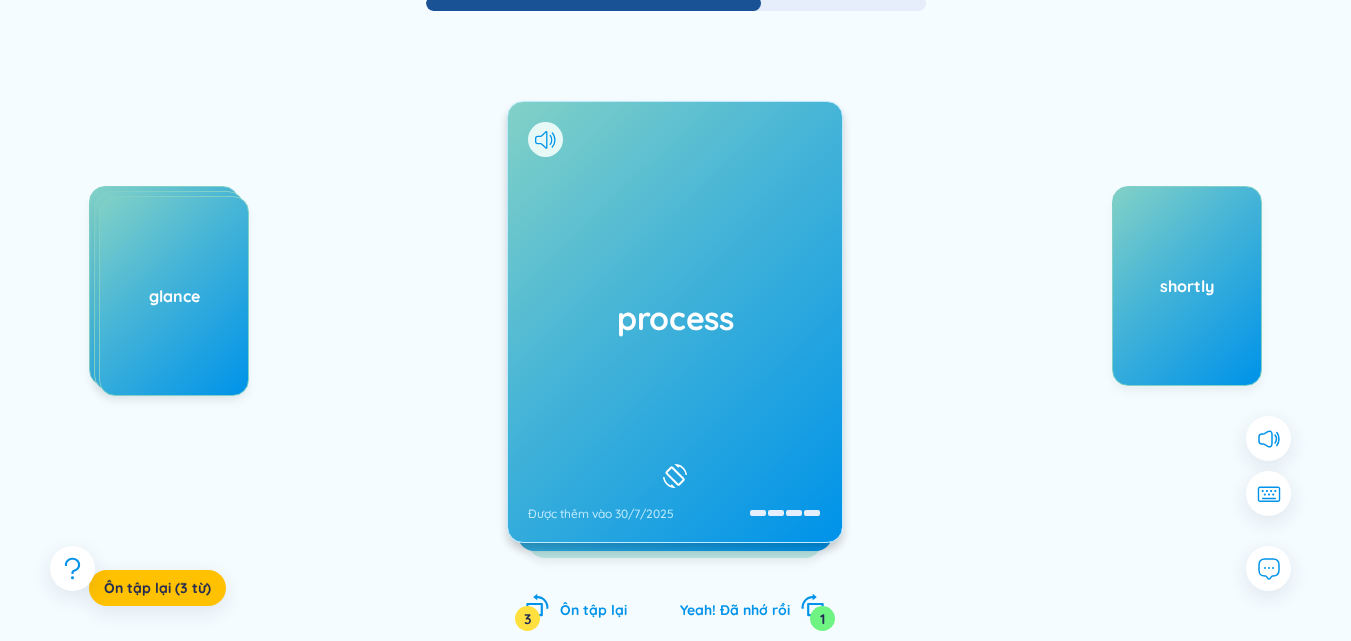click on "process" at bounding box center [675, 318] 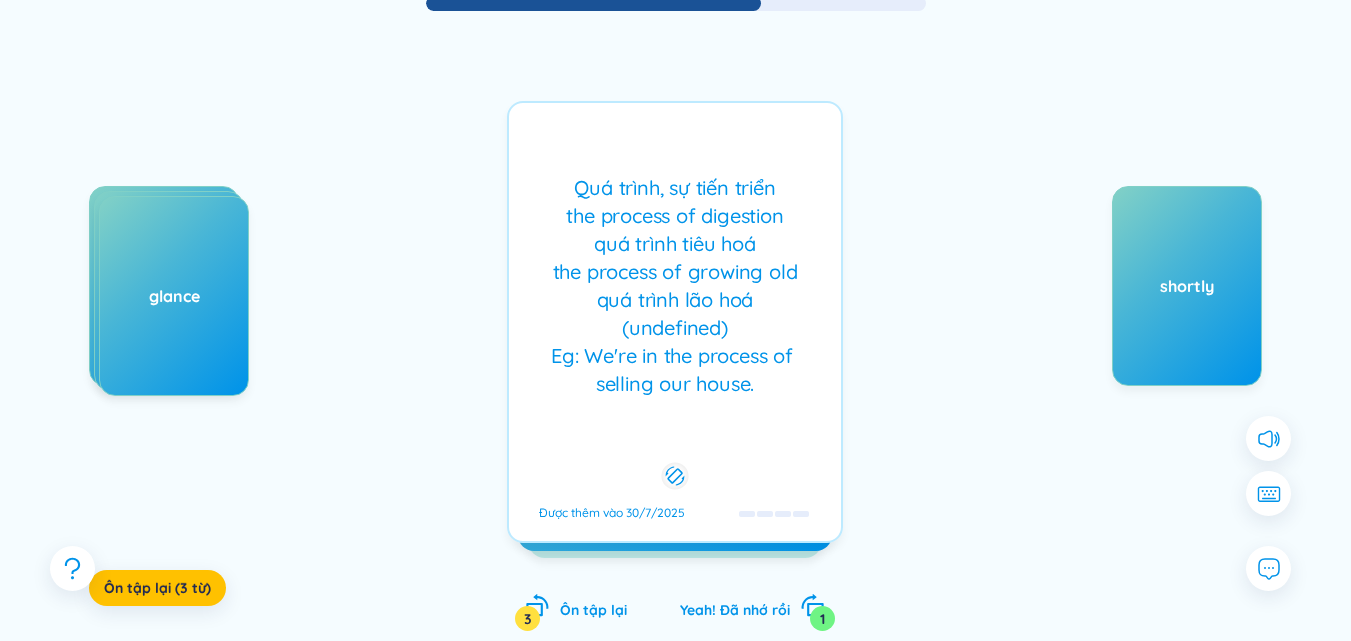 click on "Quá trình, sự tiến triển
the process of digestion
quá trình tiêu hoá
the process of growing old
quá trình lão hoá
(undefined)
Eg: We're in the process of selling our house." at bounding box center (675, 286) 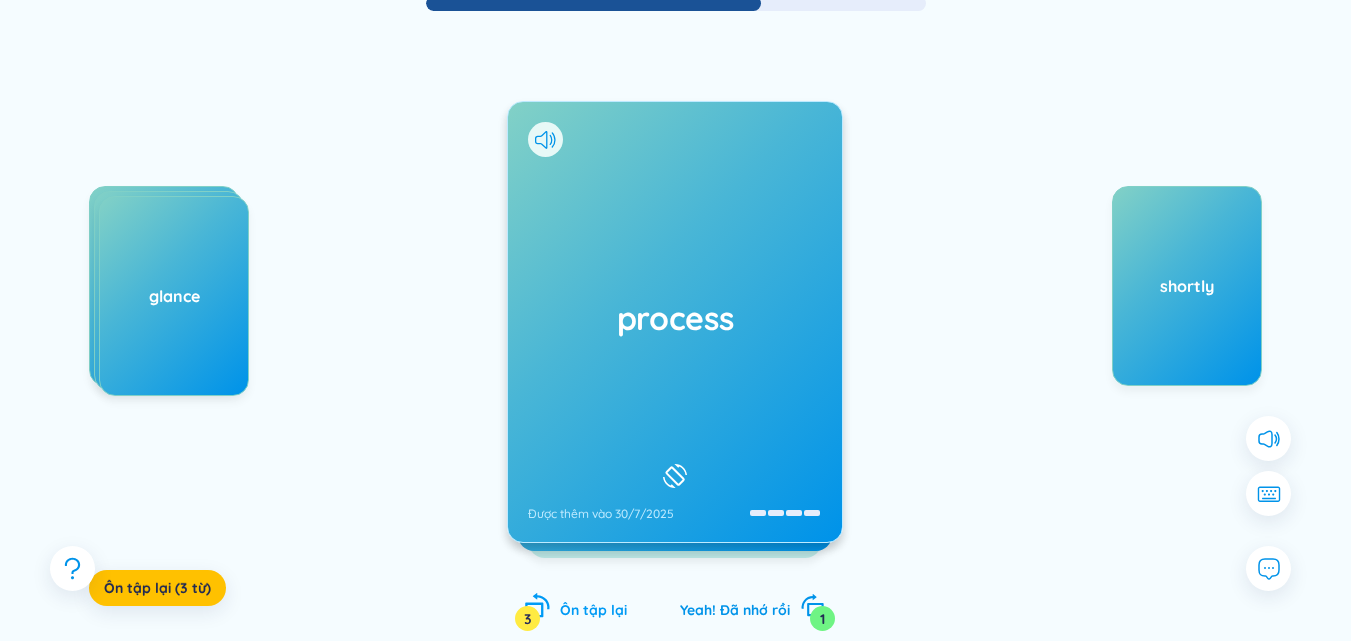 click on "Ôn tập lại 3" at bounding box center [576, 607] 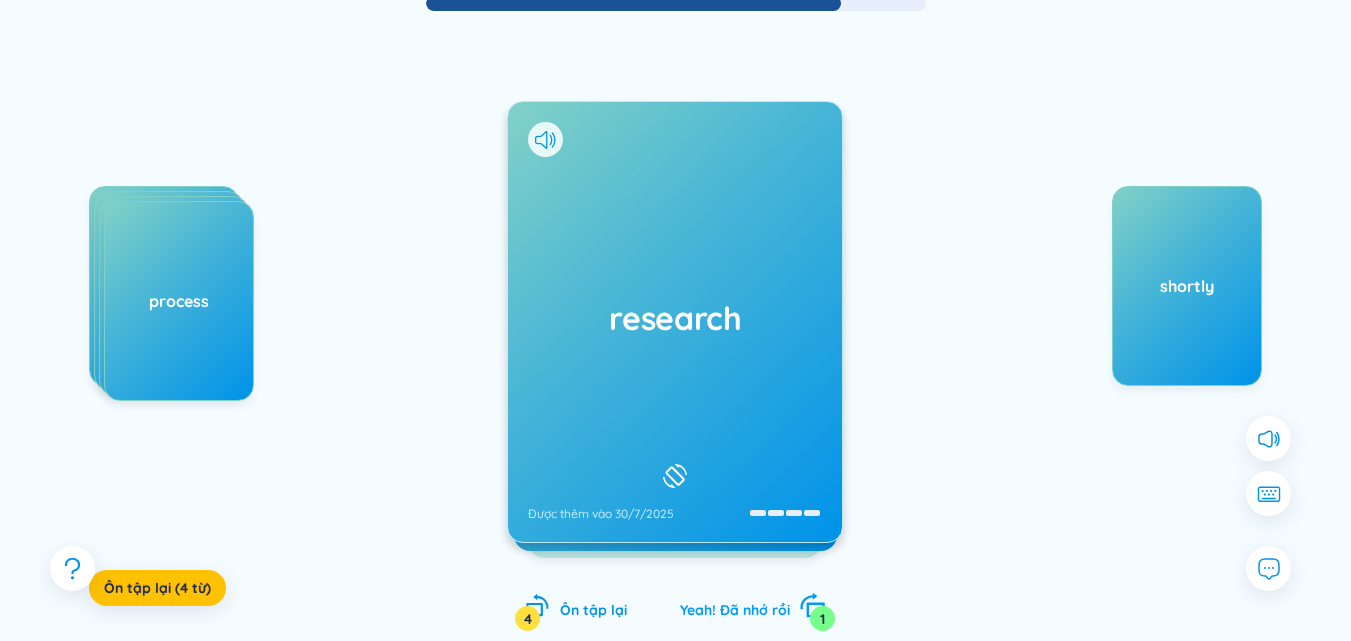 click on "Yeah! Đã nhớ rồi" at bounding box center [735, 610] 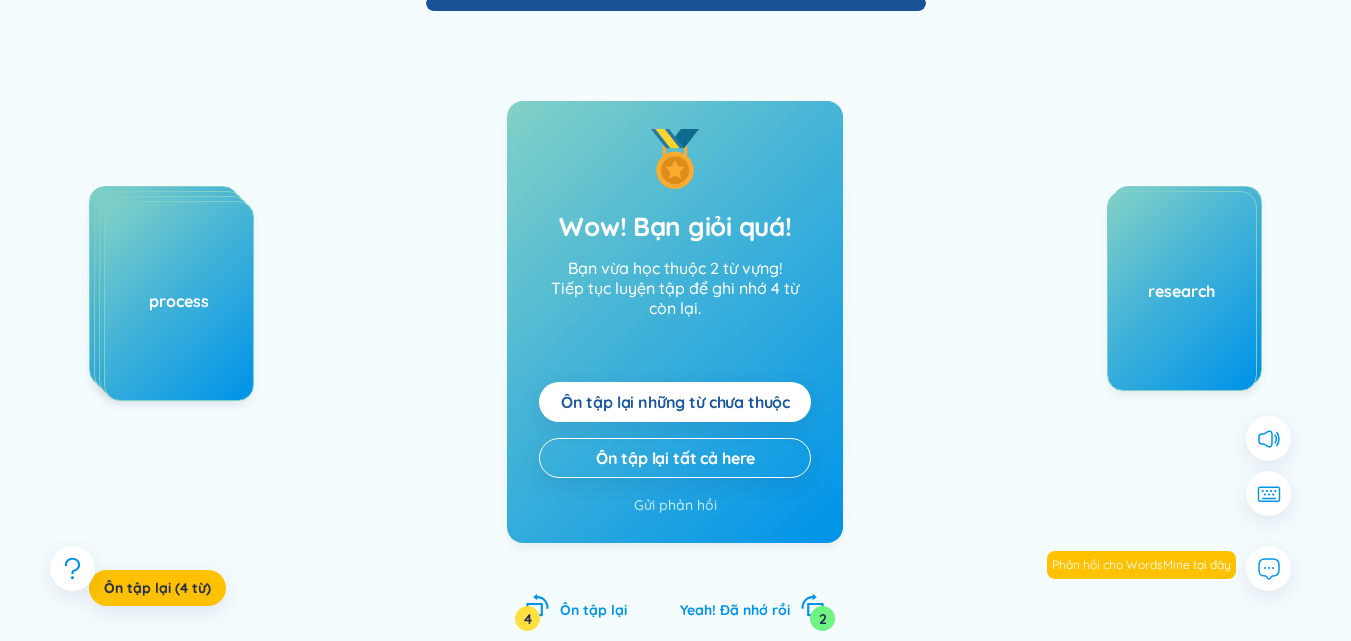 click on "Ôn tập lại những từ chưa thuộc" at bounding box center (675, 402) 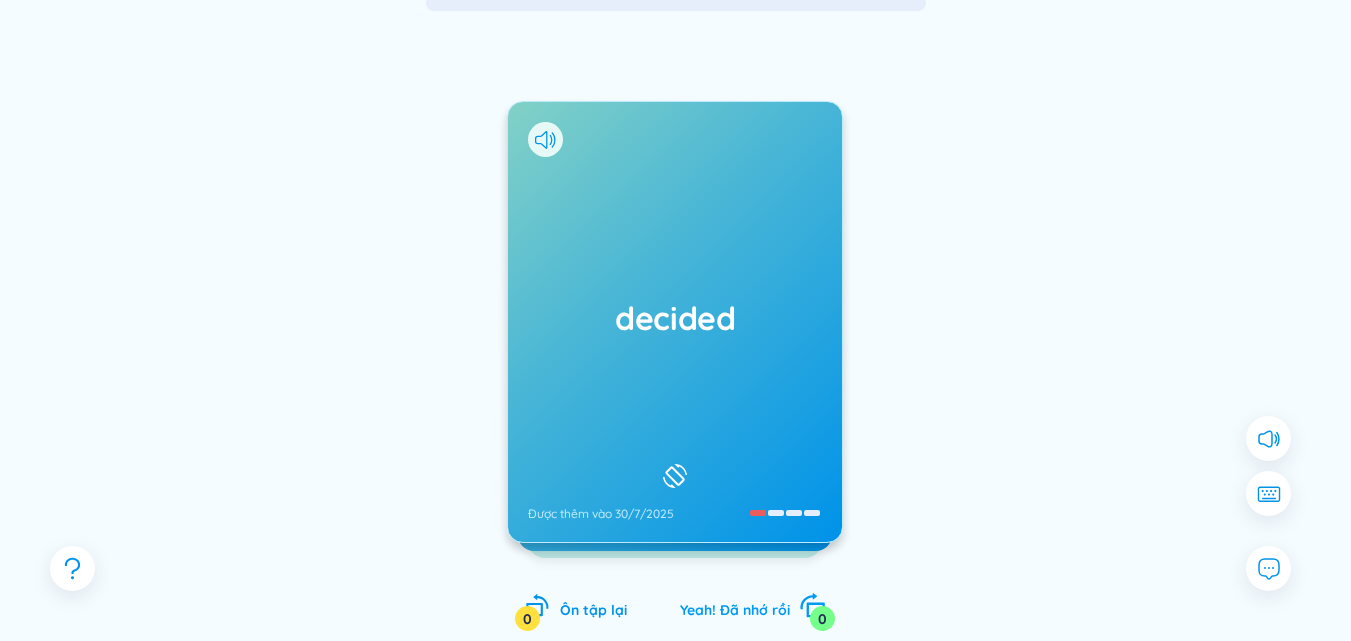 click on "Yeah! Đã nhớ rồi 0" at bounding box center (752, 607) 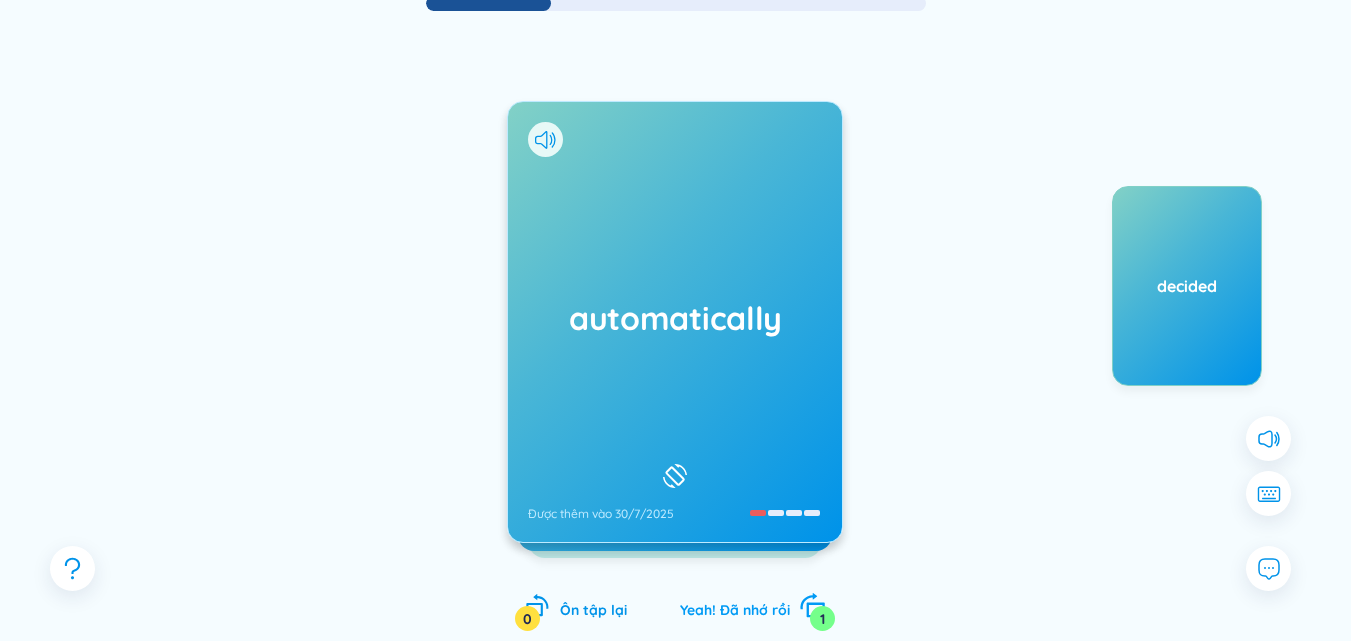 click on "Yeah! Đã nhớ rồi 1" at bounding box center (752, 607) 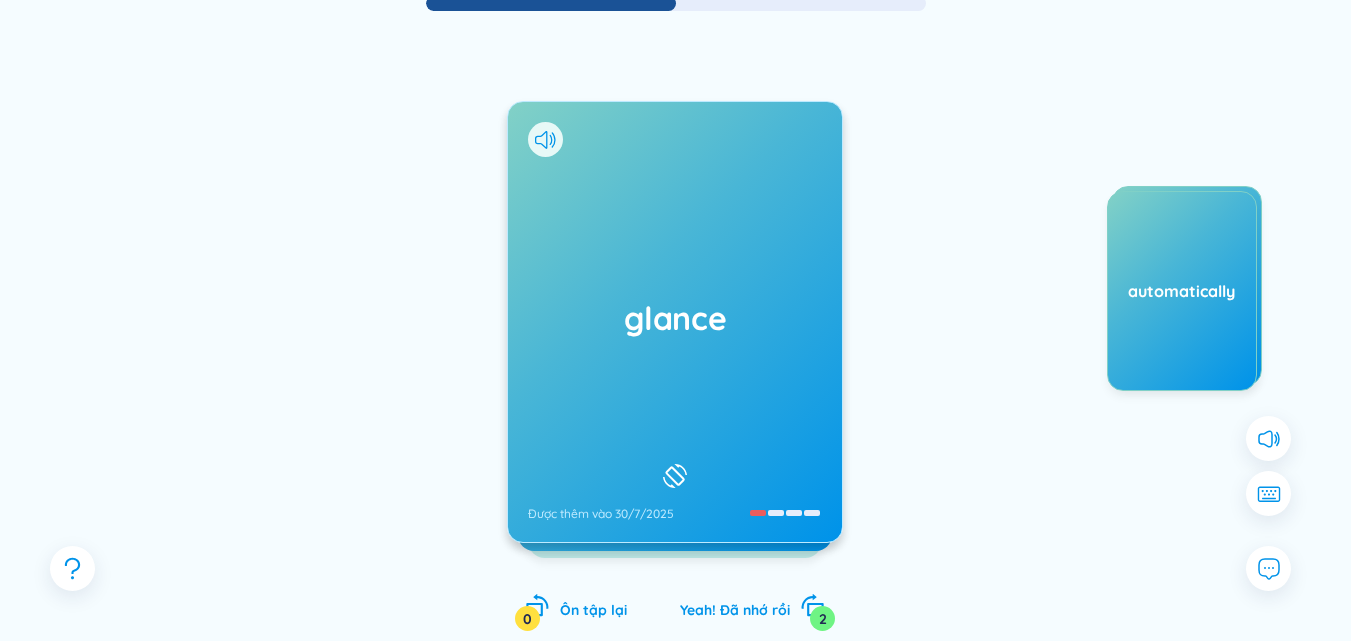 click on "glance Được thêm vào [DATE]" at bounding box center (675, 322) 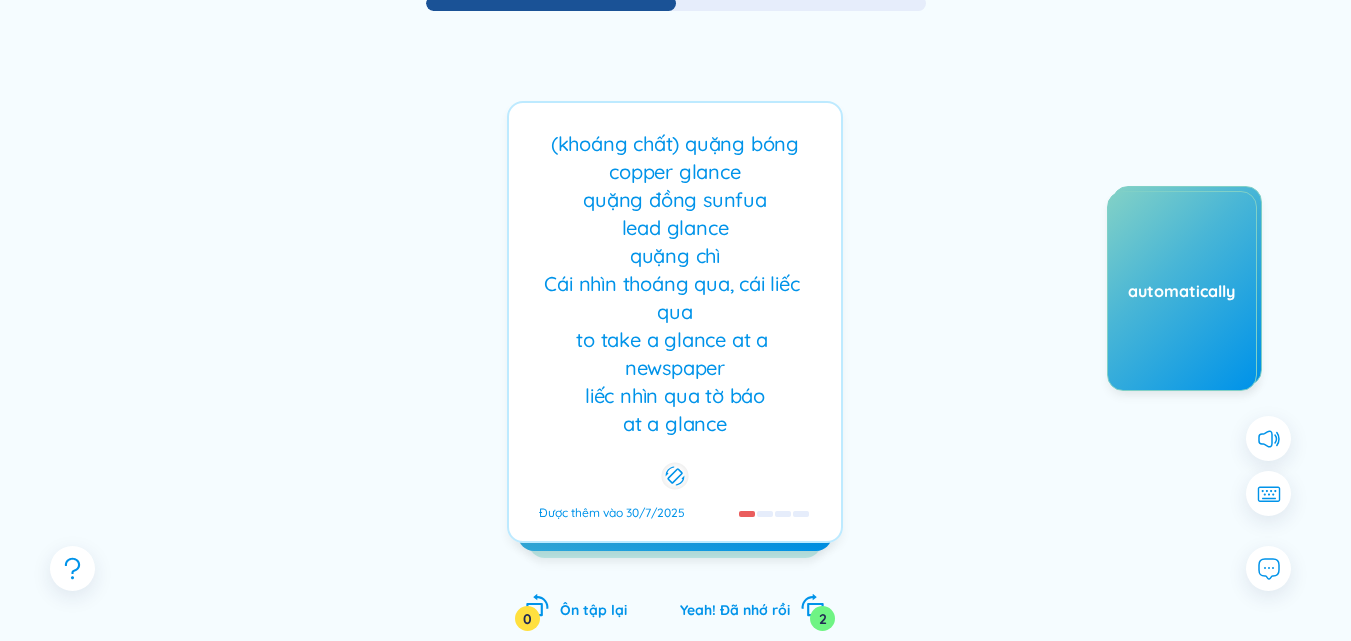 click on "(khoáng chất) quặng bóng
copper glance
quặng đồng sunfua
lead glance
quặng chì
Cái nhìn thoáng qua, cái liếc qua
to take a glance at a newspaper
liếc nhìn qua tờ báo
at a glance
chỉ thoáng nhìn một cái
at first glance
thoạt nhìn, thoáng nhìn
Tia loáng qua, tia loé lên
Sự sượt qua, sự trệch sang bên (viên đạn...)
(undefined)
Eg: Don't glance left and right." at bounding box center [675, 286] 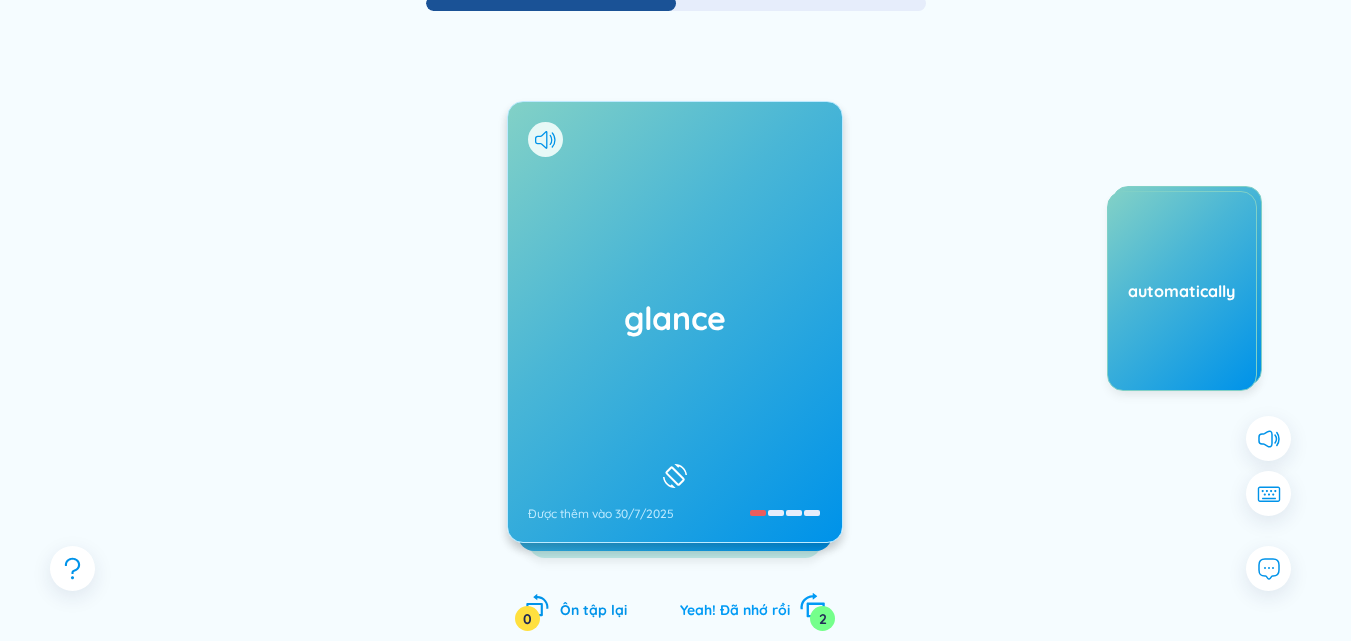click on "Yeah! Đã nhớ rồi" at bounding box center [735, 610] 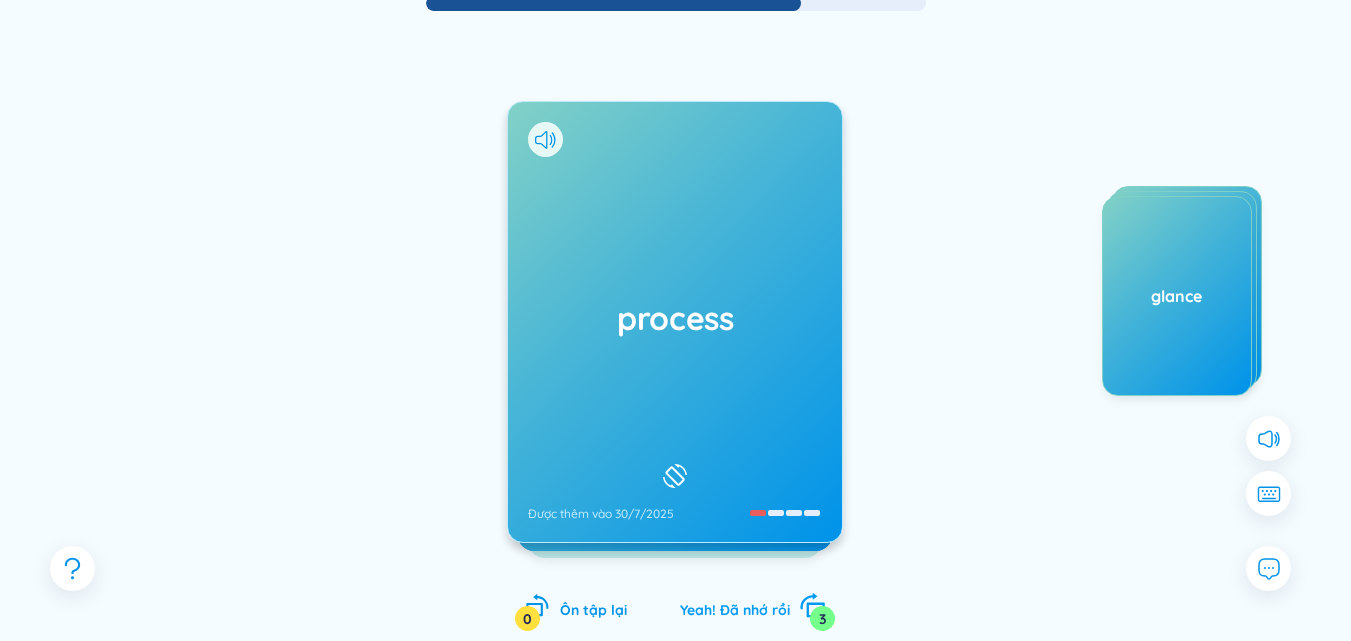 click on "Yeah! Đã nhớ rồi" at bounding box center [735, 610] 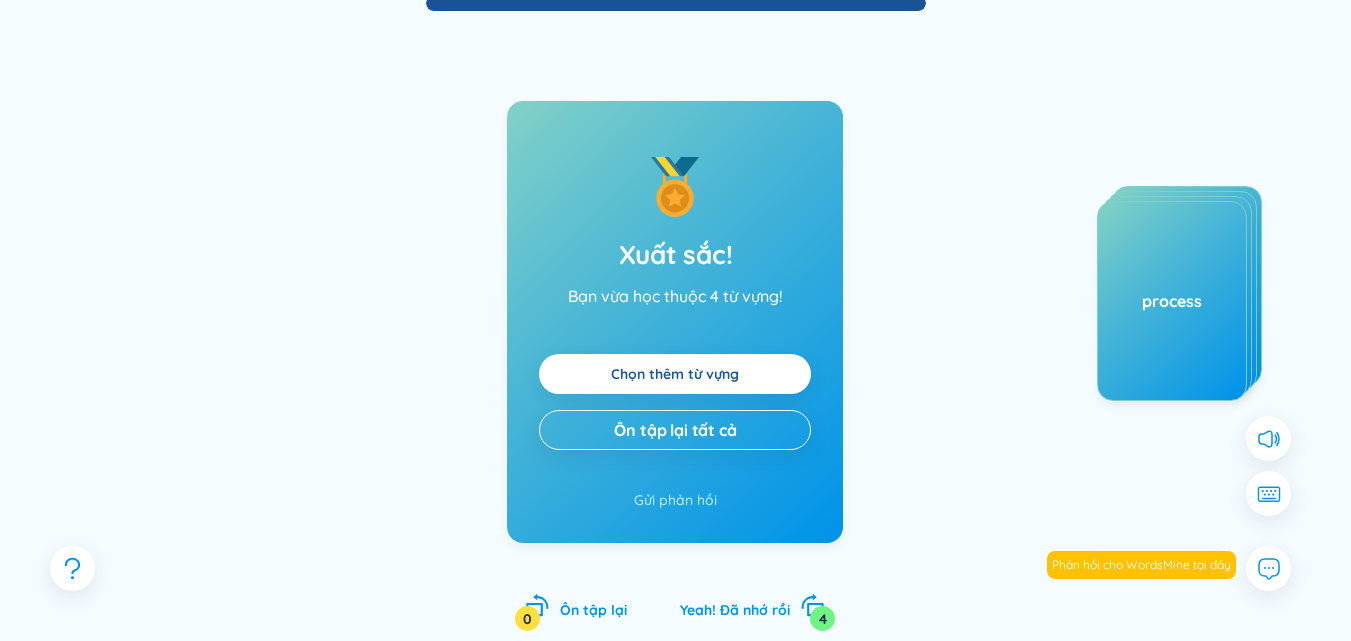 click on "Chọn thêm từ vựng" at bounding box center (675, 374) 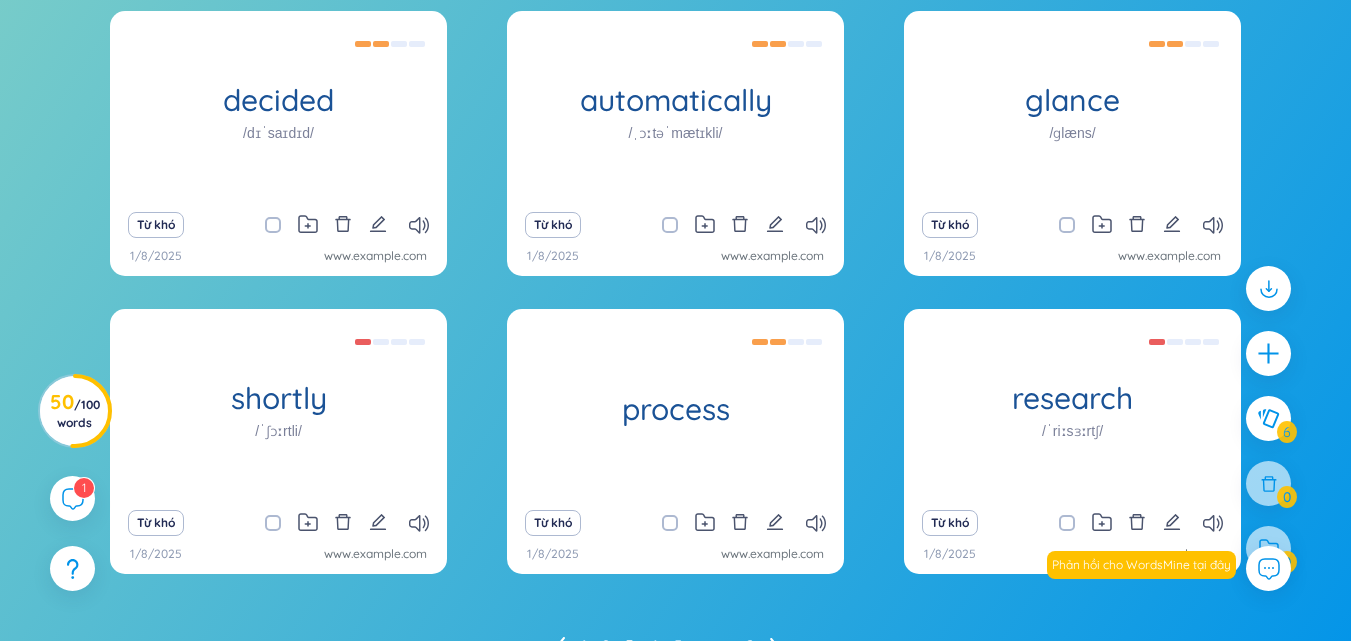 scroll, scrollTop: 310, scrollLeft: 0, axis: vertical 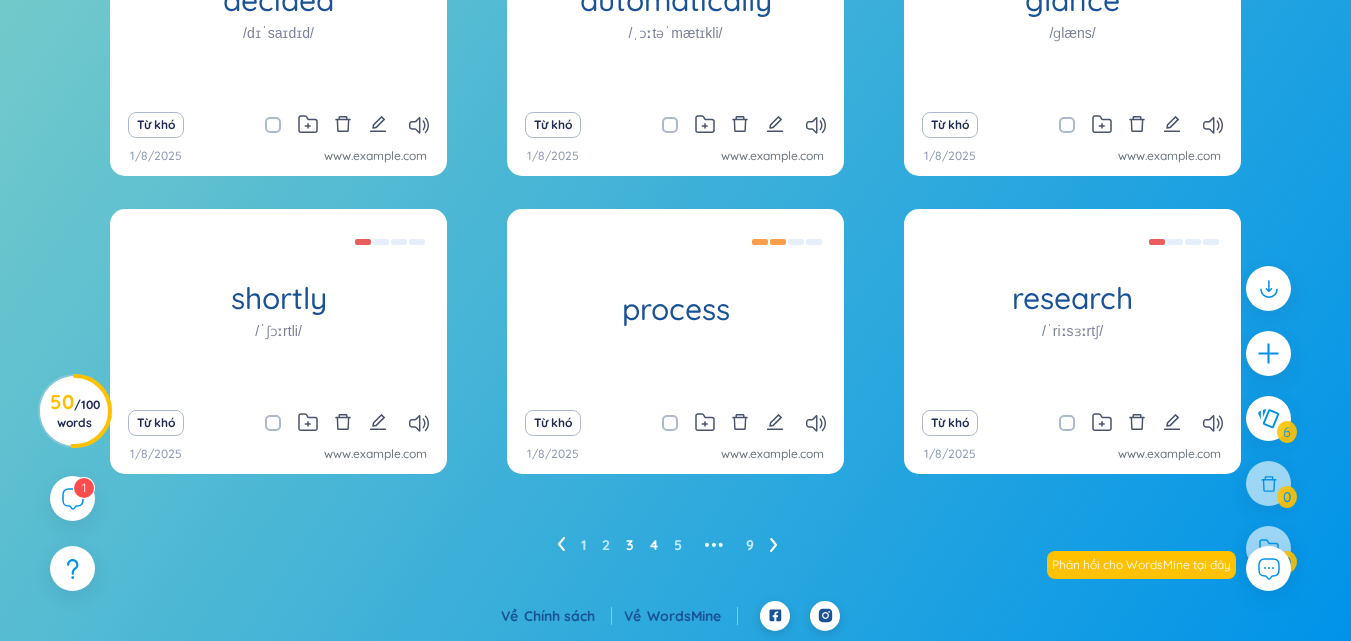 click on "4" at bounding box center [654, 545] 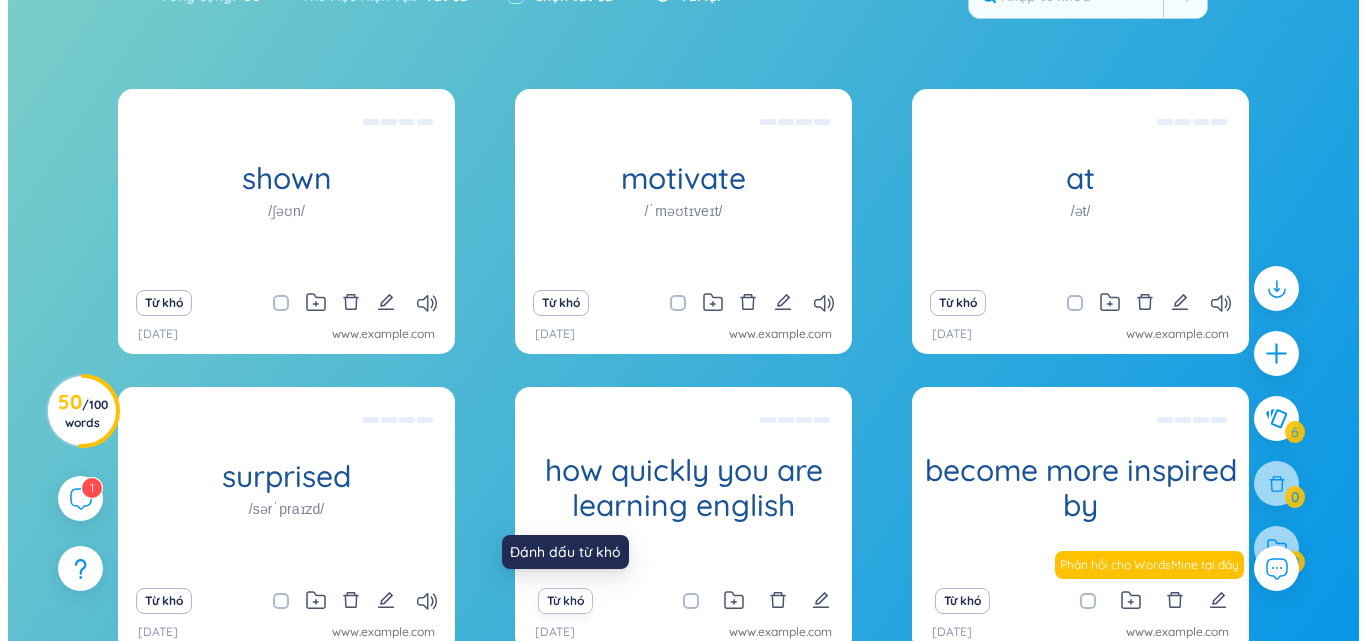 scroll, scrollTop: 110, scrollLeft: 0, axis: vertical 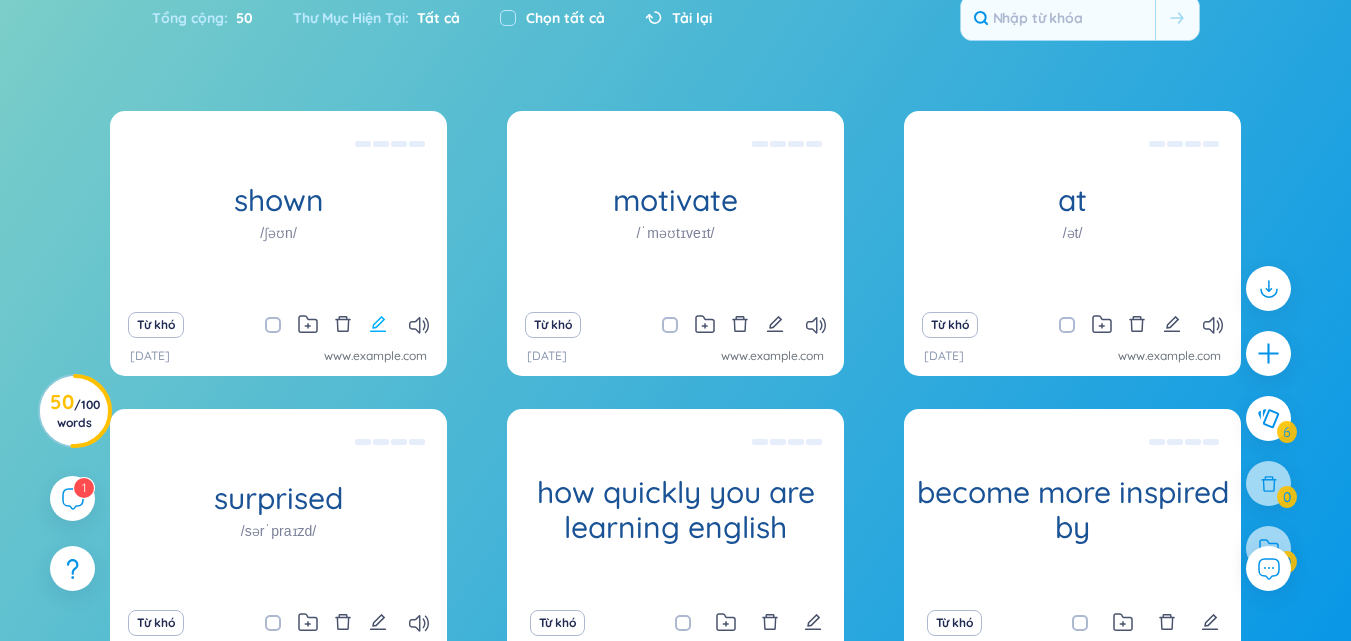 click 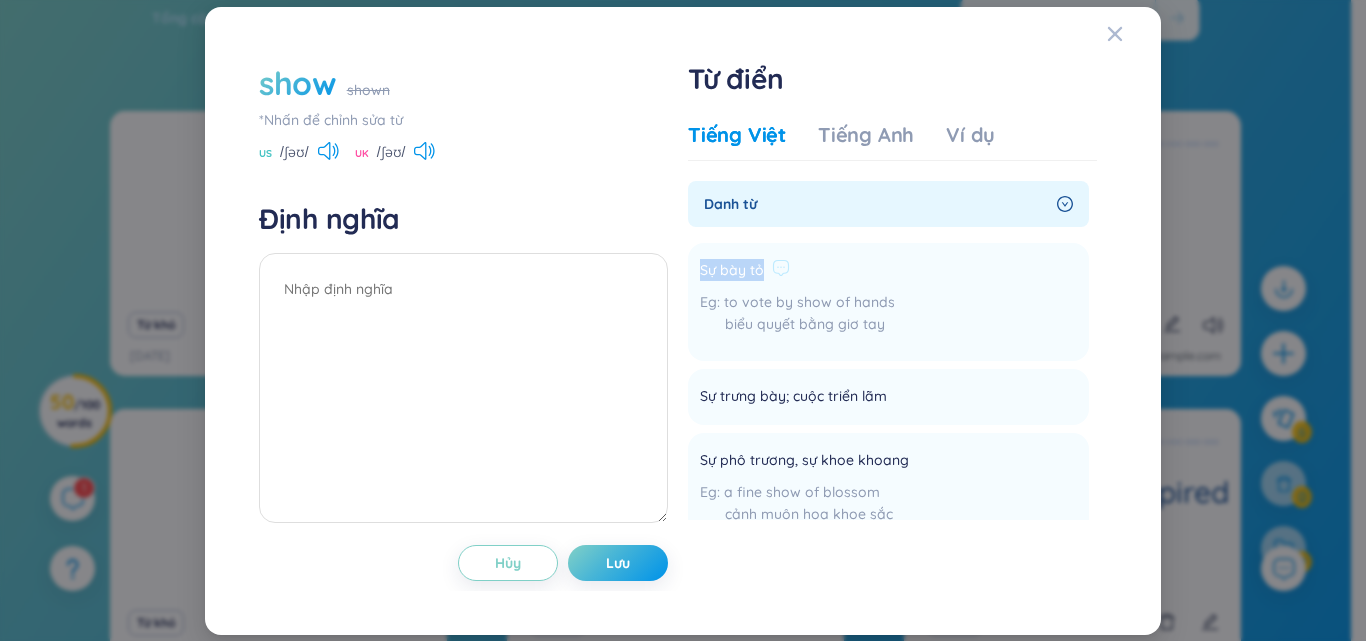 drag, startPoint x: 702, startPoint y: 269, endPoint x: 797, endPoint y: 268, distance: 95.005264 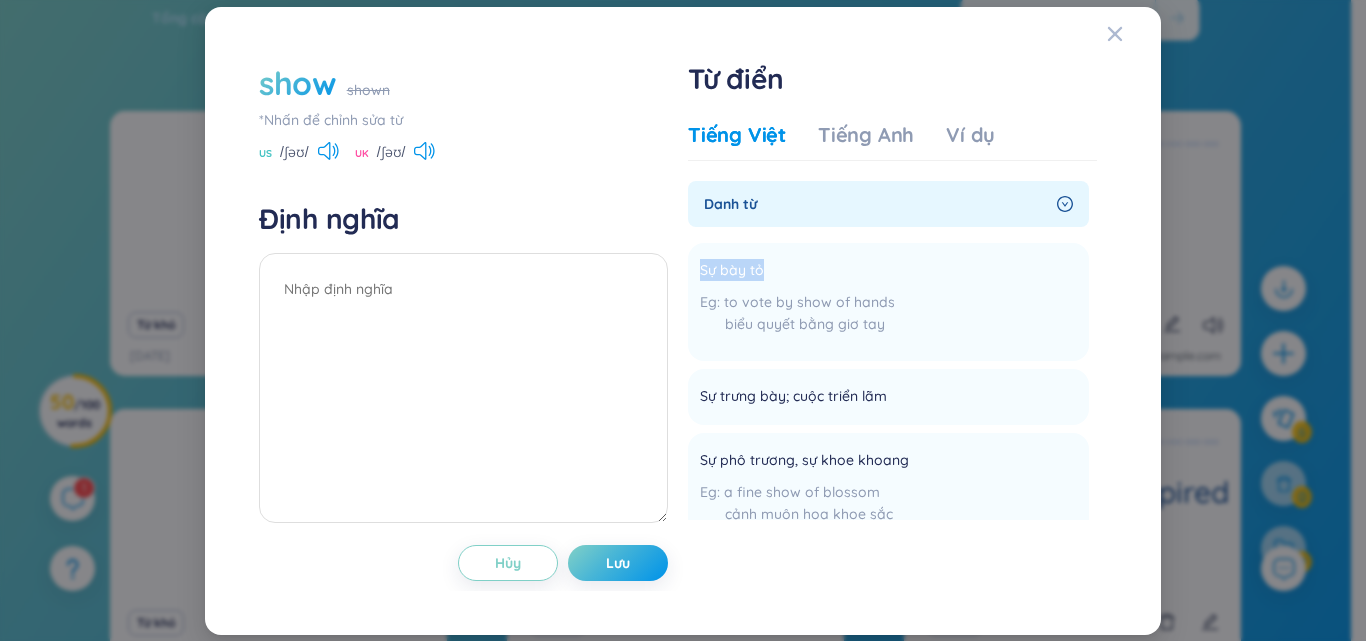 drag, startPoint x: 733, startPoint y: 275, endPoint x: 839, endPoint y: 231, distance: 114.76933 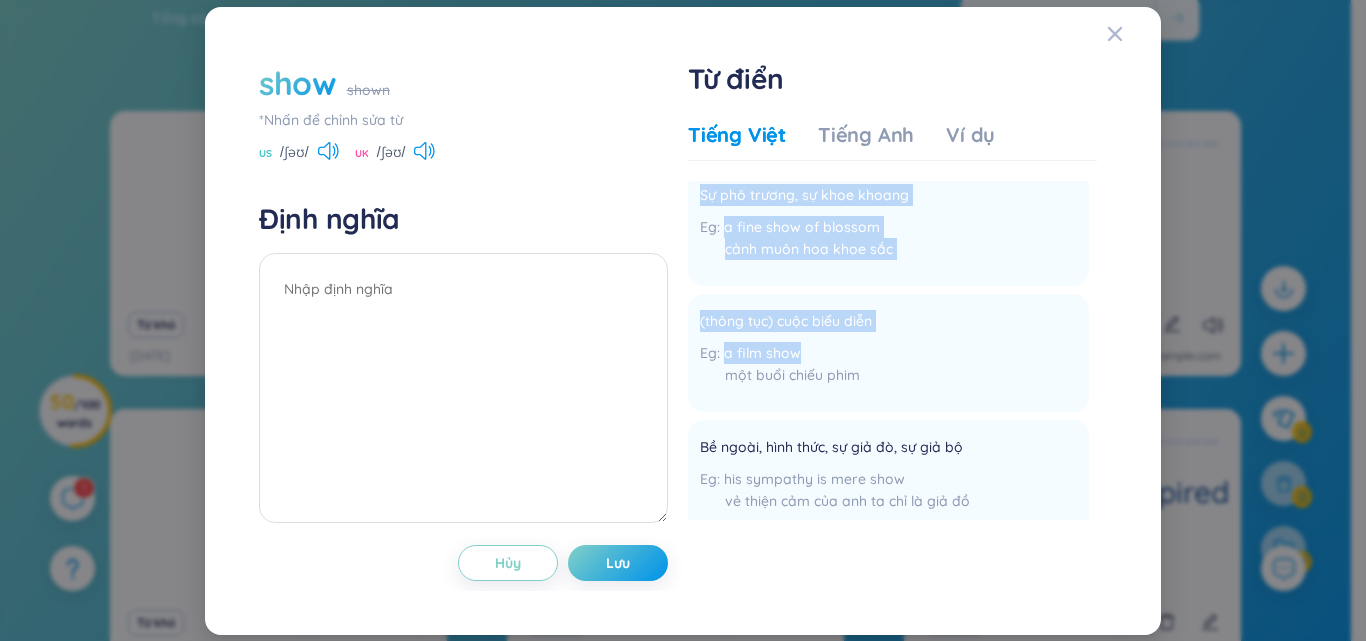 scroll, scrollTop: 300, scrollLeft: 0, axis: vertical 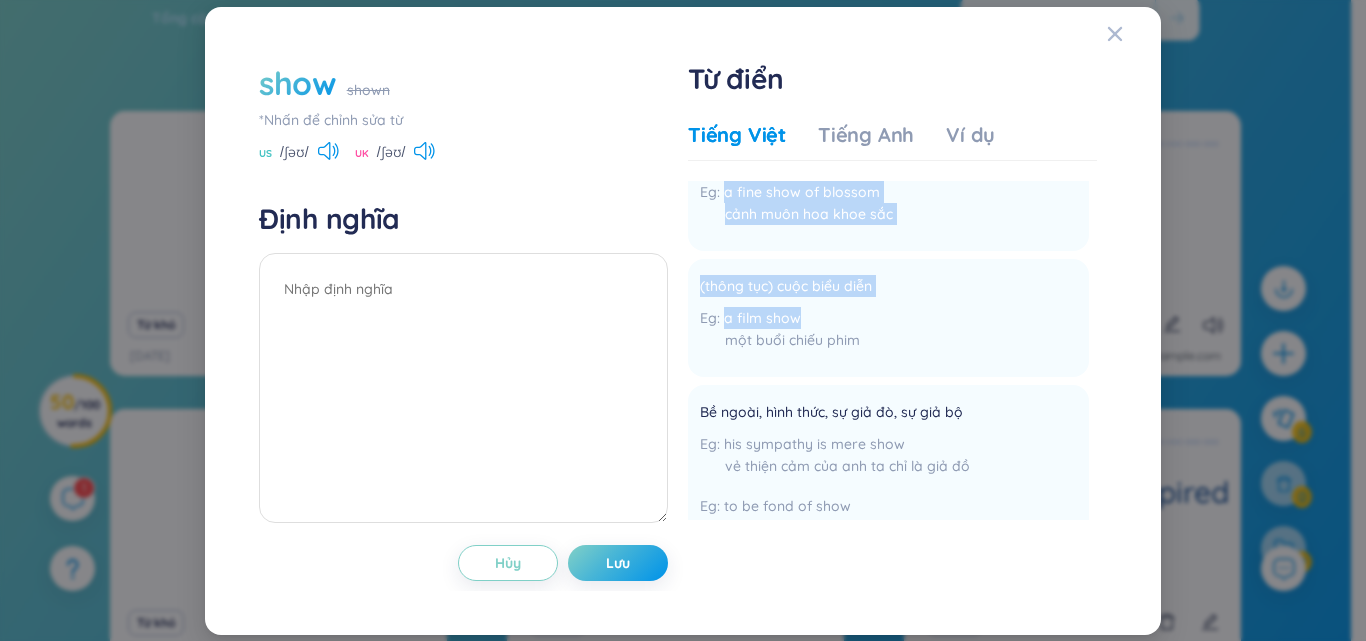 drag, startPoint x: 696, startPoint y: 263, endPoint x: 913, endPoint y: 324, distance: 225.41074 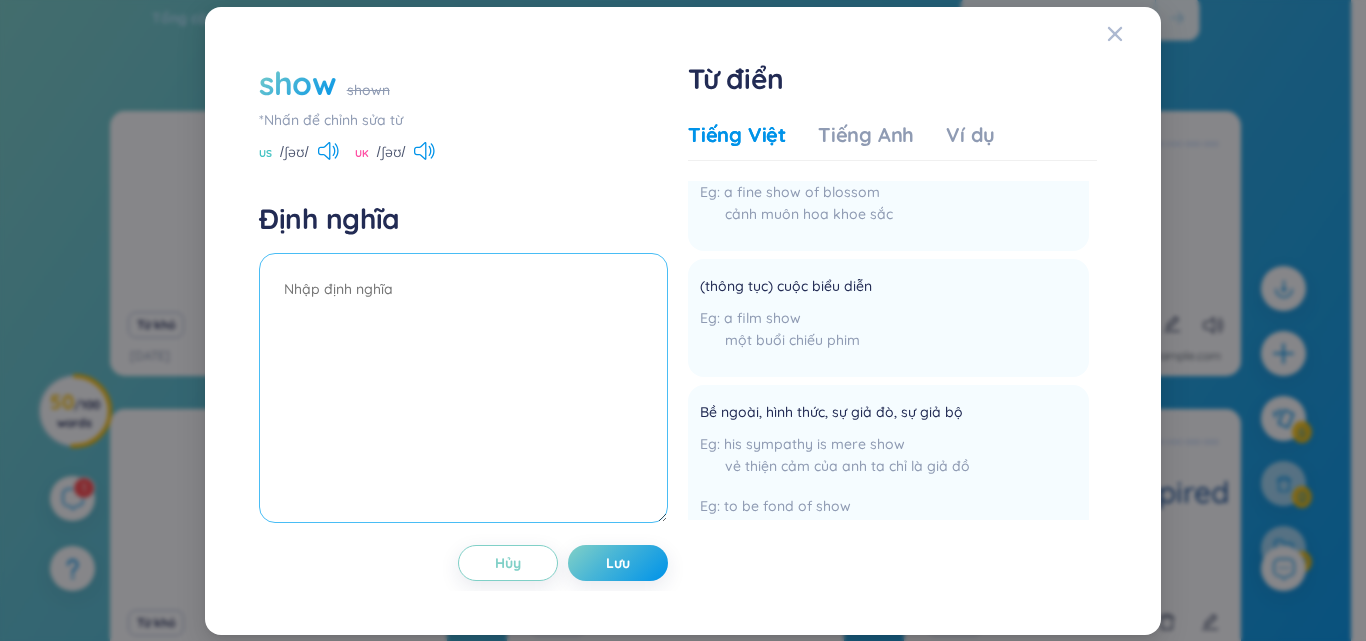 click at bounding box center (463, 388) 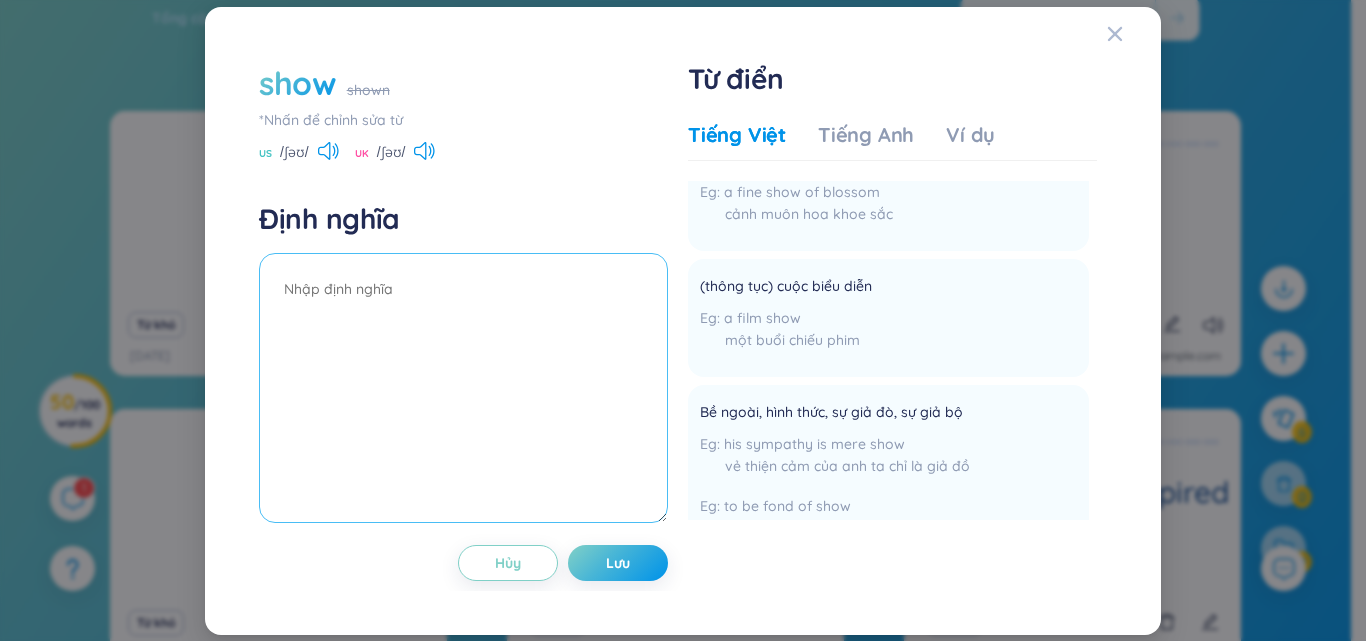 paste on "Sự bày tỏ
to vote by show of hands
biểu quyết bằng giơ tay
Sự trưng bày; cuộc triển lãm
Sự phô trương, sự khoe khoang
a fine show of blossom
cảnh muôn hoa khoe sắc
(thông tục) cuộc biểu diễn
a film show" 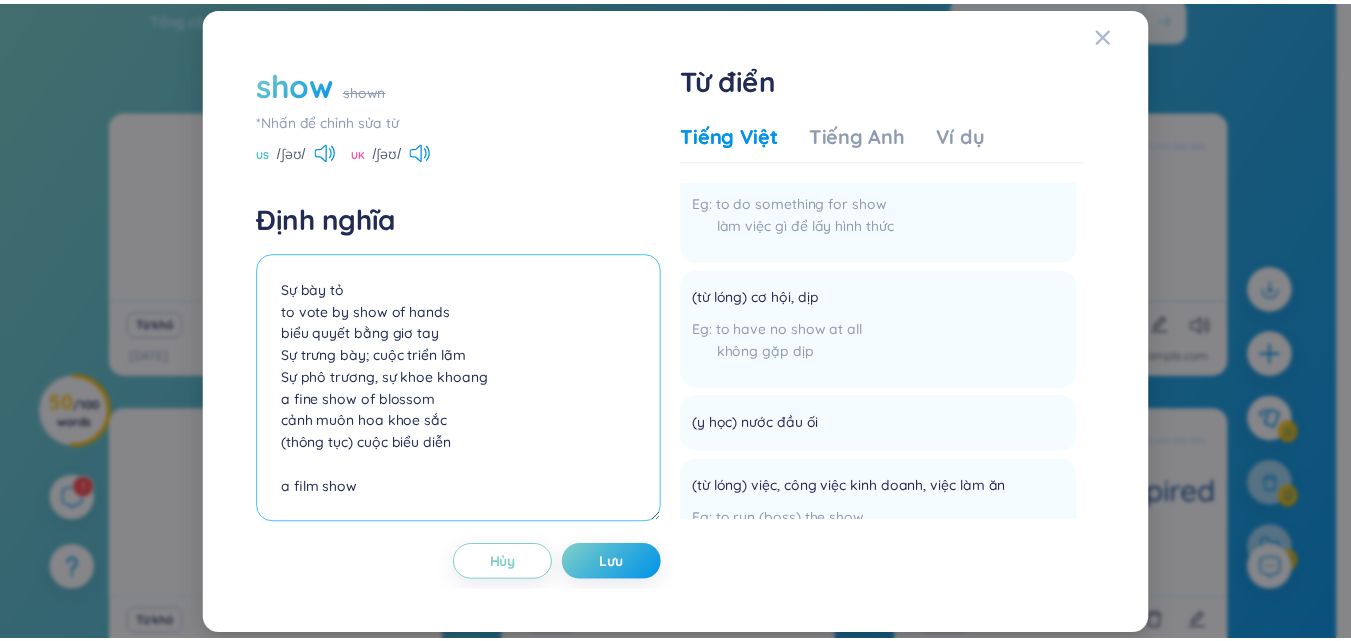 scroll, scrollTop: 700, scrollLeft: 0, axis: vertical 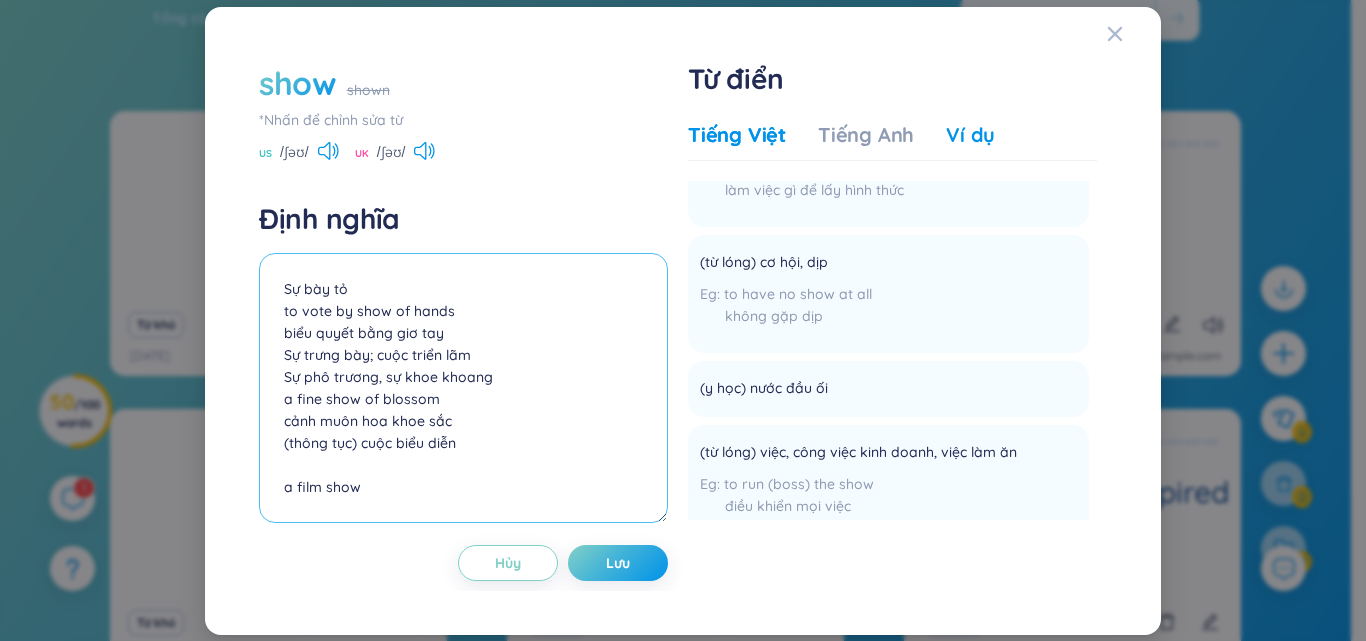 type on "Sự bày tỏ
to vote by show of hands
biểu quyết bằng giơ tay
Sự trưng bày; cuộc triển lãm
Sự phô trương, sự khoe khoang
a fine show of blossom
cảnh muôn hoa khoe sắc
(thông tục) cuộc biểu diễn
a film show" 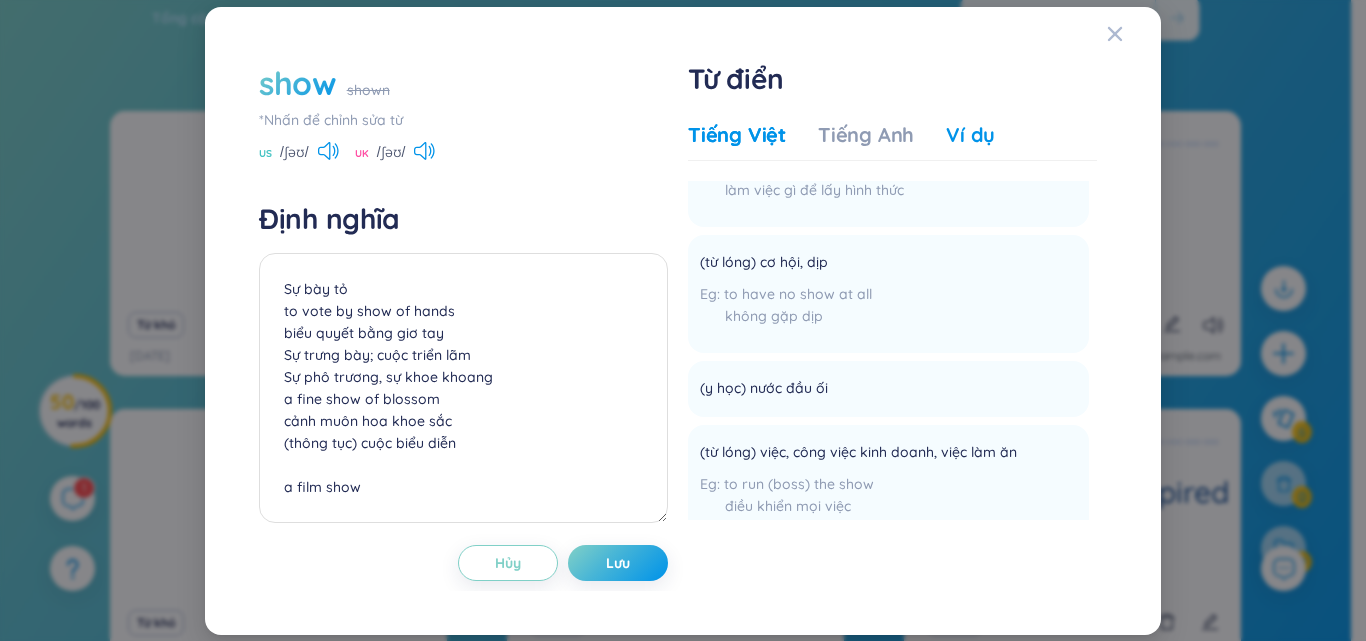 click on "Ví dụ" at bounding box center (970, 135) 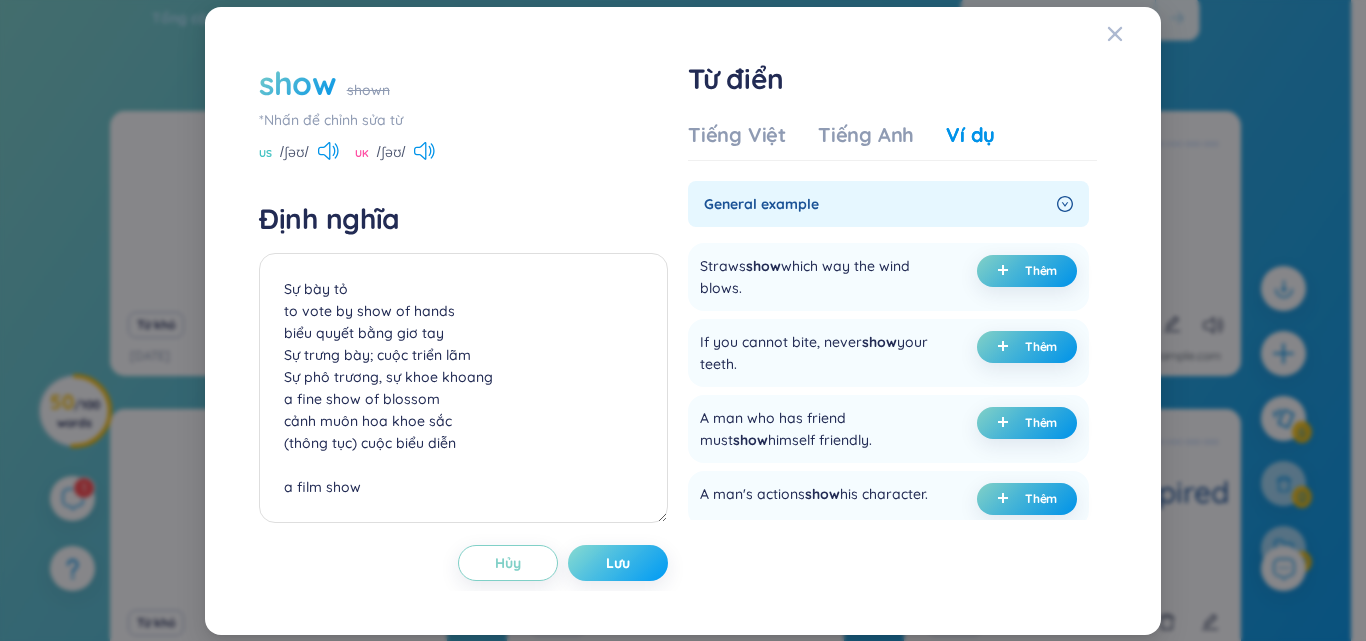 click on "Lưu" at bounding box center (618, 563) 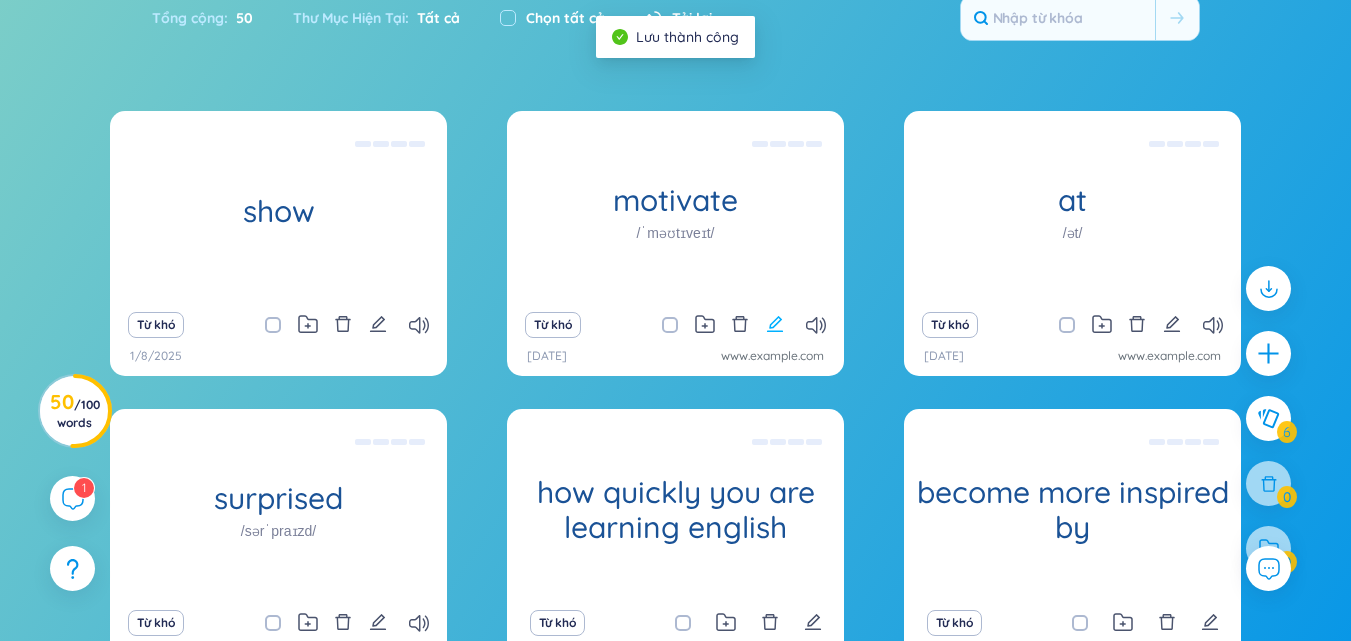 click at bounding box center (775, 325) 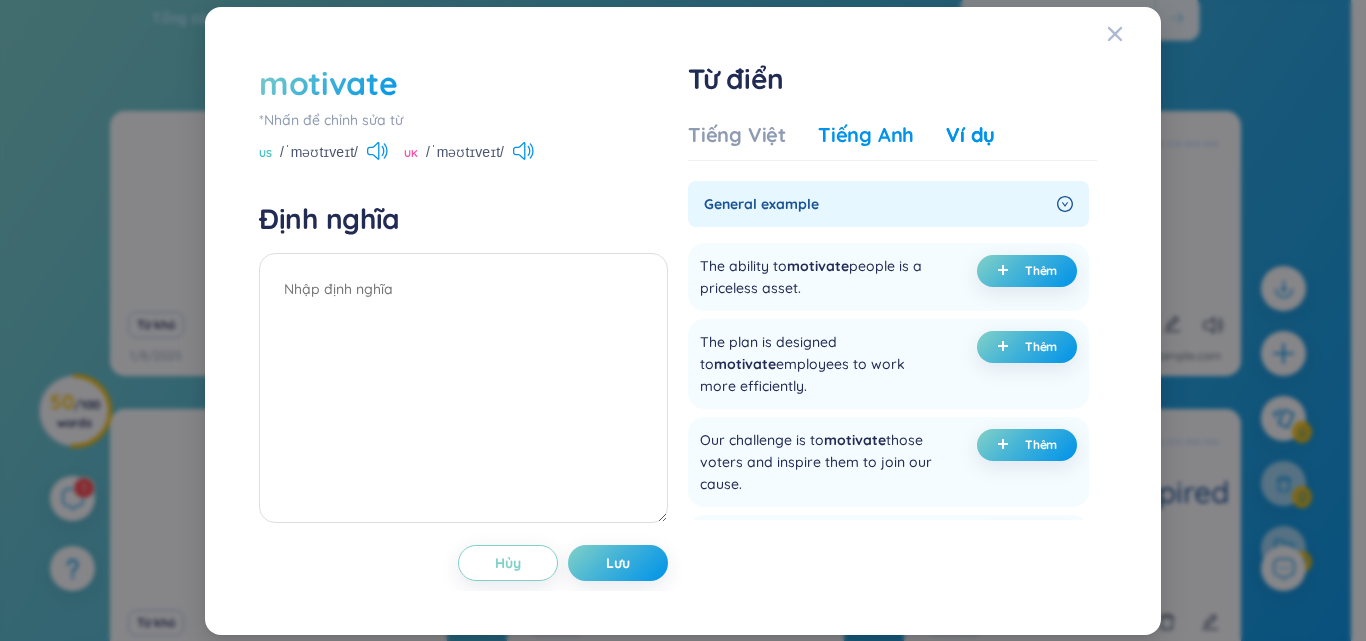 click on "Tiếng Anh" at bounding box center [866, 135] 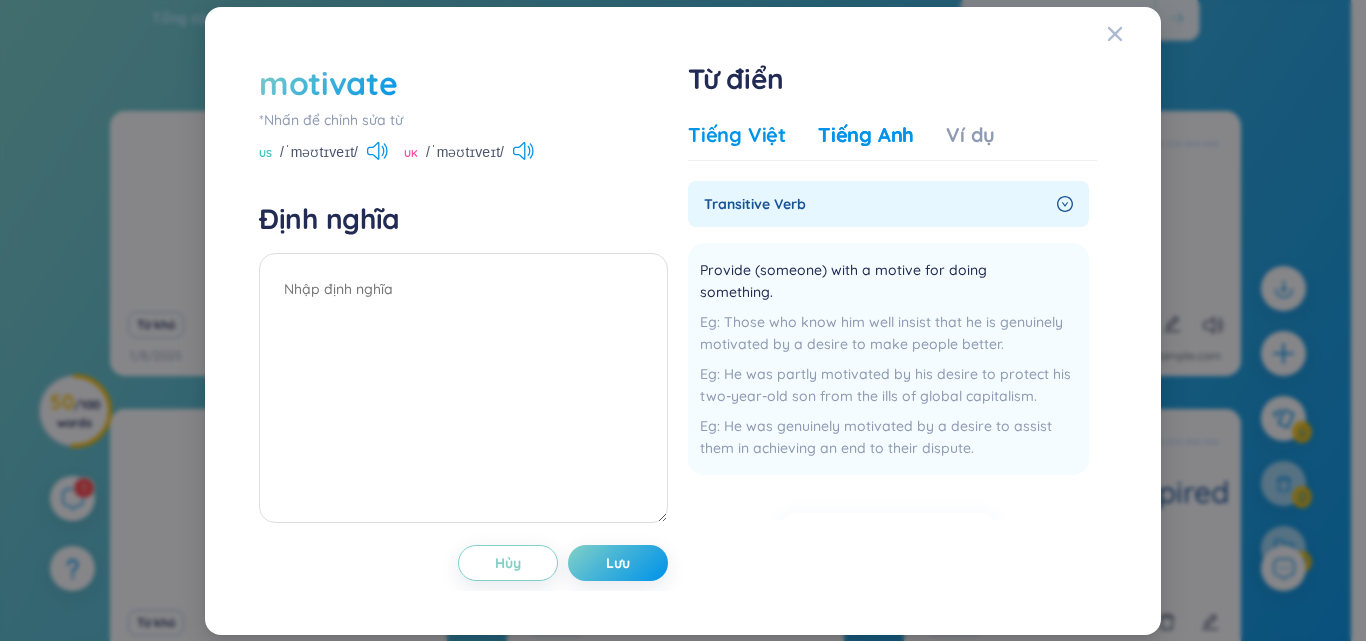 click on "Tiếng Việt" at bounding box center (737, 135) 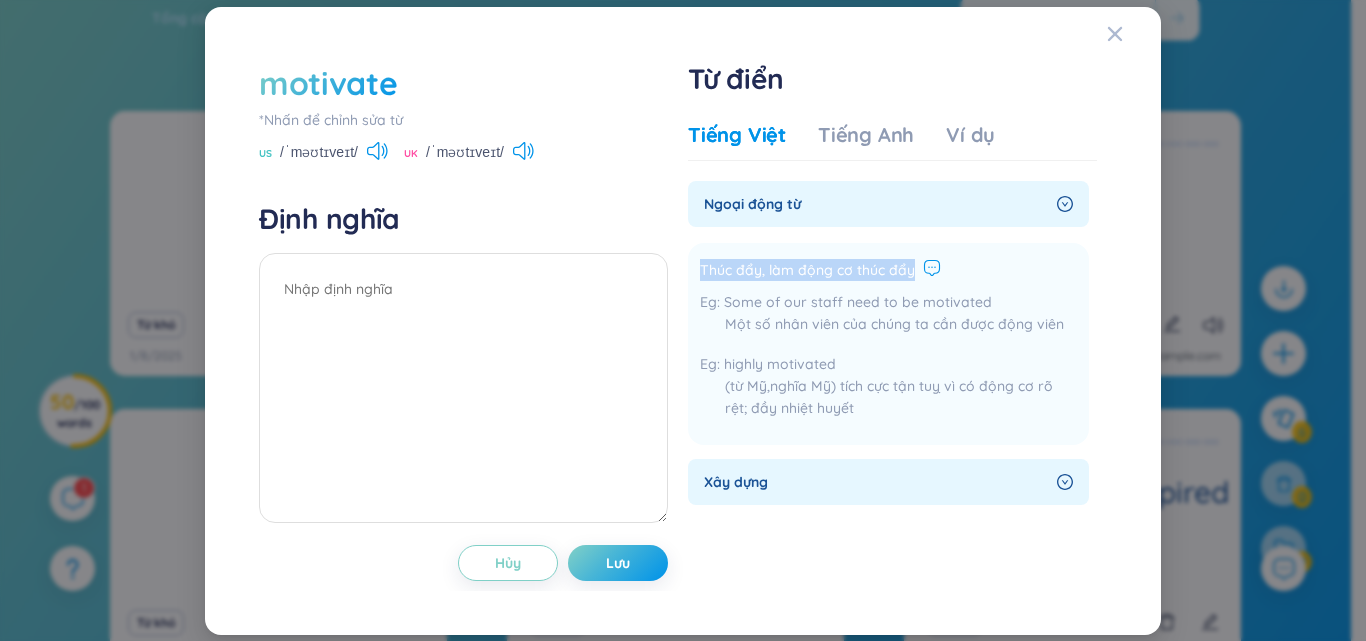 drag, startPoint x: 697, startPoint y: 262, endPoint x: 927, endPoint y: 266, distance: 230.03477 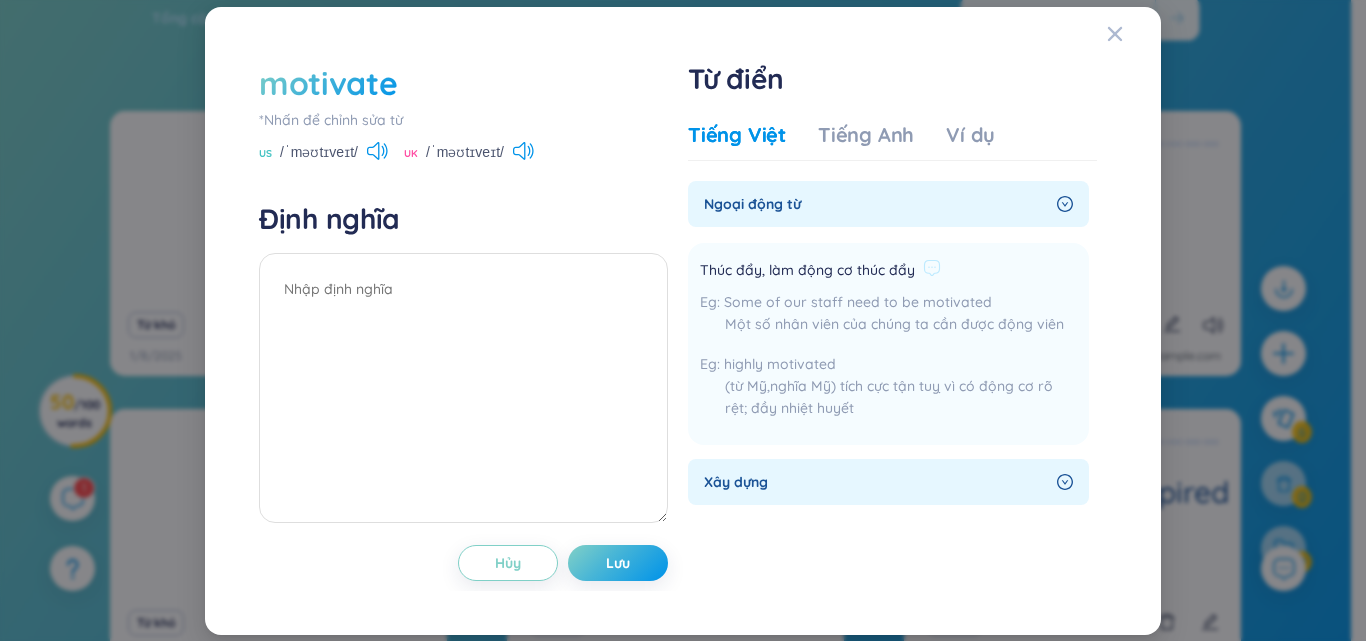 drag, startPoint x: 868, startPoint y: 268, endPoint x: 760, endPoint y: 319, distance: 119.43617 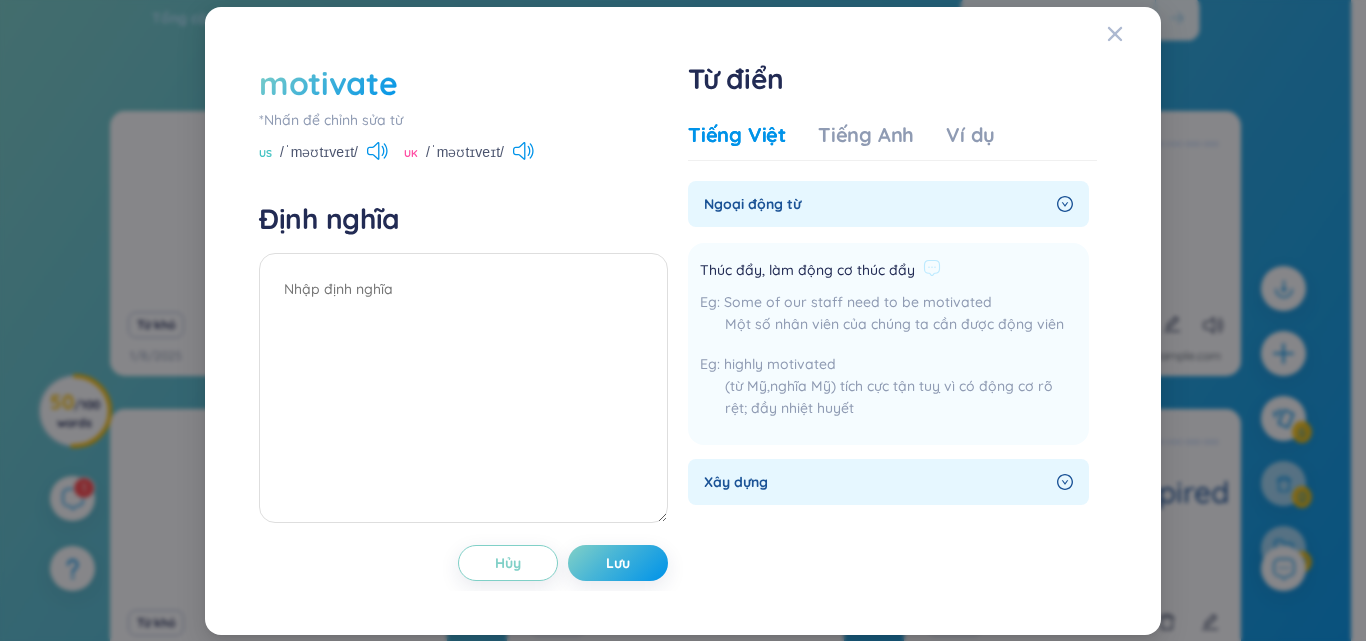 click on "Một số nhân viên của chúng ta cần được động viên" at bounding box center [888, 324] 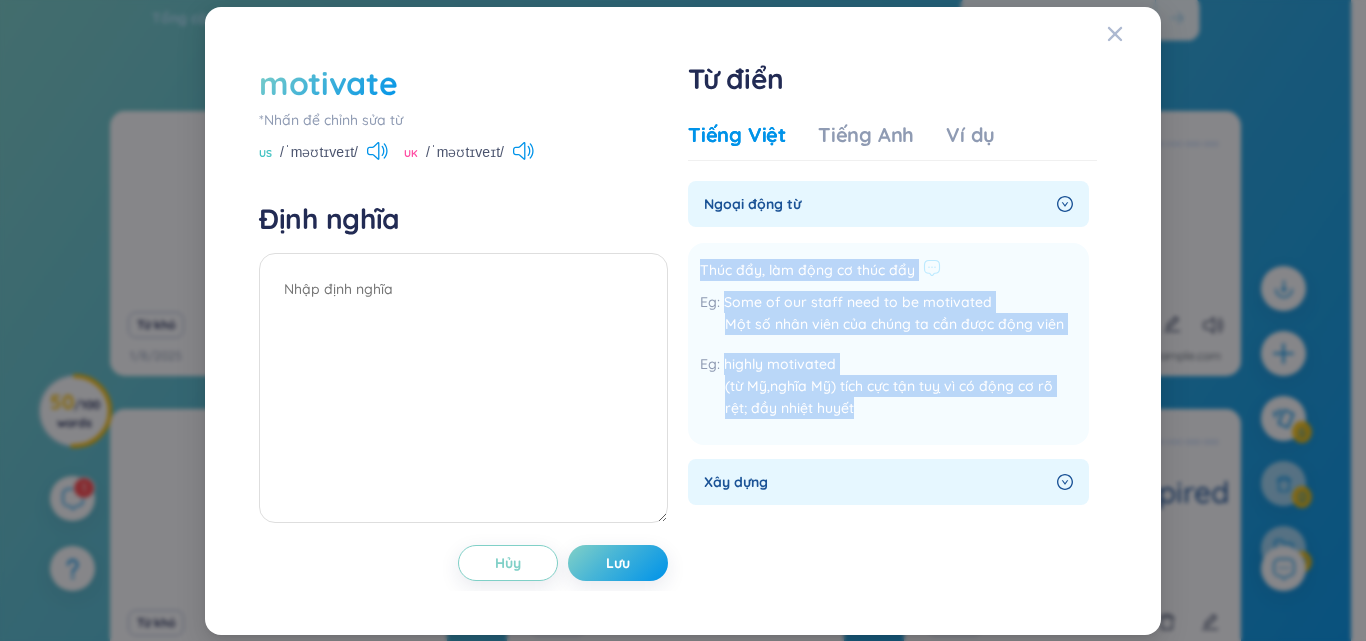 drag, startPoint x: 694, startPoint y: 263, endPoint x: 935, endPoint y: 436, distance: 296.6648 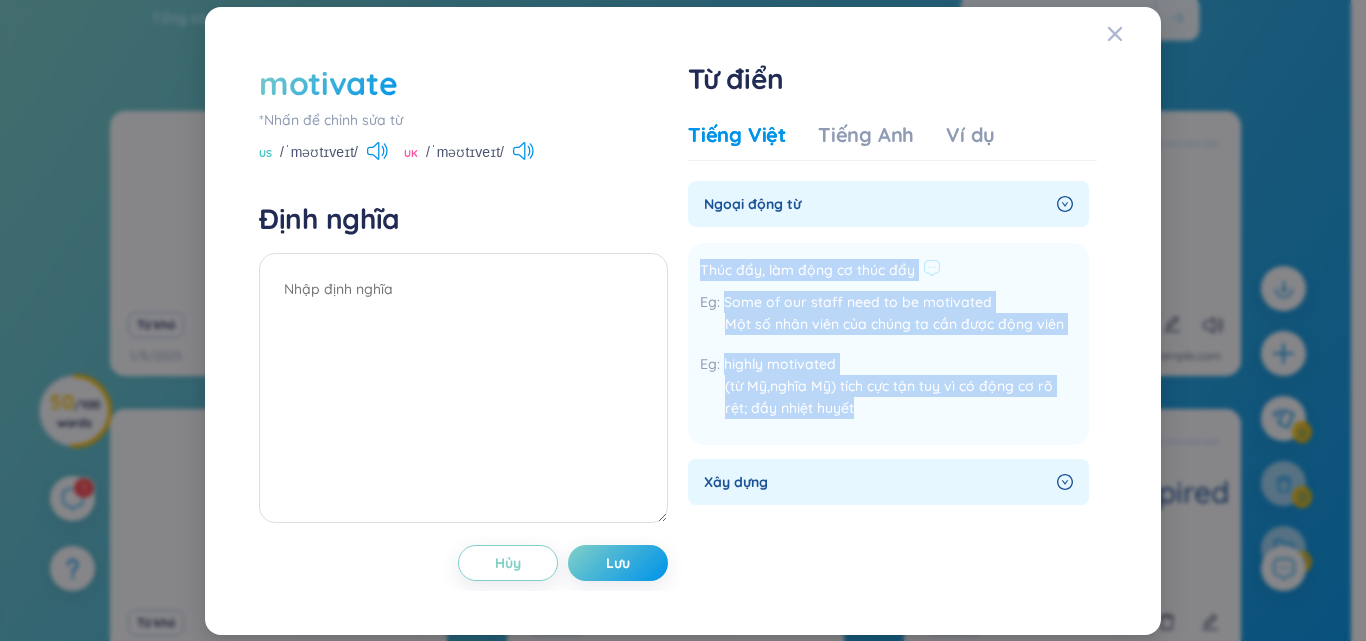 click on "Thúc đẩy, làm động cơ thúc đẩy Some of our staff need to be motivated Một số nhân viên của chúng ta cần được động viên highly motivated (từ Mỹ,nghĩa Mỹ) tích cực tận tuỵ vì có động cơ rõ rệt; đầy nhiệt huyết Thêm" at bounding box center [888, 344] 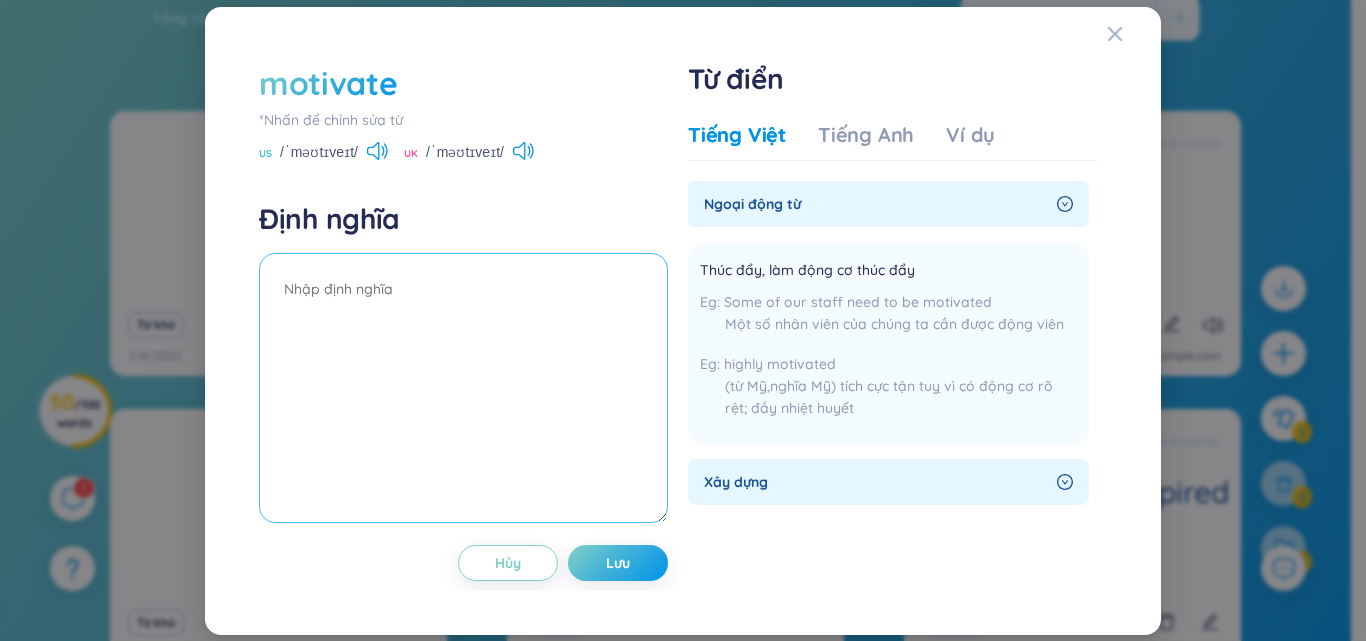 click at bounding box center (463, 388) 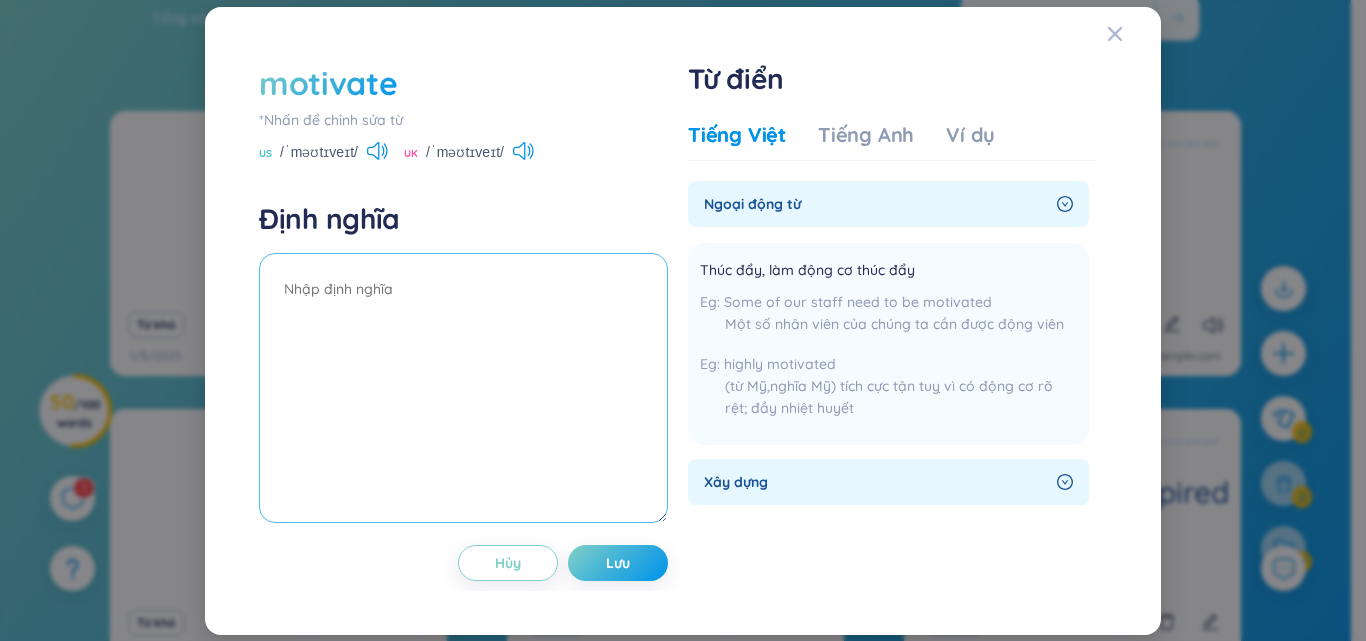 paste on "Thúc đẩy, làm động cơ thúc đẩy
Some of our staff need to be motivated
Một số nhân viên của chúng ta cần được động viên
highly motivated
(từ Mỹ,nghĩa Mỹ) tích cực tận tuỵ vì có động cơ rõ rệt; đầy nhiệt huyết" 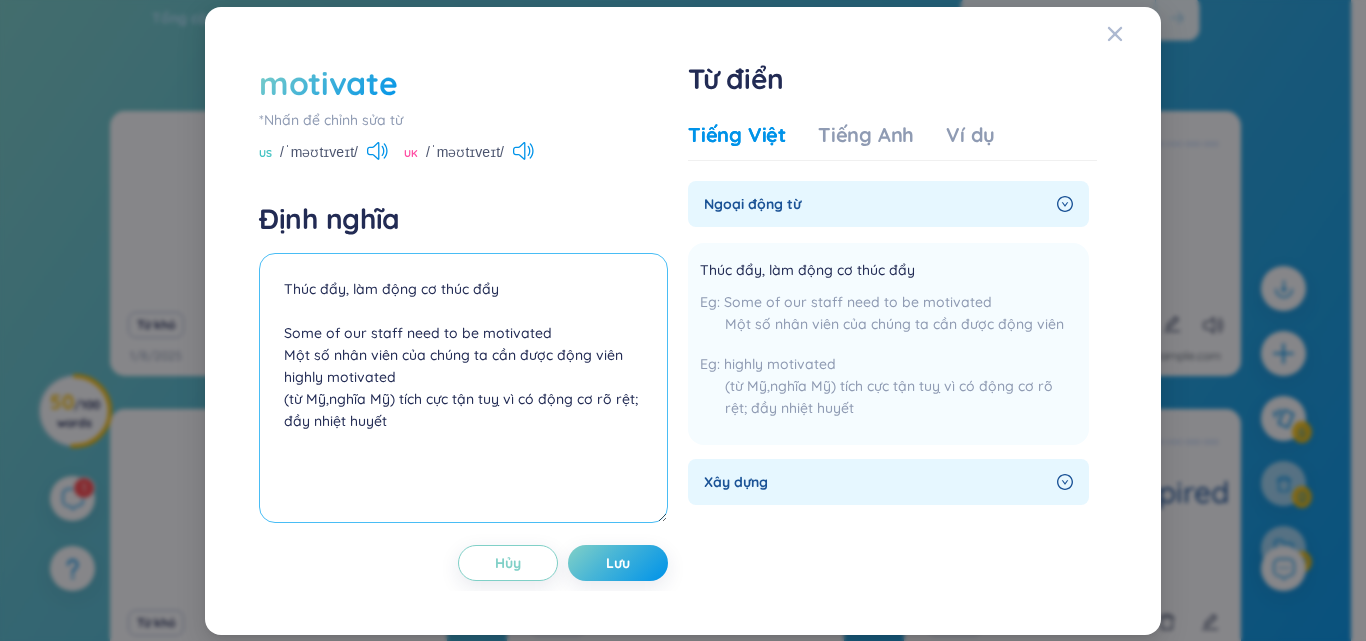 type on "Thúc đẩy, làm động cơ thúc đẩy
Some of our staff need to be motivated
Một số nhân viên của chúng ta cần được động viên
highly motivated
(từ Mỹ,nghĩa Mỹ) tích cực tận tuỵ vì có động cơ rõ rệt; đầy nhiệt huyết" 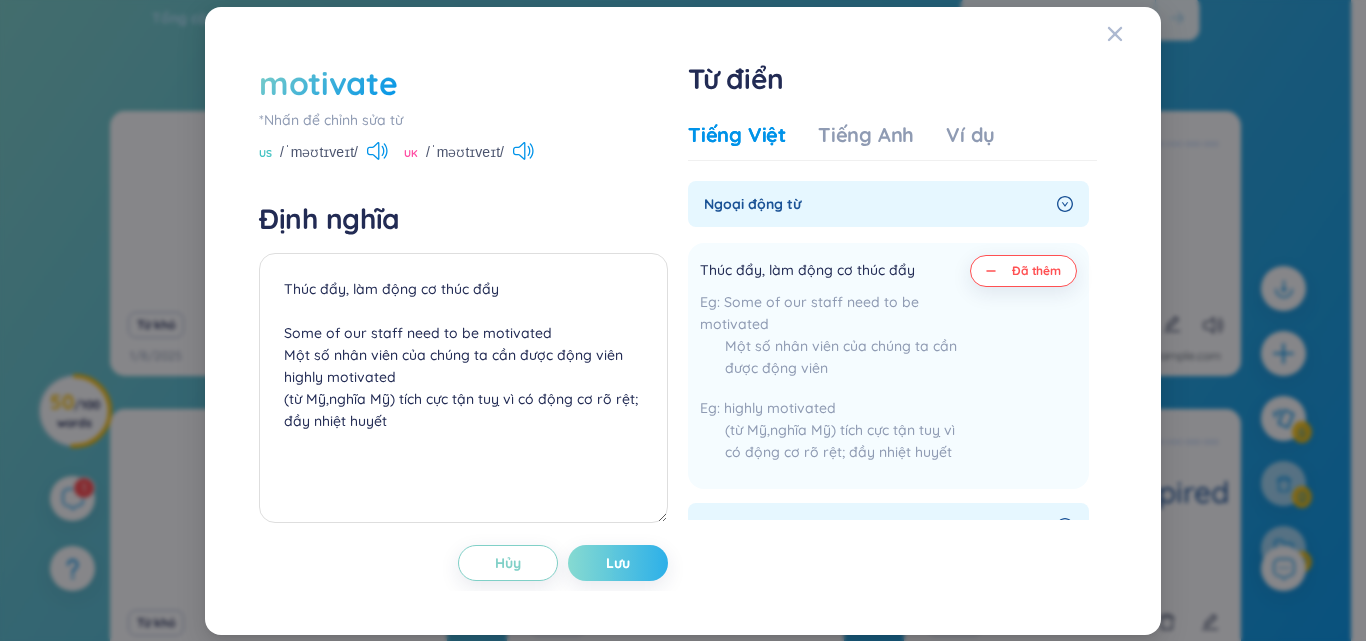 drag, startPoint x: 608, startPoint y: 542, endPoint x: 609, endPoint y: 554, distance: 12.0415945 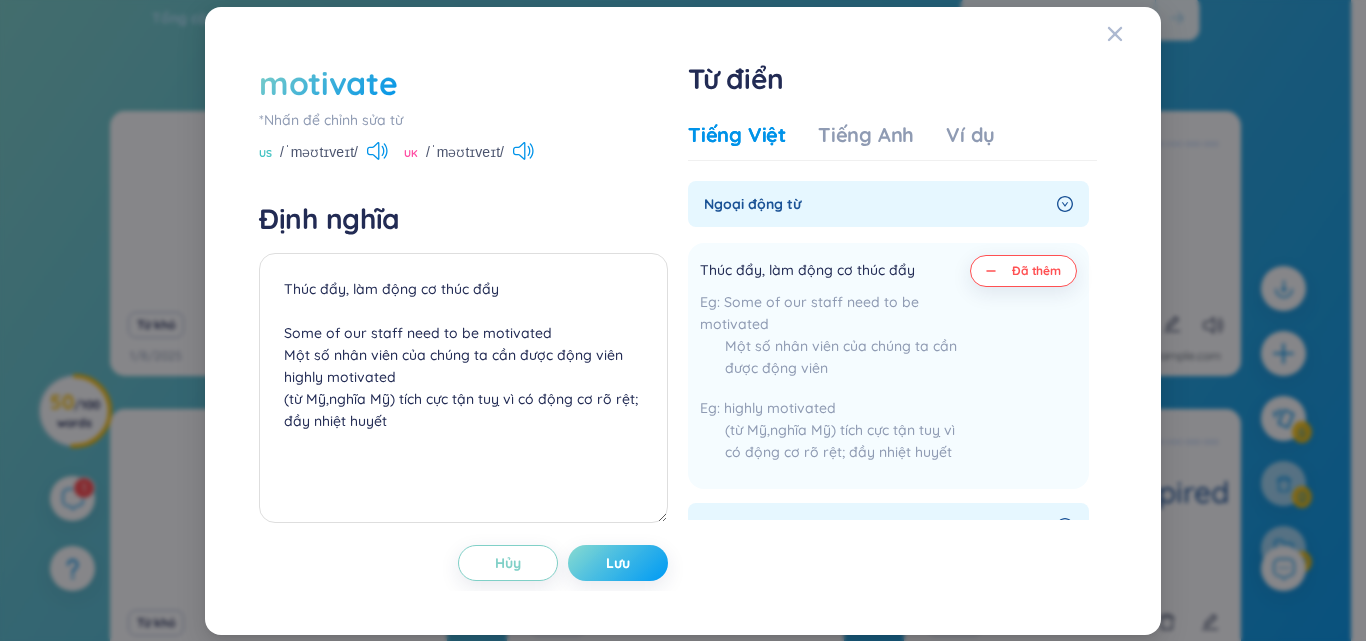 click on "Lưu" at bounding box center (618, 563) 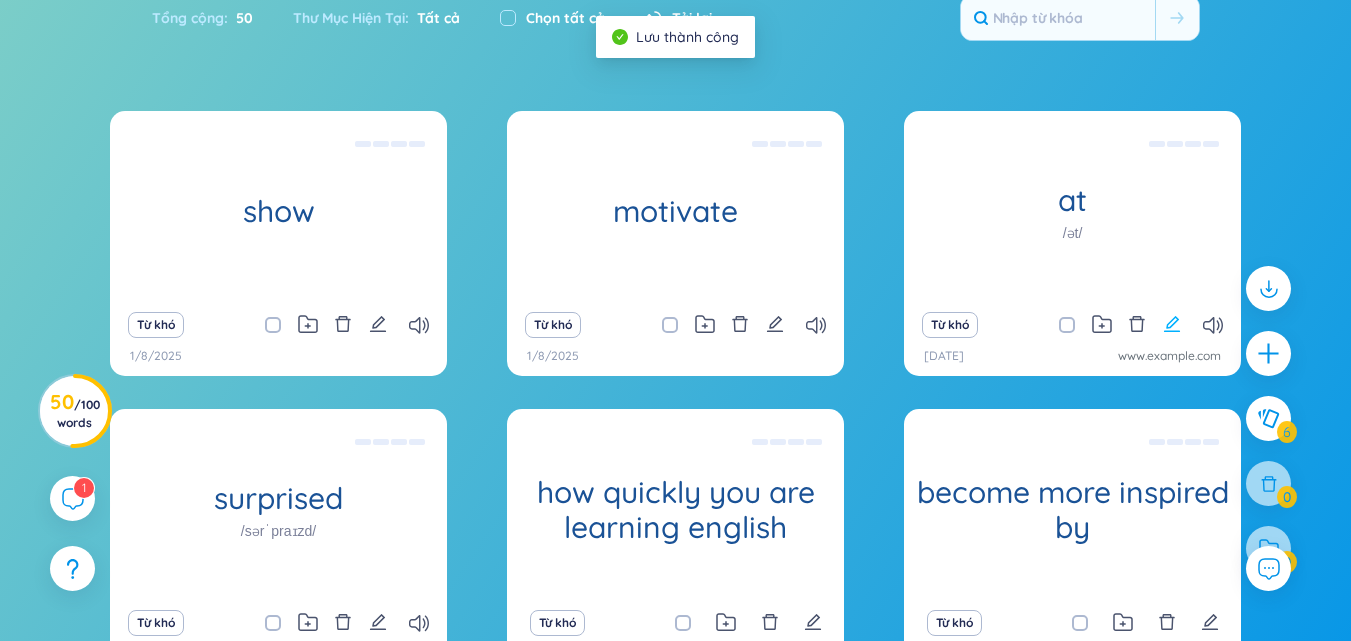 click 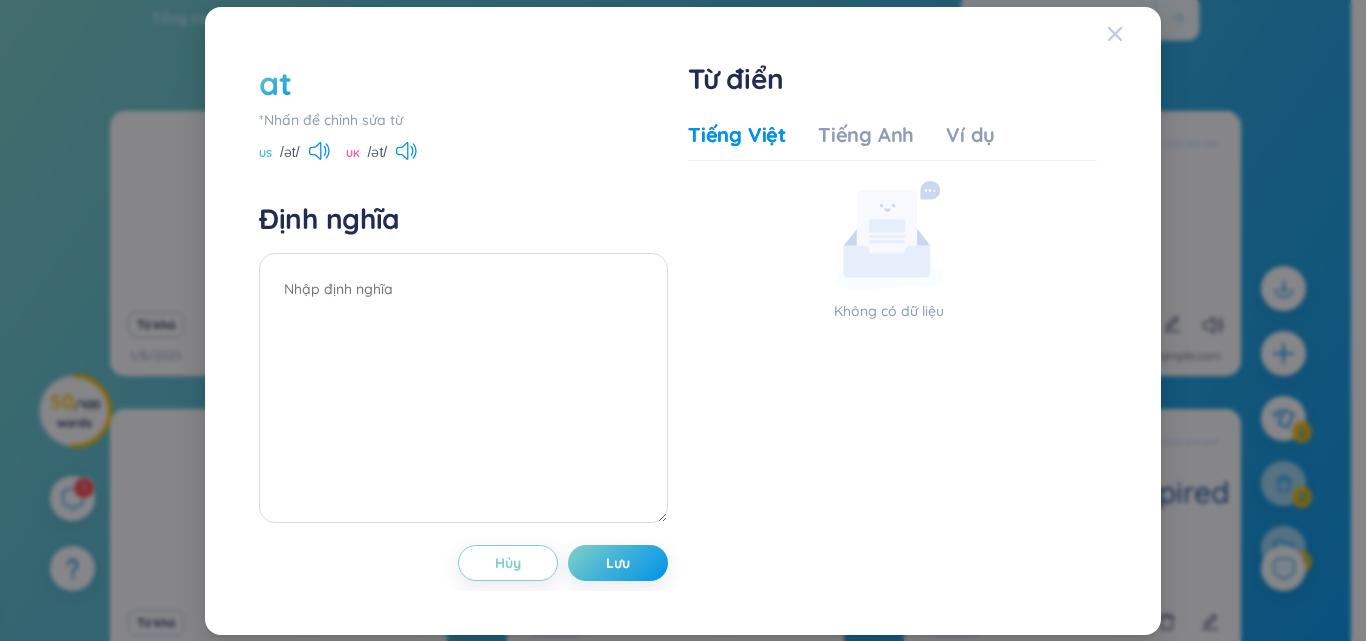 click 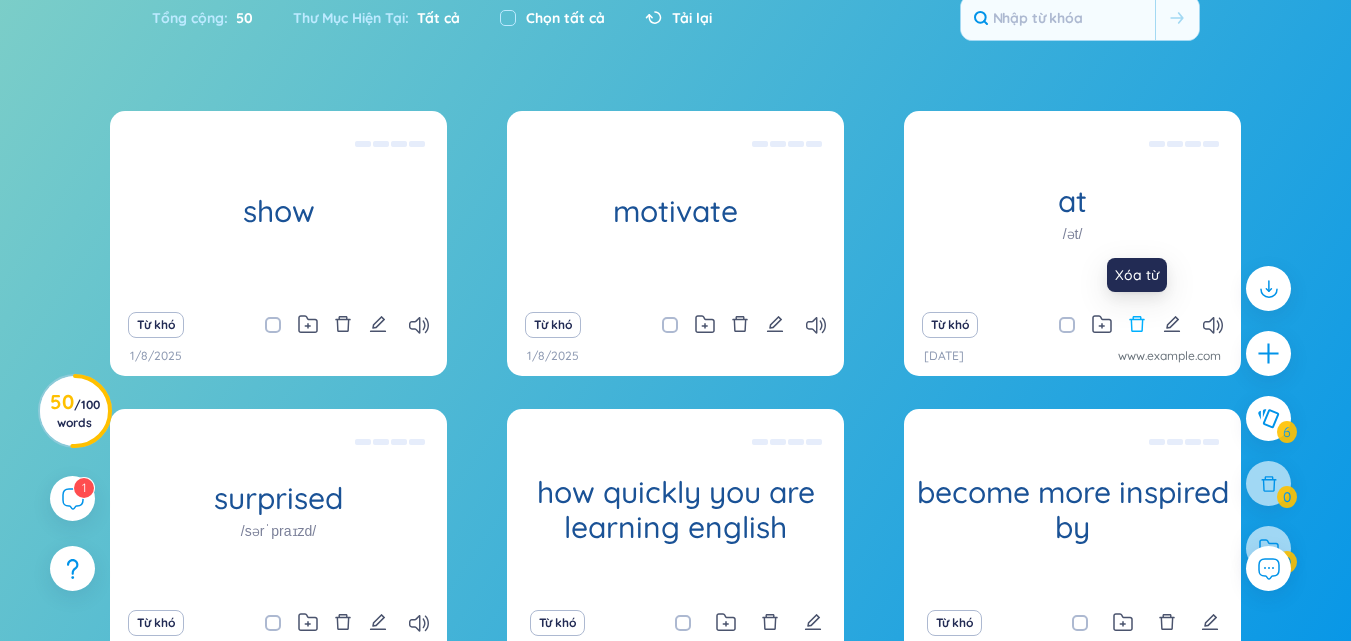 click 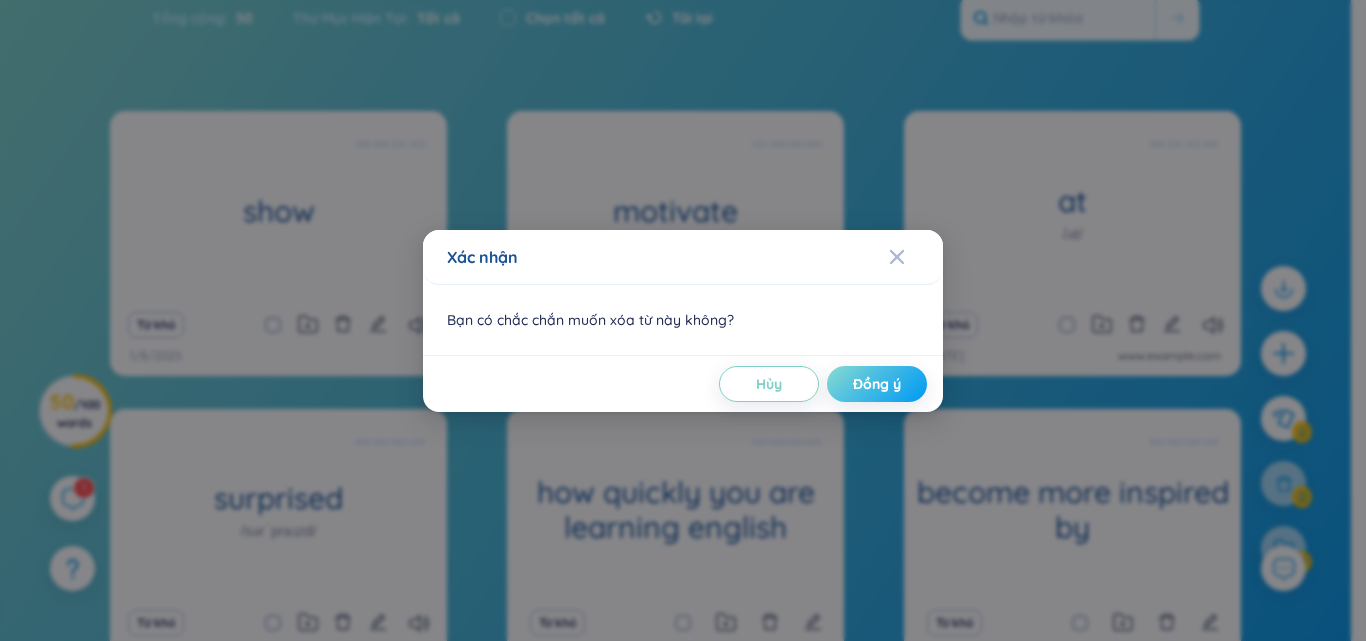 click on "Đồng ý" at bounding box center (877, 384) 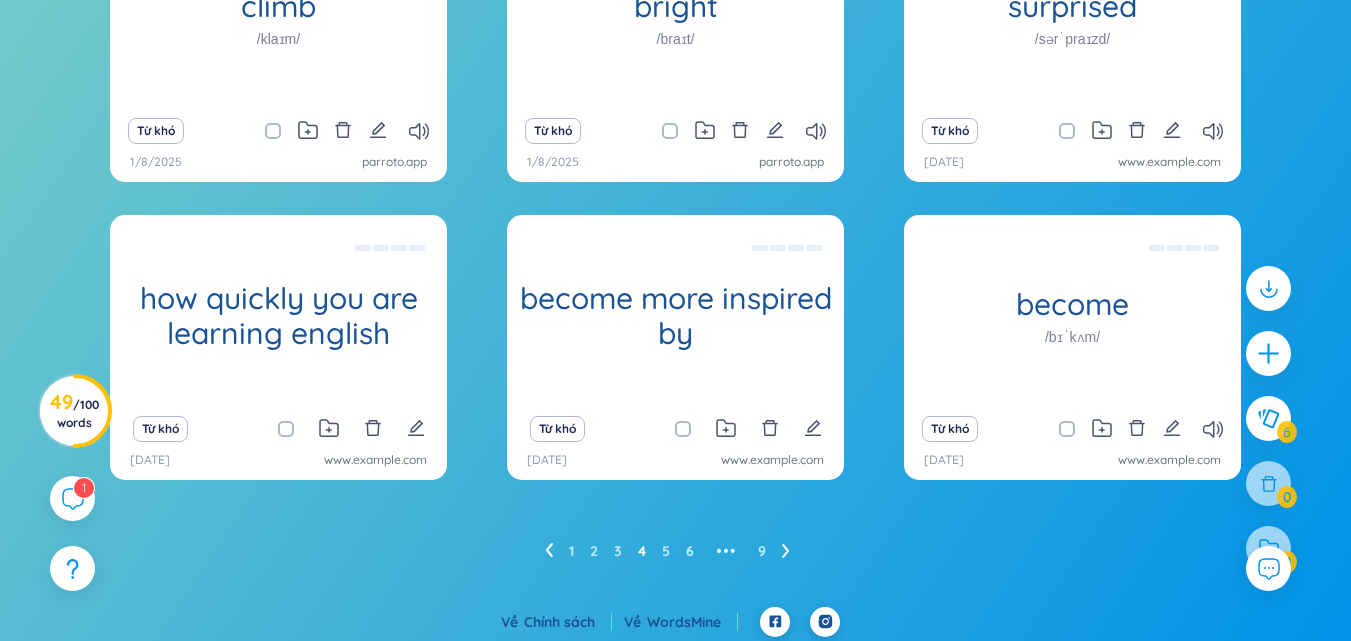 scroll, scrollTop: 310, scrollLeft: 0, axis: vertical 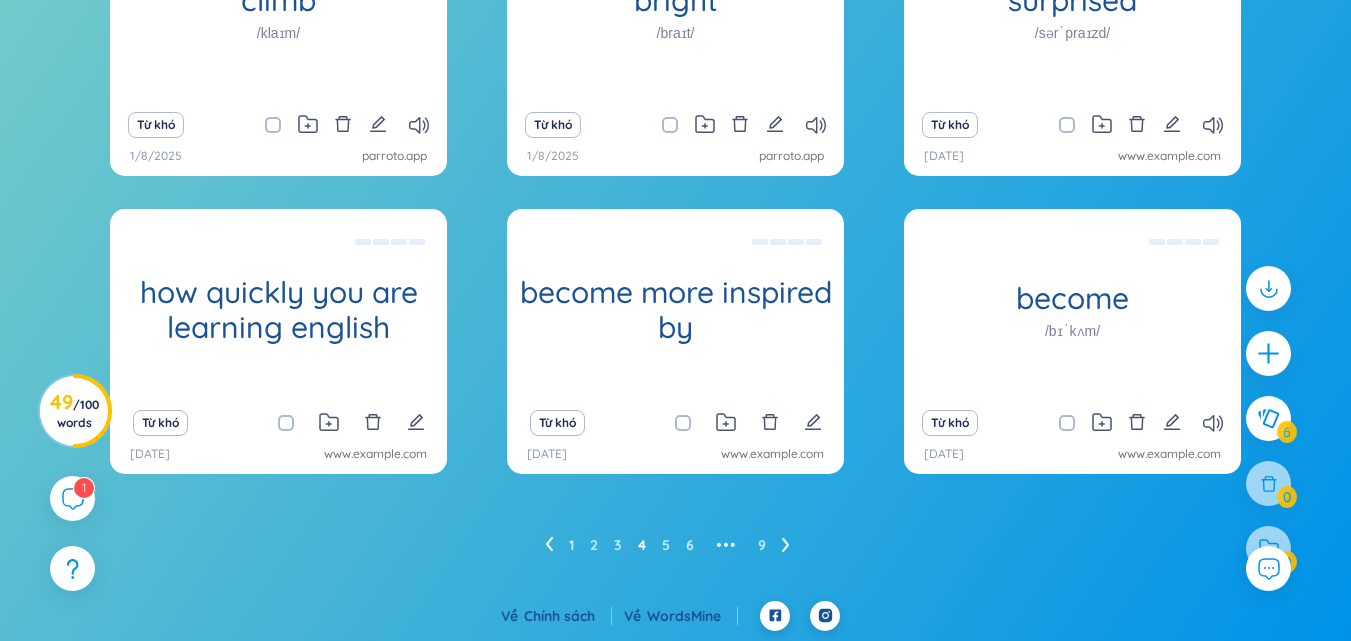 click on "4" at bounding box center [642, 545] 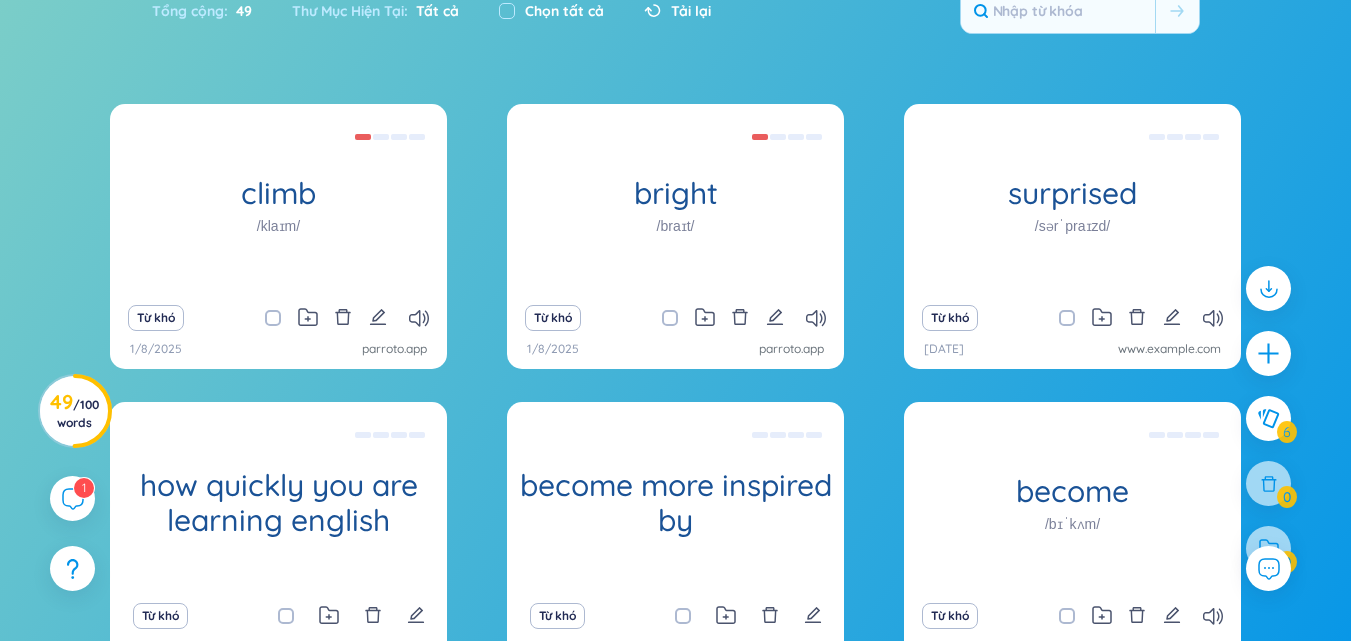 scroll, scrollTop: 110, scrollLeft: 0, axis: vertical 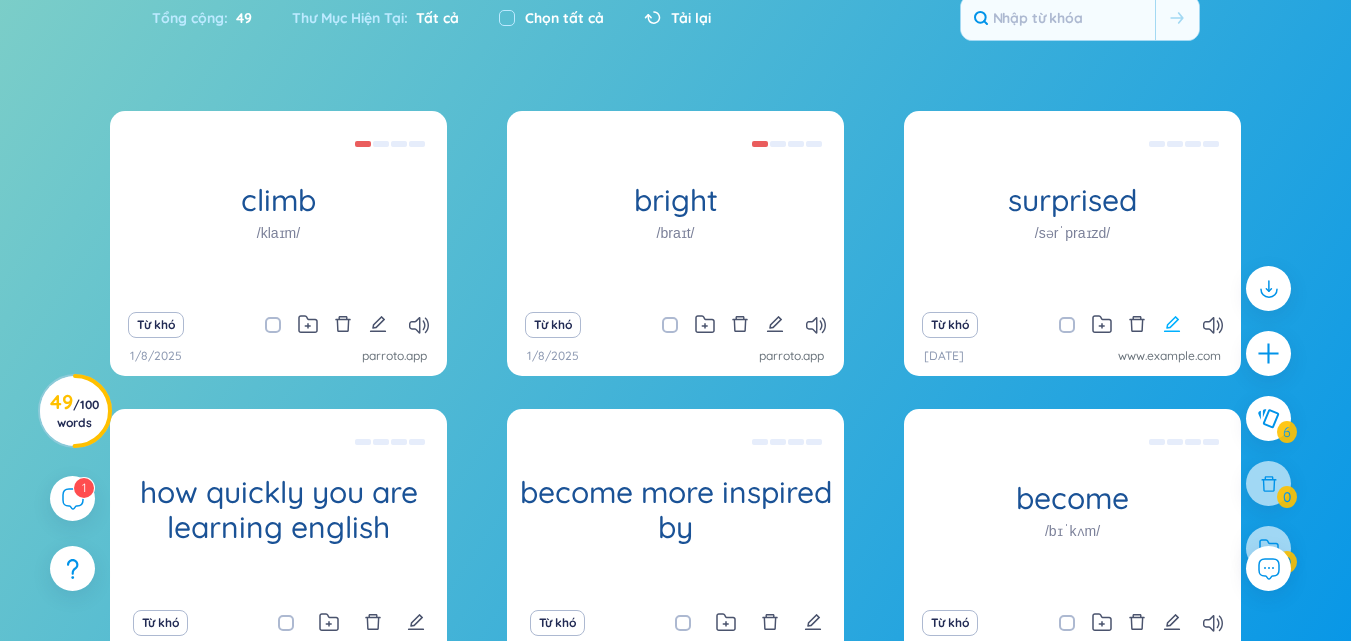 click 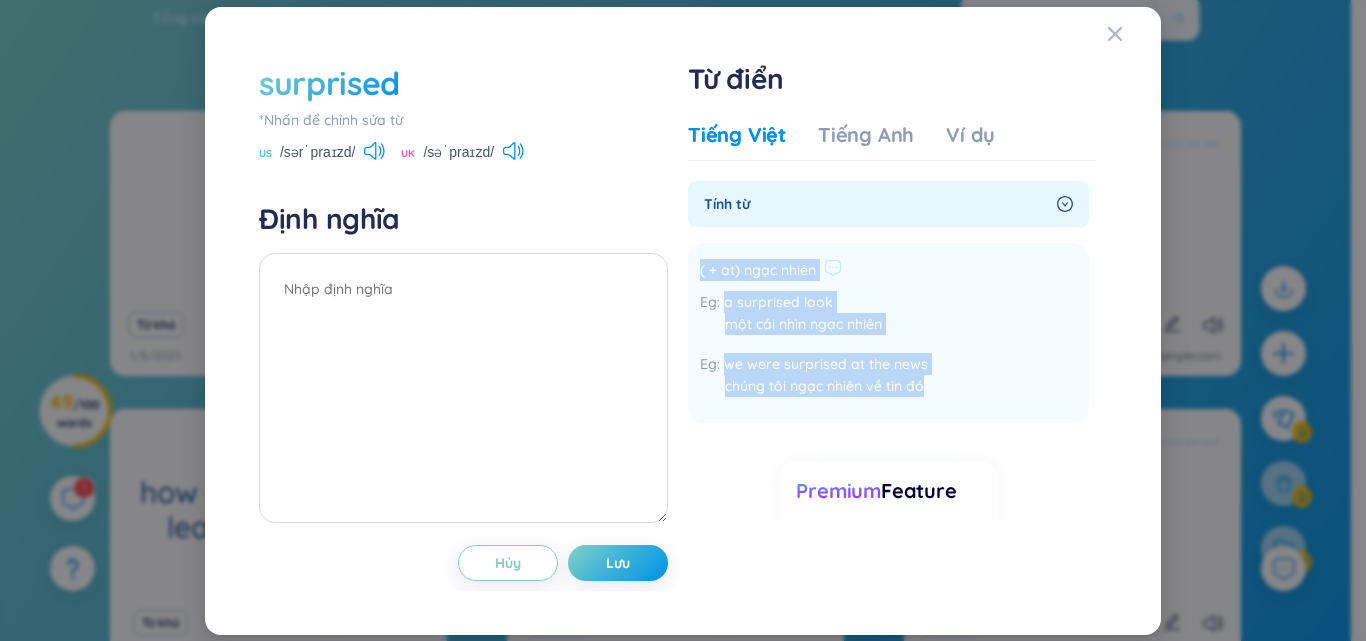drag, startPoint x: 700, startPoint y: 267, endPoint x: 775, endPoint y: 334, distance: 100.56838 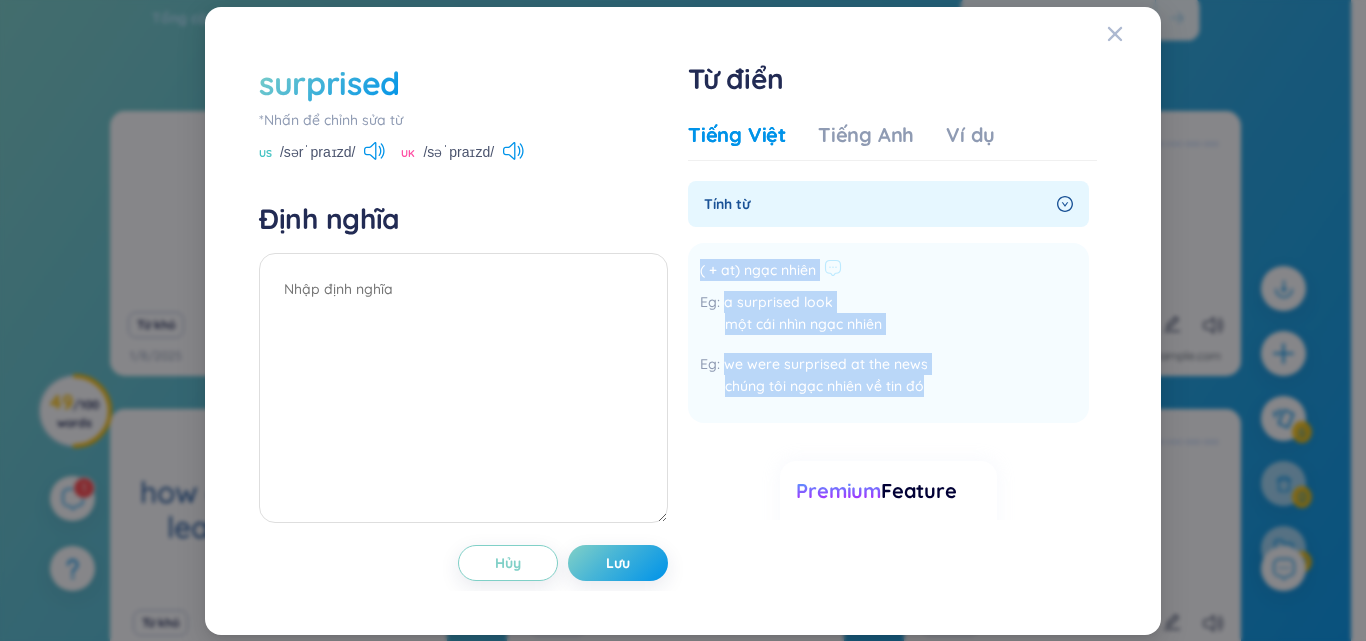 click on "( + at) ngạc nhiên a surprised look một cái nhìn ngạc nhiên we were surprised at the news chúng tôi ngạc nhiên về tin đó Thêm" at bounding box center (888, 333) 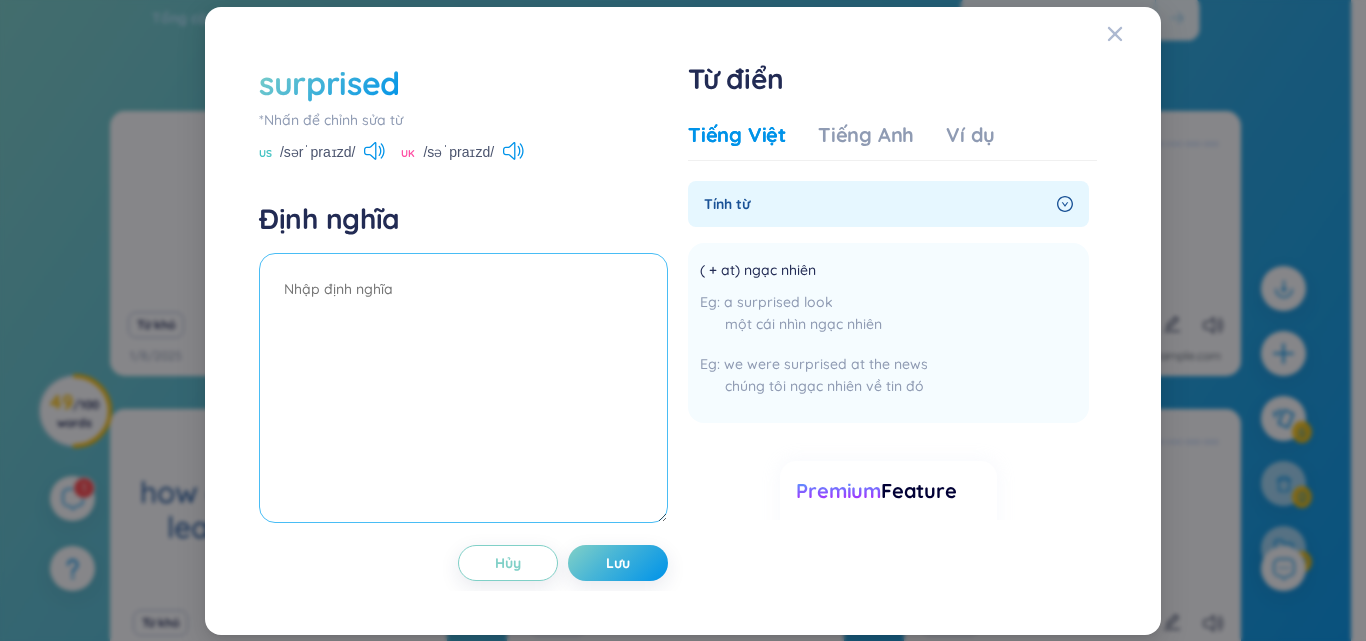 paste on "( + at) ngạc nhiên
a surprised look
một cái nhìn ngạc nhiên
we were surprised at the news
chúng tôi ngạc nhiên về tin đó" 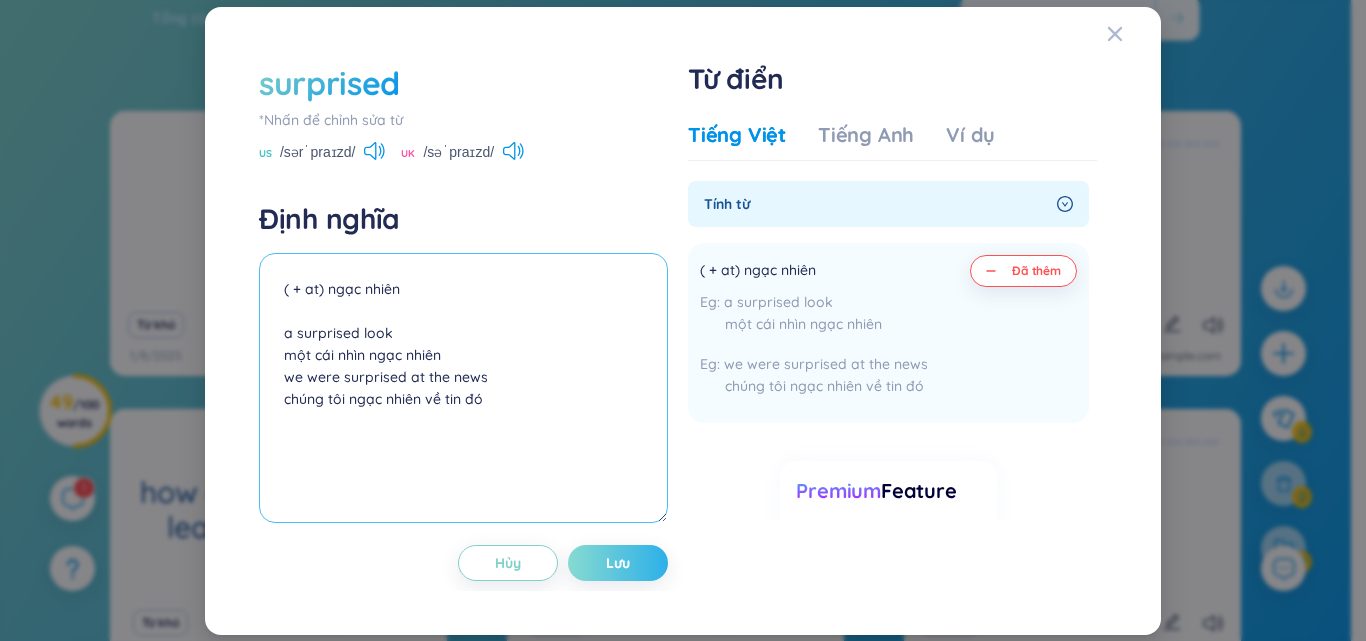 type on "( + at) ngạc nhiên
a surprised look
một cái nhìn ngạc nhiên
we were surprised at the news
chúng tôi ngạc nhiên về tin đó" 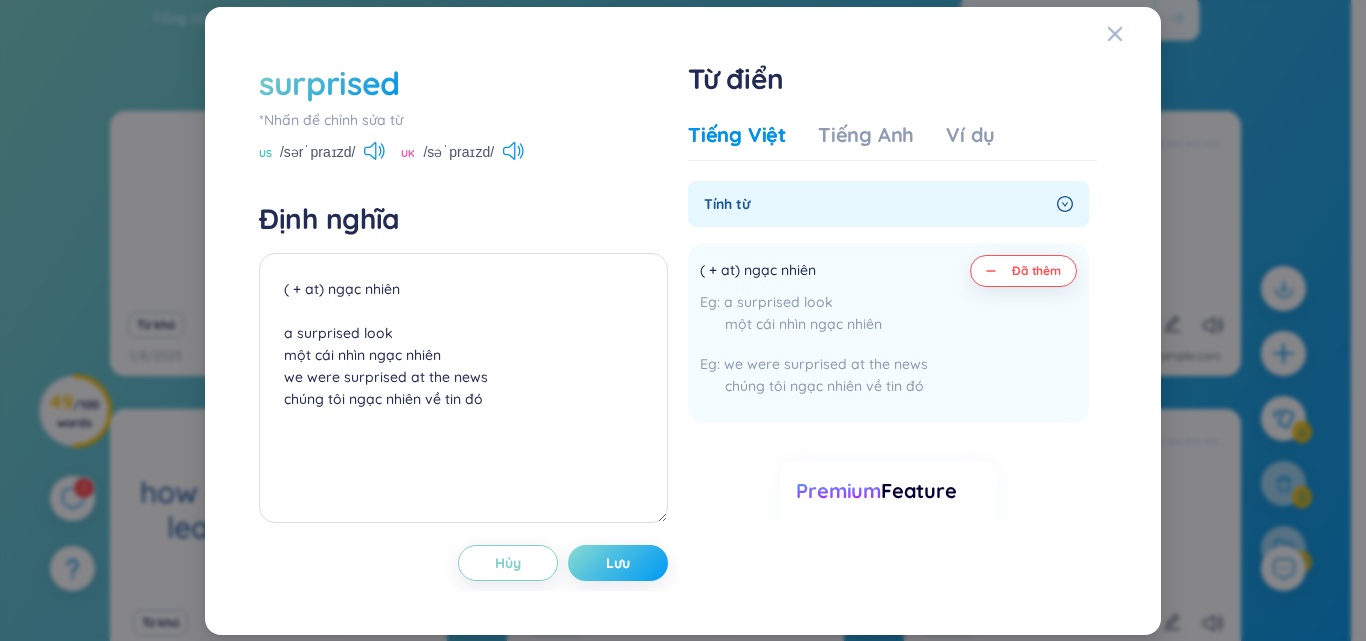 click on "Lưu" at bounding box center [618, 563] 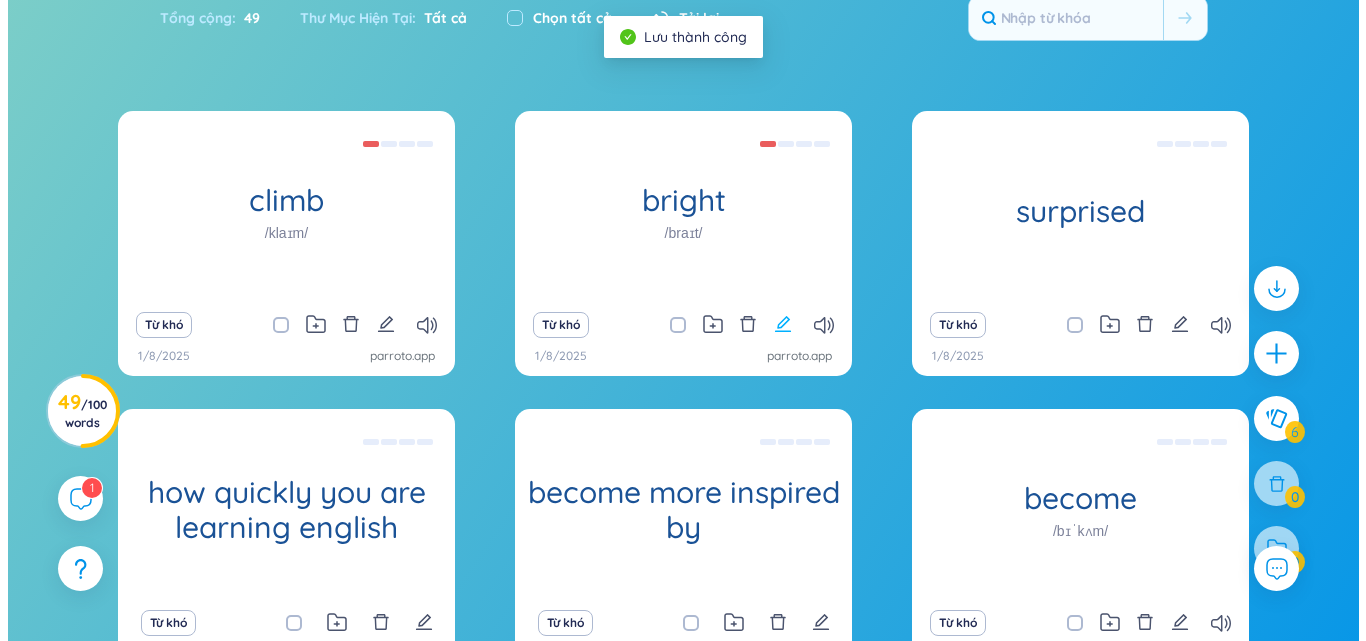scroll, scrollTop: 310, scrollLeft: 0, axis: vertical 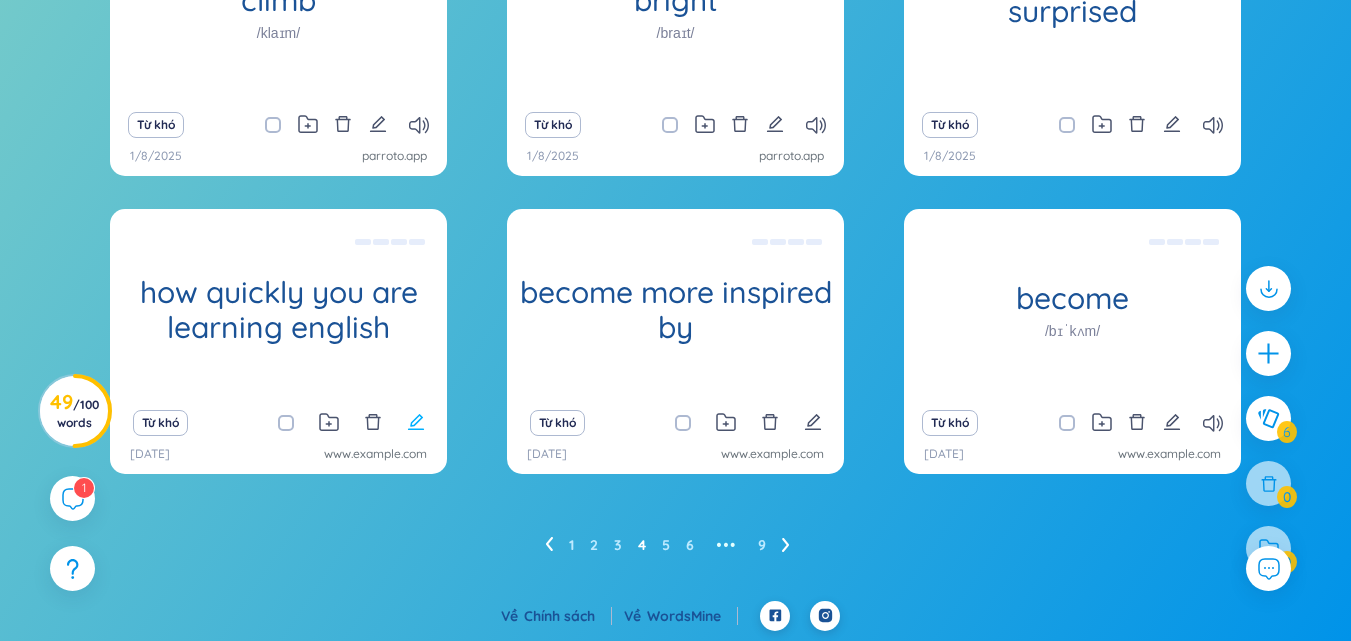click 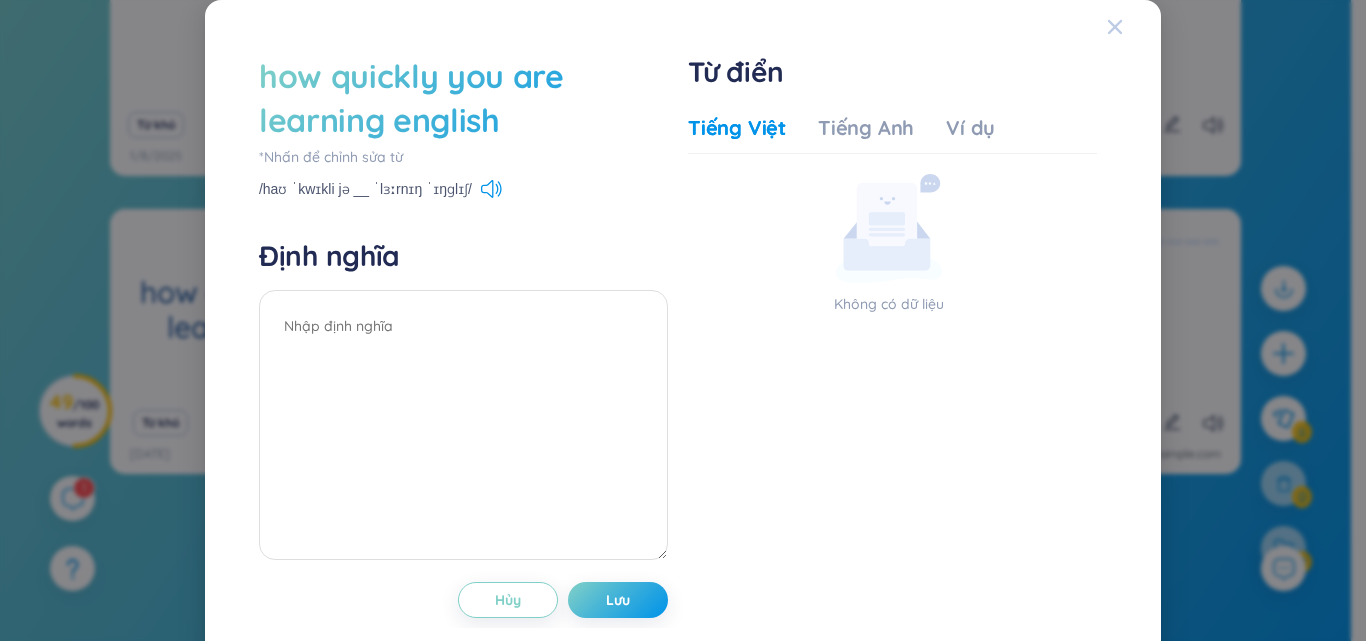 click at bounding box center [1134, 27] 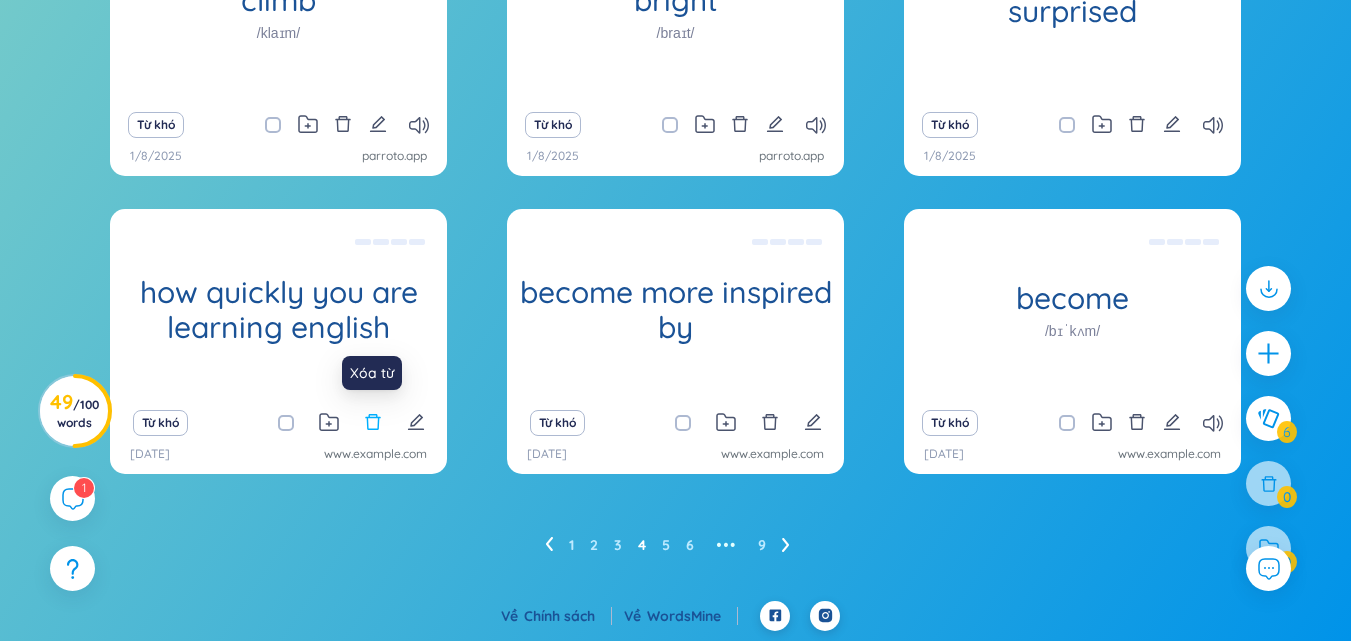 click 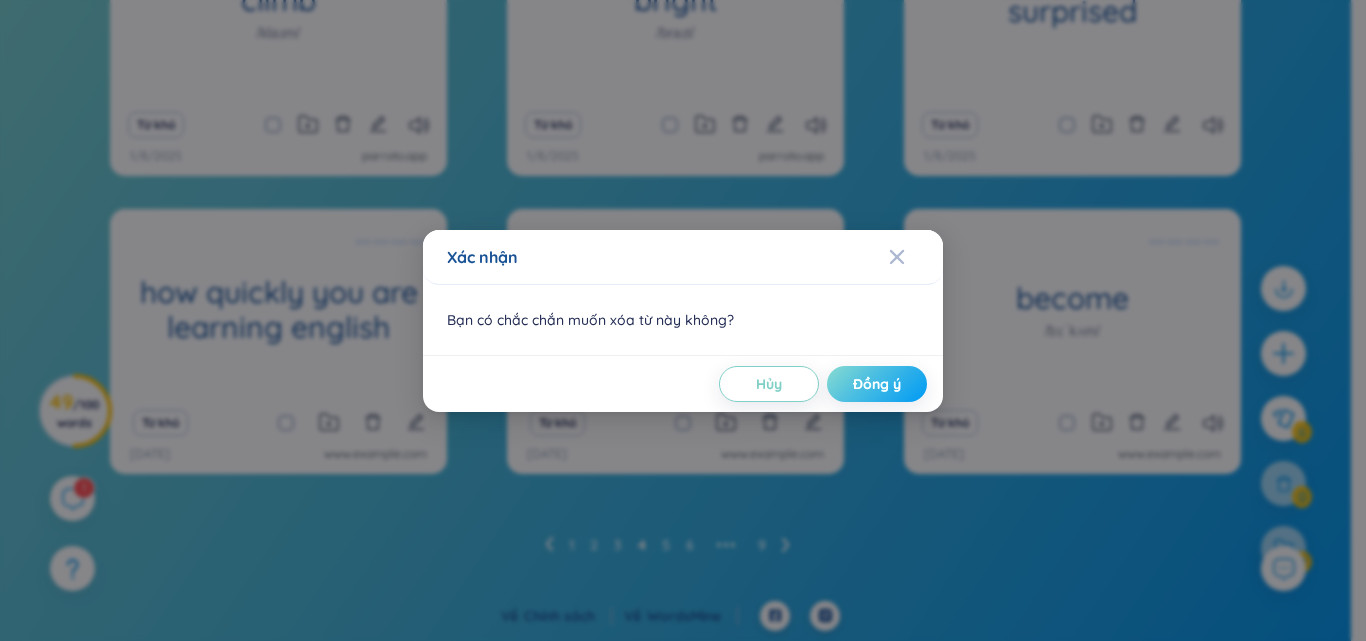 click on "Đồng ý" at bounding box center [877, 384] 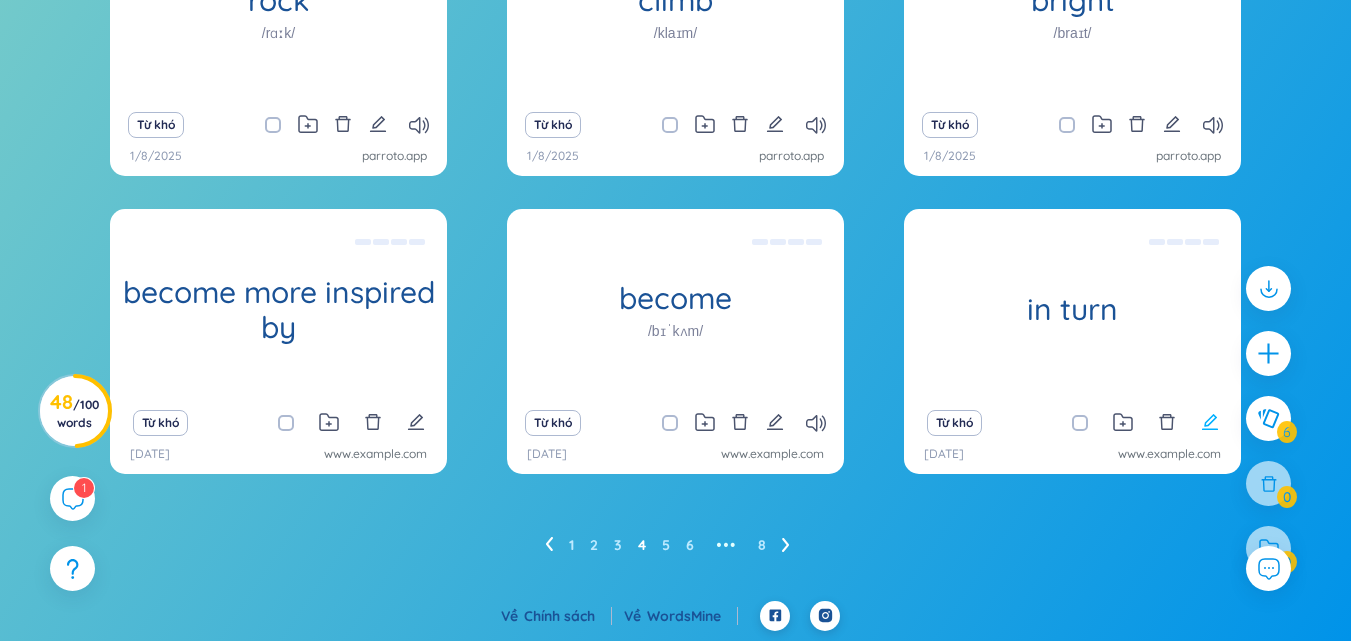 click 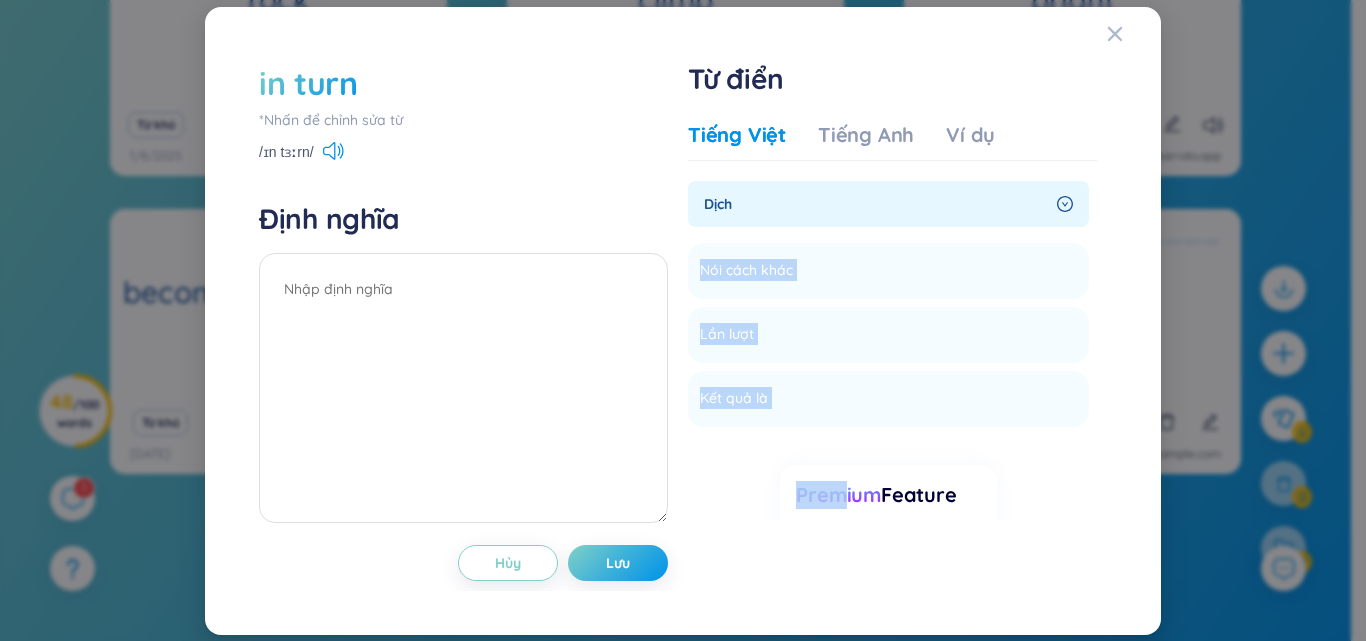 drag, startPoint x: 699, startPoint y: 261, endPoint x: 835, endPoint y: 439, distance: 224.00893 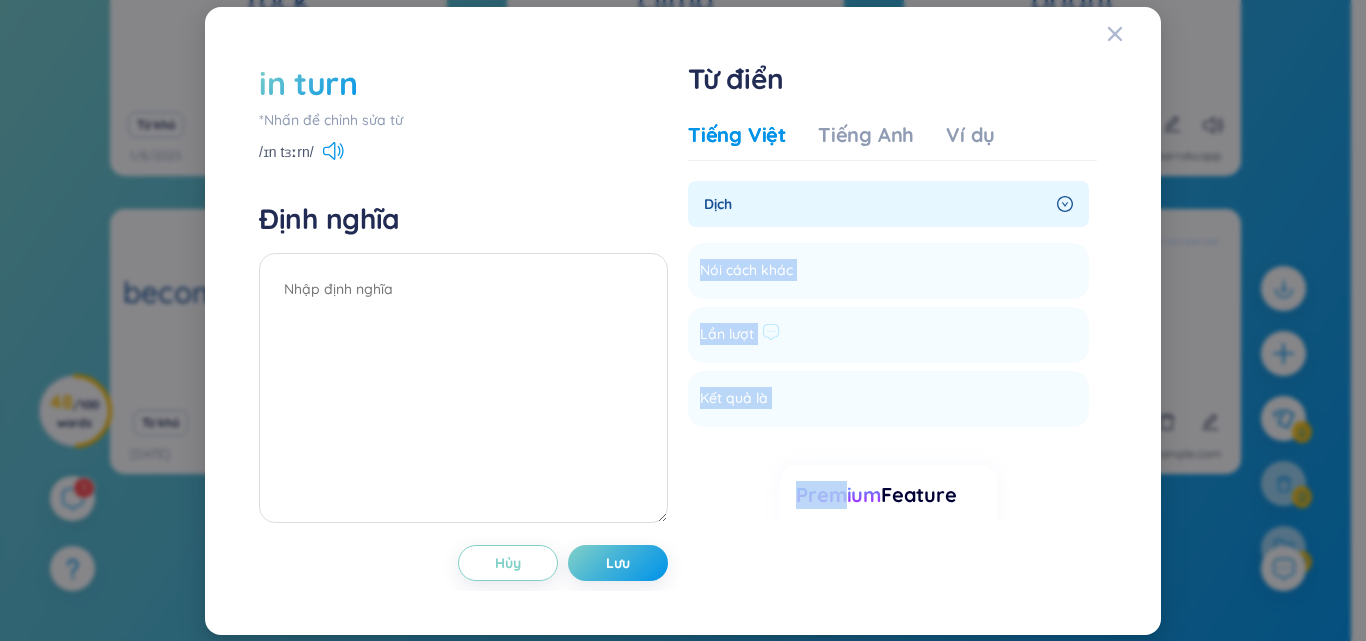 click on "Lần lượt Thêm" at bounding box center [888, 335] 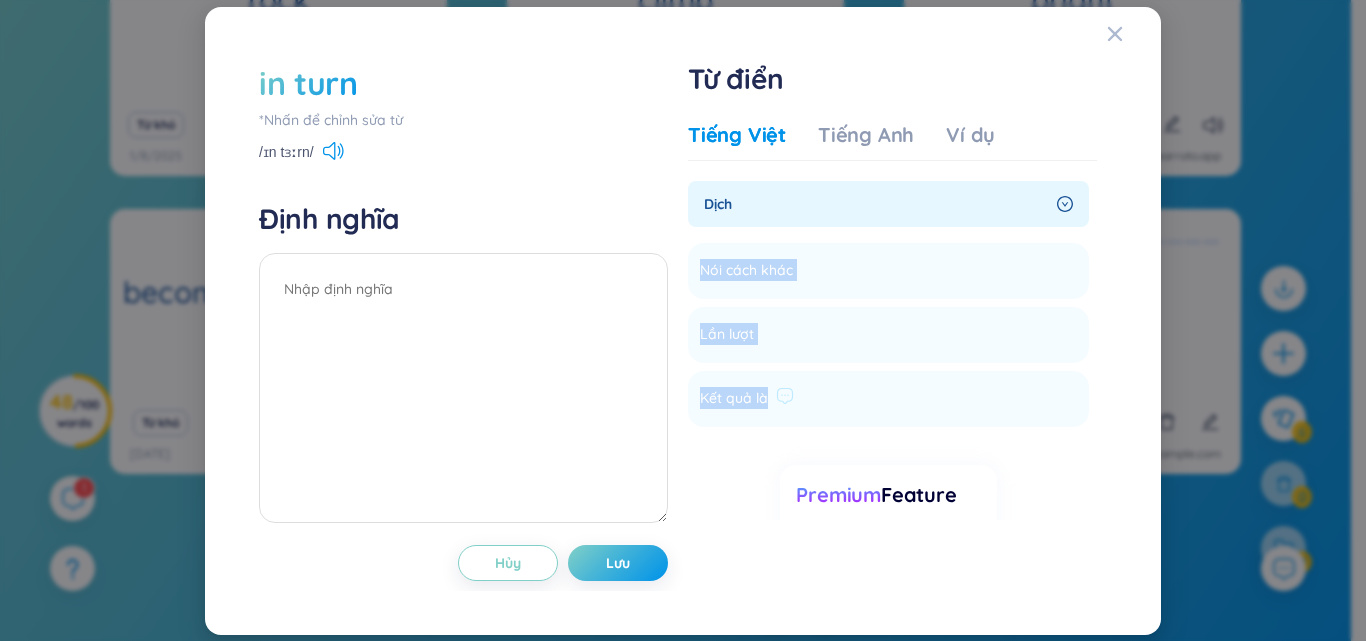 drag, startPoint x: 700, startPoint y: 259, endPoint x: 813, endPoint y: 402, distance: 182.25806 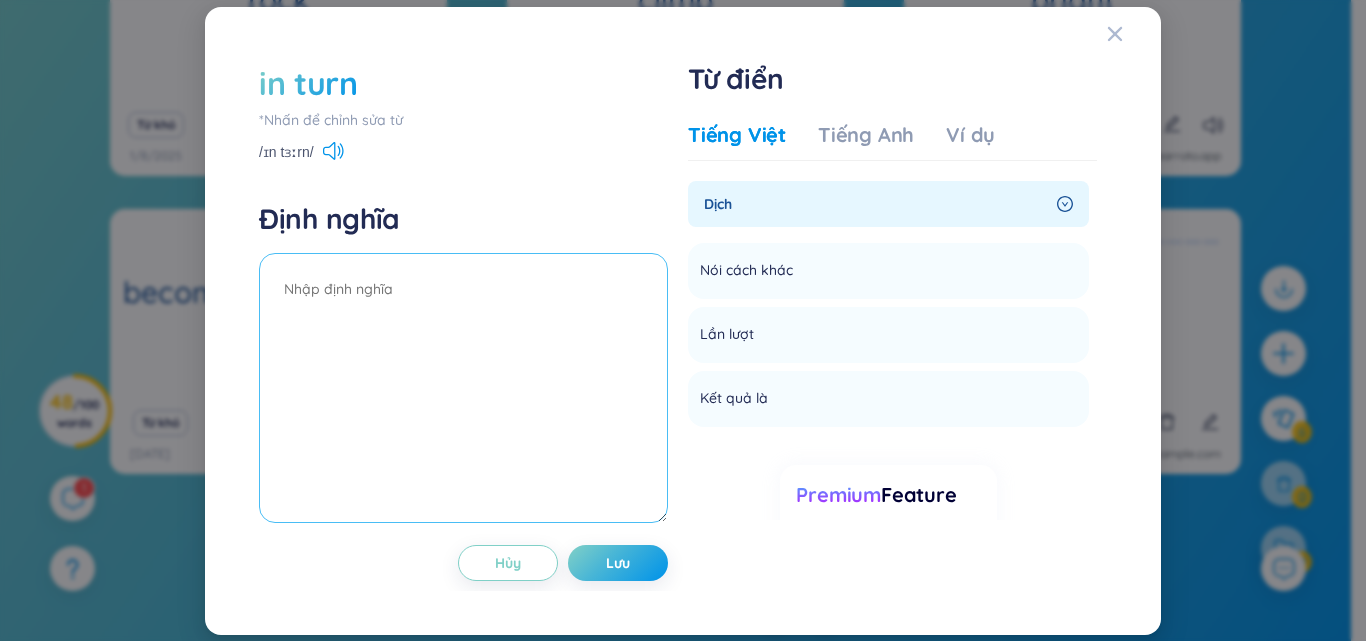 click at bounding box center [463, 388] 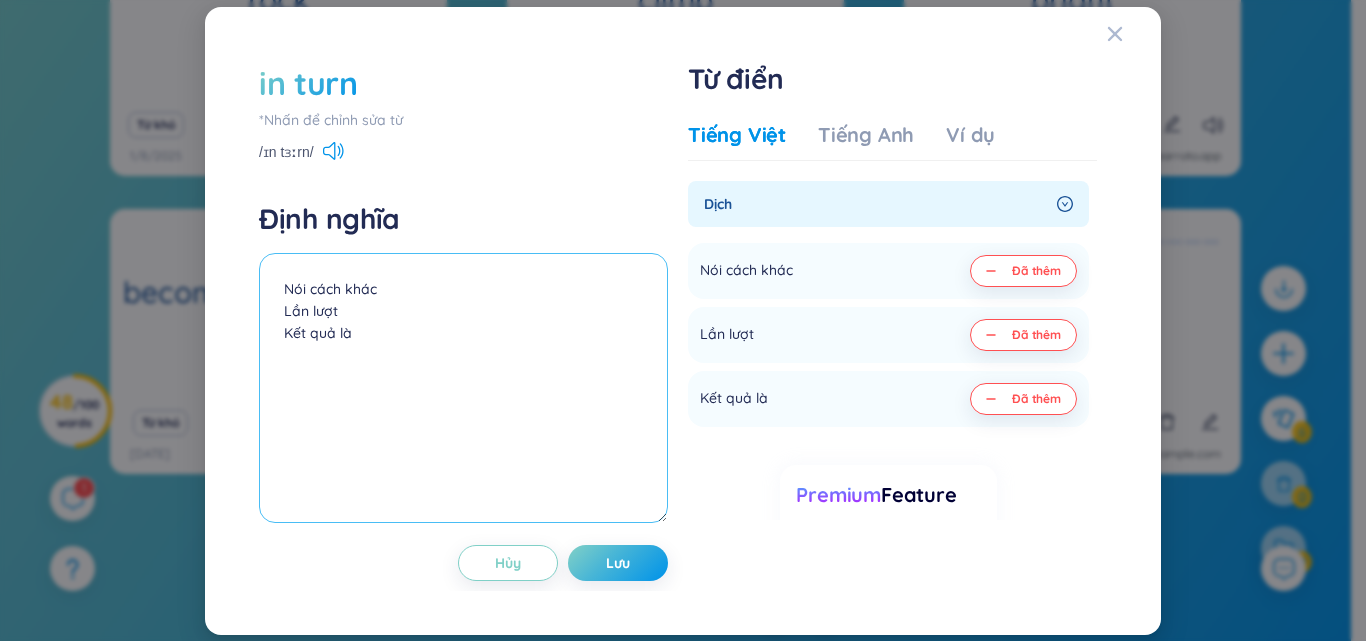 type on "Nói cách khác
Lần lượt
Kết quả là" 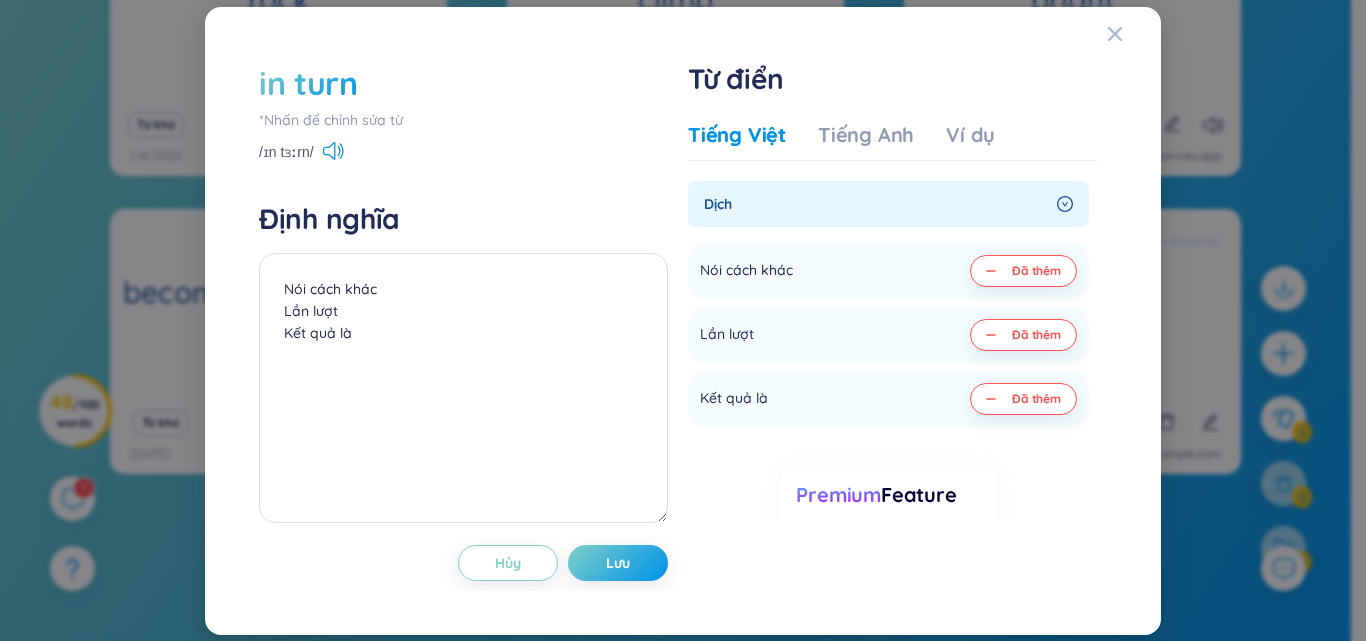 click on "Tiếng Việt Tiếng Anh Ví dụ" at bounding box center (841, 141) 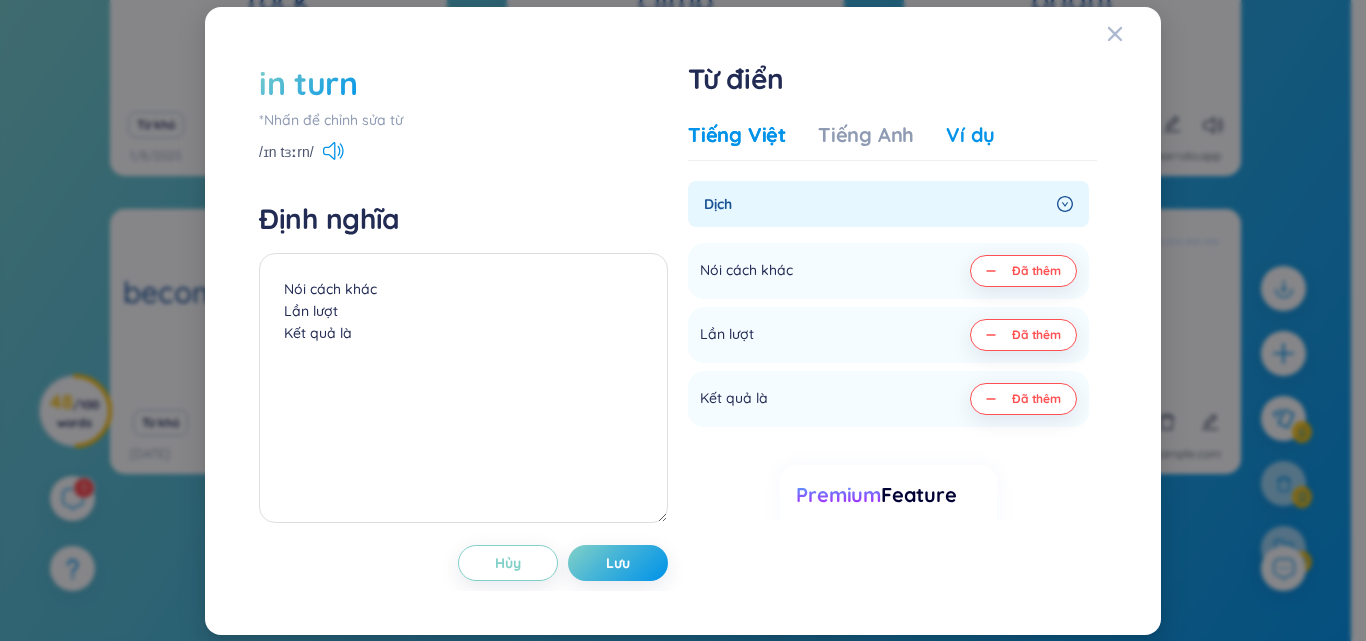 click on "Ví dụ" at bounding box center [970, 135] 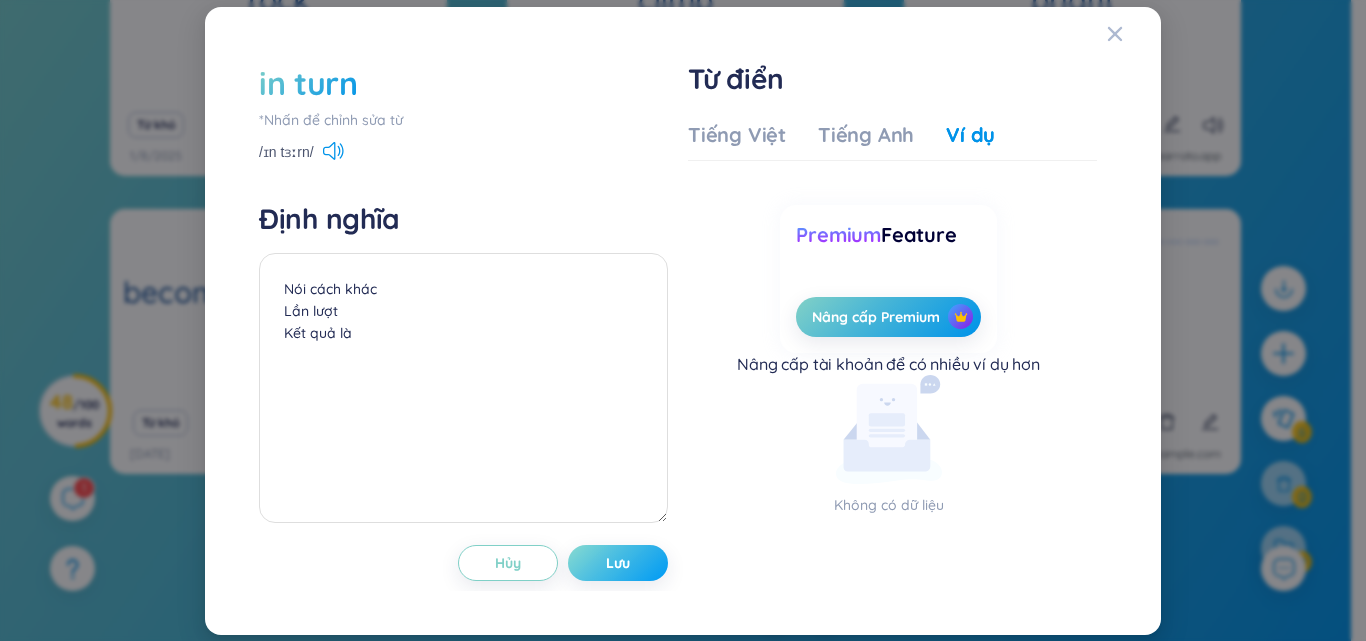 click on "Lưu" at bounding box center [618, 563] 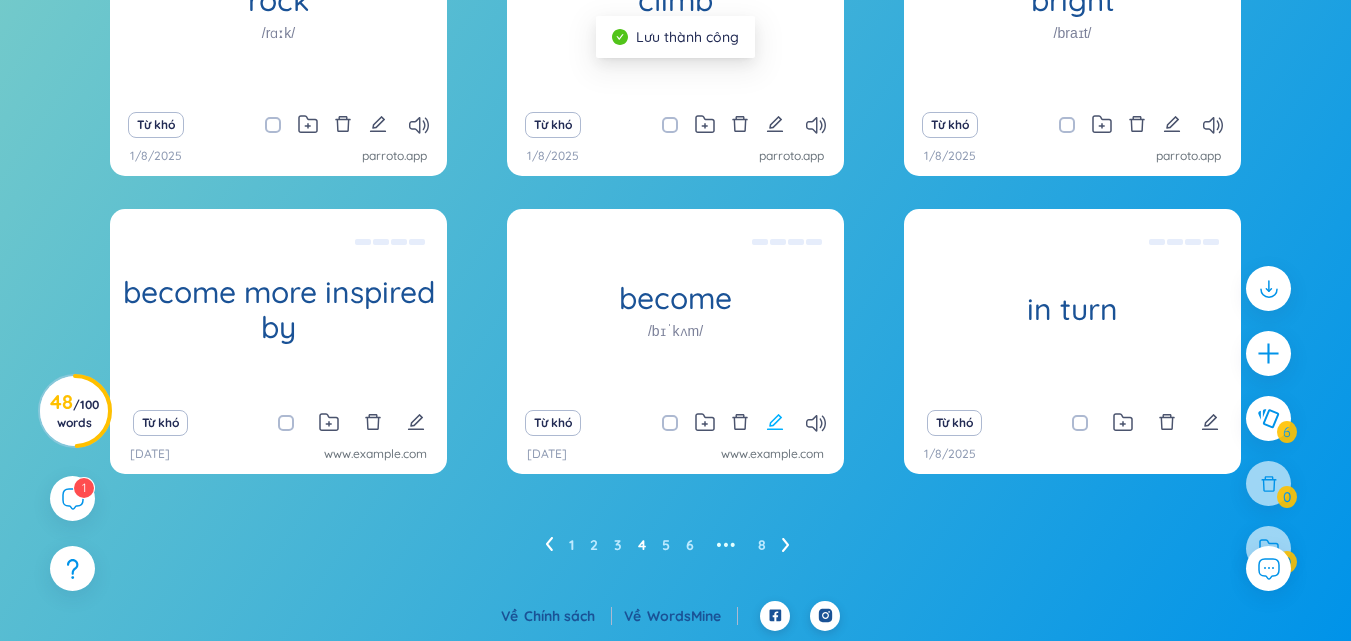 click 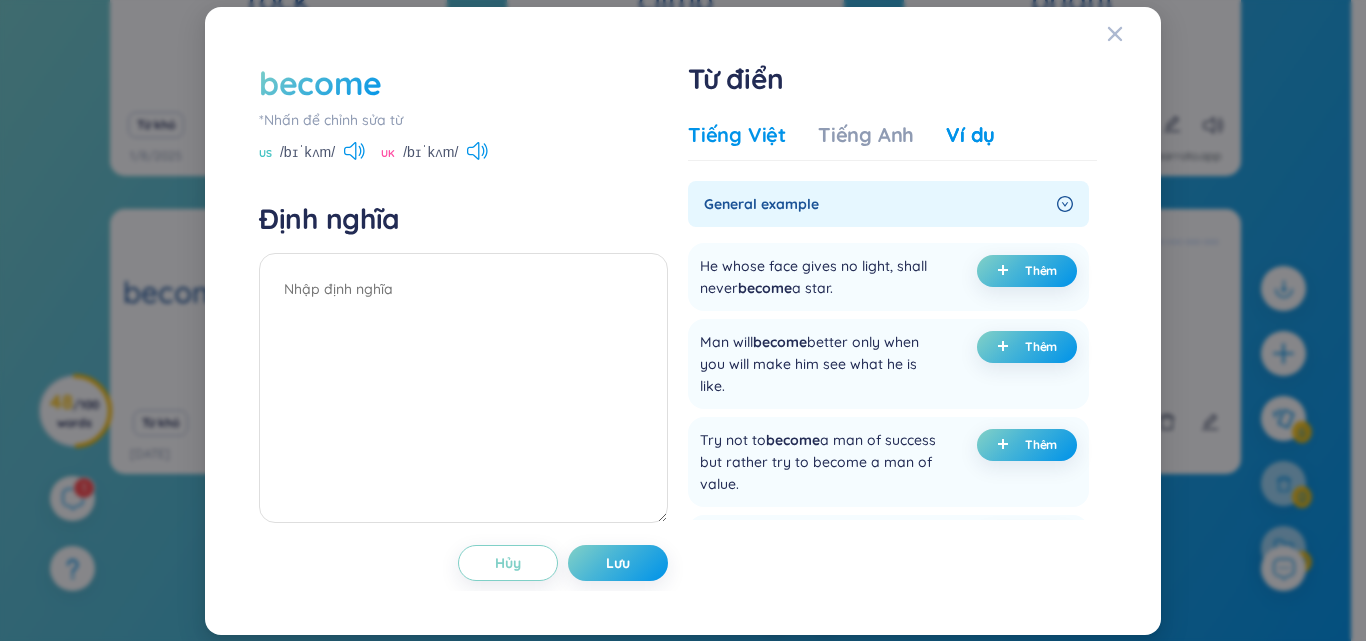 click on "Tiếng Việt" at bounding box center (737, 135) 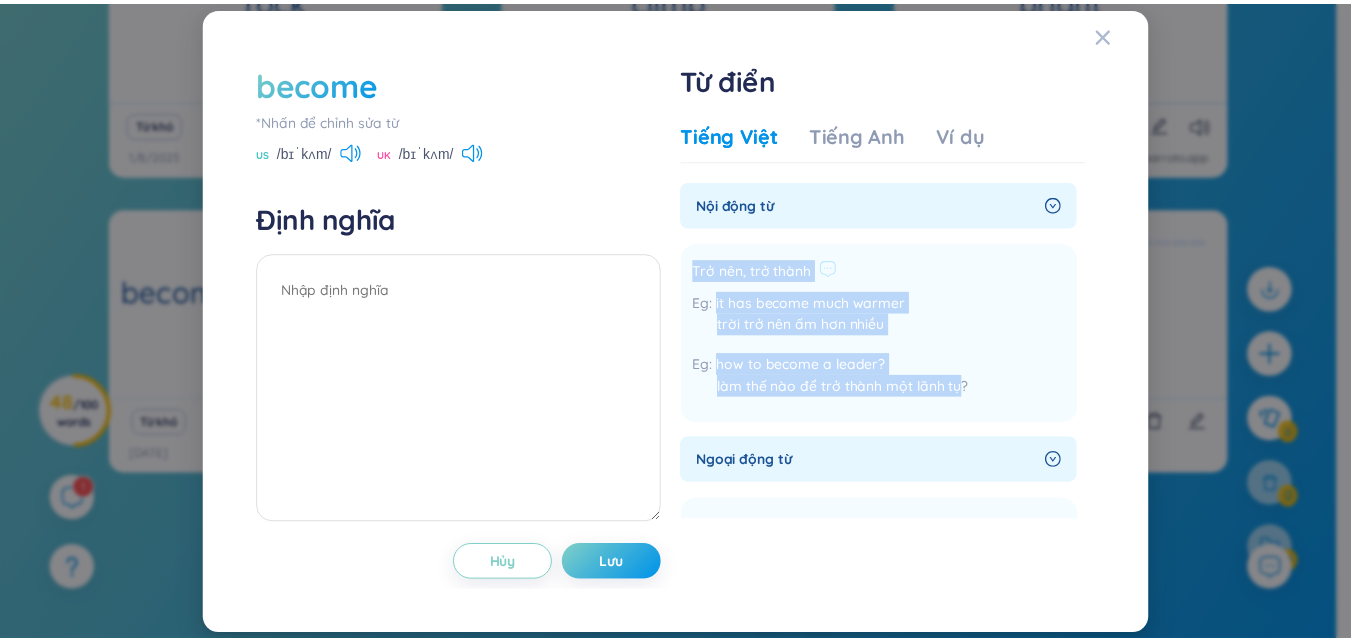 scroll, scrollTop: 100, scrollLeft: 0, axis: vertical 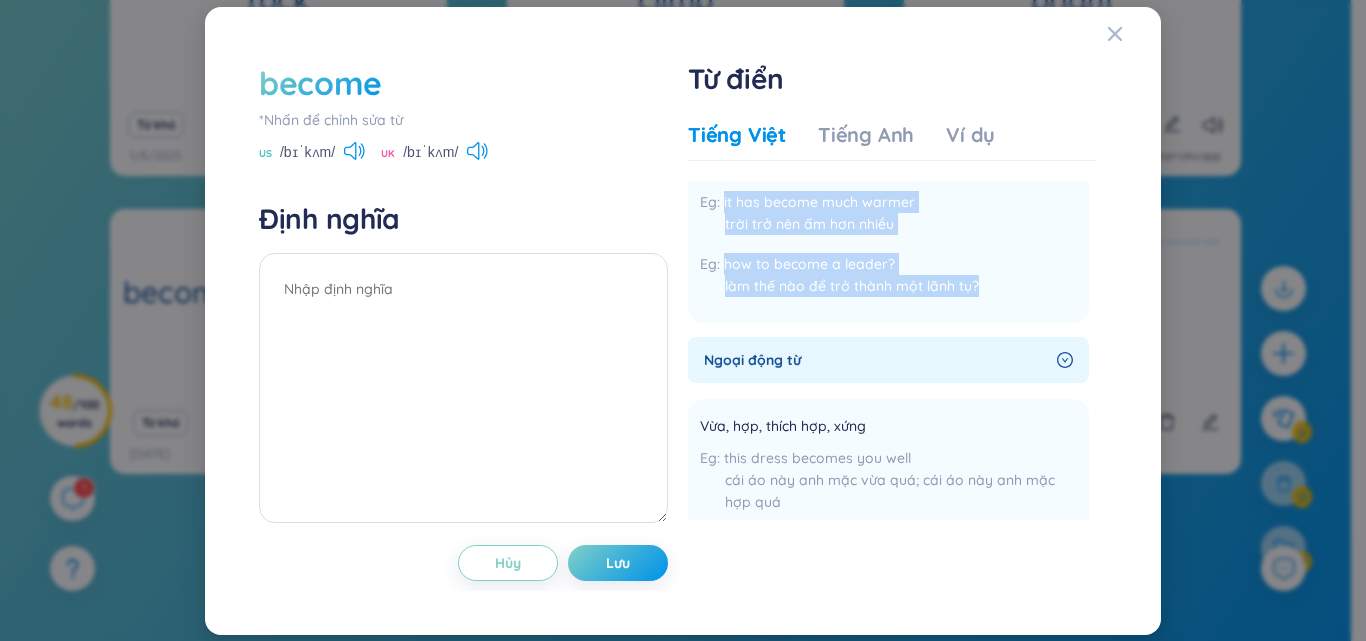 drag, startPoint x: 691, startPoint y: 262, endPoint x: 1012, endPoint y: 299, distance: 323.12537 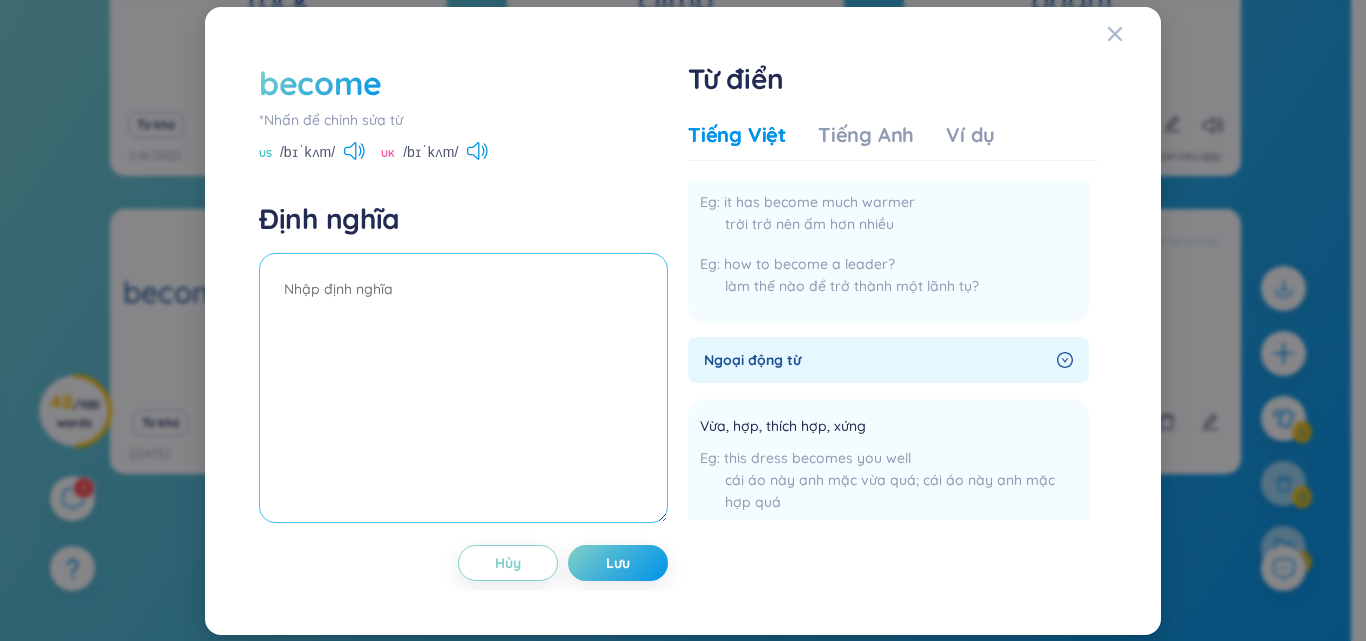 click at bounding box center (463, 388) 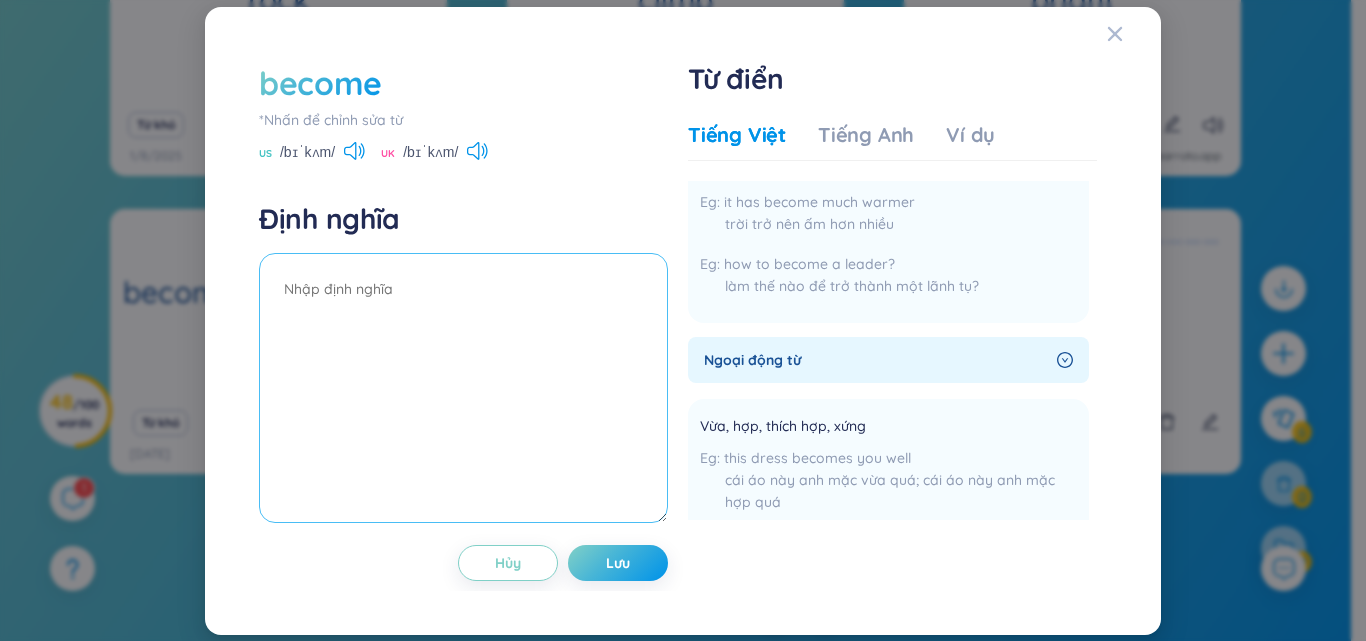 paste on "Trở nên, trở thành
it has become much warmer
trời trở nên ấm hơn nhiều
how to become a leader?
làm thế nào để trở thành một lãnh tụ?" 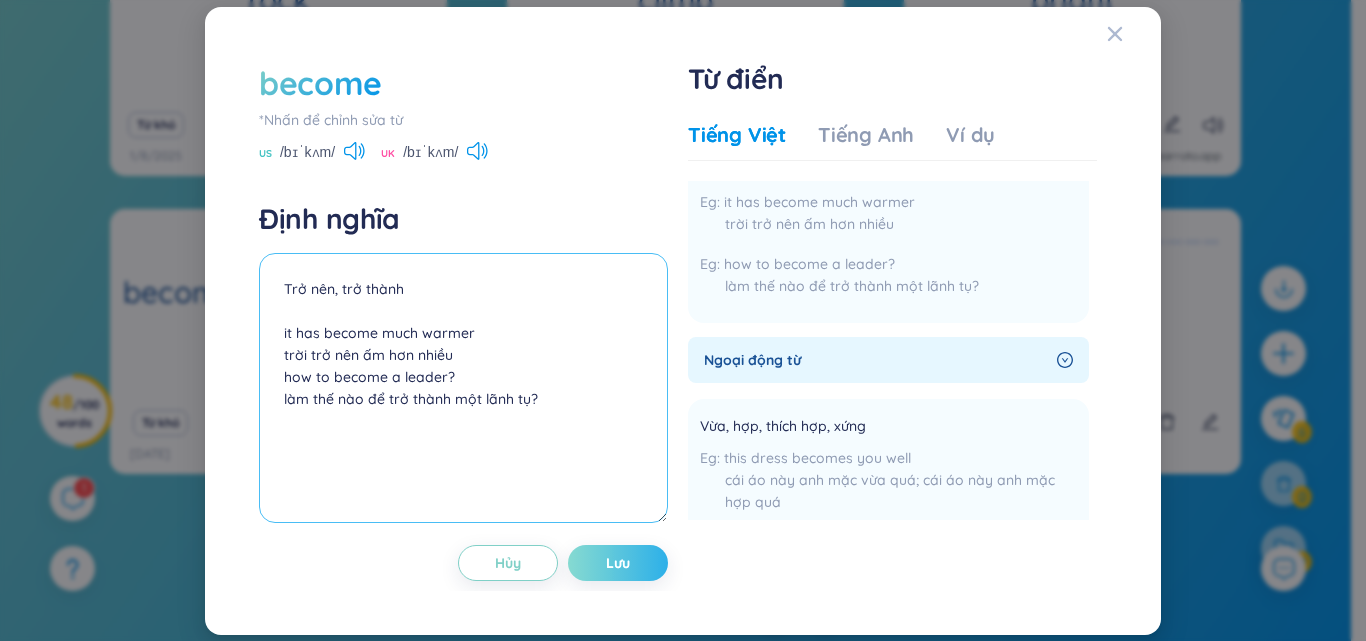 type on "Trở nên, trở thành
it has become much warmer
trời trở nên ấm hơn nhiều
how to become a leader?
làm thế nào để trở thành một lãnh tụ?" 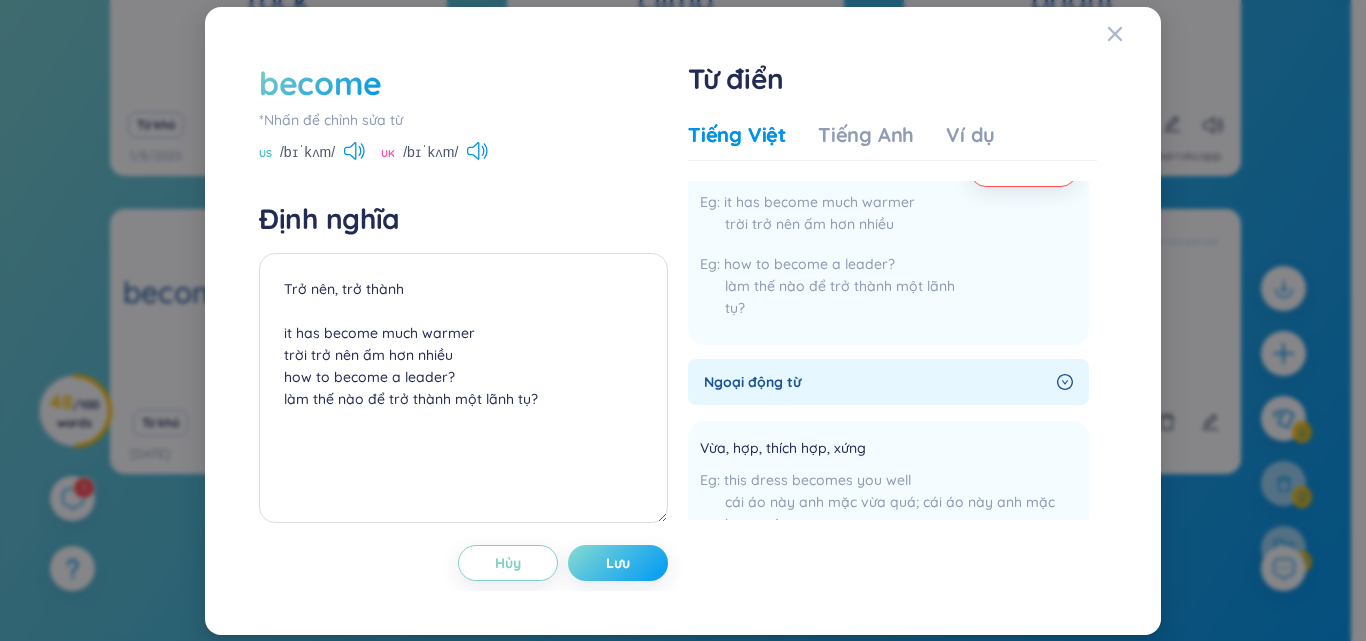 drag, startPoint x: 600, startPoint y: 567, endPoint x: 607, endPoint y: 554, distance: 14.764823 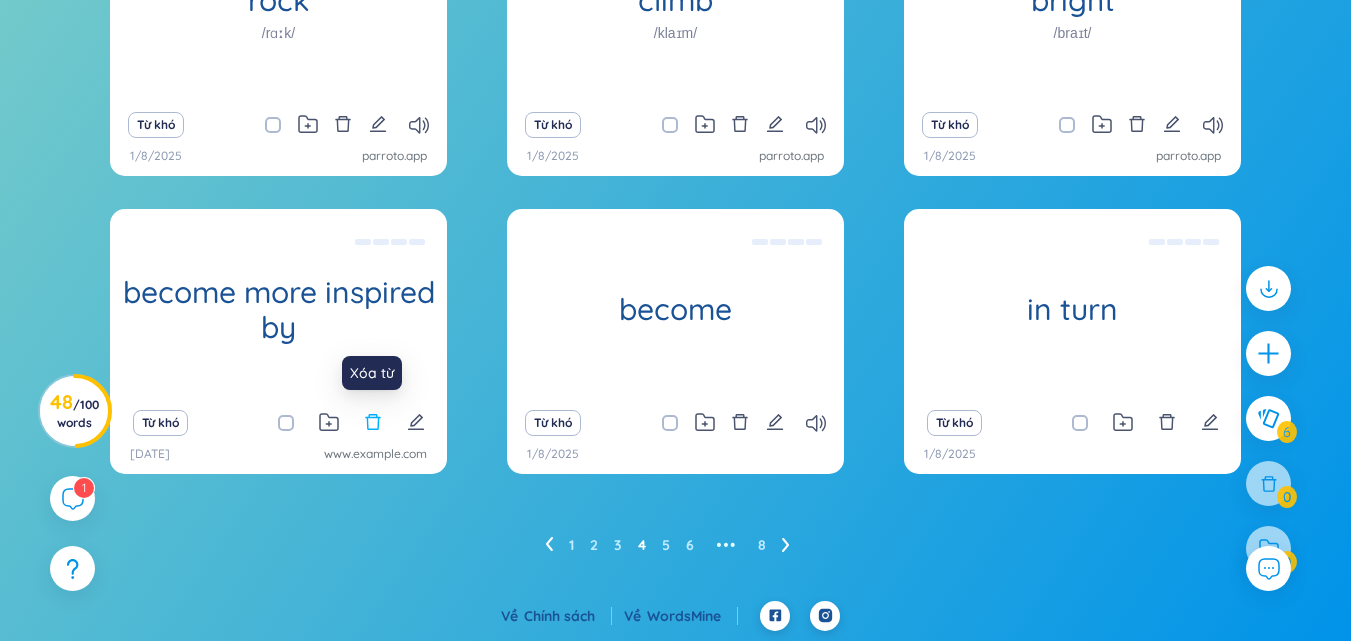 click 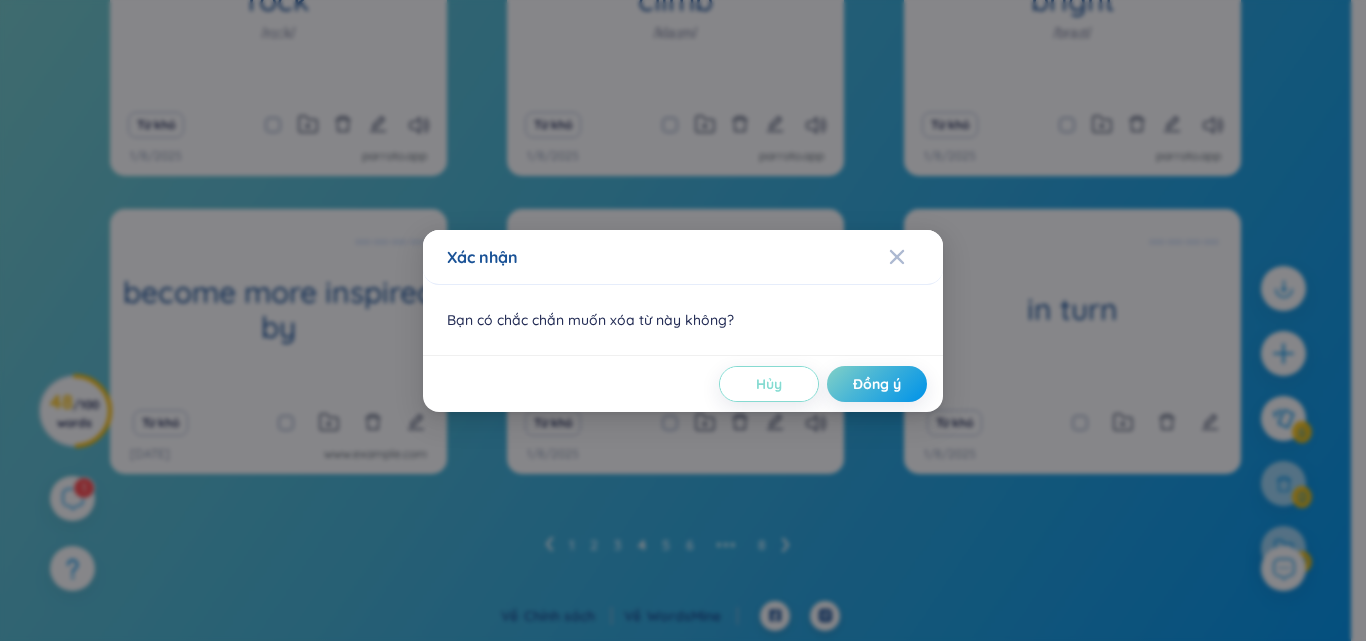 click on "Hủy" at bounding box center (769, 384) 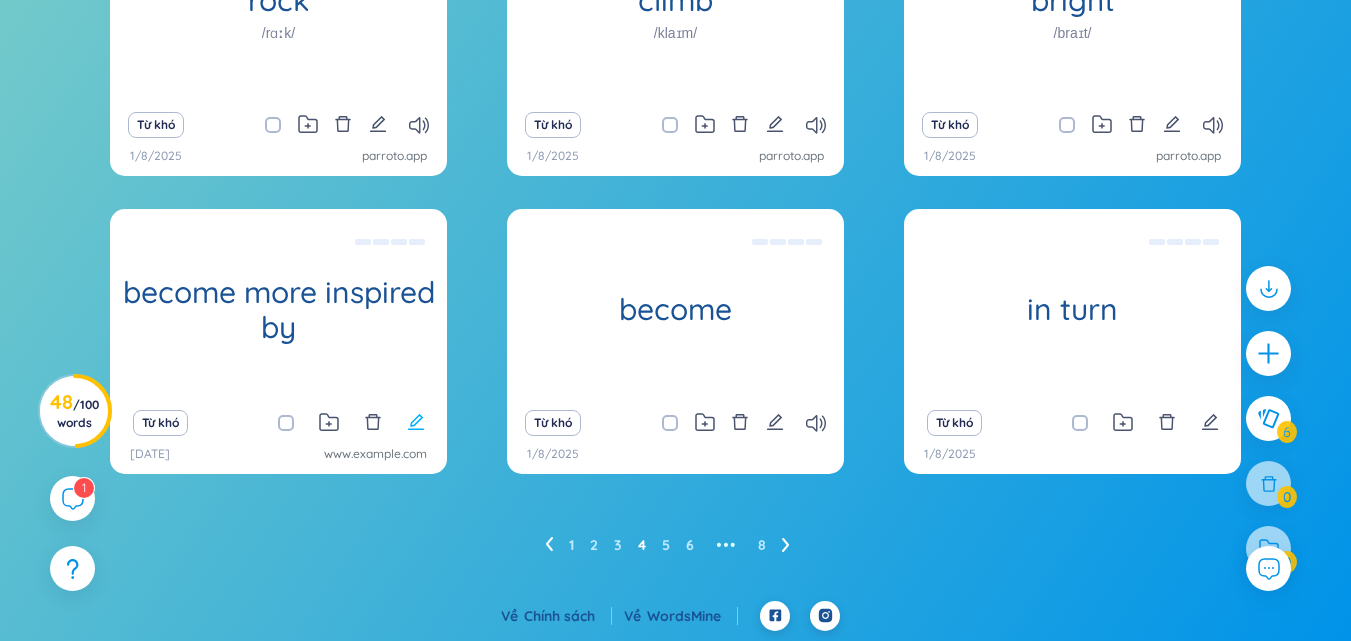 click 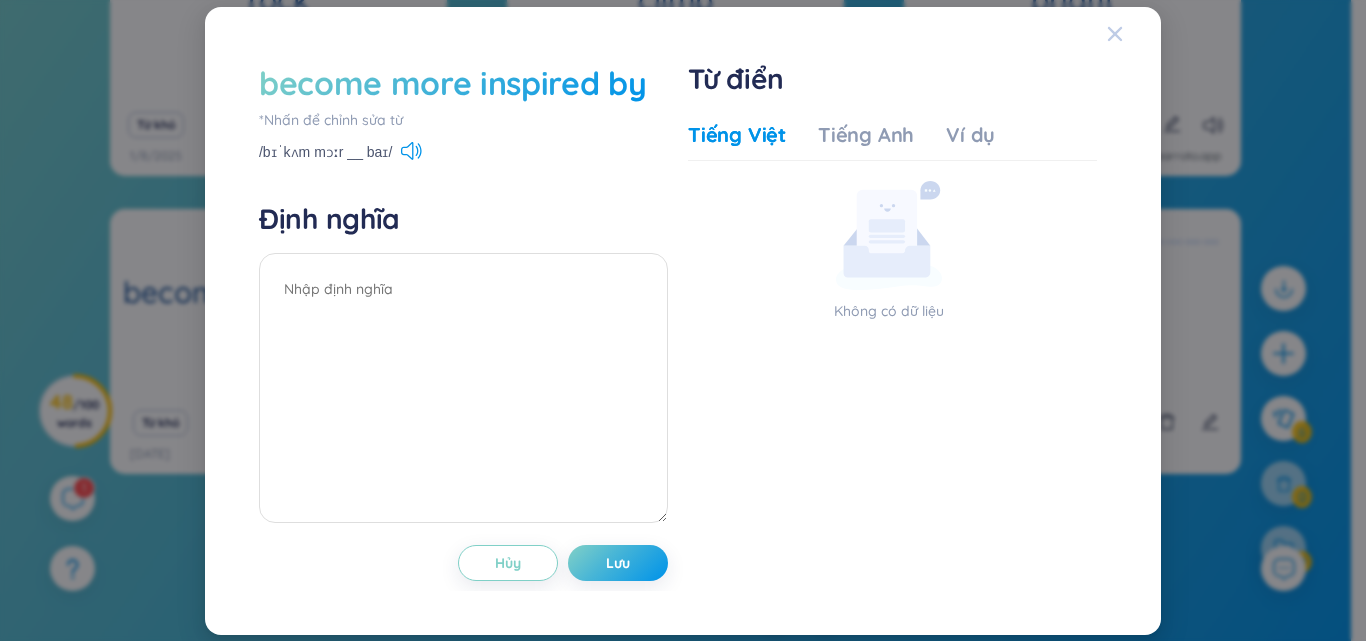 click 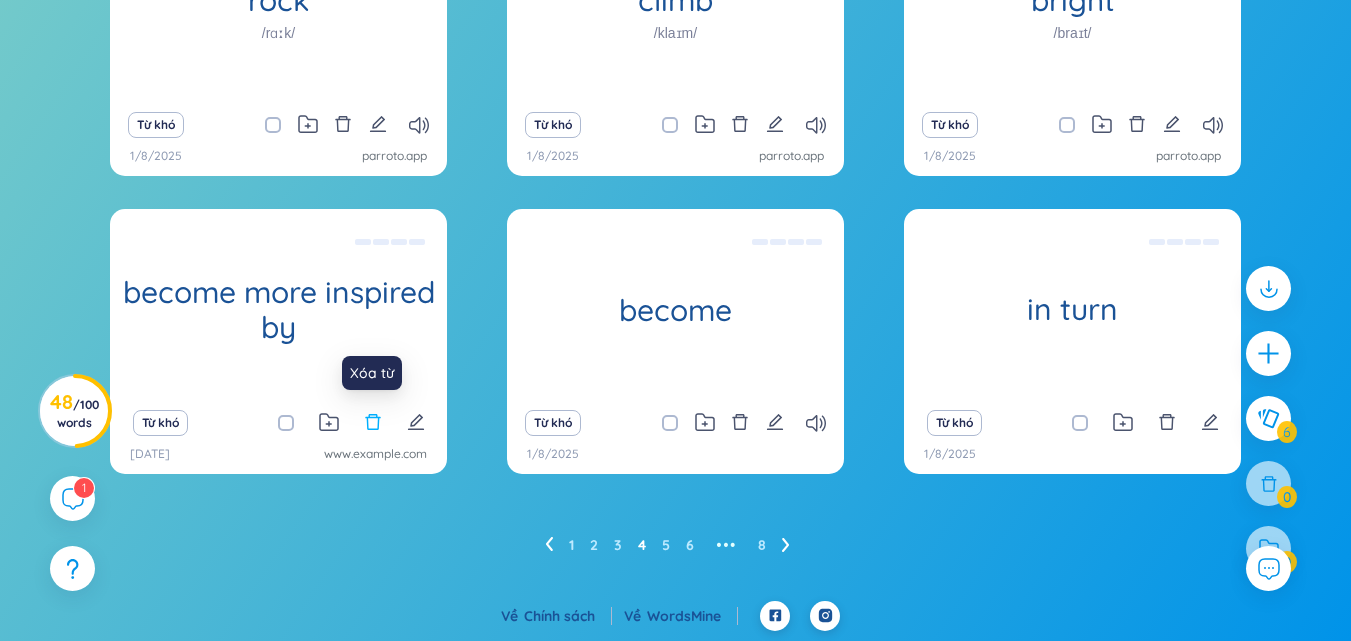 click 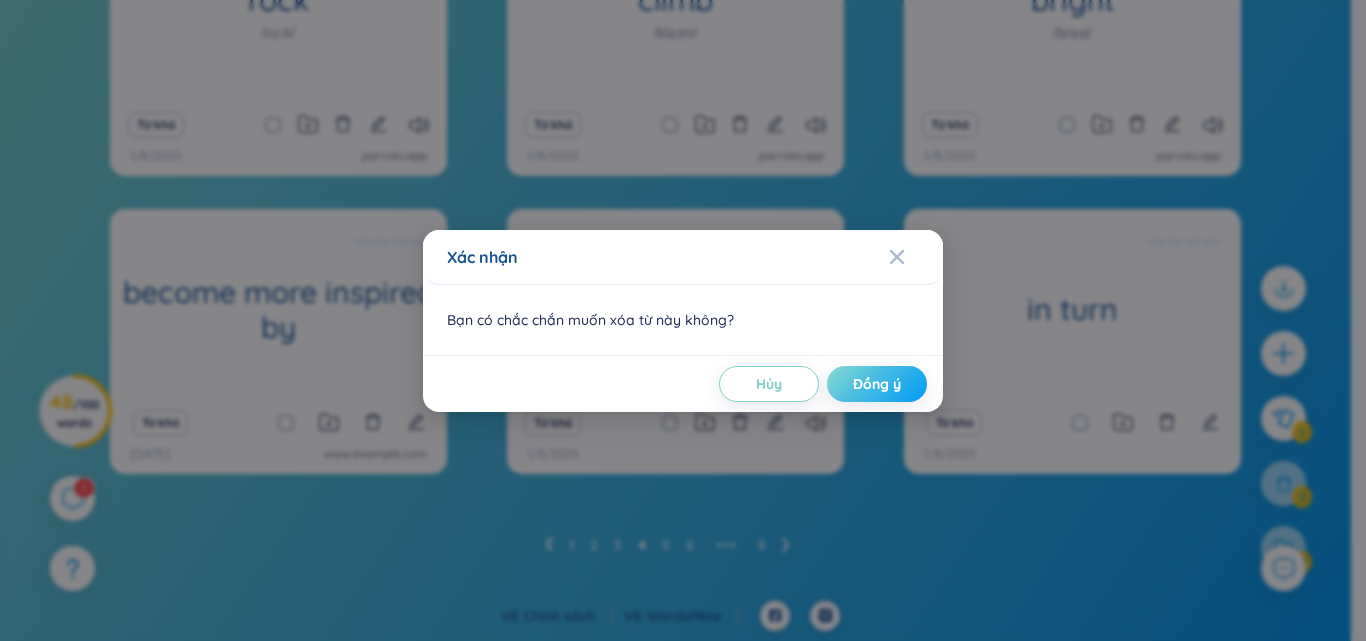 click on "Đồng ý" at bounding box center [877, 384] 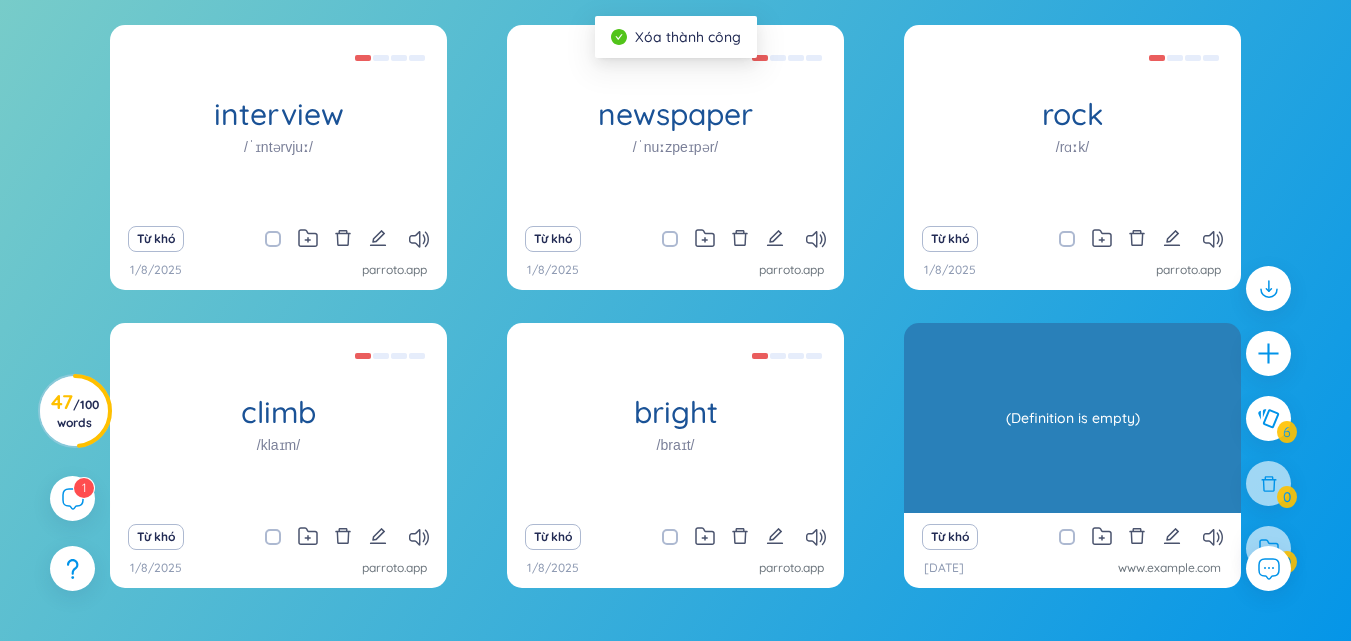 scroll, scrollTop: 310, scrollLeft: 0, axis: vertical 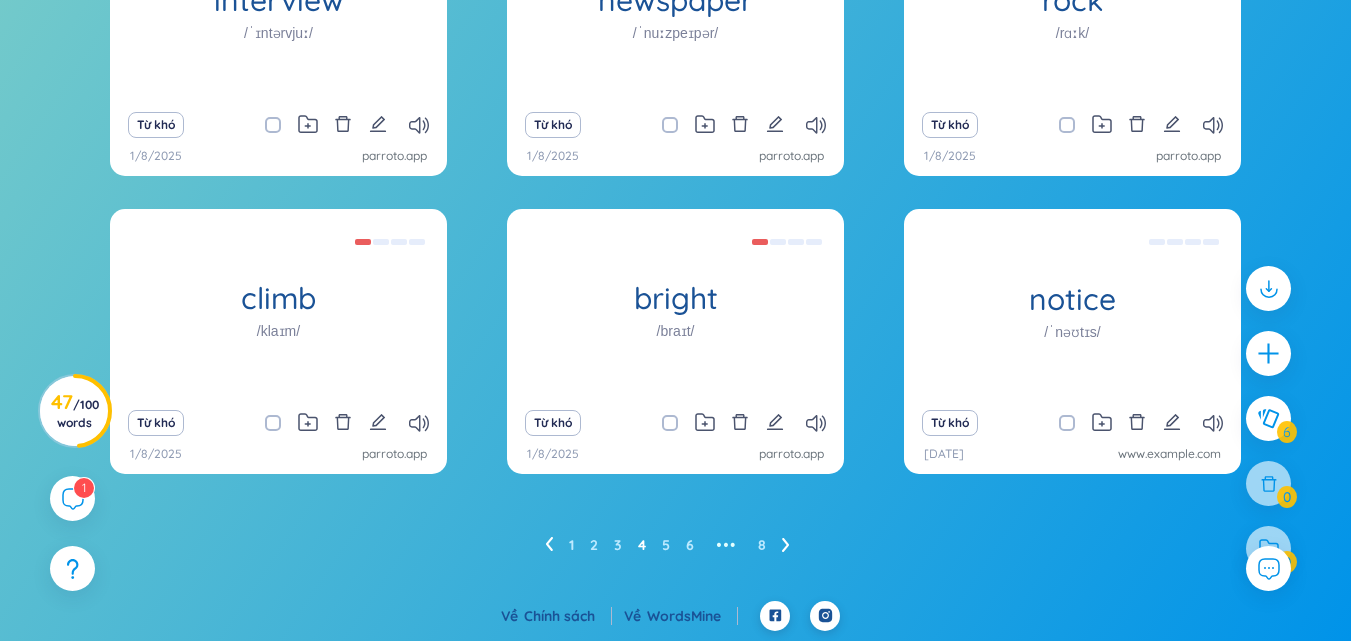 click on "1 2 3 4 5 6 ••• 8" at bounding box center (675, 545) 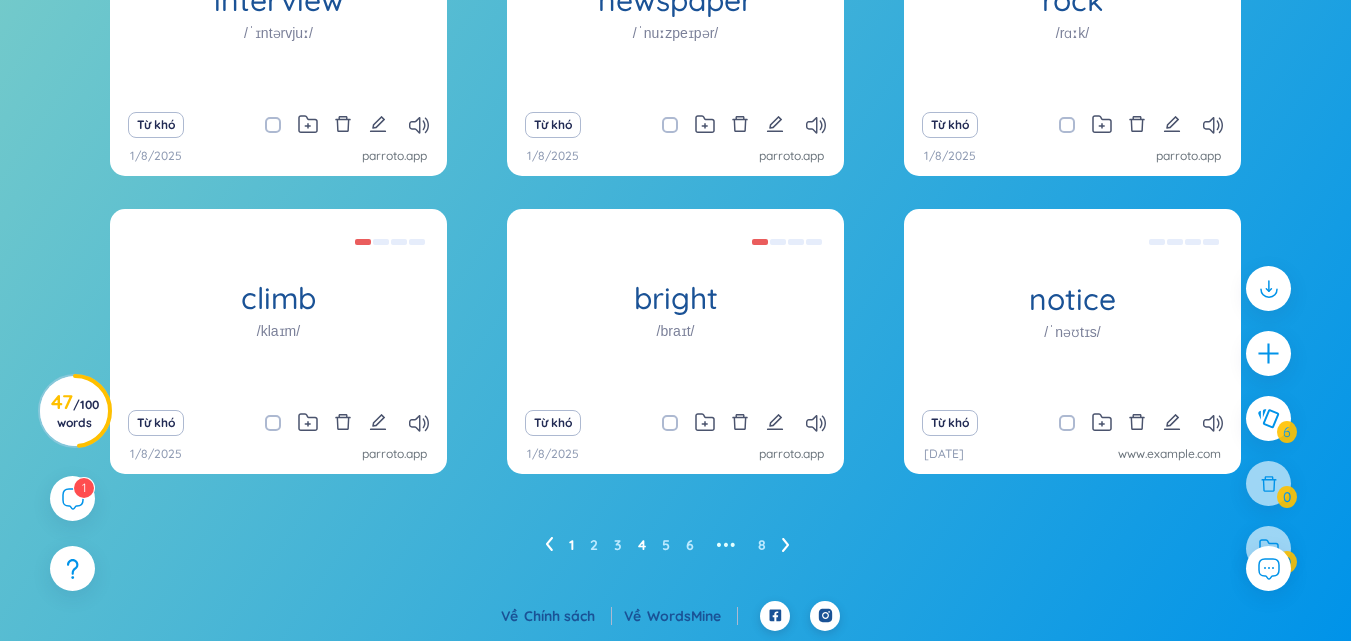 click on "1" at bounding box center (571, 545) 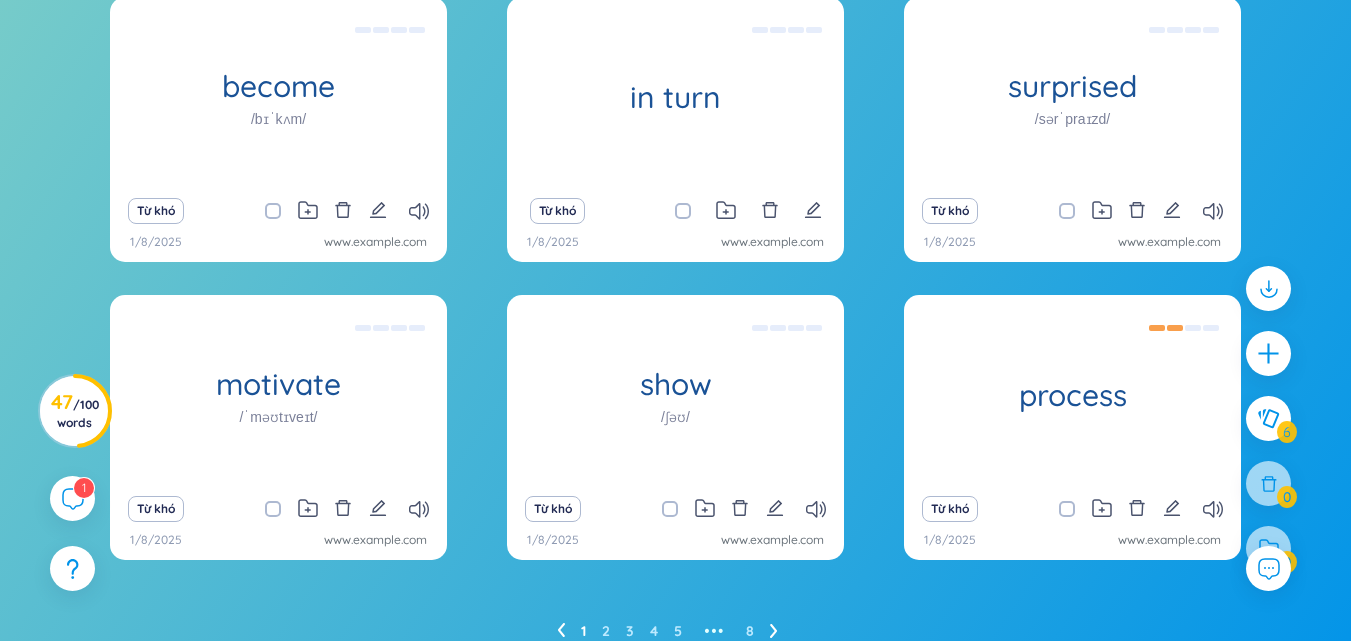scroll, scrollTop: 310, scrollLeft: 0, axis: vertical 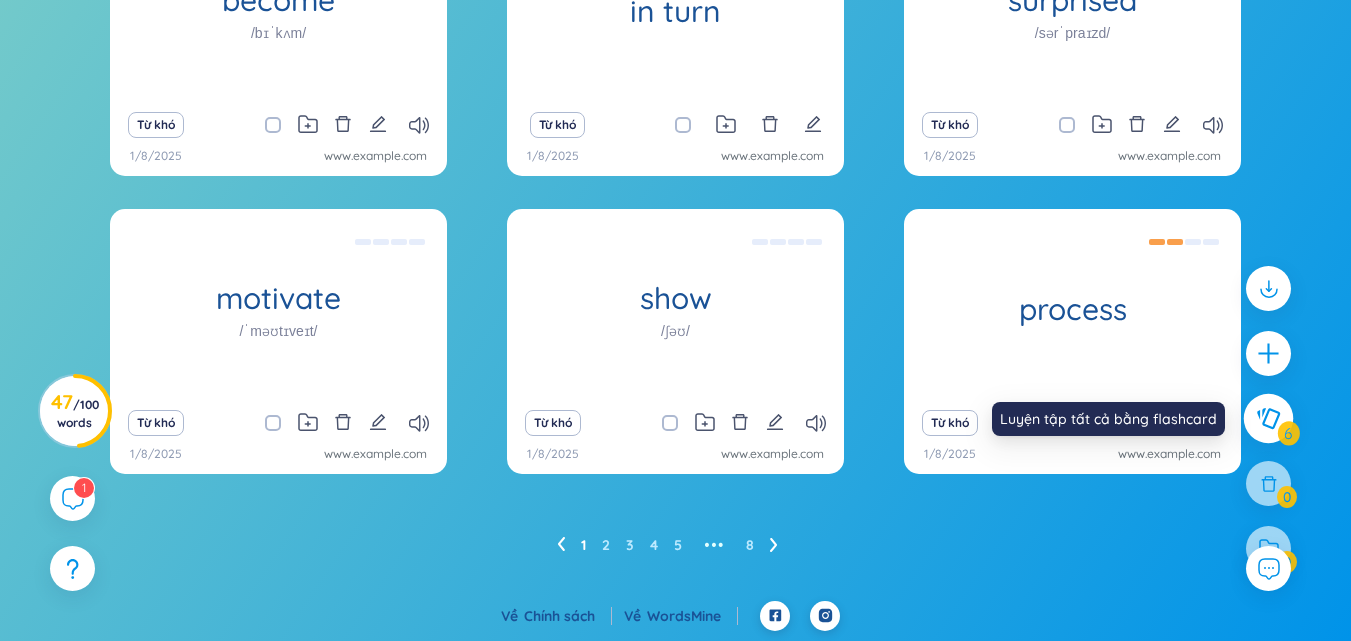 click at bounding box center (1269, 419) 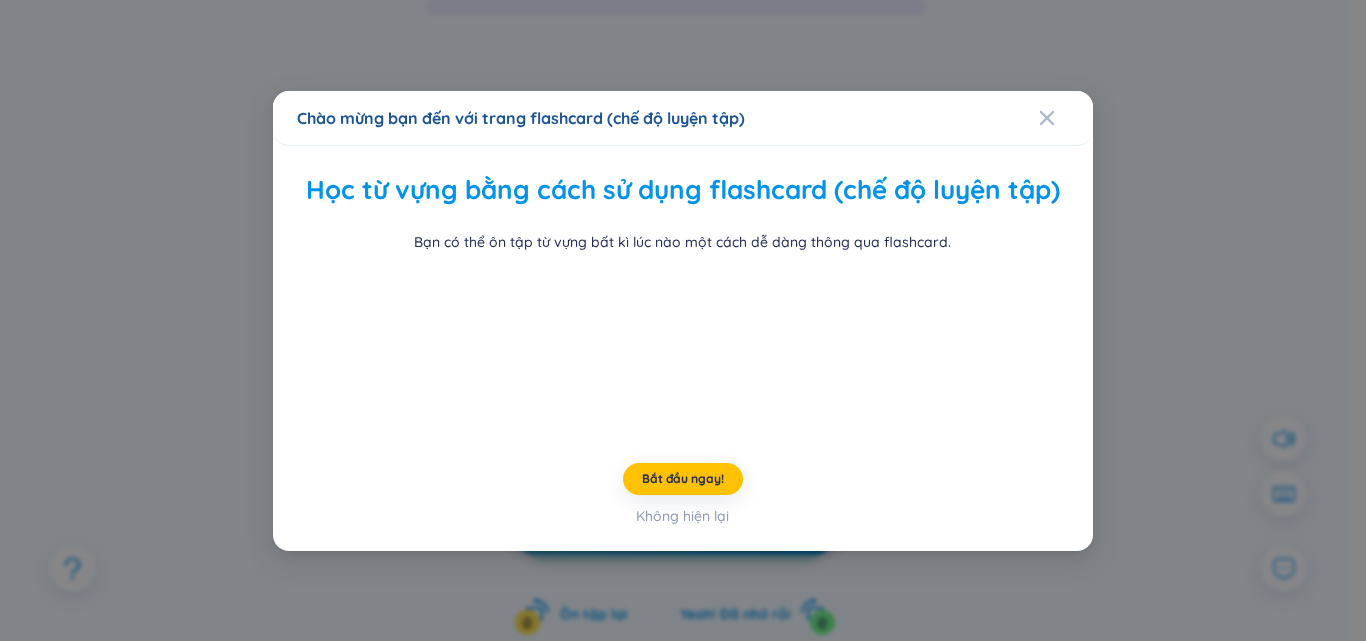 scroll, scrollTop: 0, scrollLeft: 0, axis: both 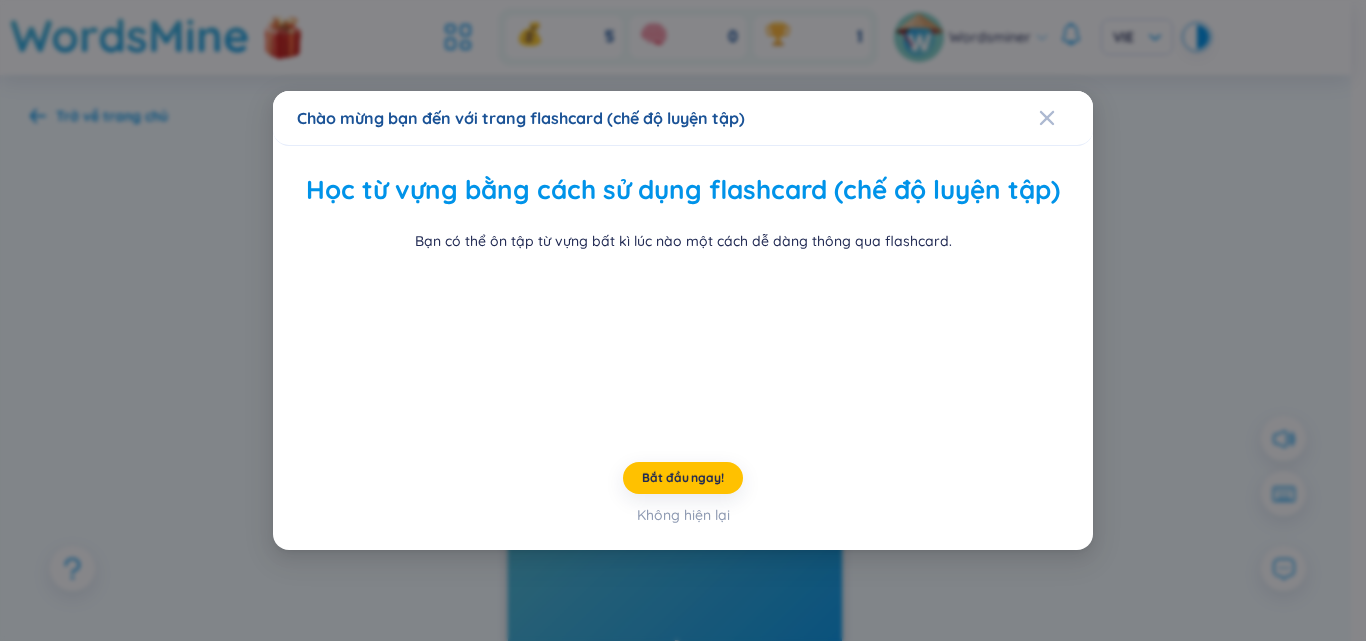 click on "Chào mừng bạn đến với trang flashcard (chế độ luyện tập)" at bounding box center (683, 118) 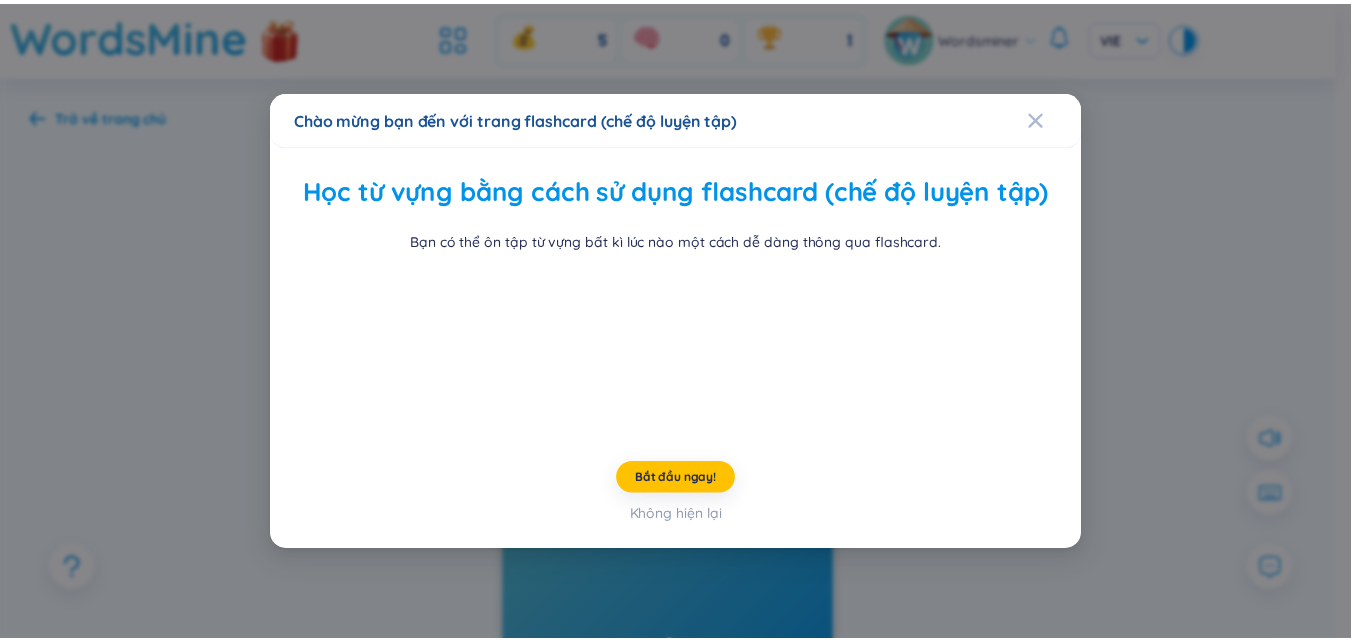 scroll, scrollTop: 77, scrollLeft: 0, axis: vertical 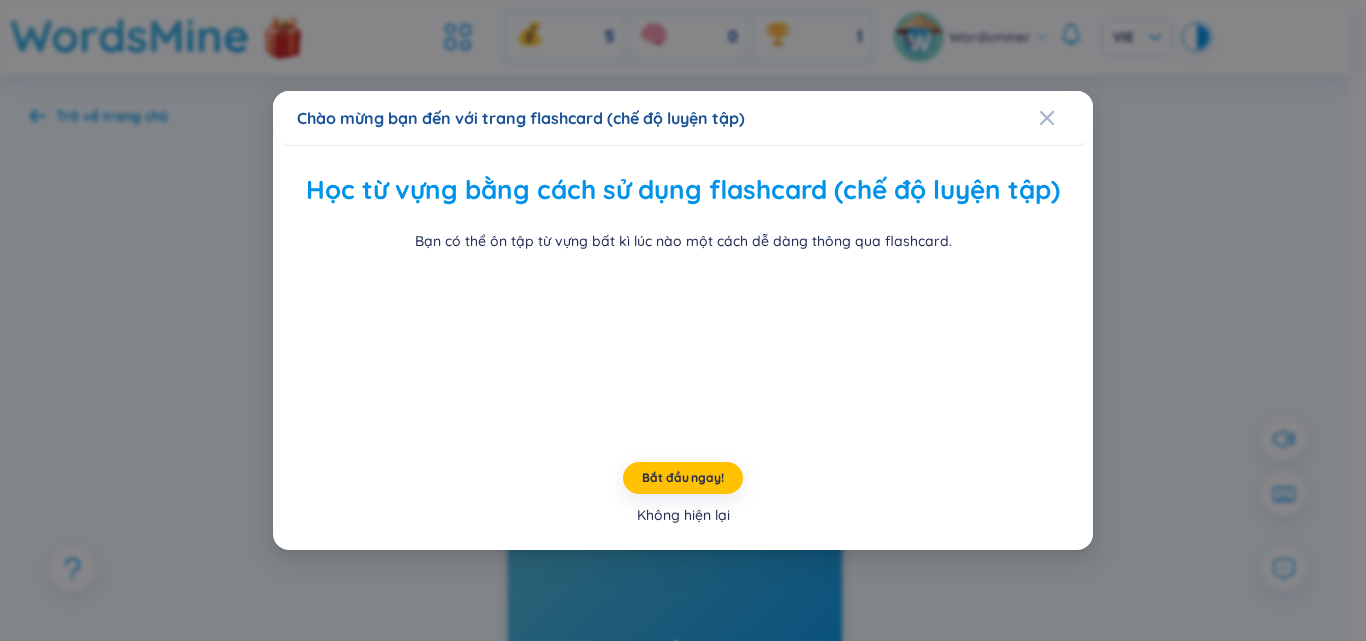 click on "Không hiện lại" at bounding box center [683, 515] 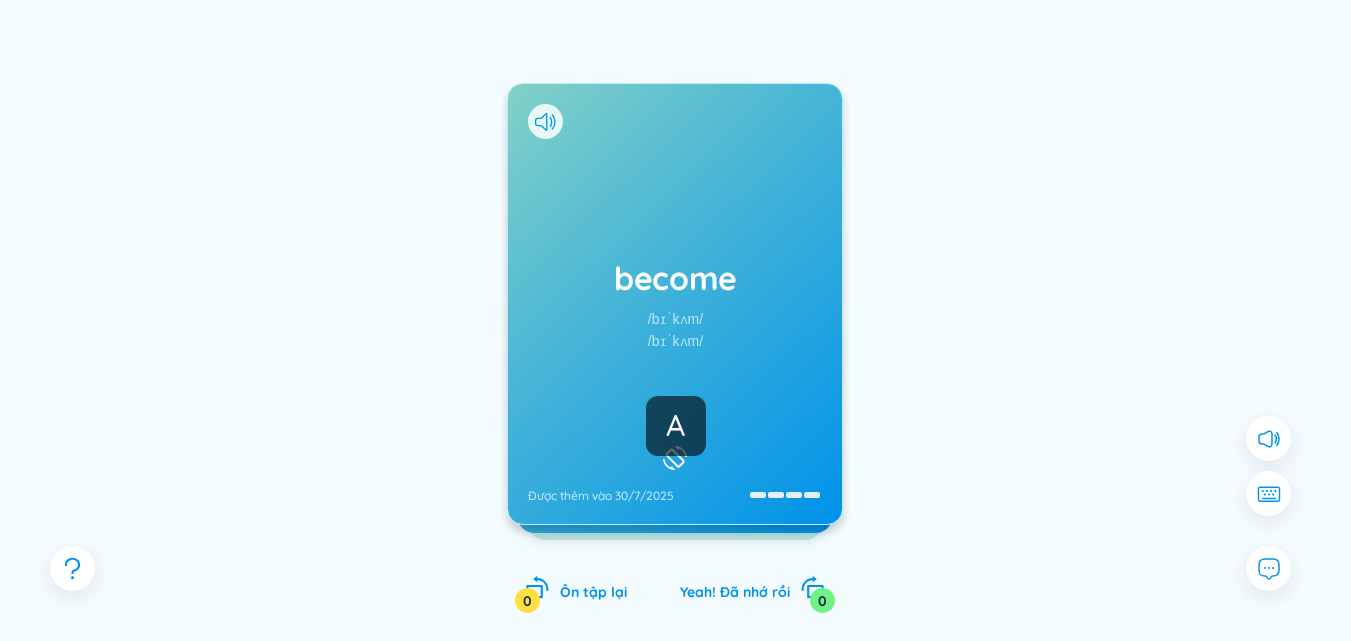 scroll, scrollTop: 200, scrollLeft: 0, axis: vertical 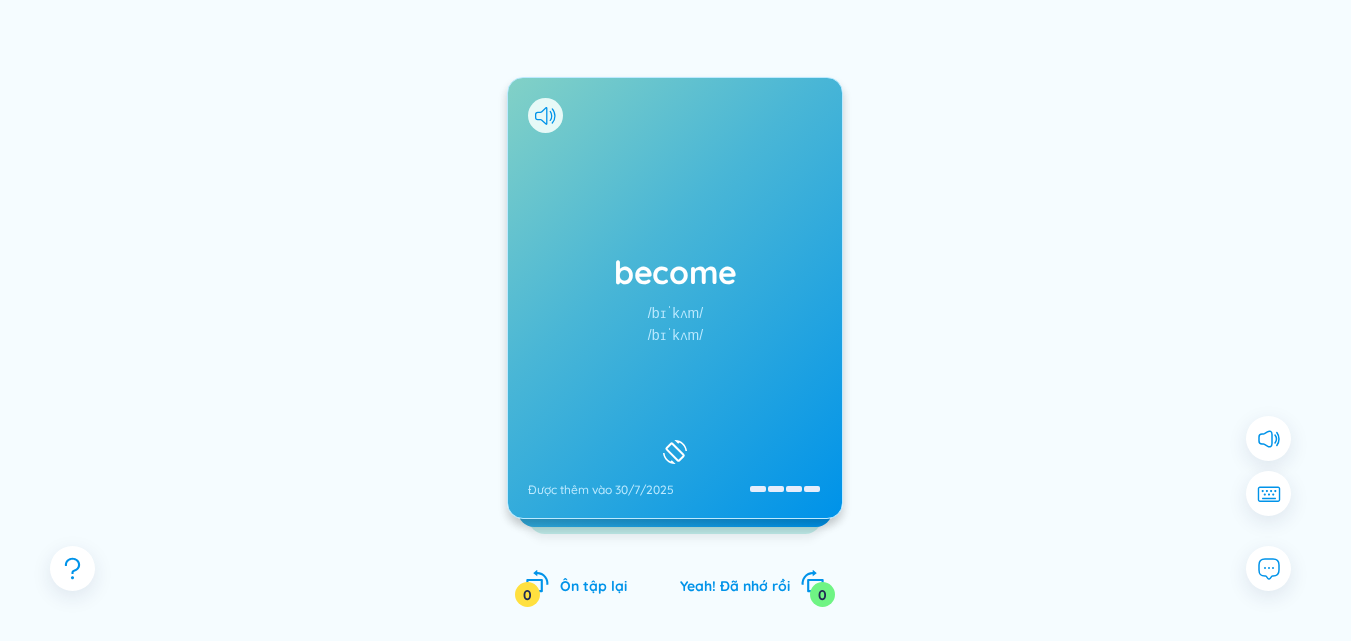 click on "become /bɪˈkʌm/ /bɪˈkʌm/ Được thêm vào 30/7/2025" at bounding box center [675, 298] 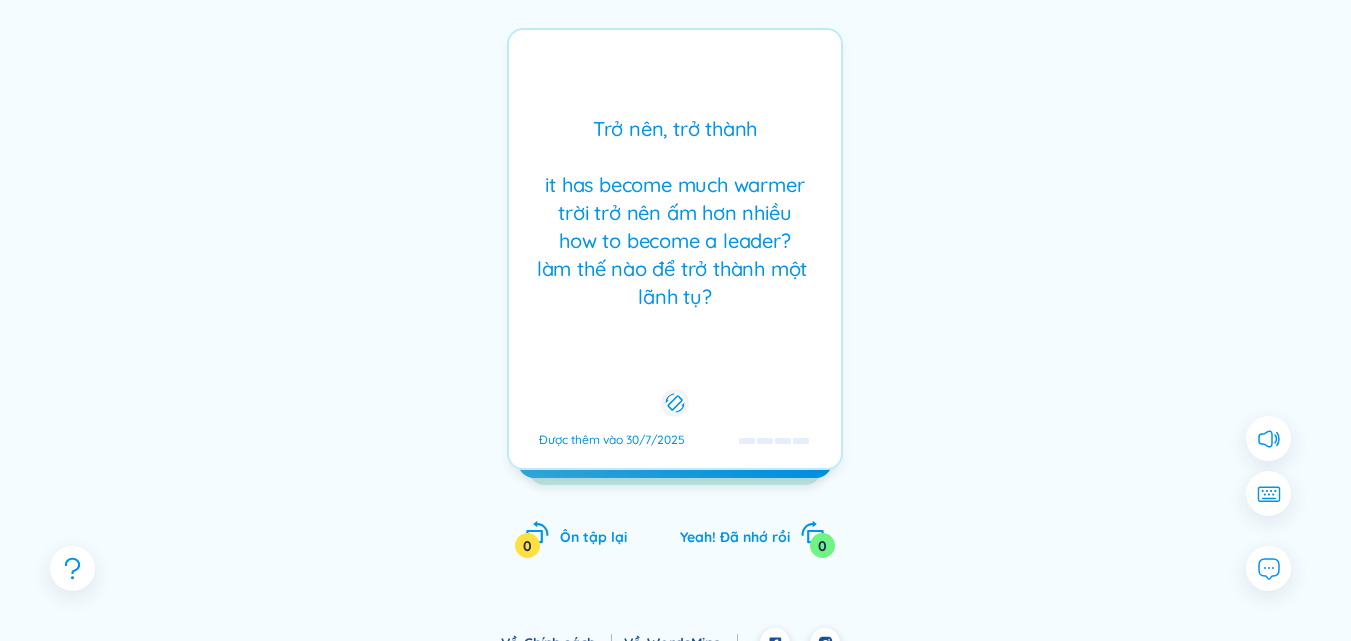 scroll, scrollTop: 276, scrollLeft: 0, axis: vertical 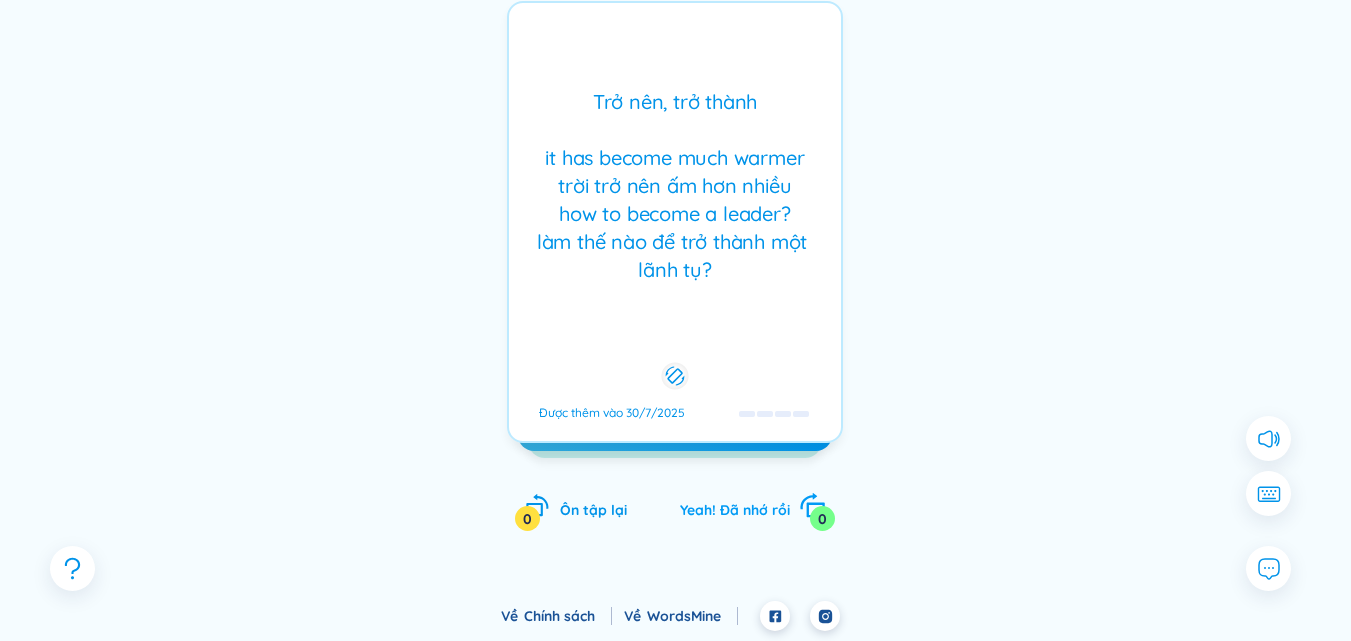 click on "Yeah! Đã nhớ rồi" at bounding box center (735, 510) 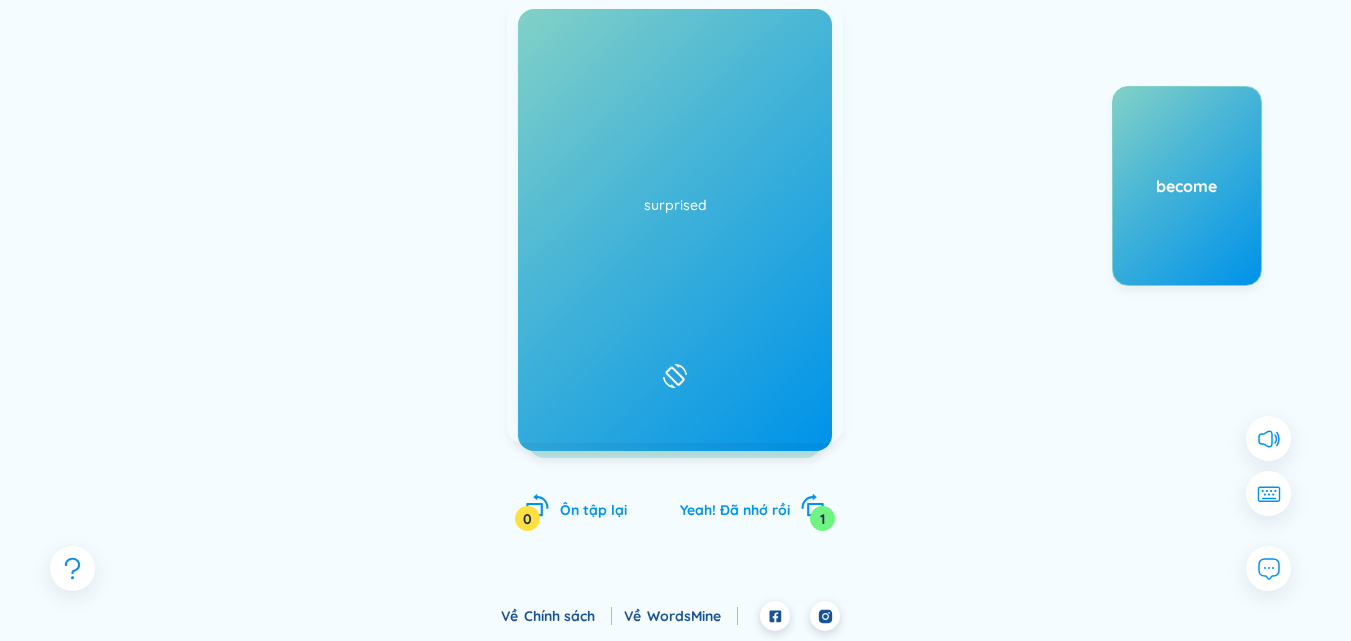 click on "in turn Được thêm vào 30/7/2025" at bounding box center [675, 222] 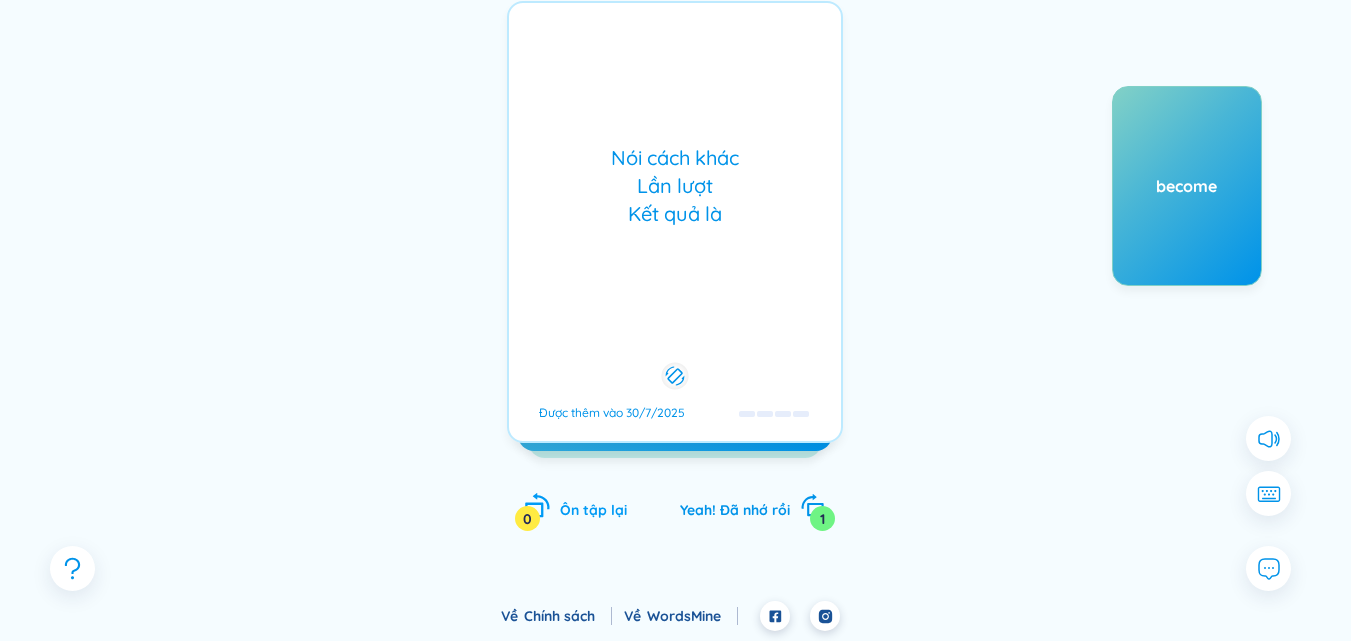 click on "Ôn tập lại 0" at bounding box center (576, 507) 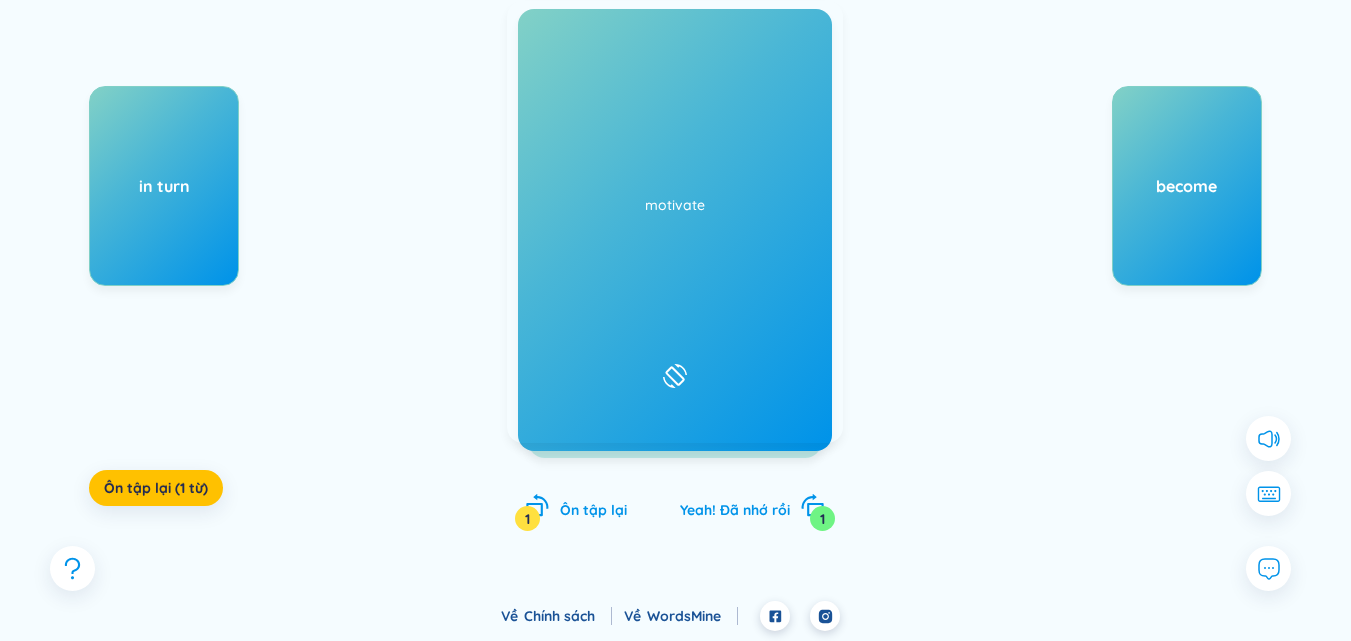 click on "surprised /sərˈpraɪzd/ /səˈpraɪzd/ Được thêm vào 30/7/2025" at bounding box center (675, 222) 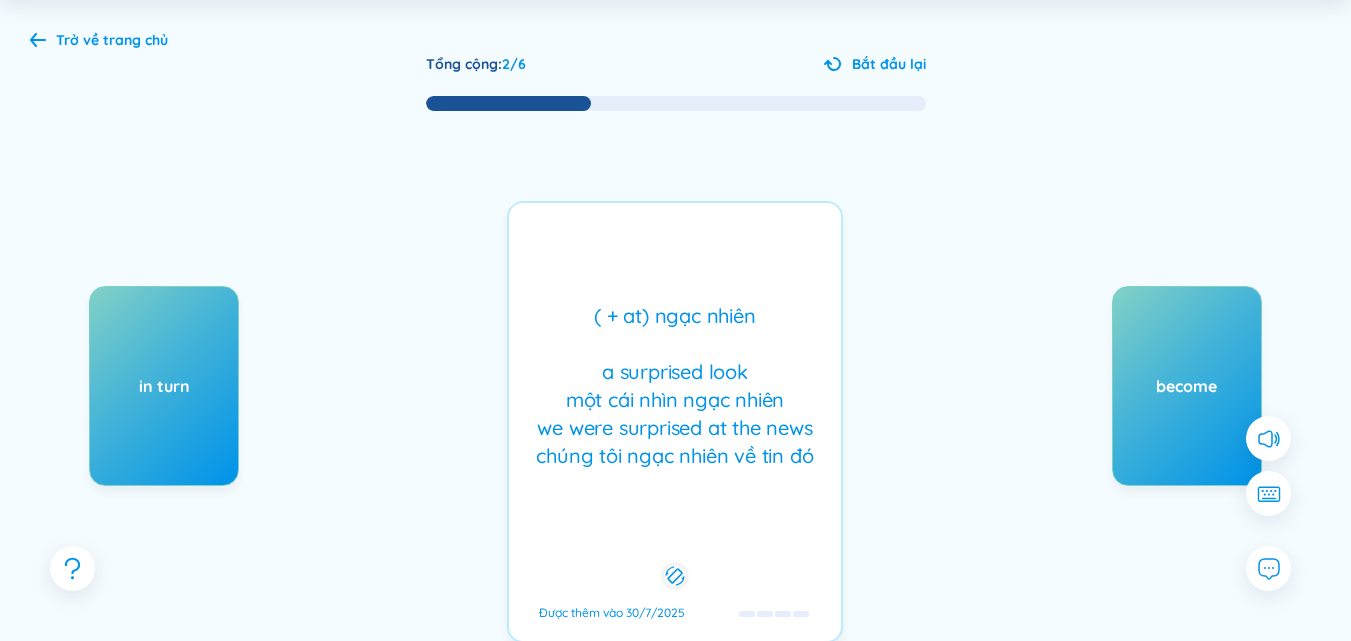 scroll, scrollTop: 176, scrollLeft: 0, axis: vertical 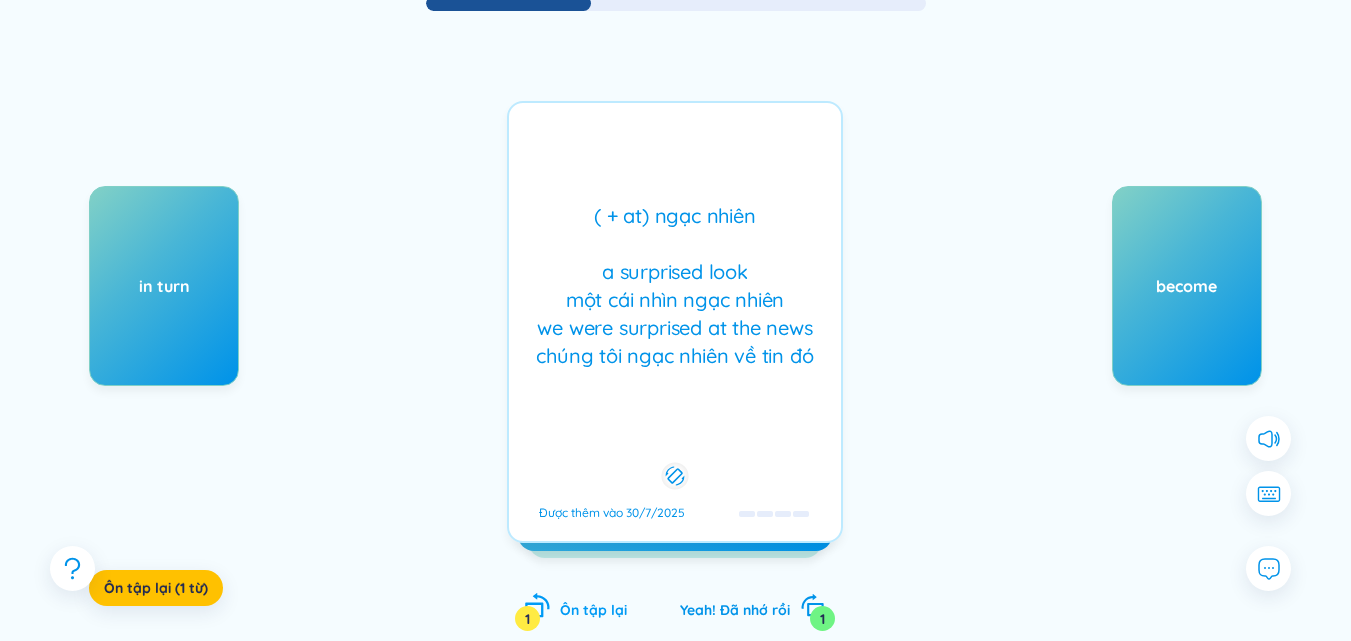 click on "Ôn tập lại" at bounding box center [593, 610] 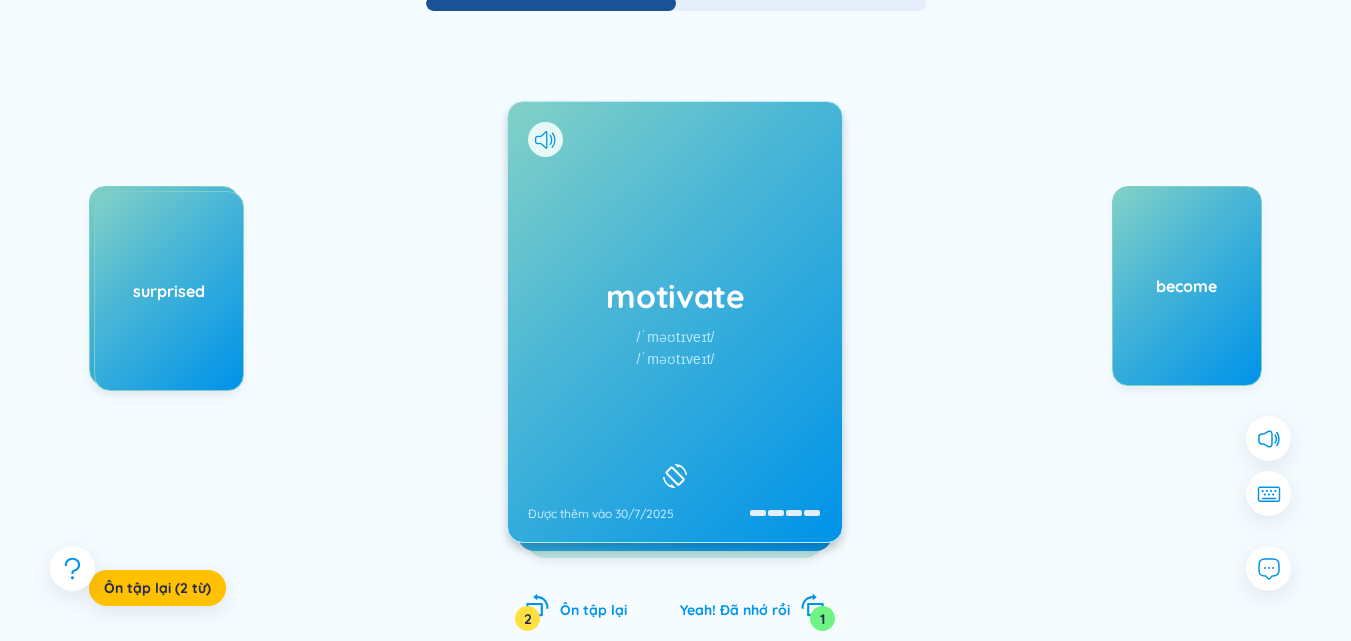 click on "motivate /ˈməʊtɪveɪt/ /ˈməʊtɪveɪt/ Được thêm vào [DATE]" at bounding box center [675, 322] 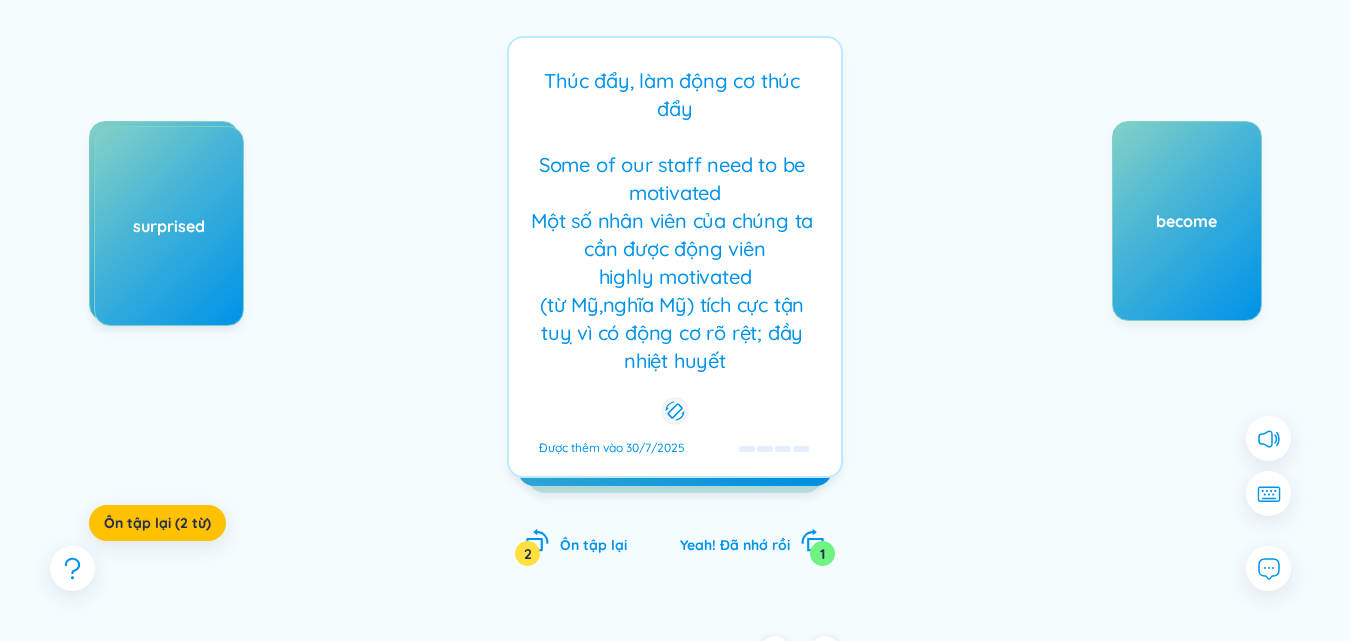 scroll, scrollTop: 276, scrollLeft: 0, axis: vertical 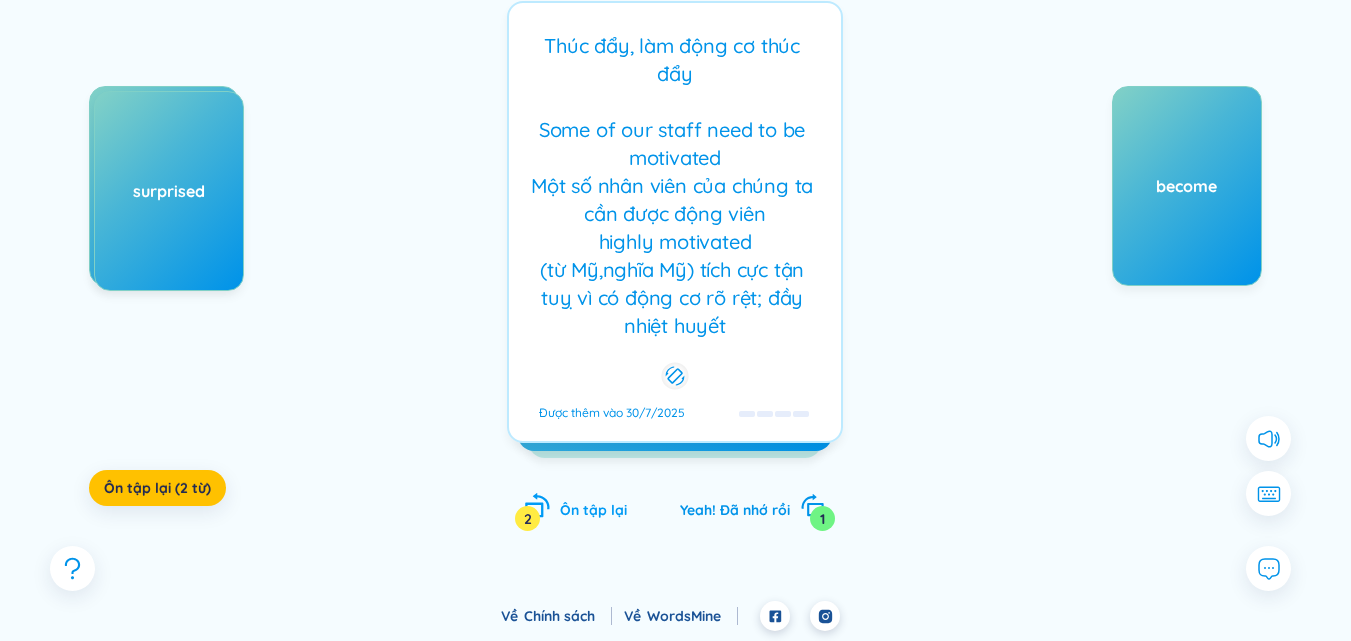 click on "Ôn tập lại" at bounding box center (593, 510) 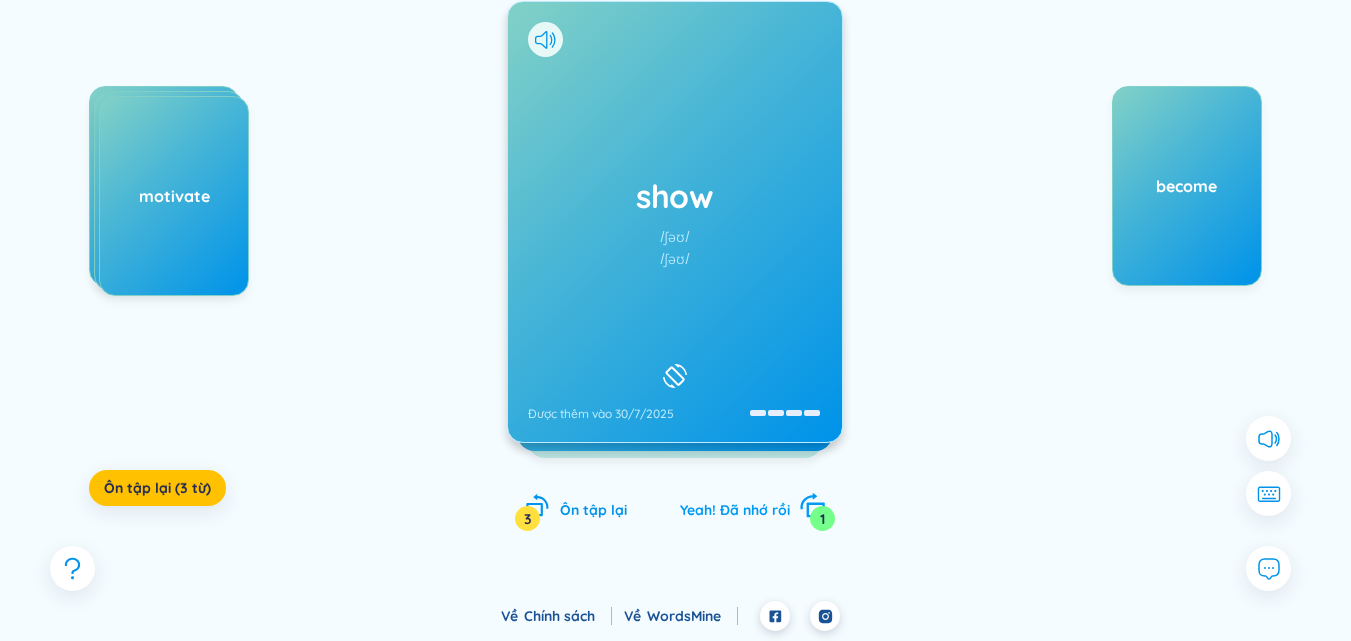 drag, startPoint x: 754, startPoint y: 503, endPoint x: 743, endPoint y: 499, distance: 11.7046995 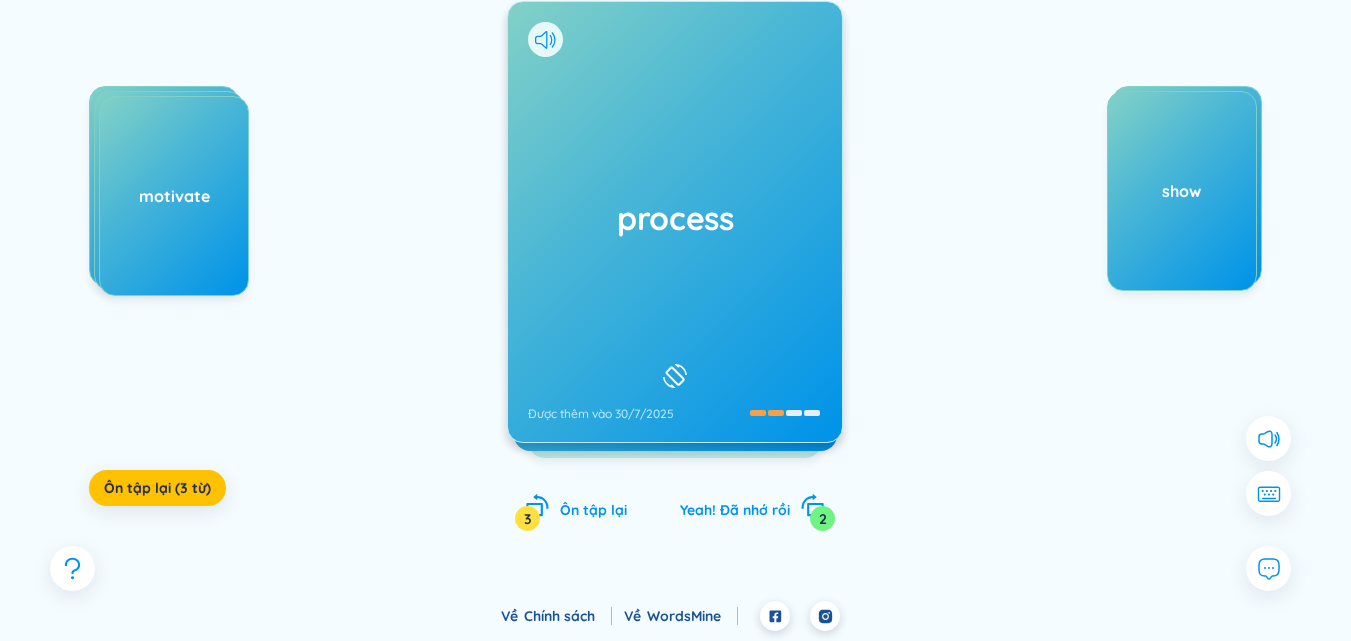click on "process" at bounding box center (675, 218) 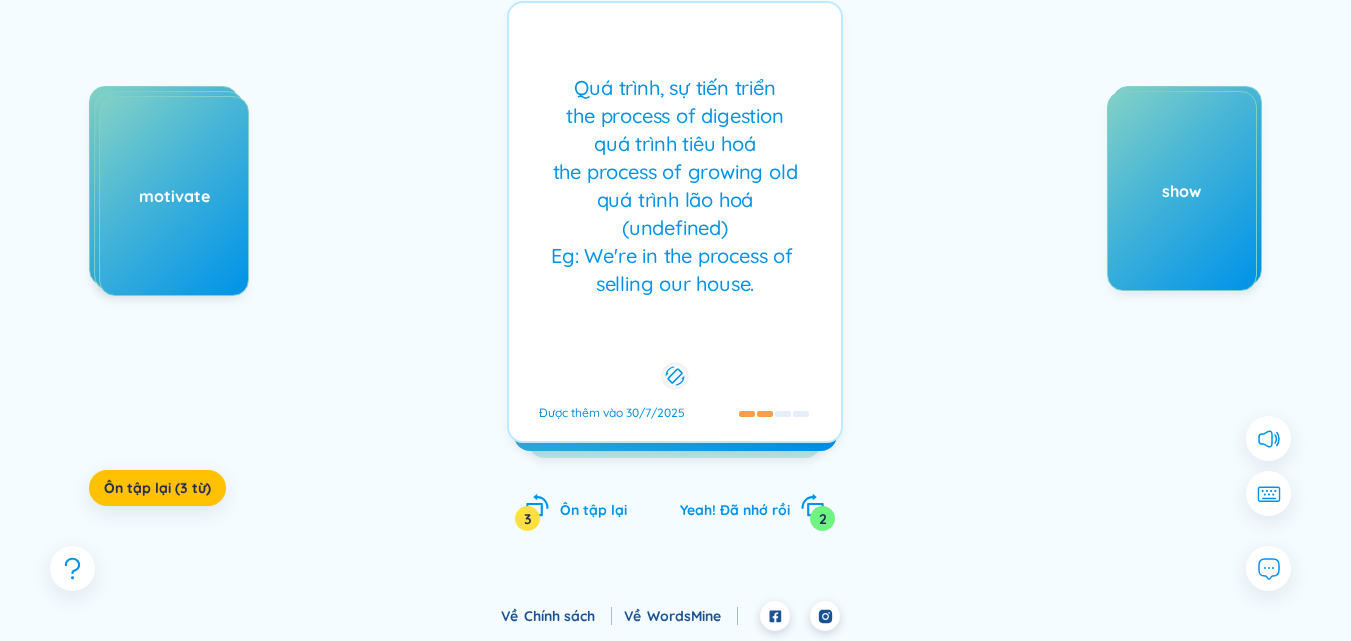 click on "process Được thêm vào 30/7/2025 Quá trình, sự tiến triển
the process of digestion
quá trình tiêu hoá
the process of growing old
quá trình lão hoá
(undefined)
Eg: We're in the process of selling our house.
Được thêm vào 30/7/2025 Xuất sắc! Bạn vừa học thuộc 2 từ vựng! Tiếp tục luyện tập để ghi nhớ 3 từ còn lại. Ôn tập lại những từ chưa thuộc Ôn tập lại tất cả here Gửi phản hồi Ôn tập lại 3 Yeah! Đã nhớ rồi 2" at bounding box center [675, 286] 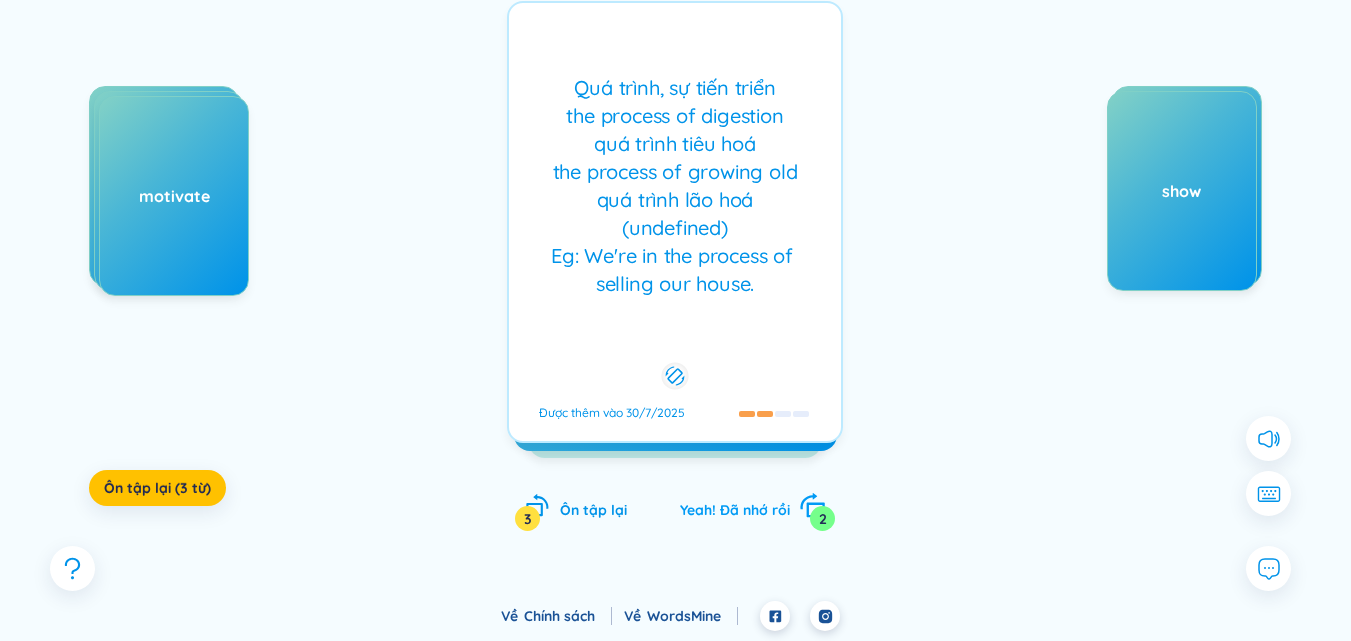 click on "Yeah! Đã nhớ rồi" at bounding box center (735, 510) 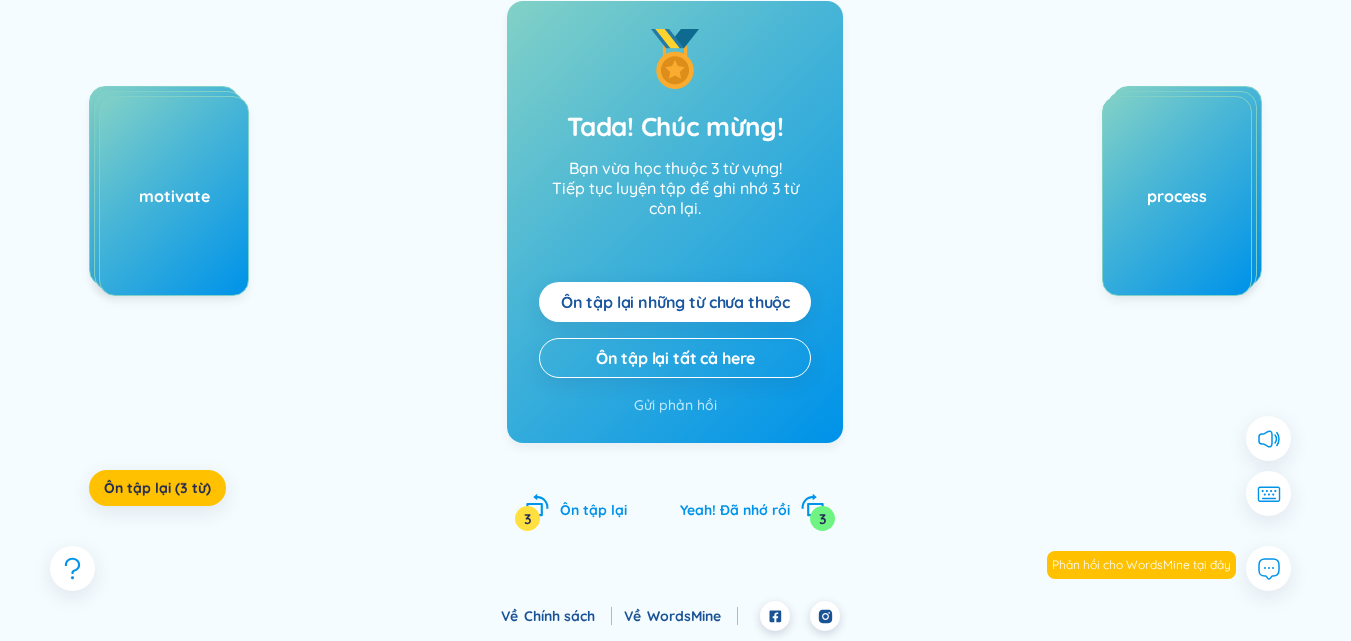 click on "Ôn tập lại những từ chưa thuộc" at bounding box center (675, 302) 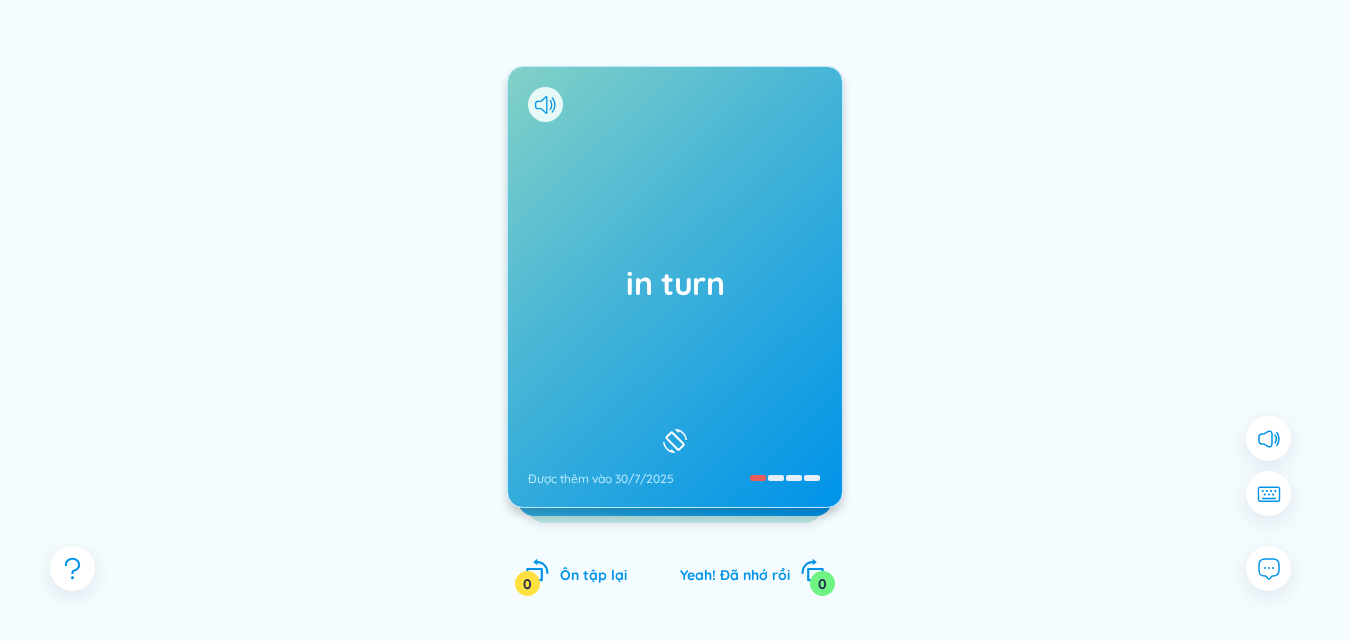 scroll, scrollTop: 176, scrollLeft: 0, axis: vertical 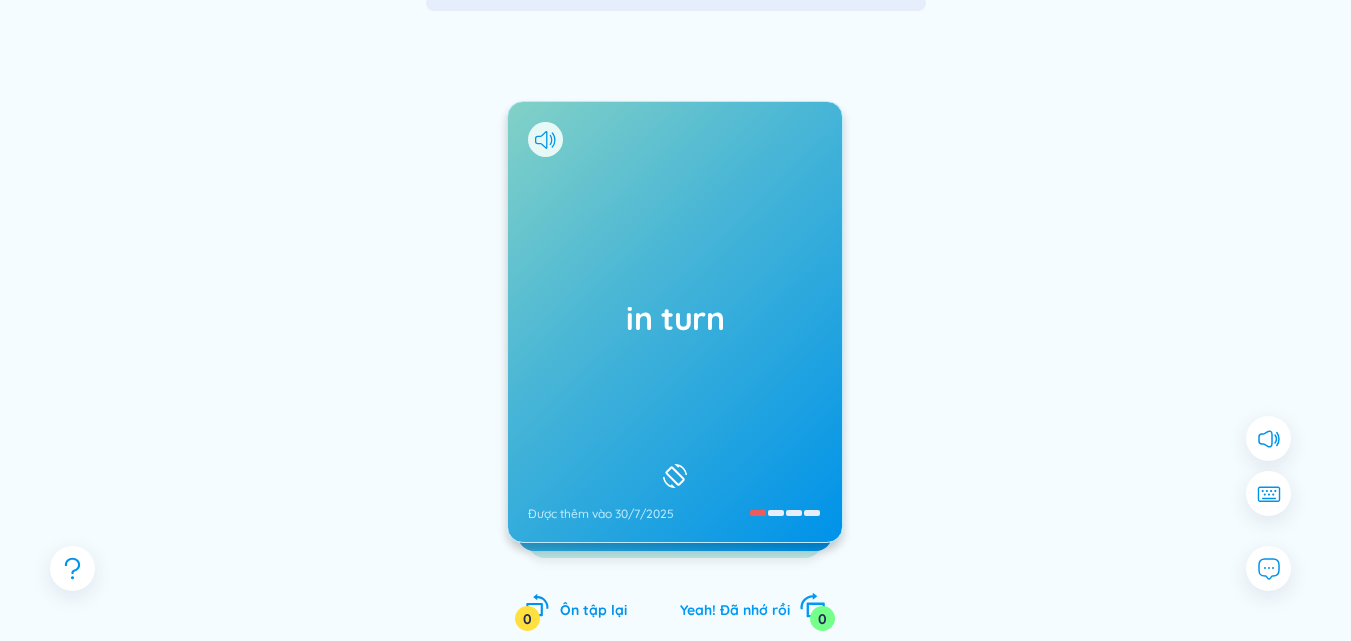 click 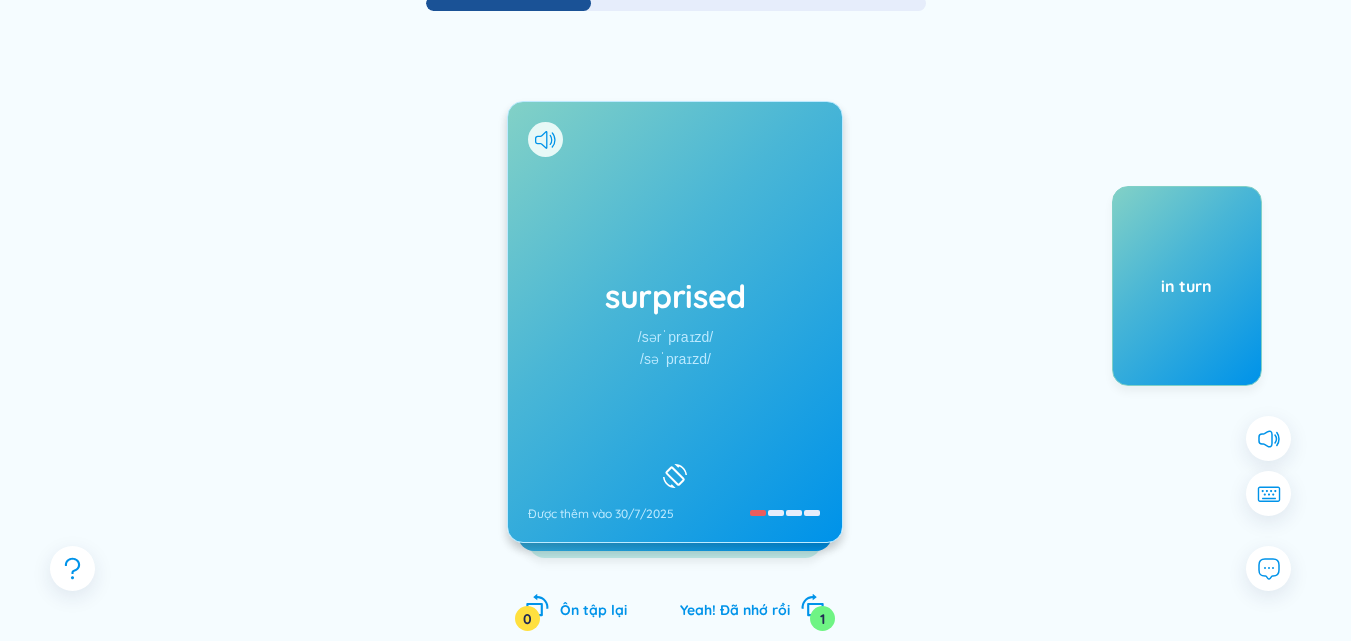 scroll, scrollTop: 276, scrollLeft: 0, axis: vertical 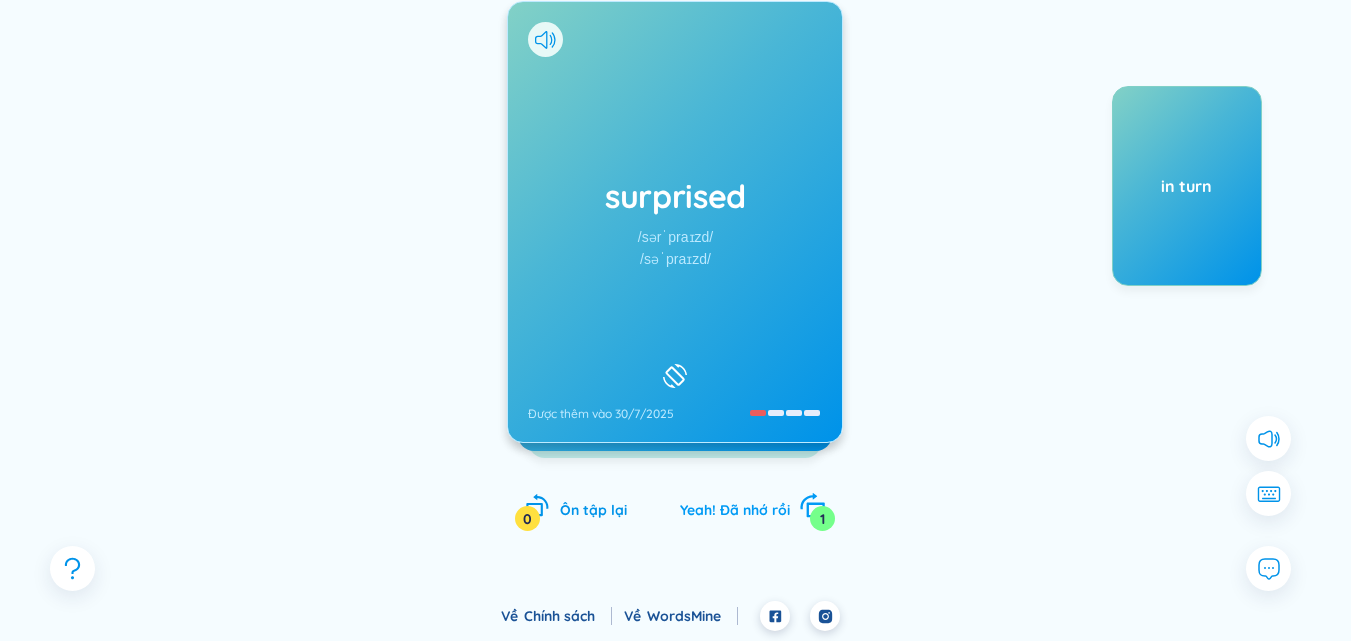 click 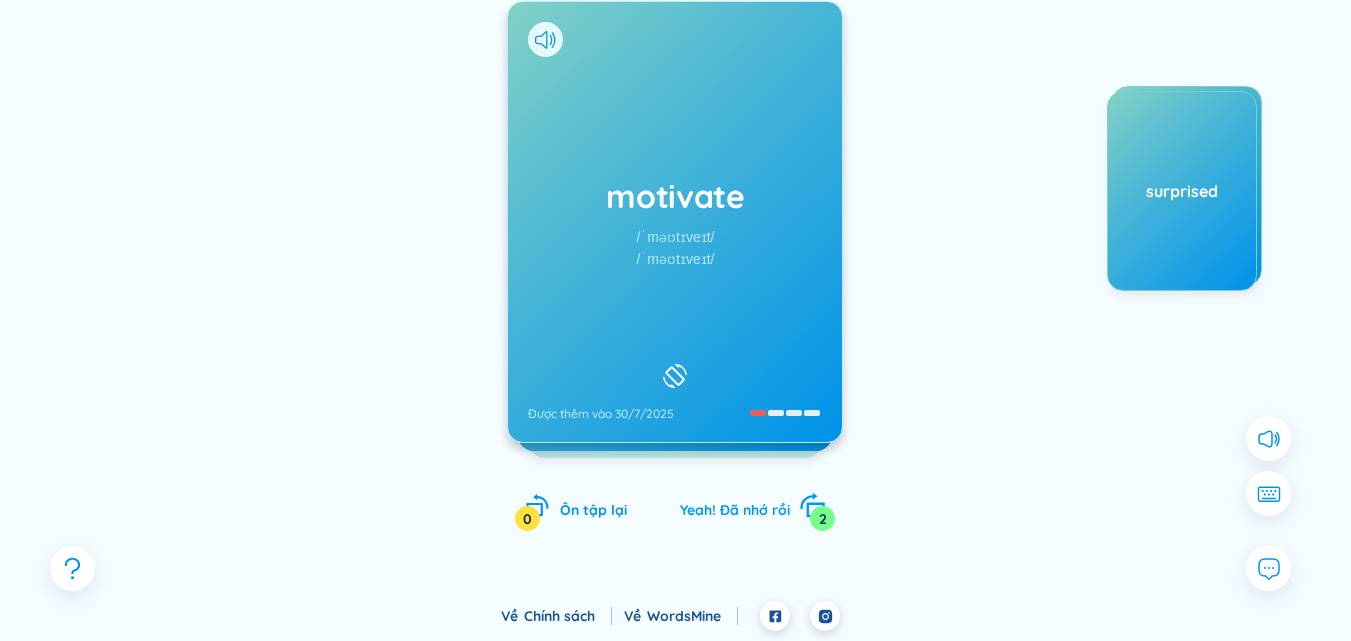 click 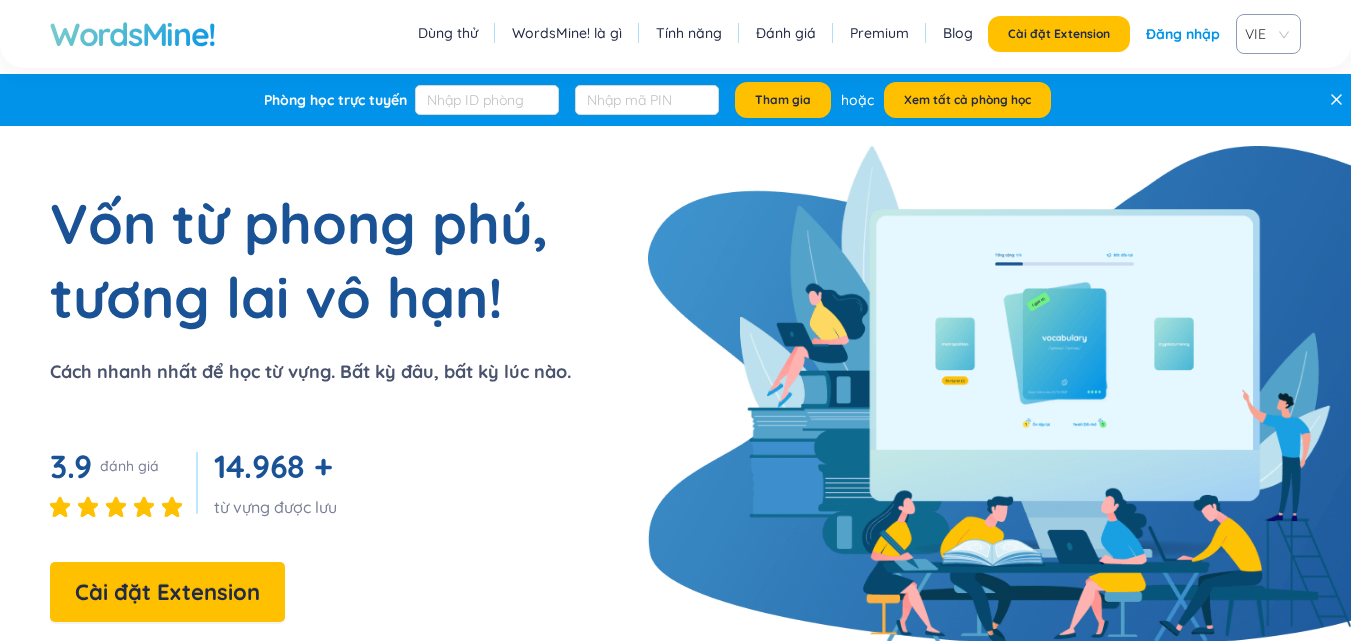 scroll, scrollTop: 0, scrollLeft: 0, axis: both 